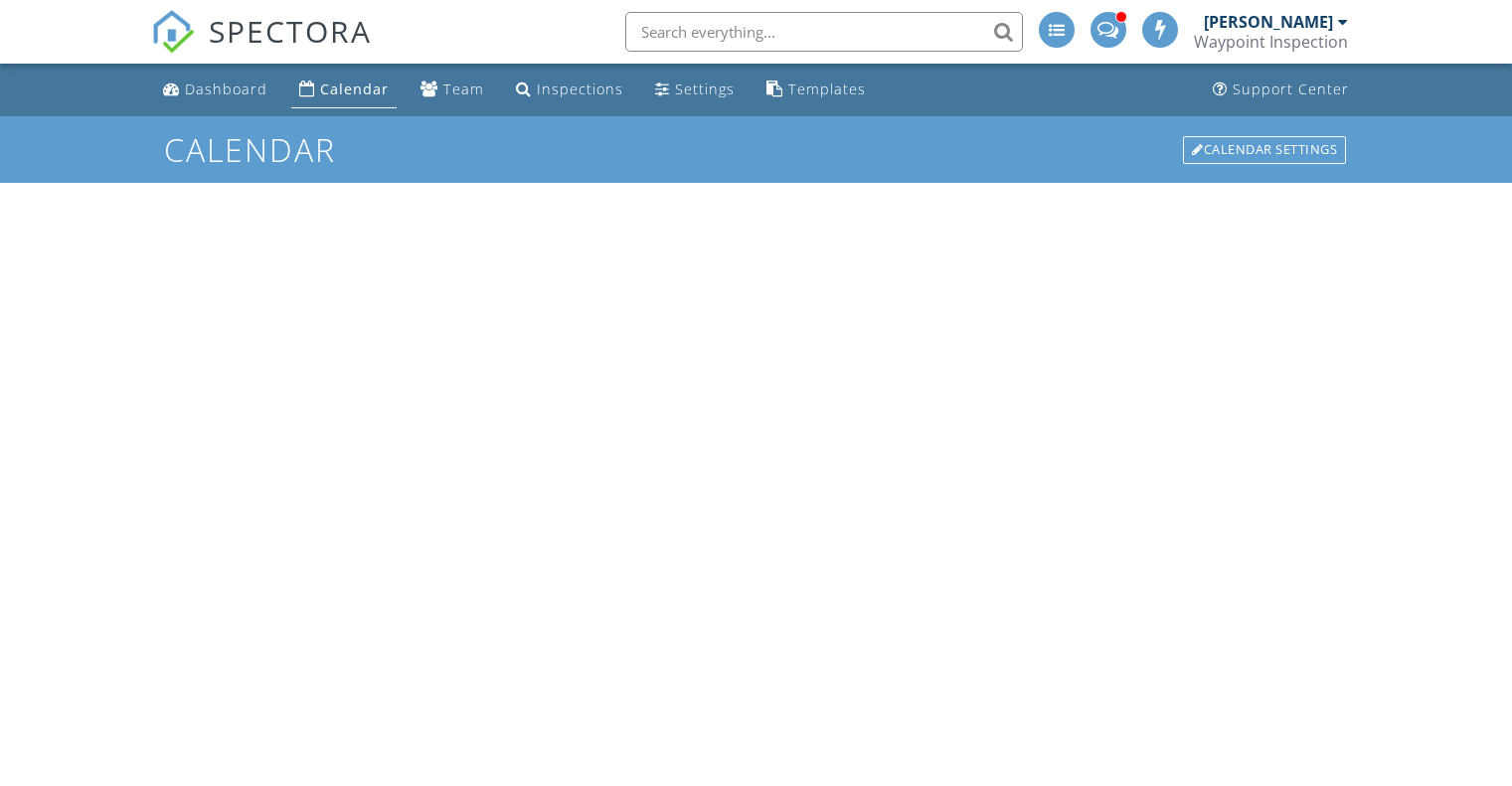 scroll, scrollTop: 0, scrollLeft: 0, axis: both 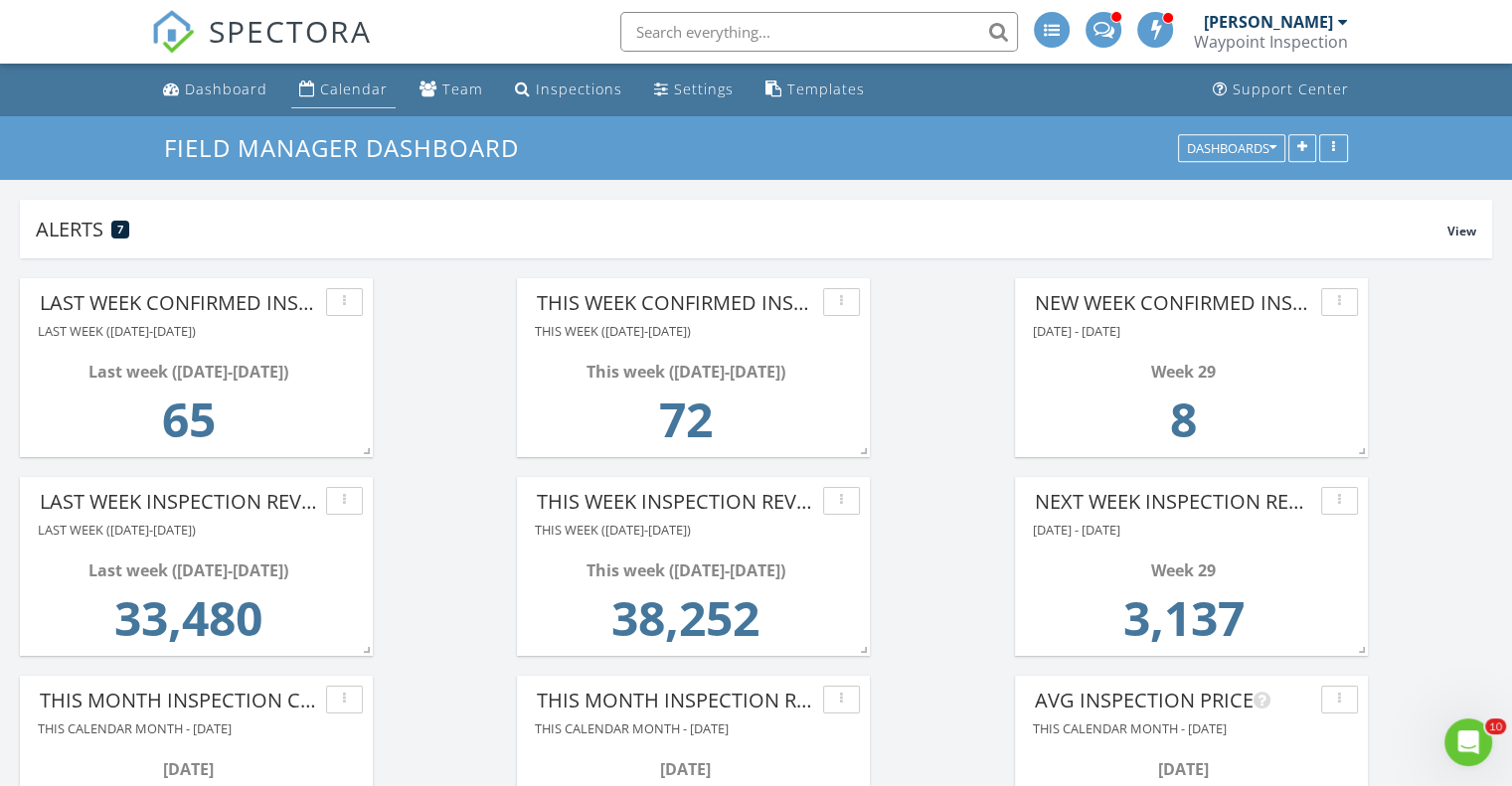 click on "Calendar" at bounding box center (354, 88) 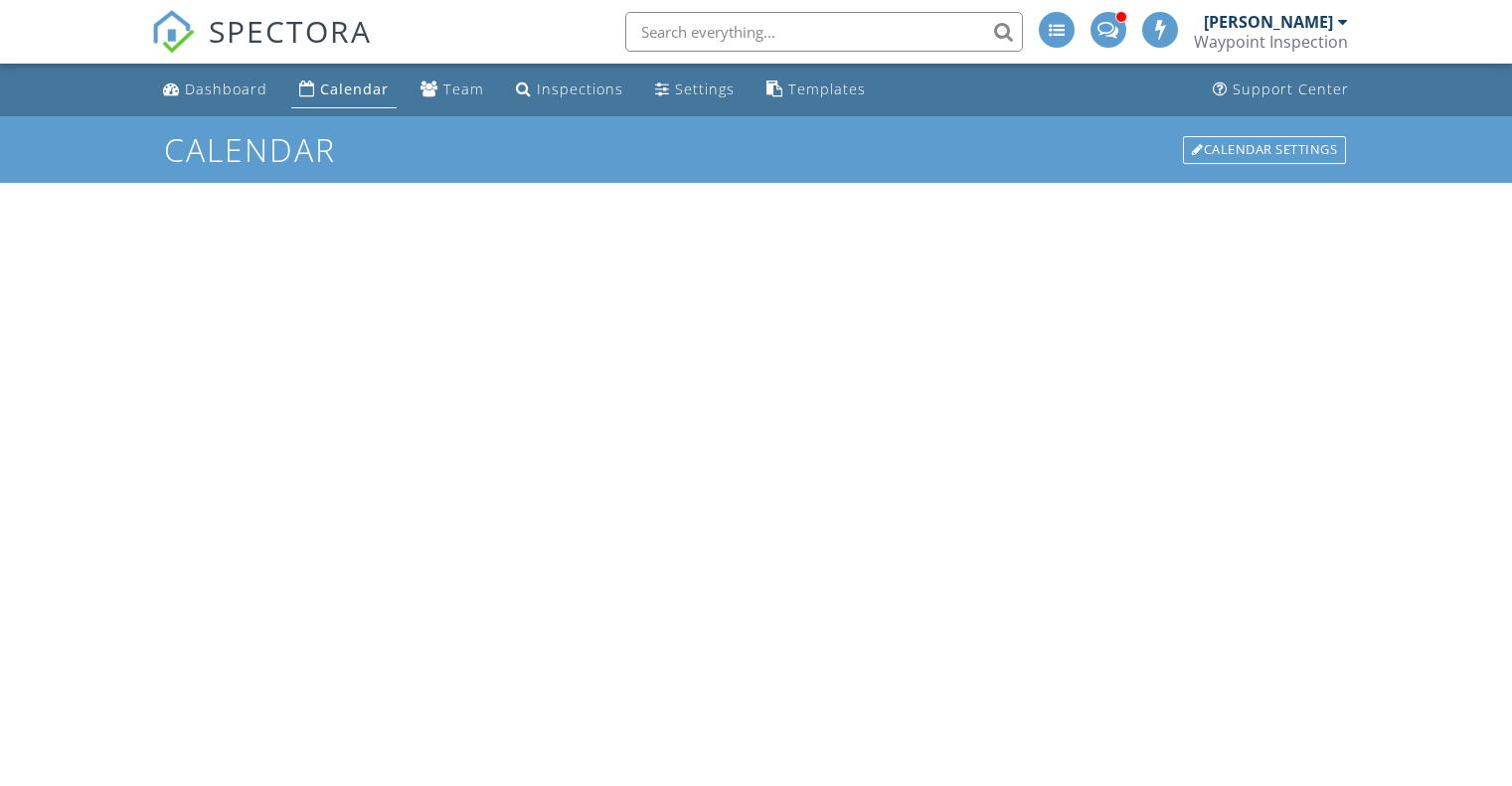 scroll, scrollTop: 0, scrollLeft: 0, axis: both 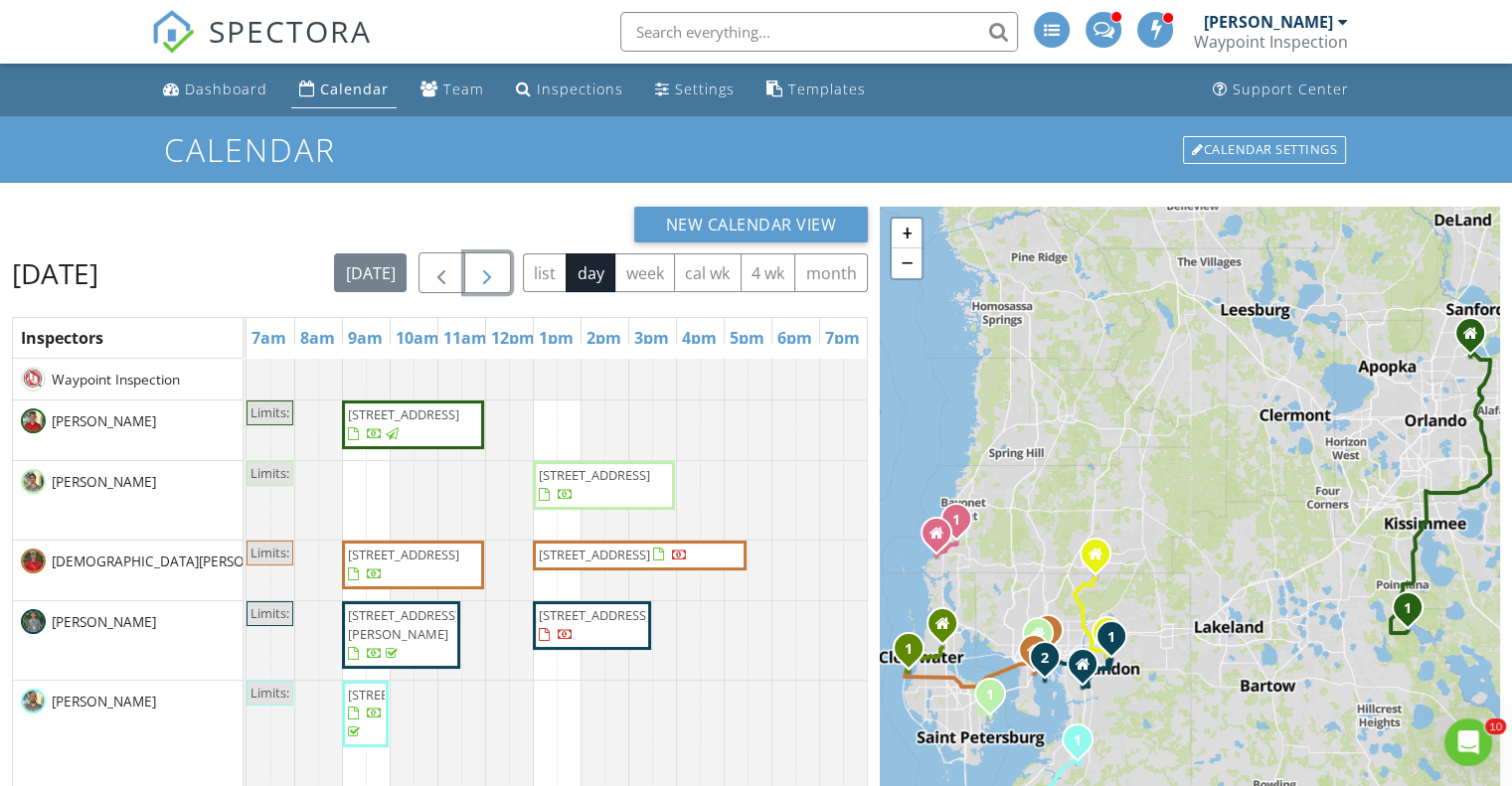 click at bounding box center (487, 273) 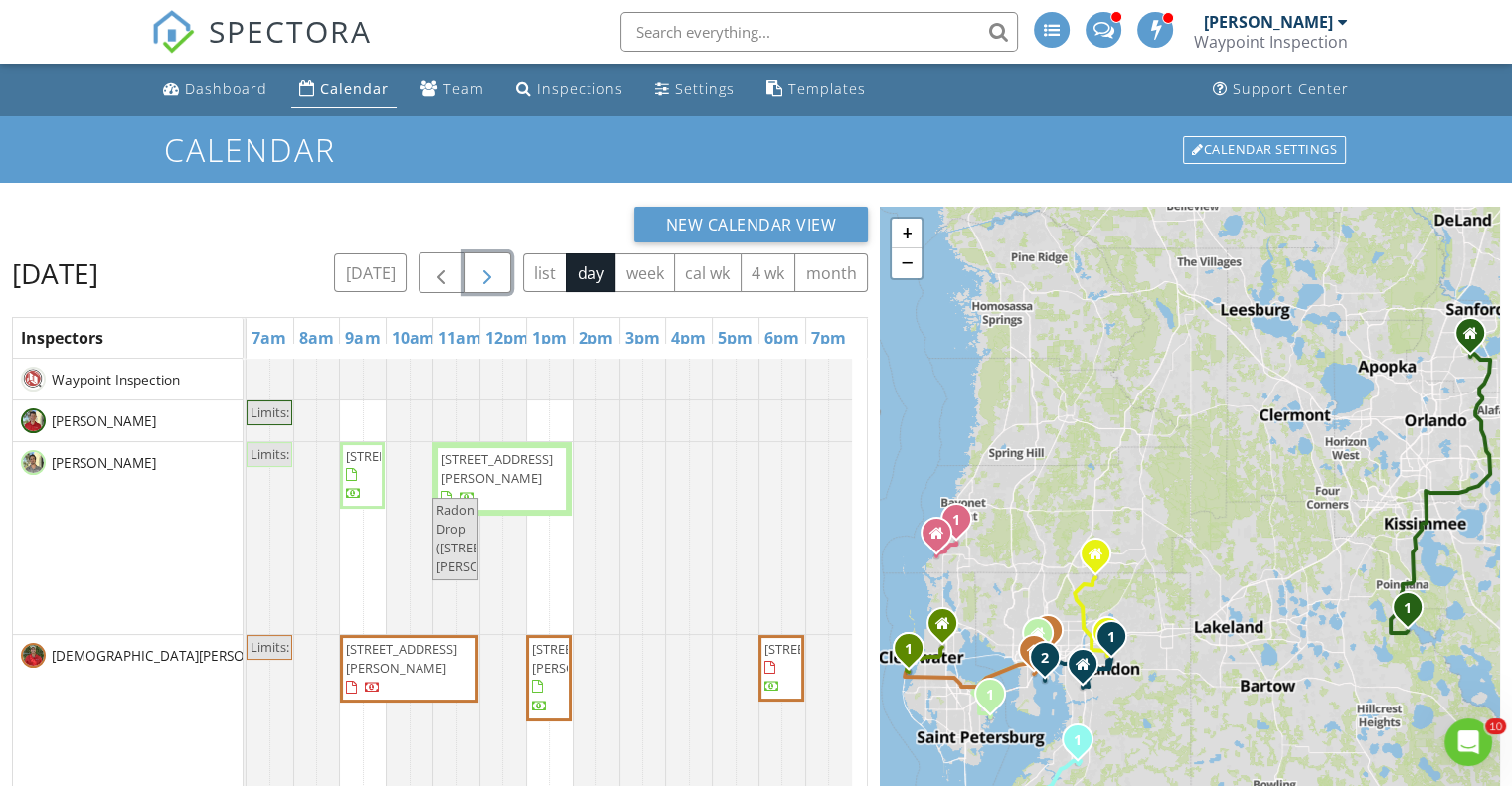 click at bounding box center [487, 273] 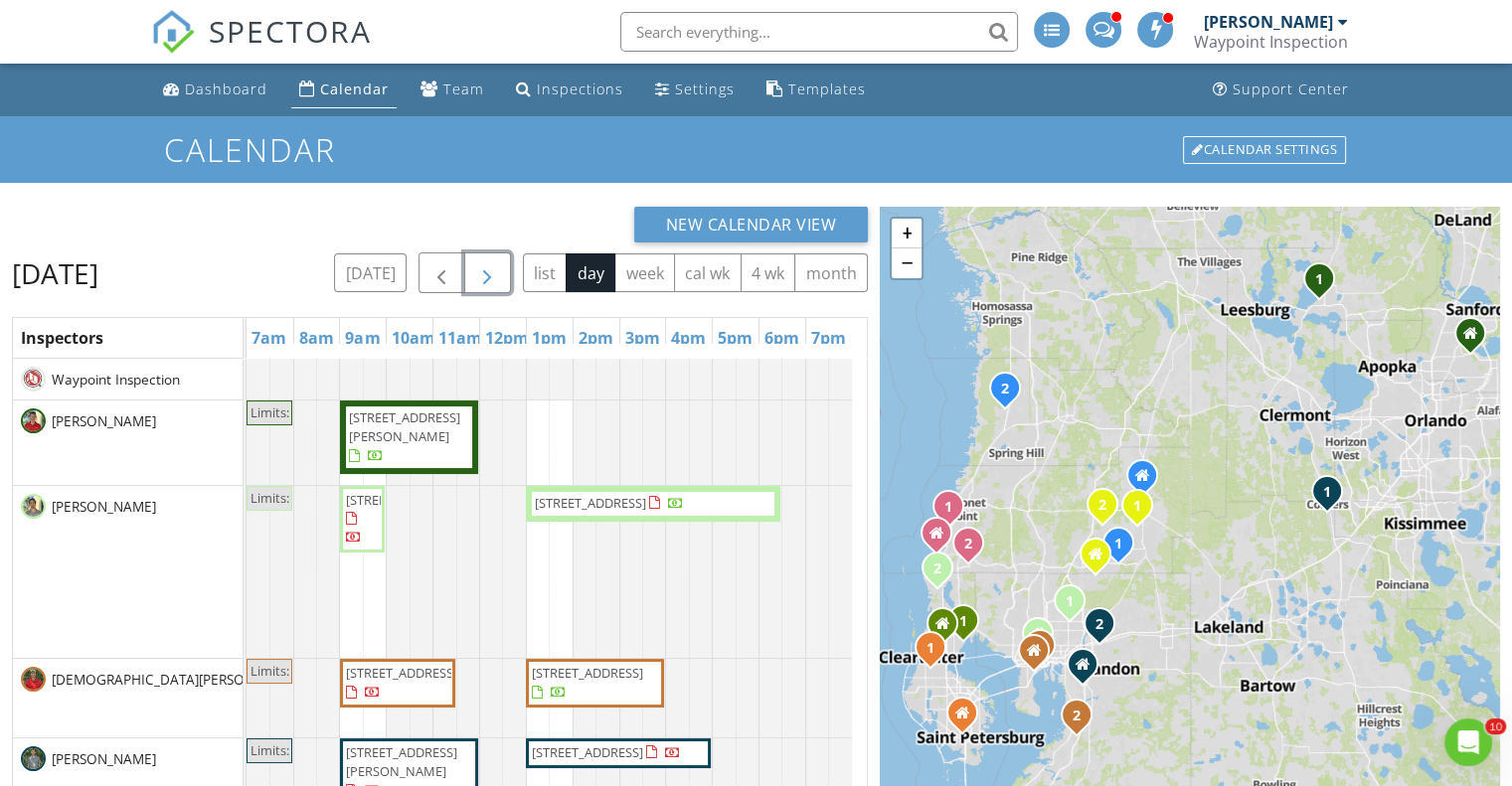 click at bounding box center [487, 273] 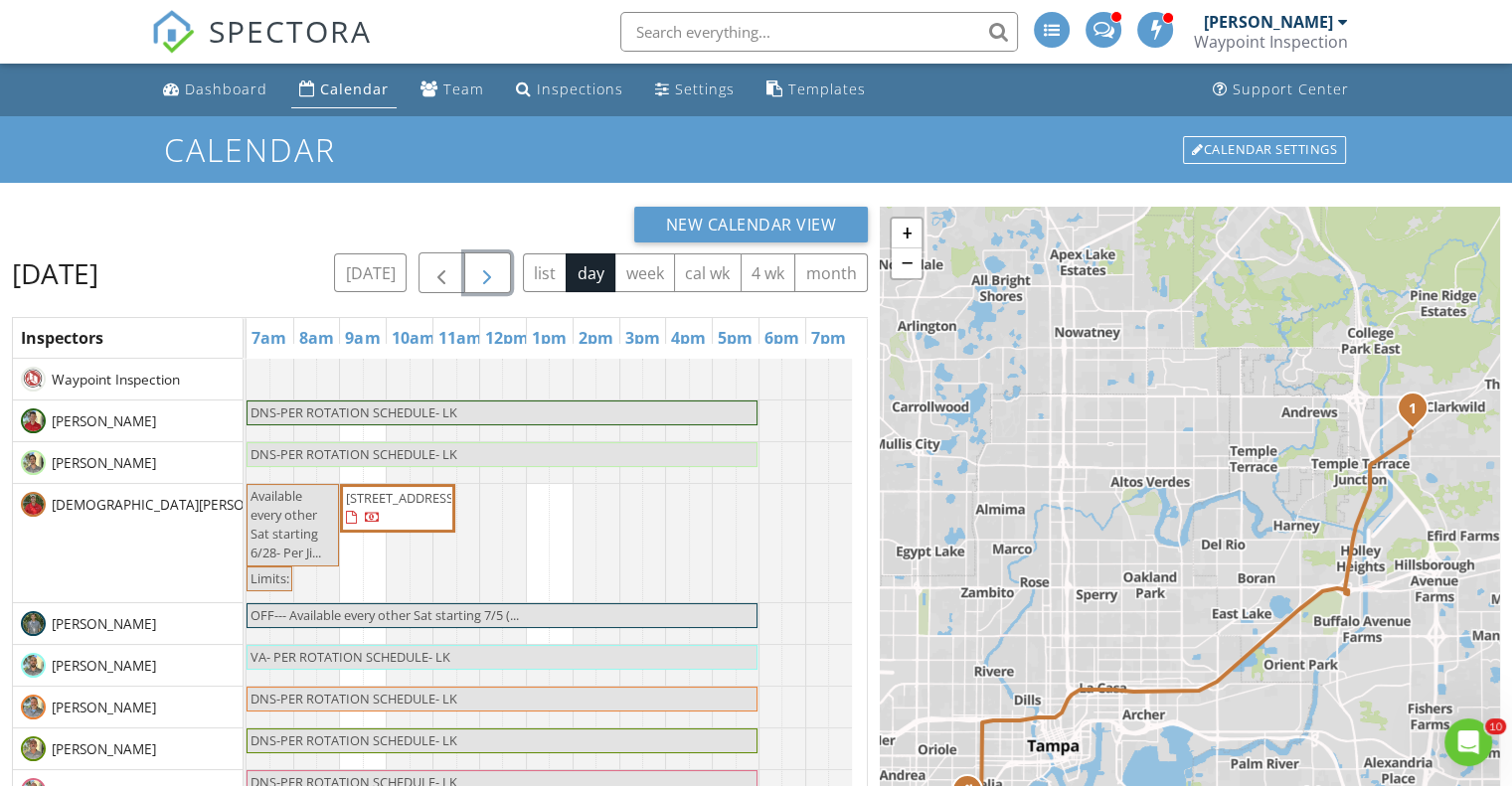 scroll, scrollTop: 57, scrollLeft: 0, axis: vertical 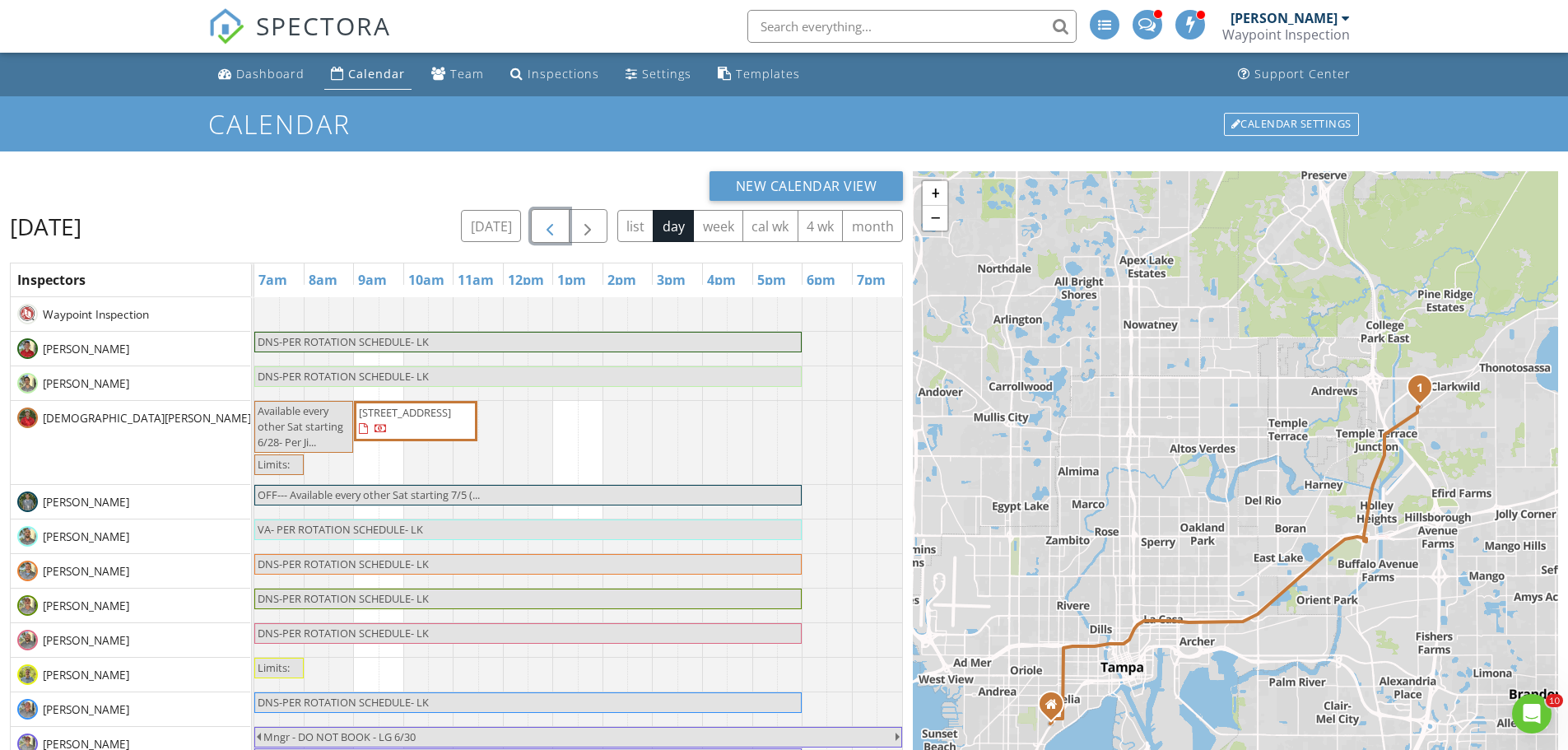 click at bounding box center (550, 226) 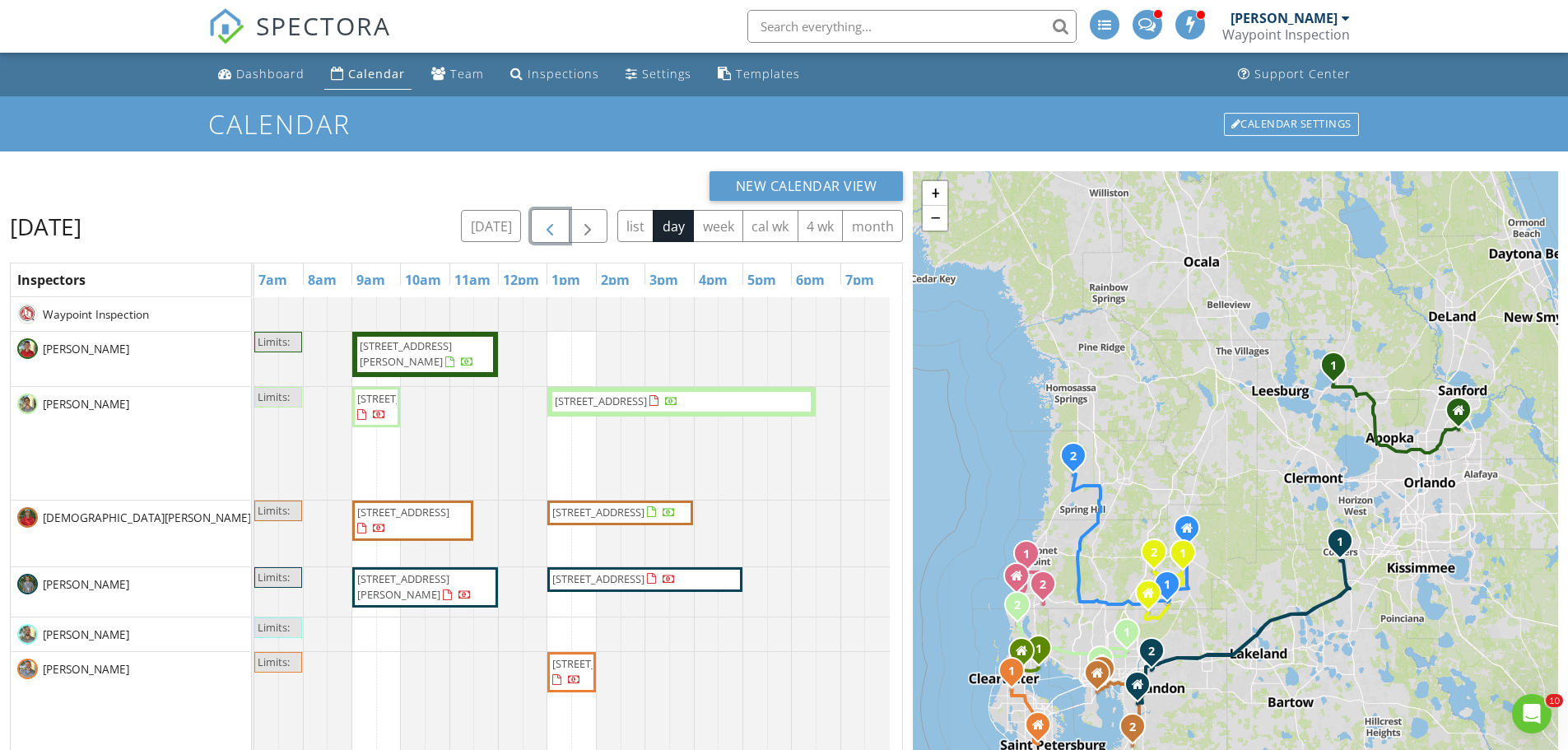 click at bounding box center (550, 226) 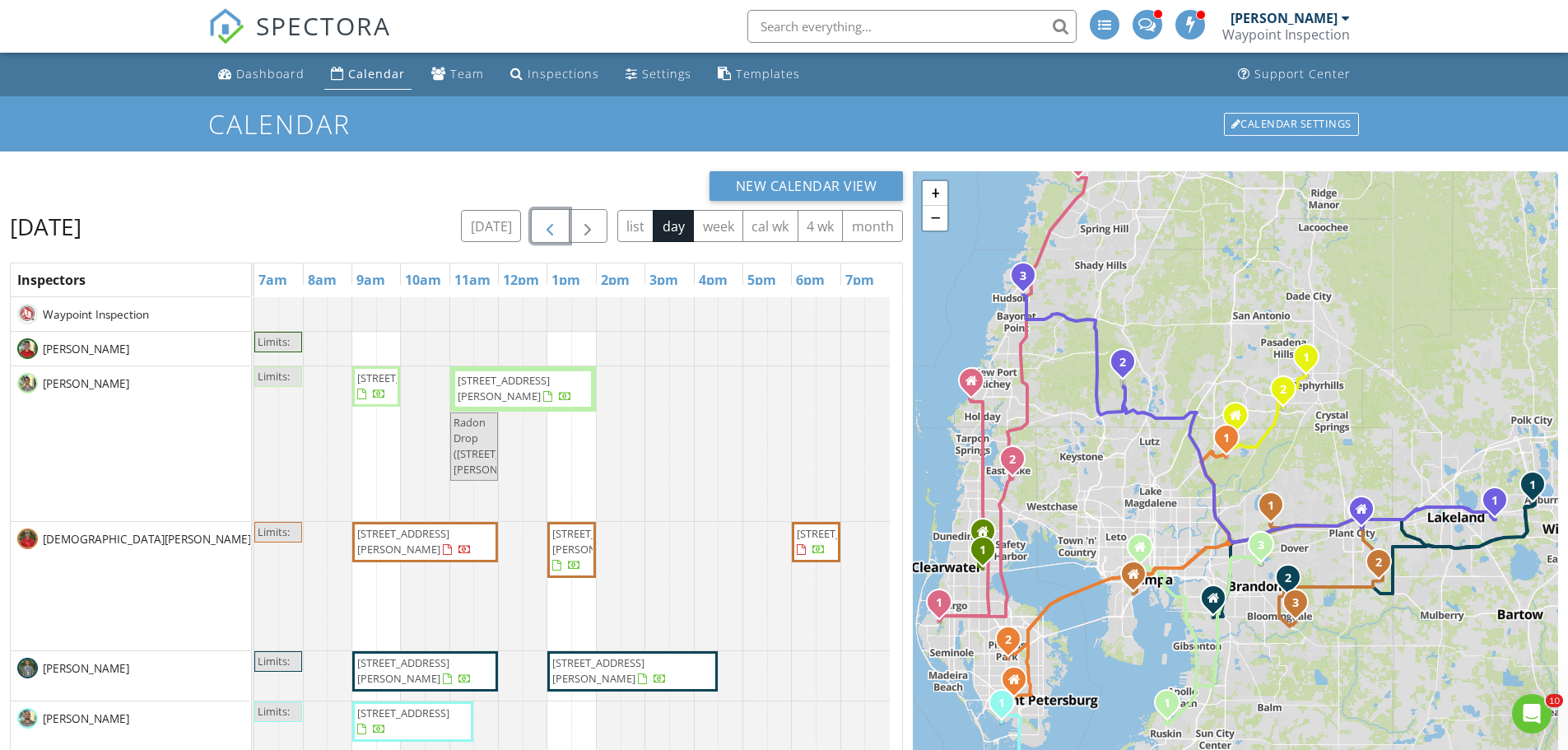scroll, scrollTop: 56, scrollLeft: 0, axis: vertical 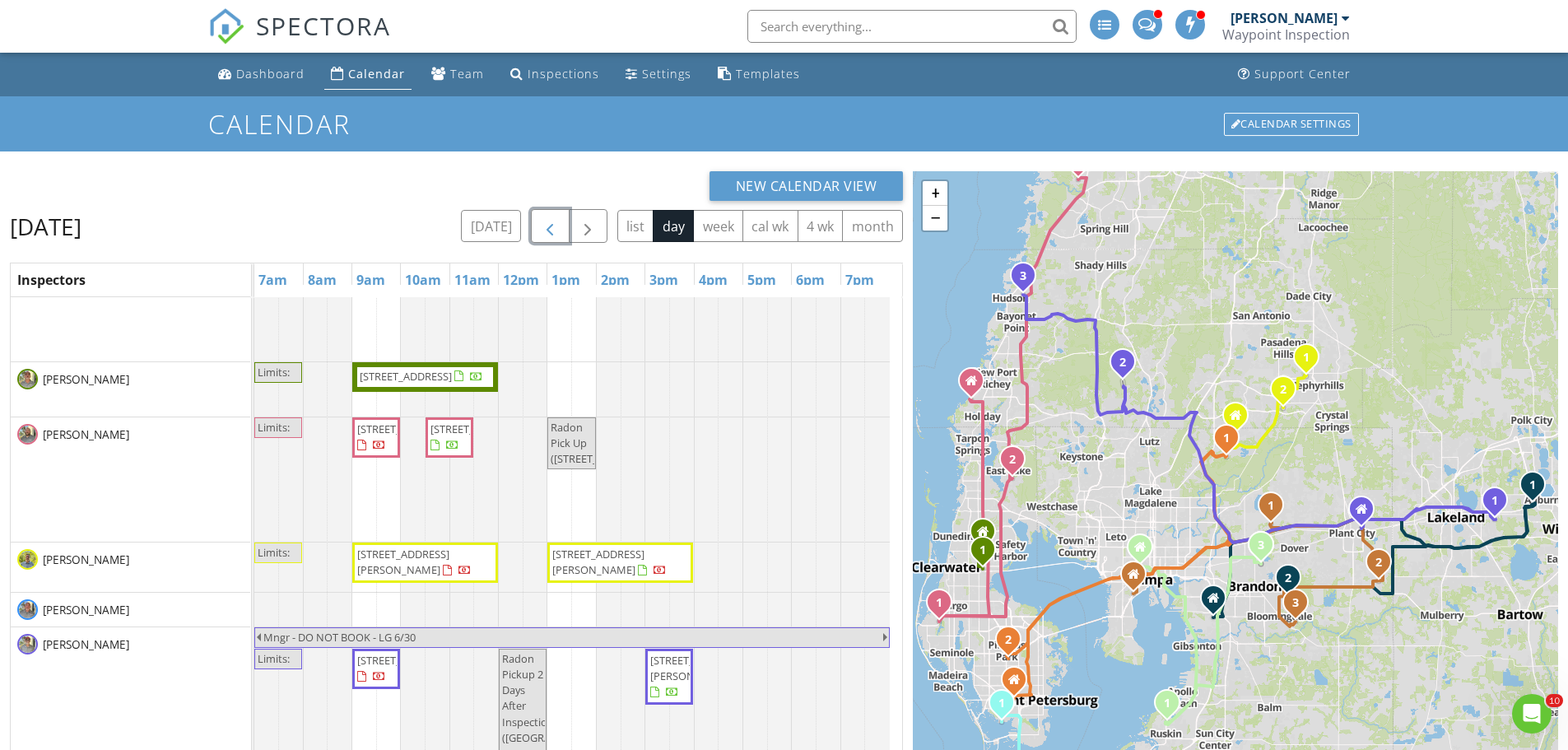 click at bounding box center (550, 226) 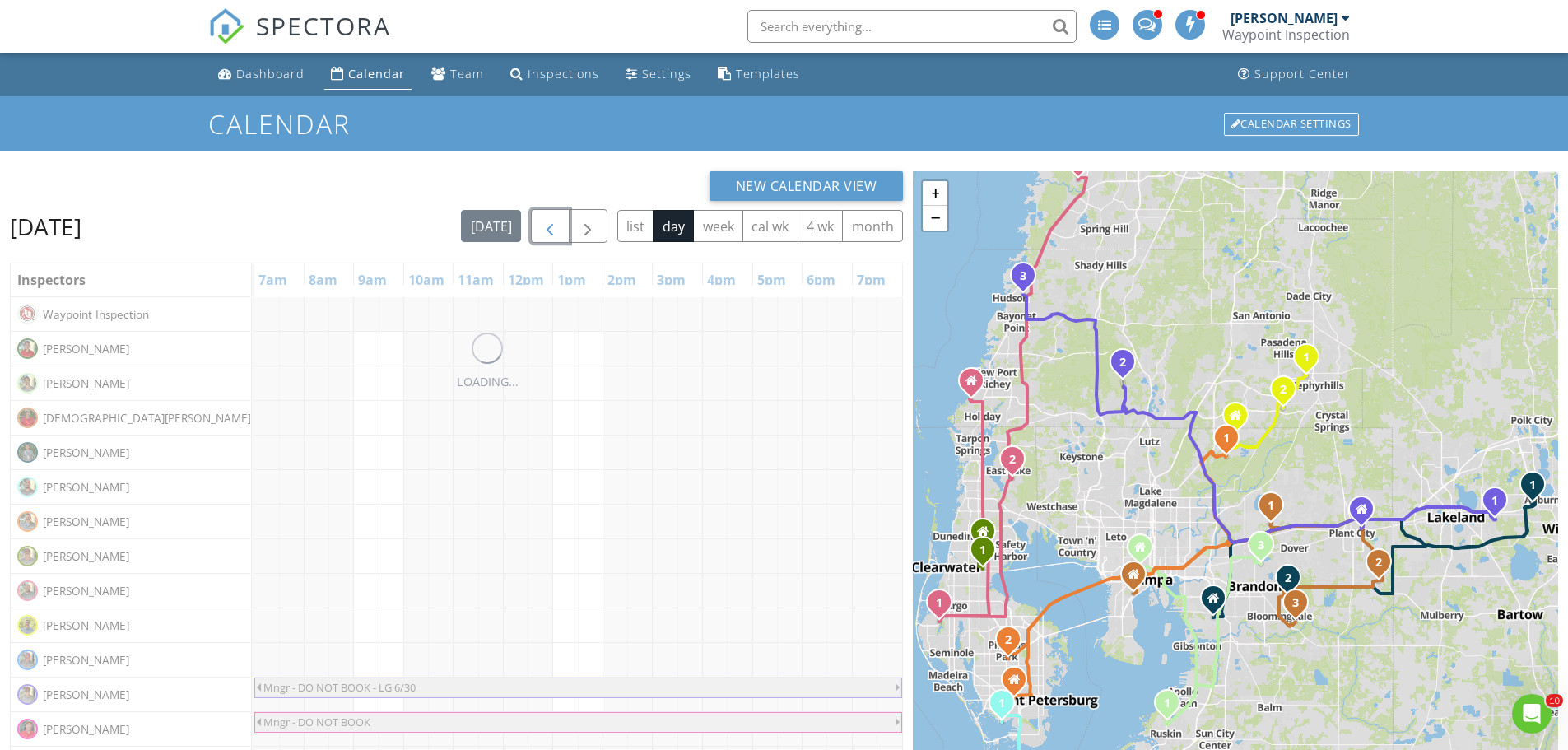 scroll, scrollTop: 0, scrollLeft: 0, axis: both 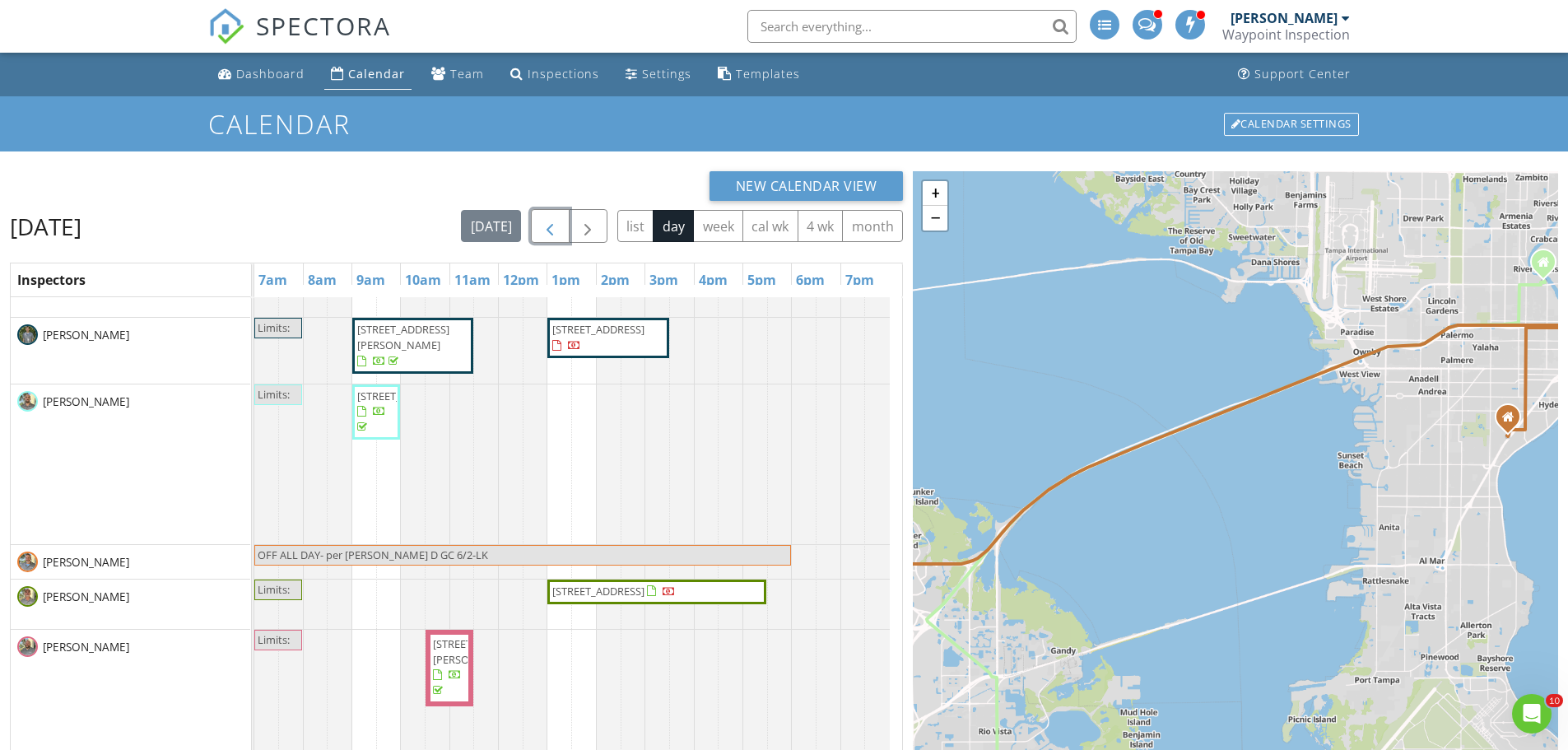 click on "104 Martinique Ave, Tampa 33606" at bounding box center (598, 329) 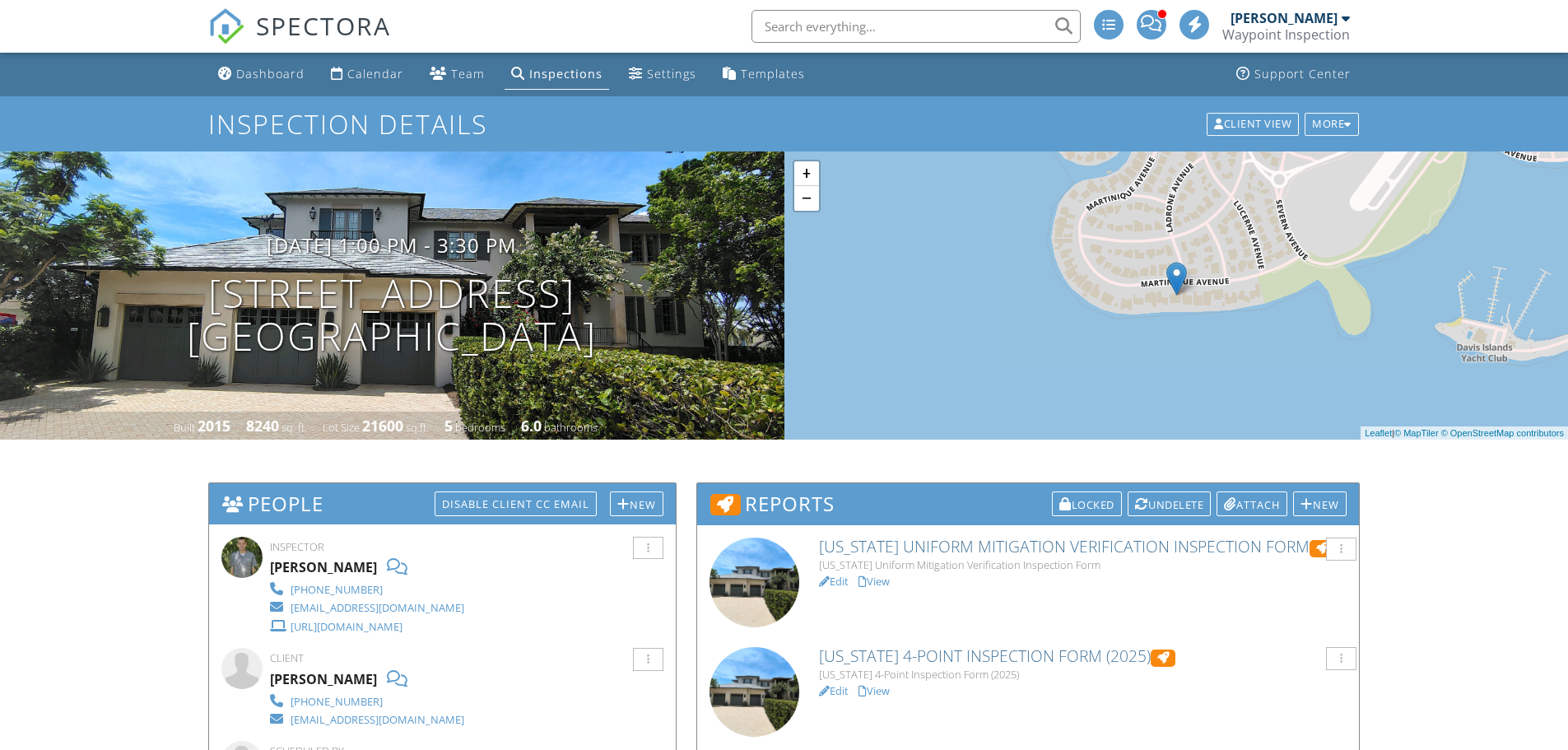 scroll, scrollTop: 0, scrollLeft: 0, axis: both 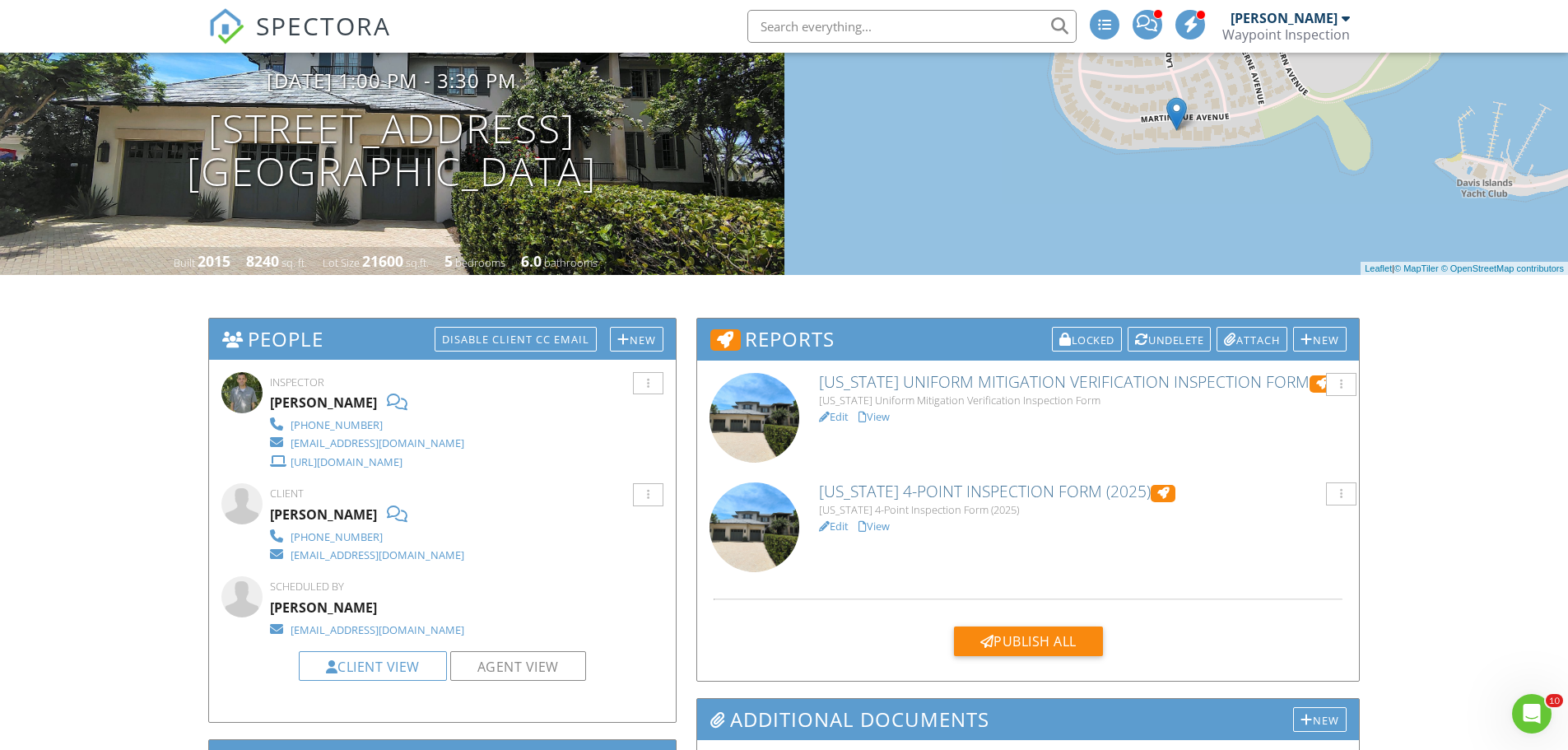 click on "View" at bounding box center (874, 526) 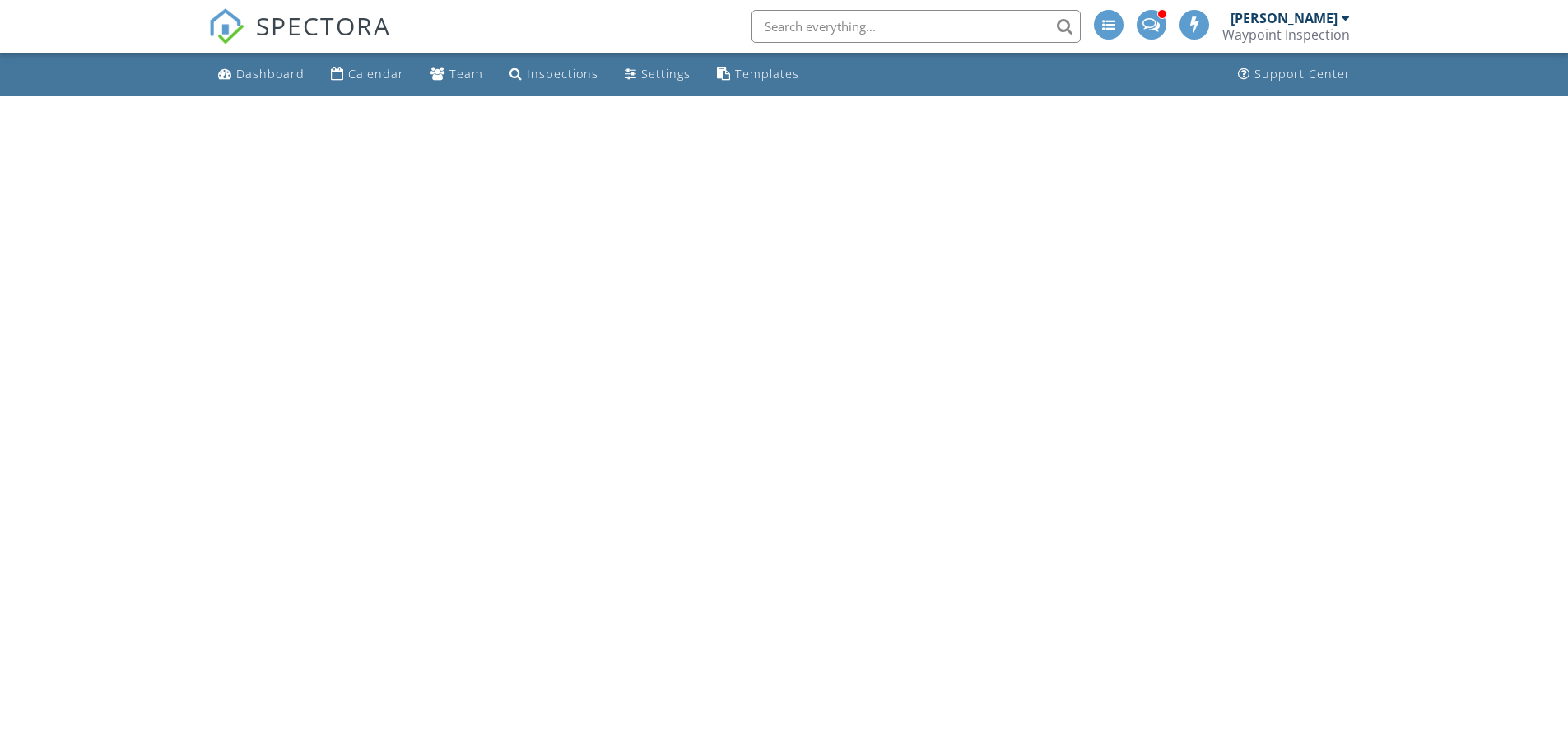 scroll, scrollTop: 0, scrollLeft: 0, axis: both 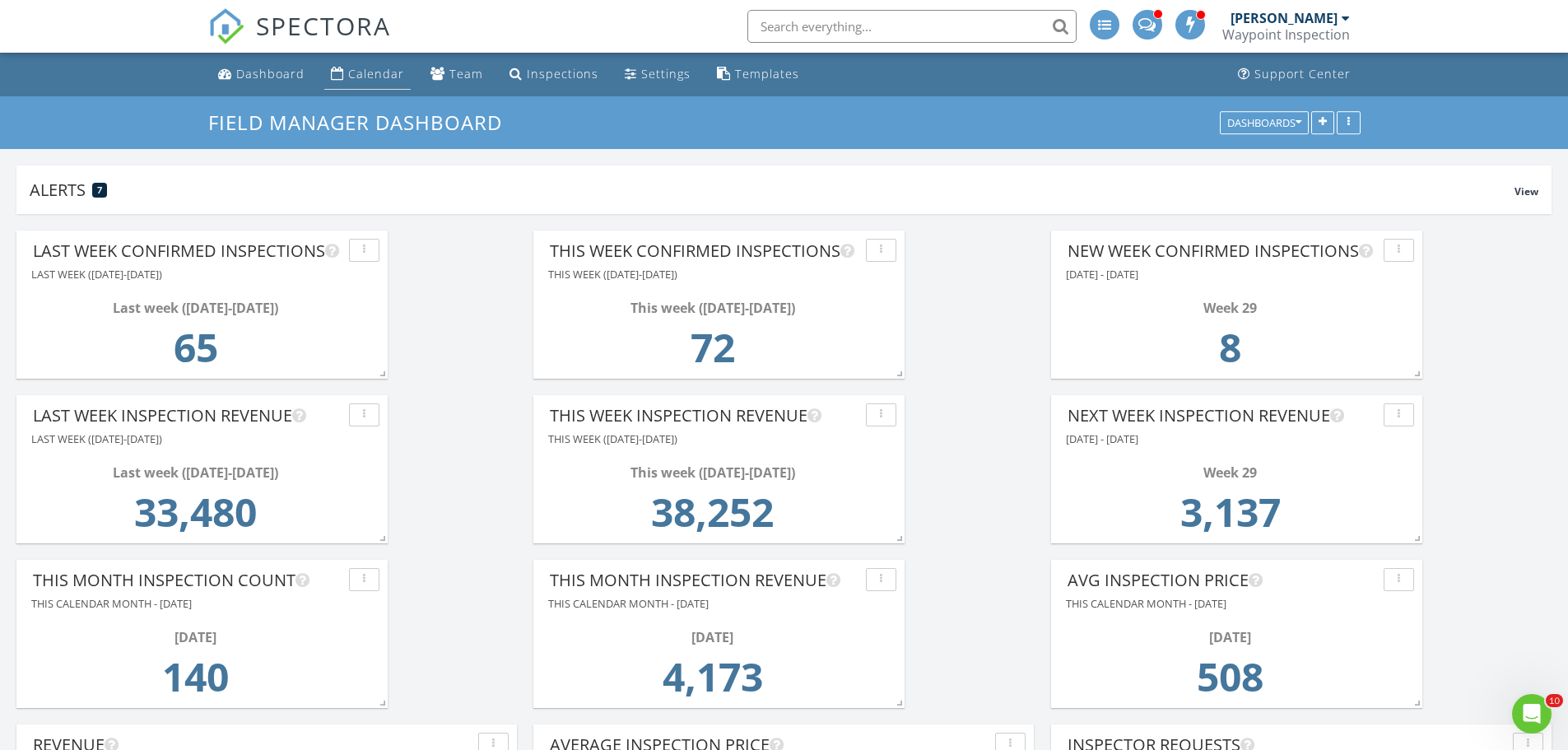 click on "Calendar" at bounding box center [376, 73] 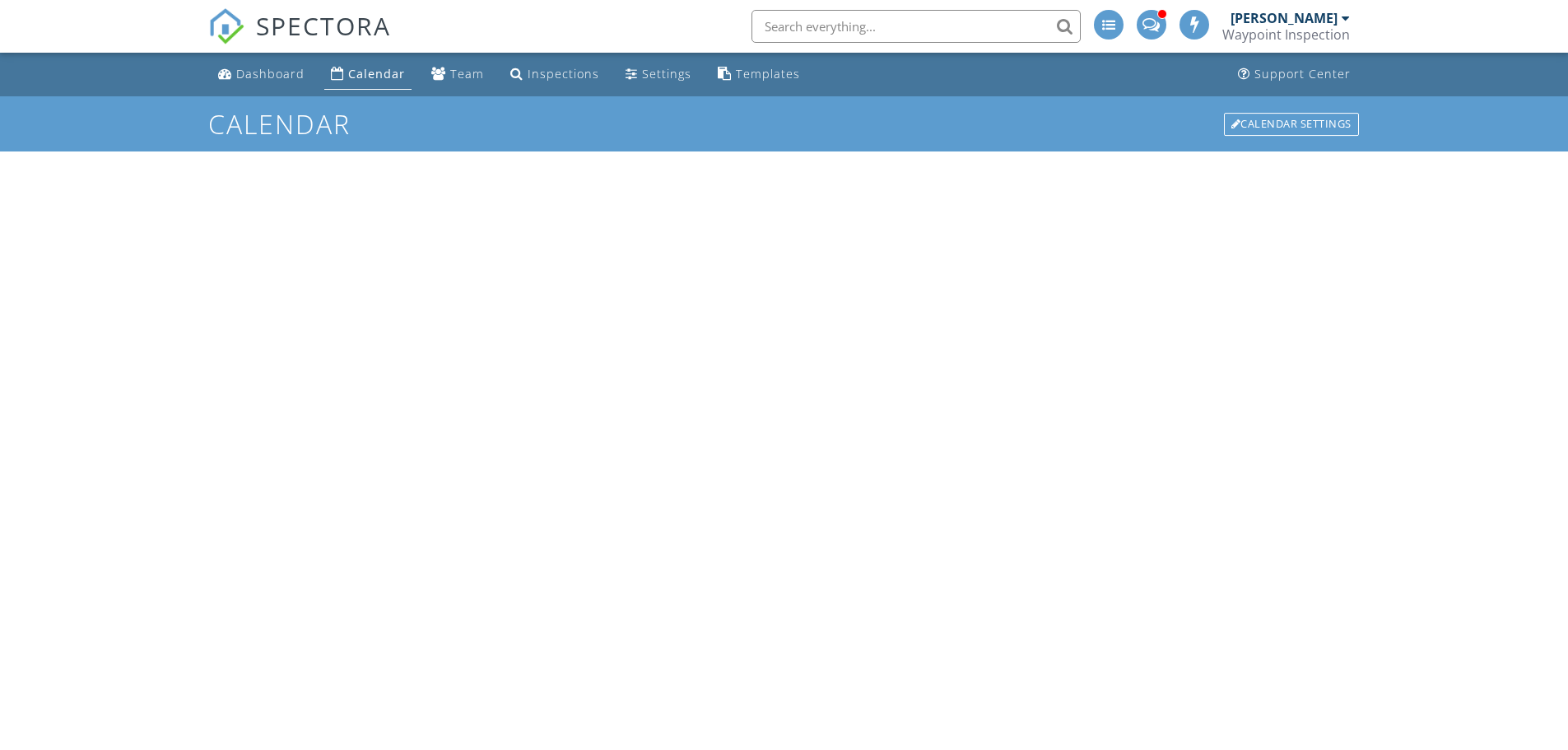 scroll, scrollTop: 0, scrollLeft: 0, axis: both 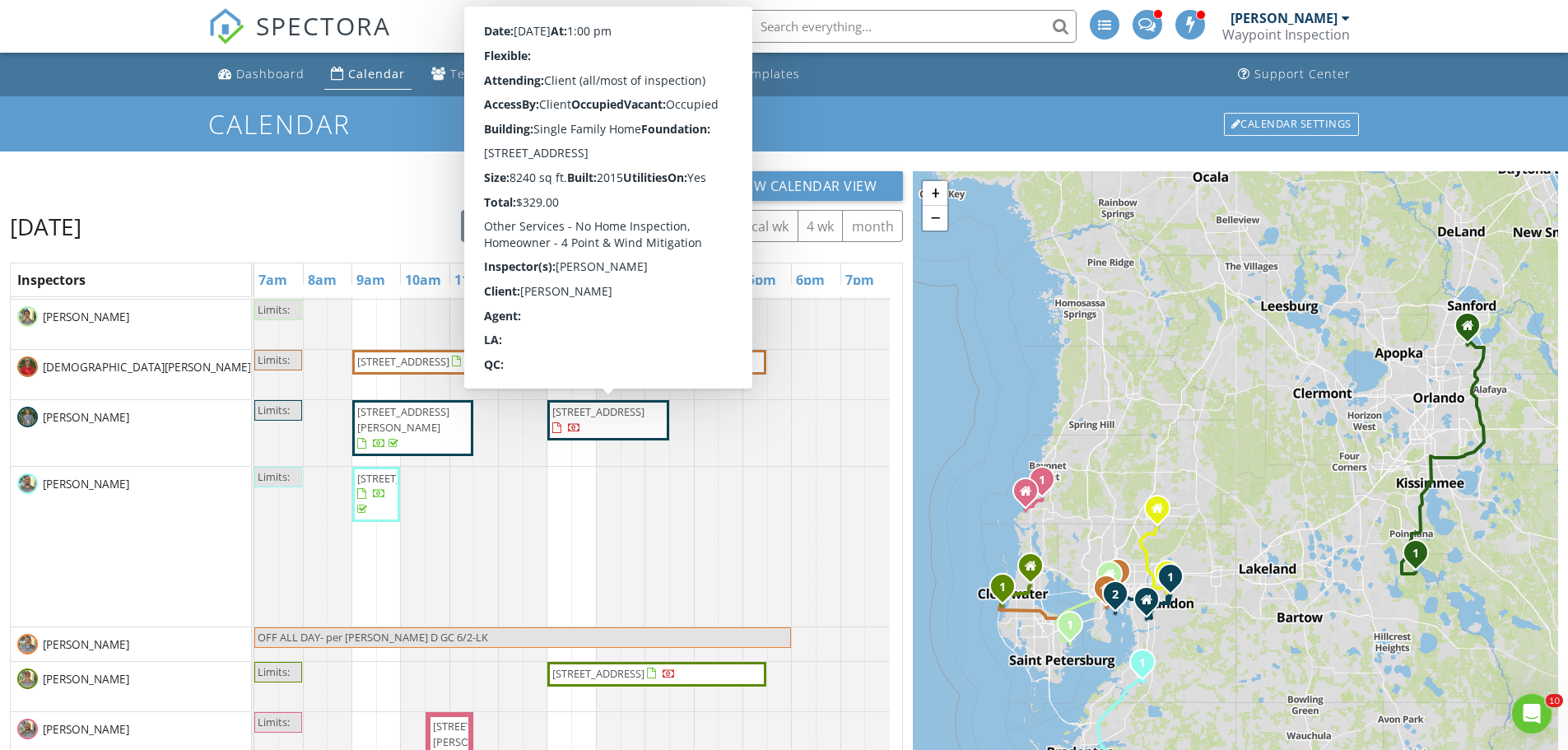 click on "104 Martinique Ave, Tampa 33606" at bounding box center [598, 412] 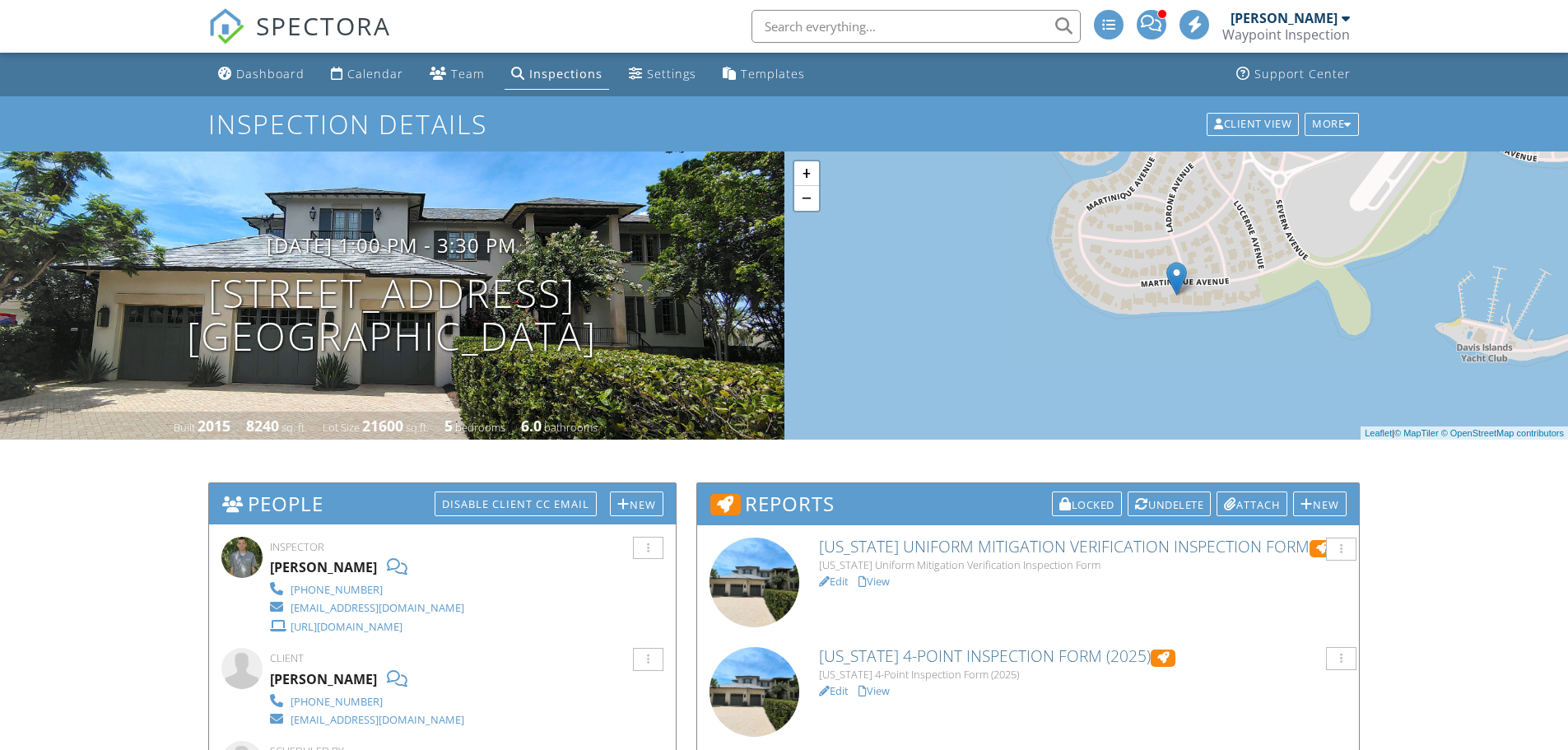 scroll, scrollTop: 0, scrollLeft: 0, axis: both 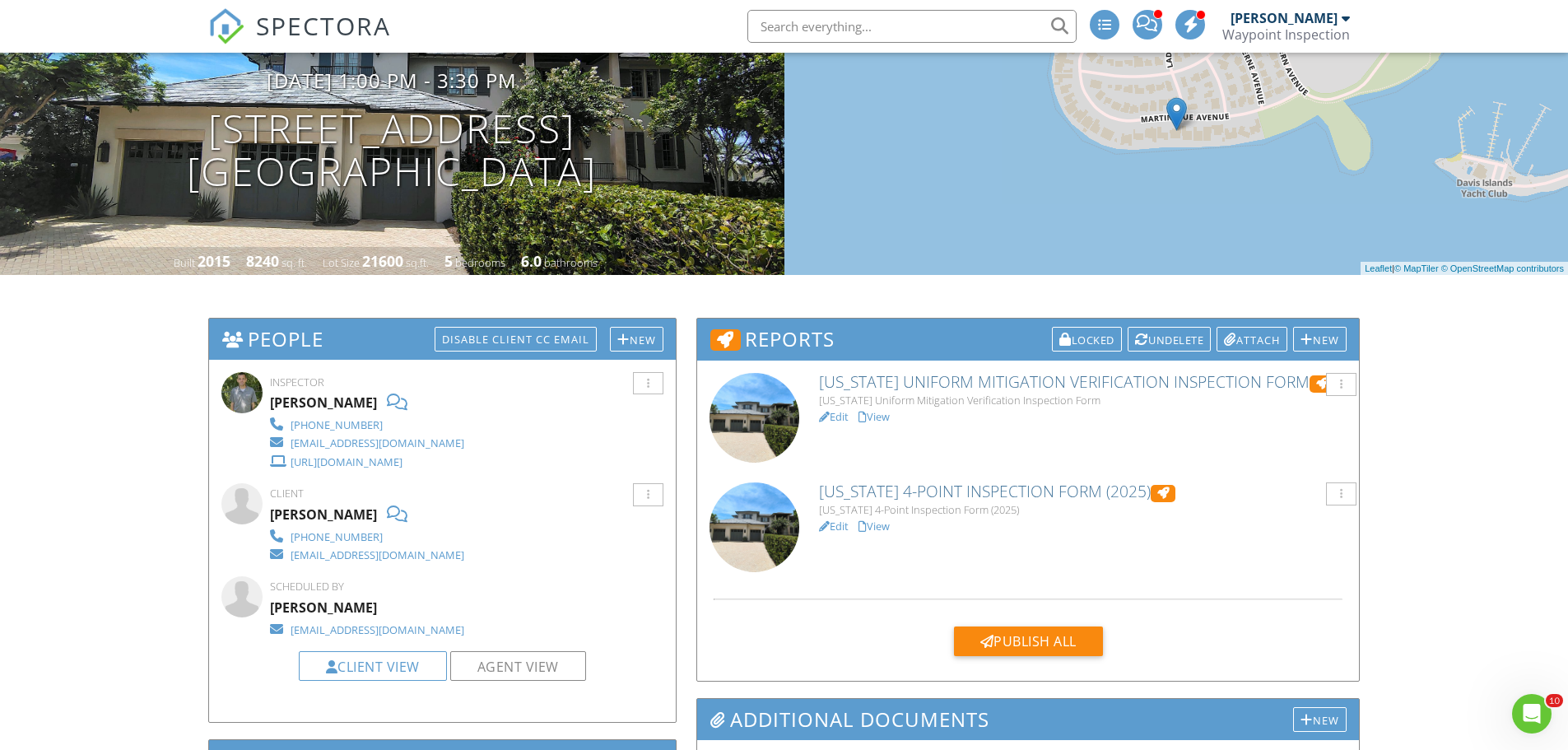 click on "View" at bounding box center [874, 526] 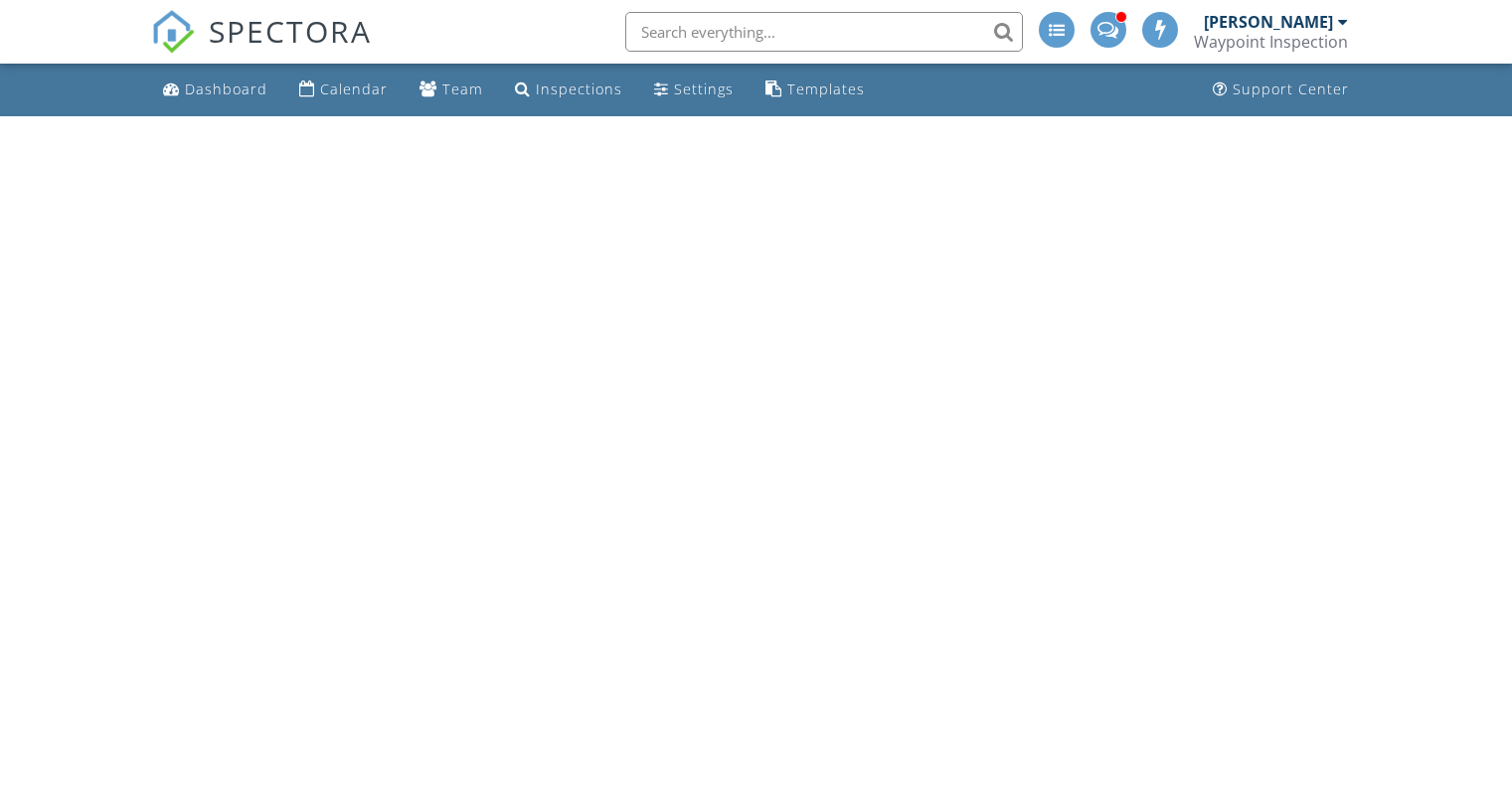 scroll, scrollTop: 0, scrollLeft: 0, axis: both 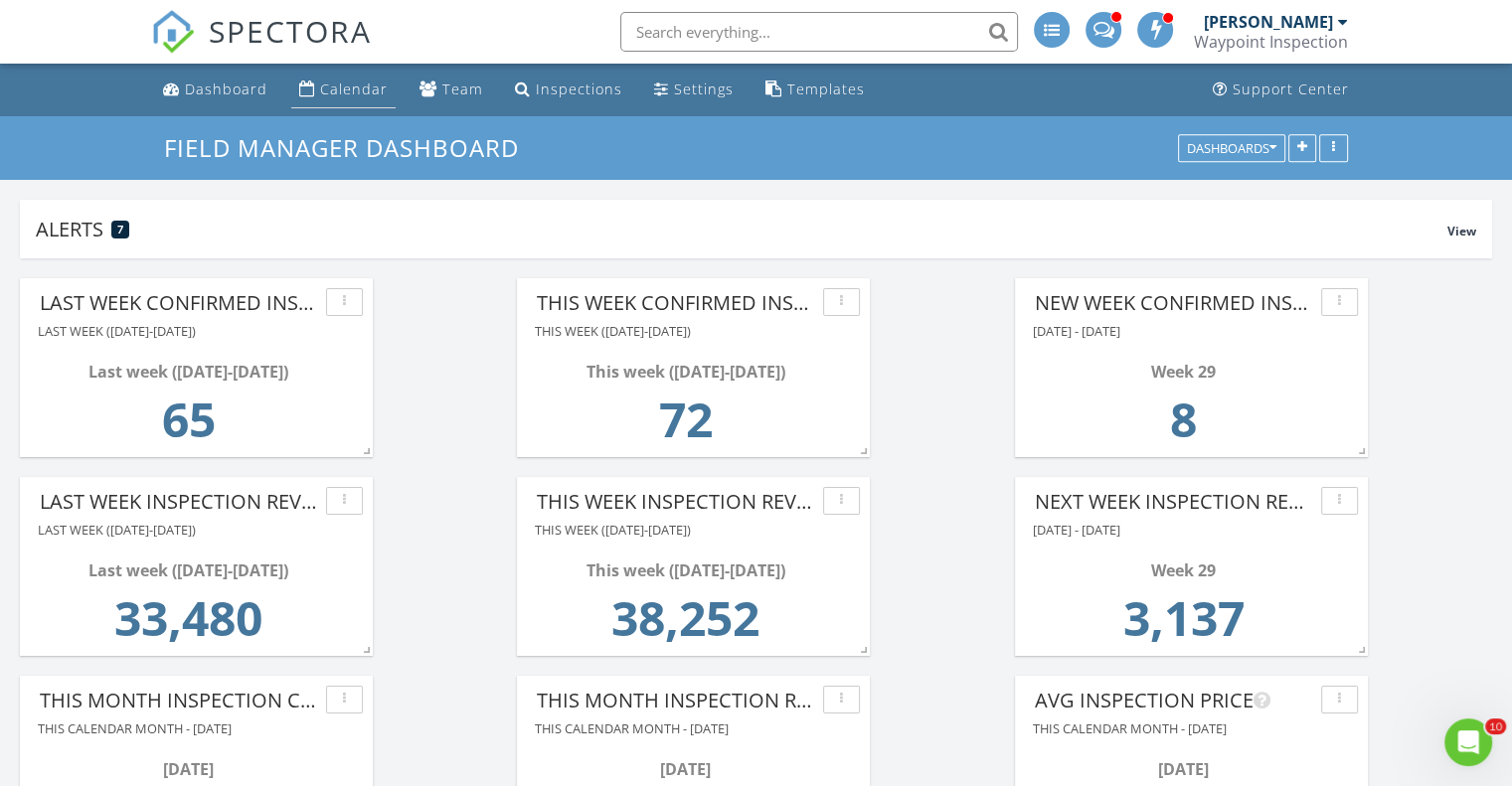 click on "Calendar" at bounding box center (354, 88) 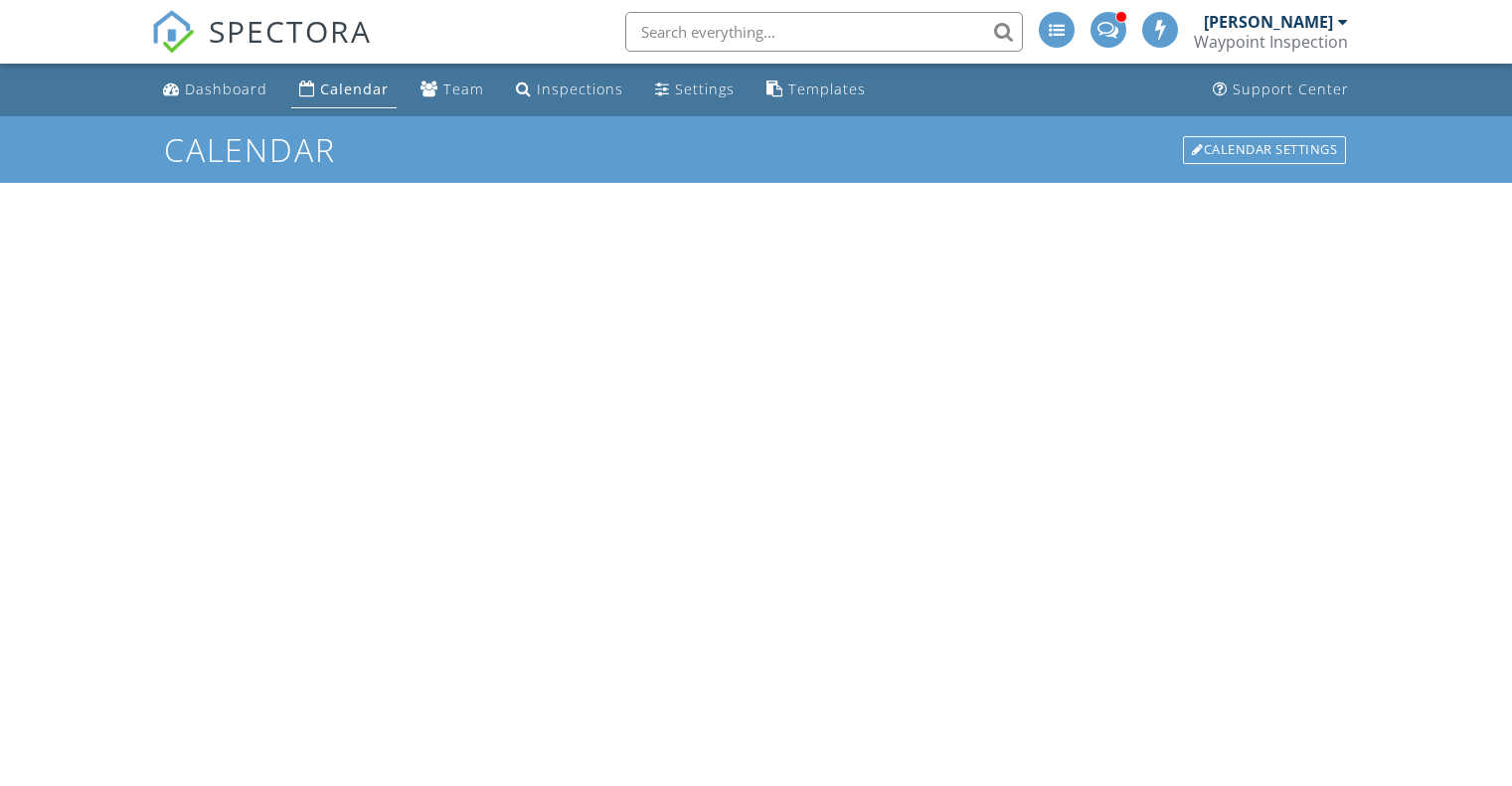 scroll, scrollTop: 0, scrollLeft: 0, axis: both 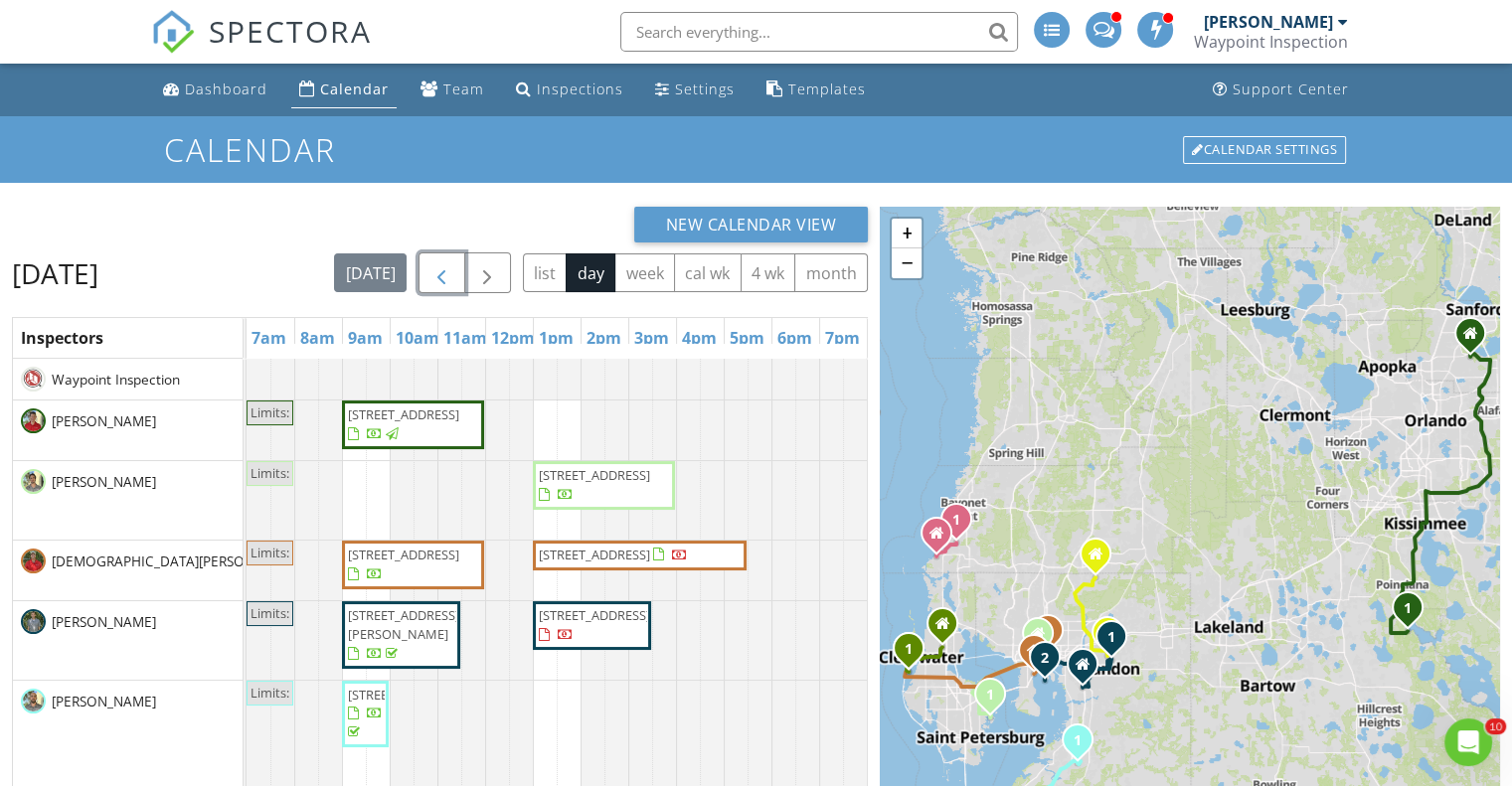 click at bounding box center [441, 273] 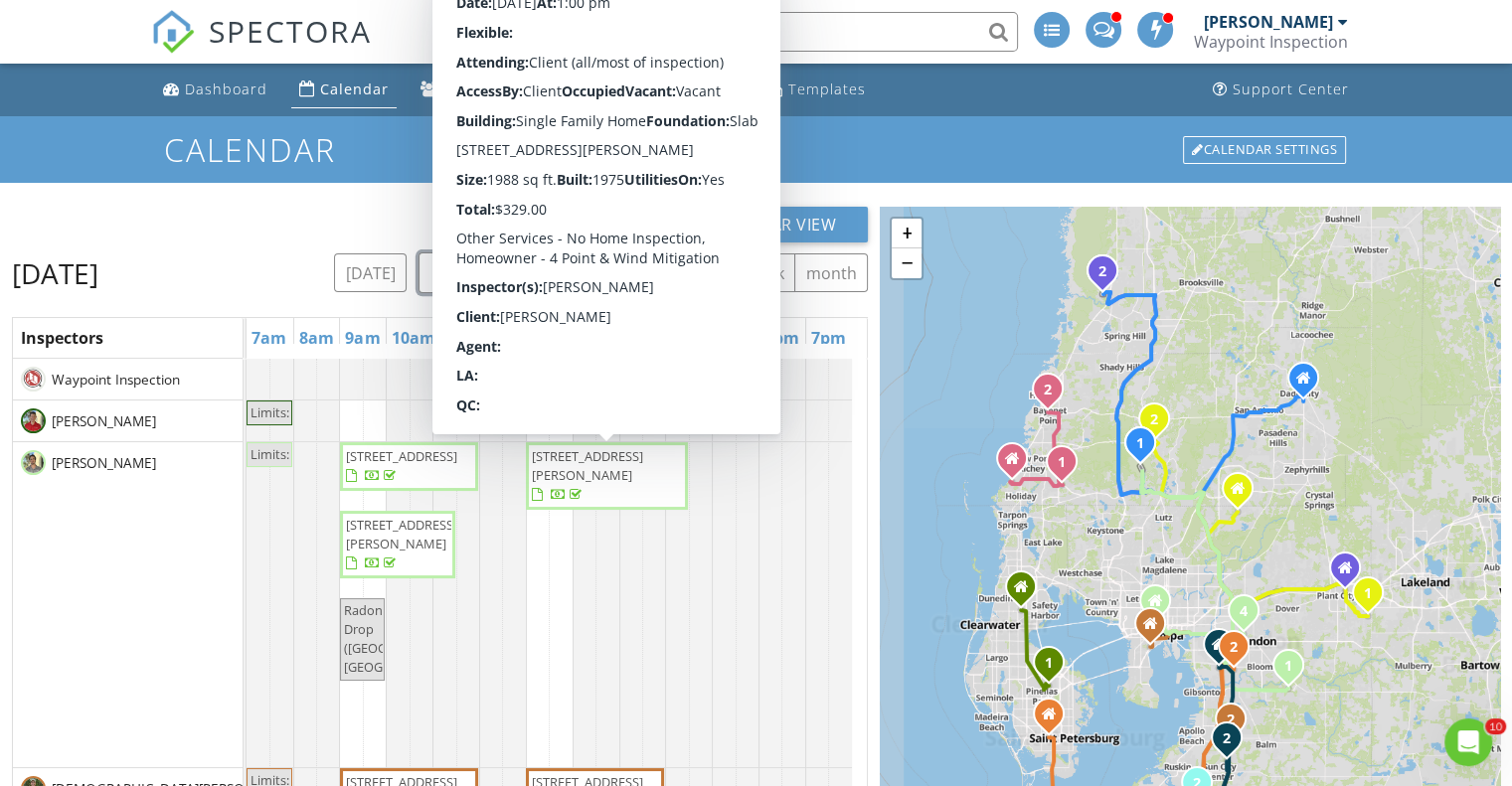 scroll, scrollTop: 89, scrollLeft: 0, axis: vertical 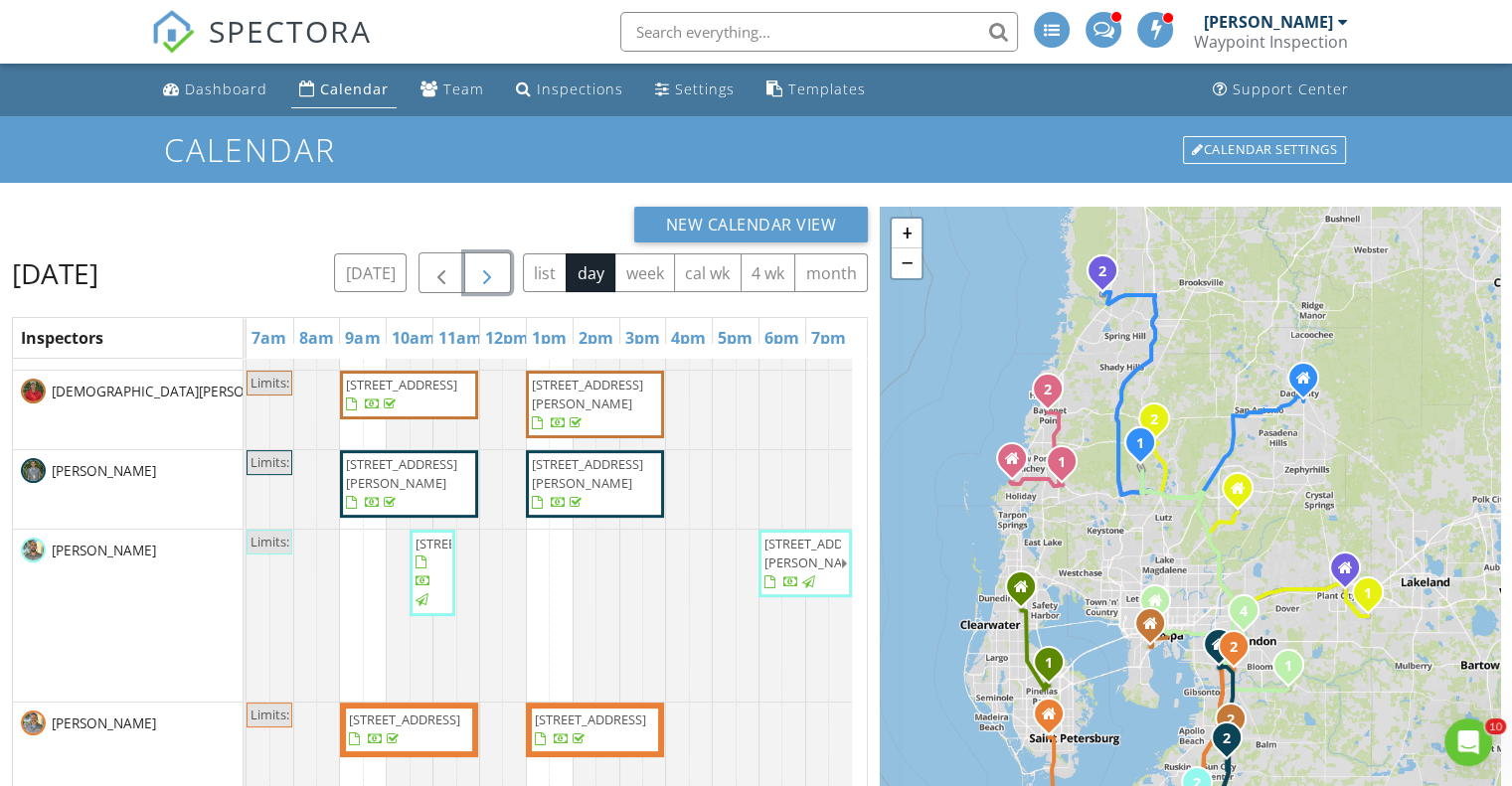 click at bounding box center [487, 273] 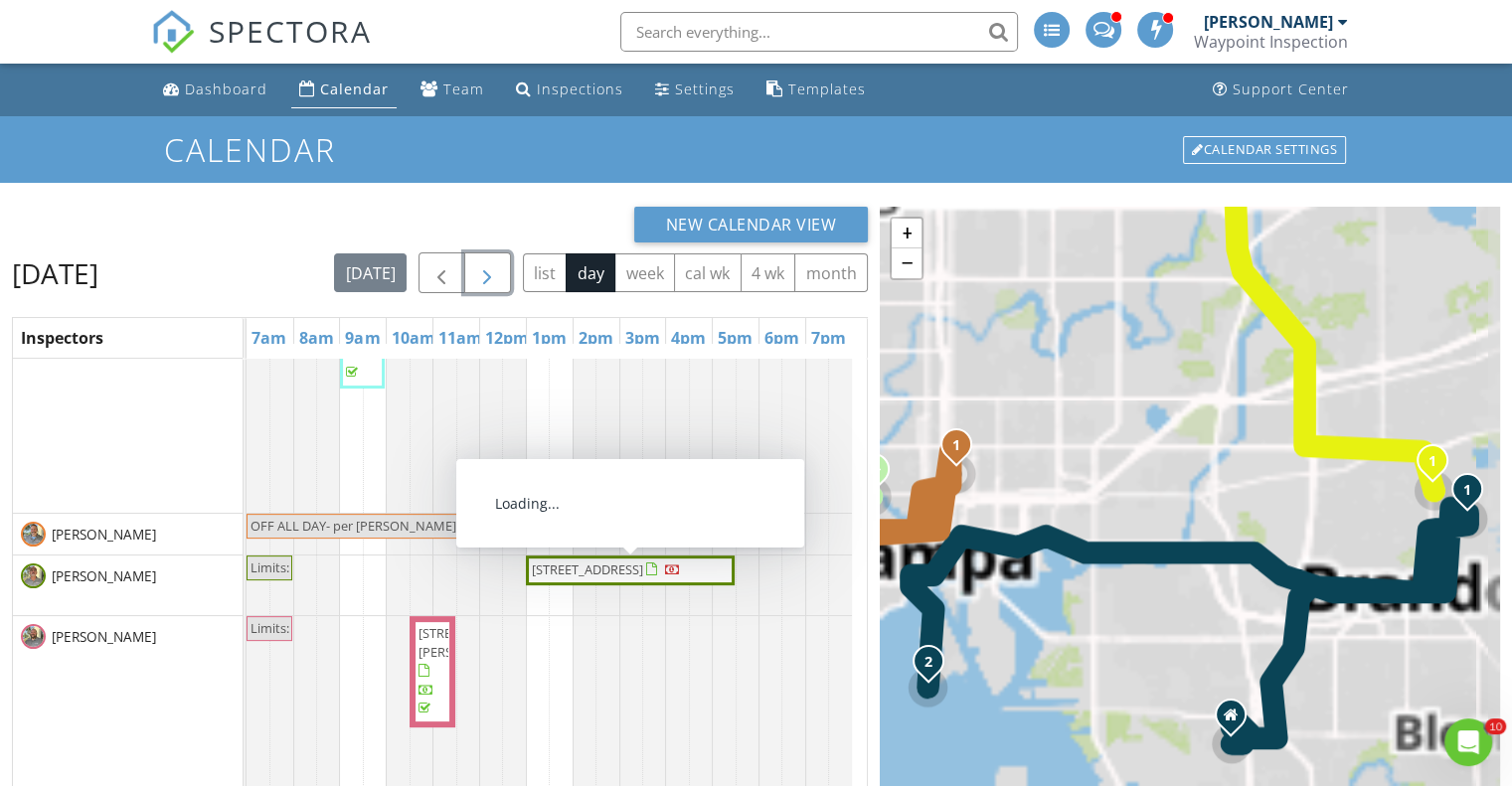 scroll, scrollTop: 469, scrollLeft: 0, axis: vertical 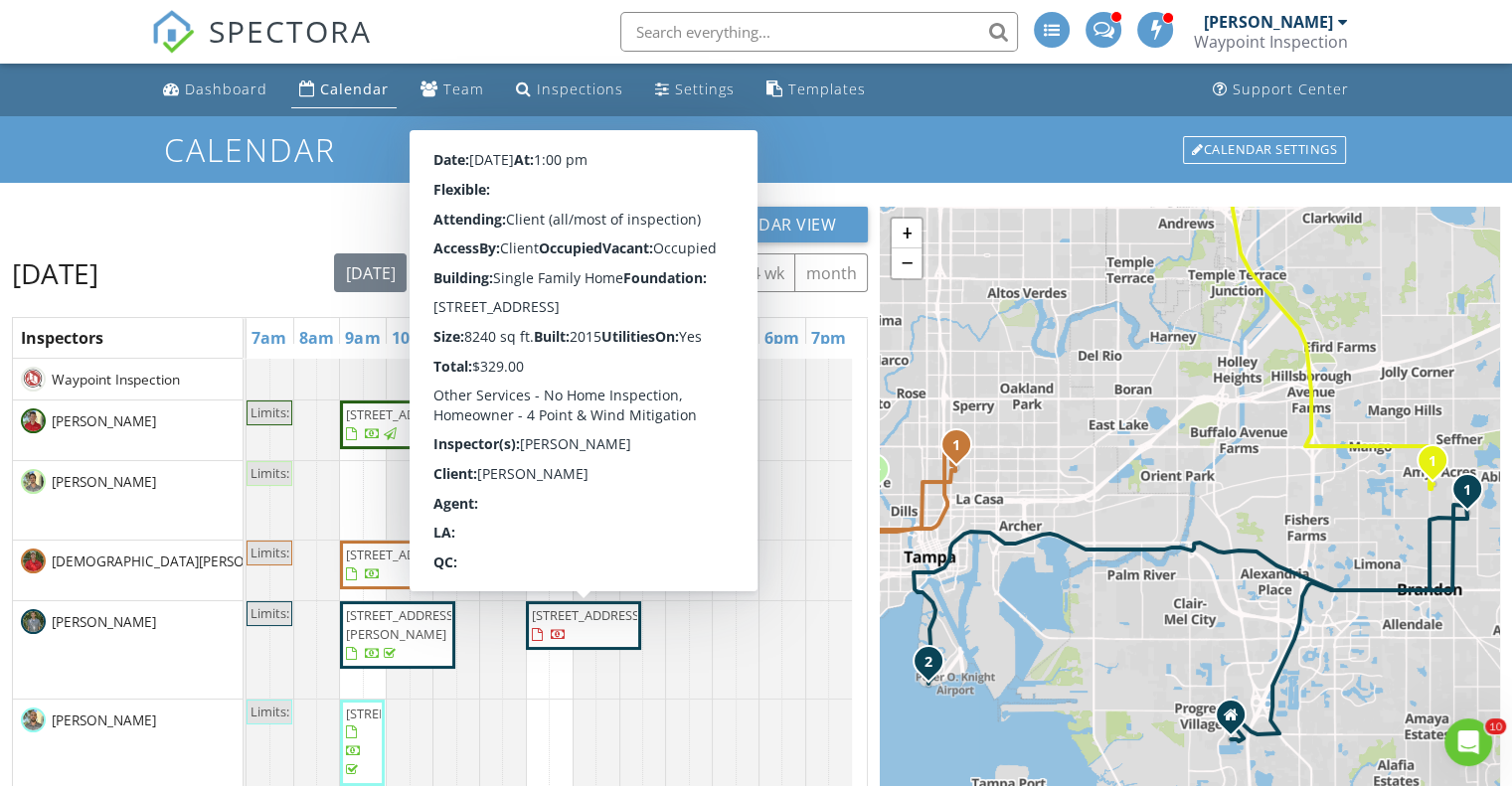 click on "104 Martinique Ave, Tampa 33606" at bounding box center (588, 615) 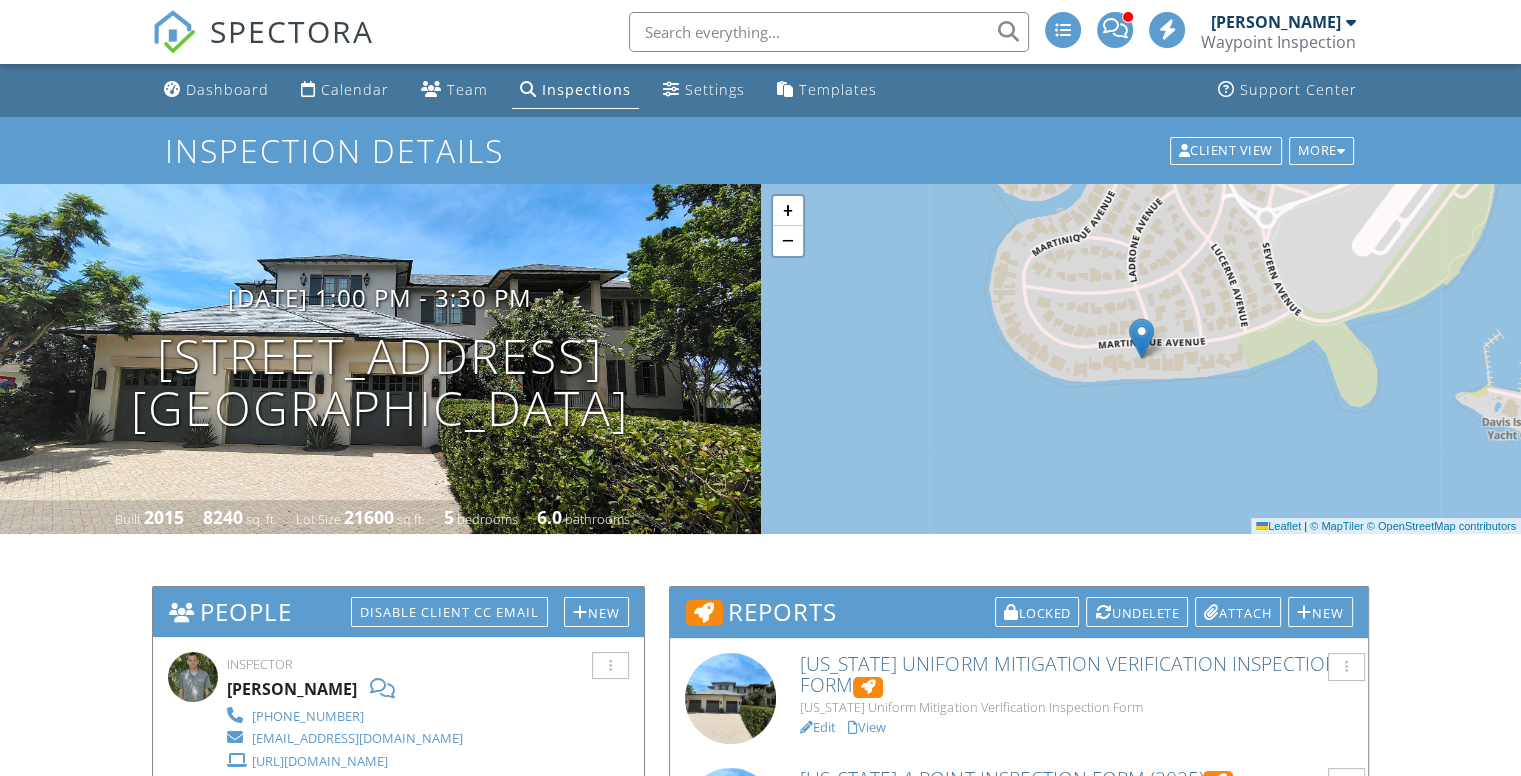 scroll, scrollTop: 200, scrollLeft: 0, axis: vertical 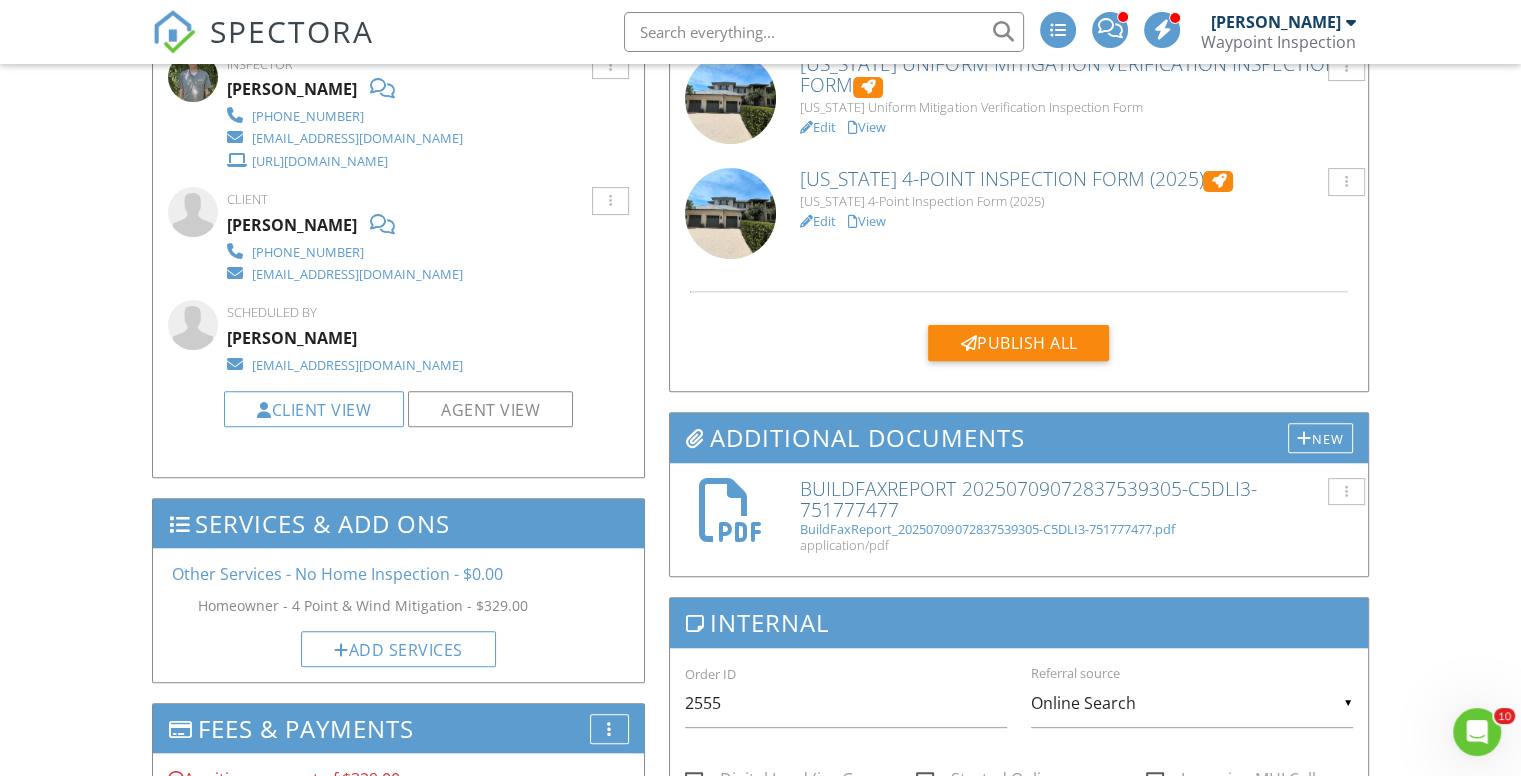 click on "BuildFaxReport 20250709072837539305-C5DLI3-751777477" at bounding box center [1076, 499] 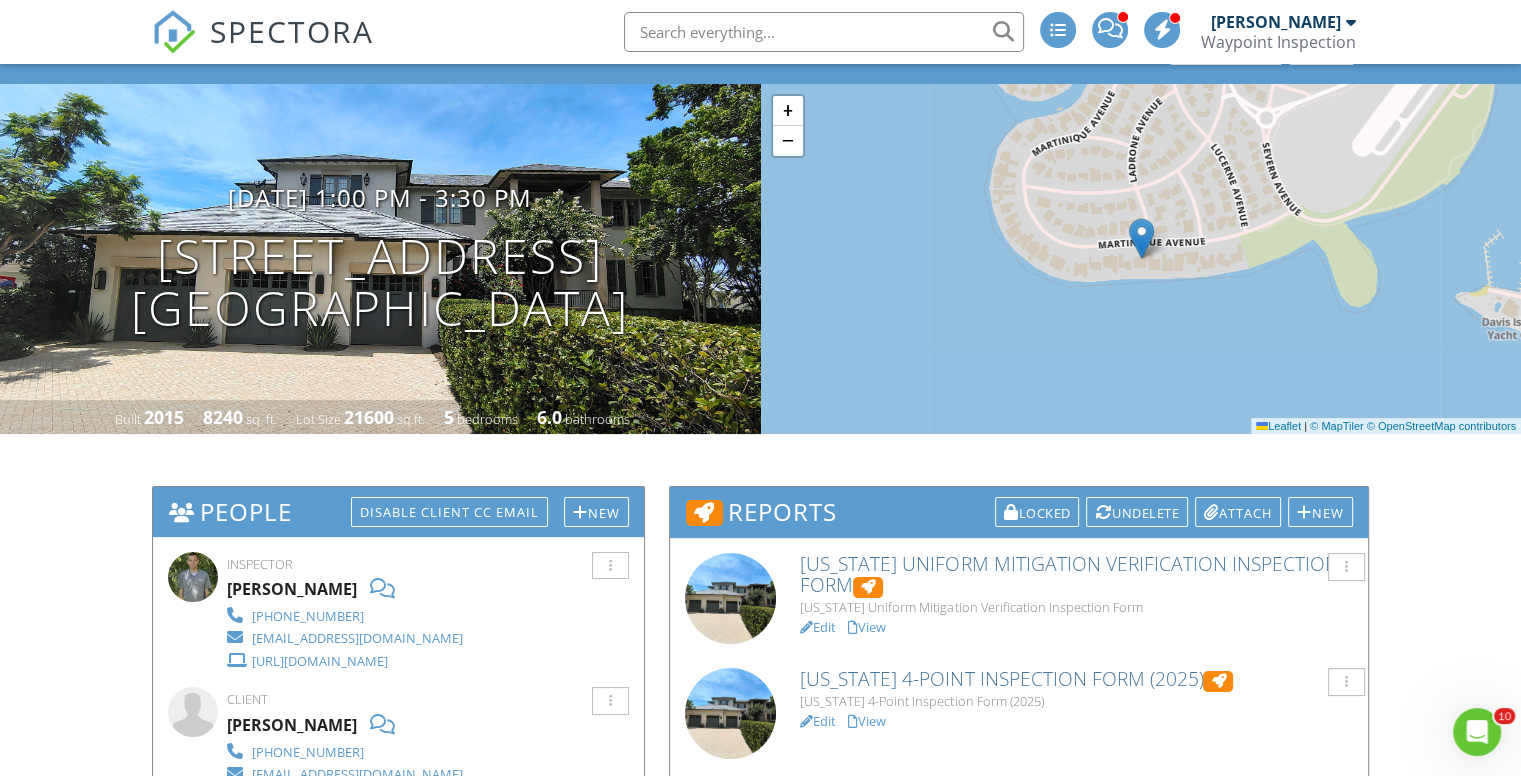 scroll, scrollTop: 0, scrollLeft: 0, axis: both 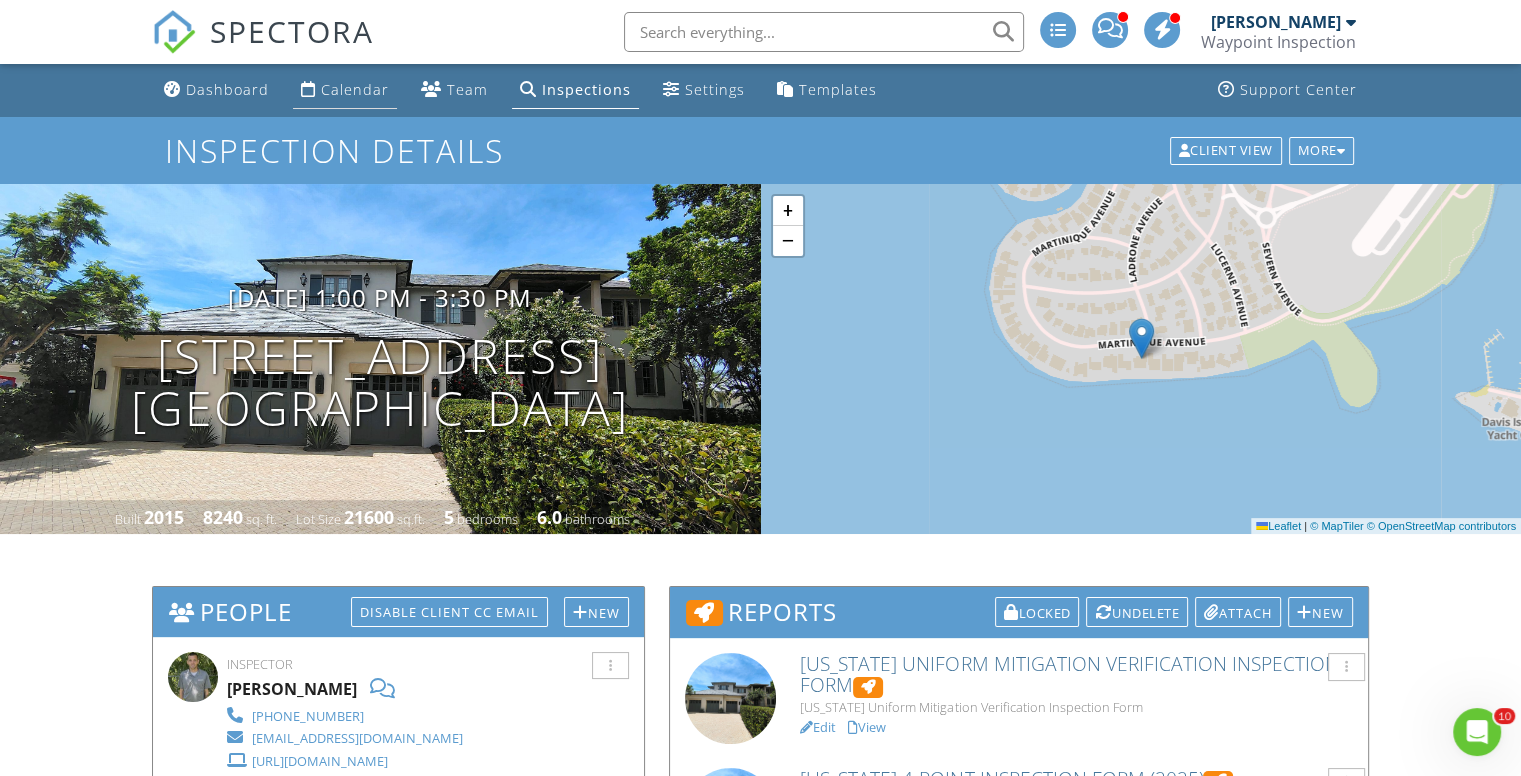 click on "Calendar" at bounding box center [355, 89] 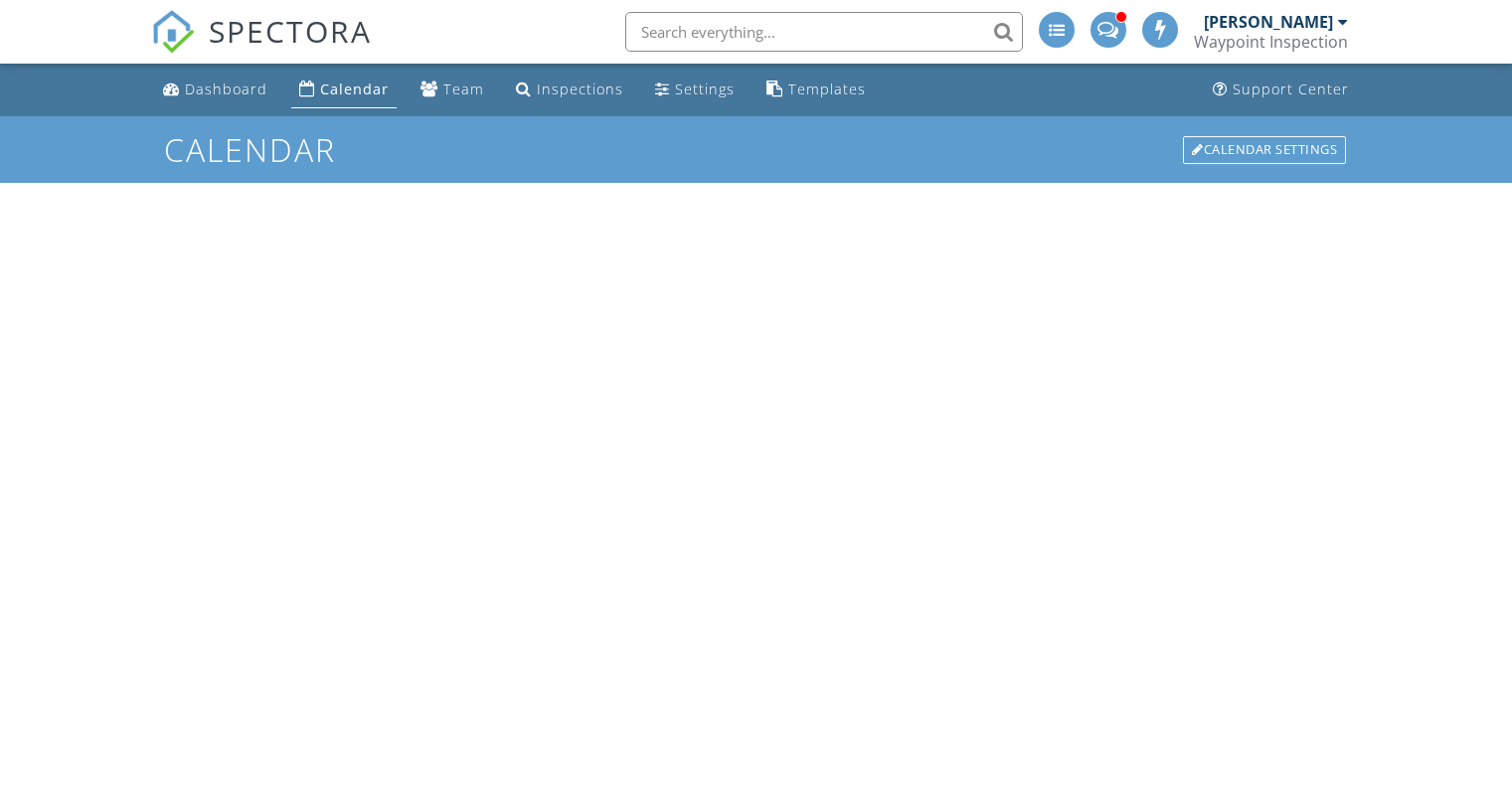 scroll, scrollTop: 0, scrollLeft: 0, axis: both 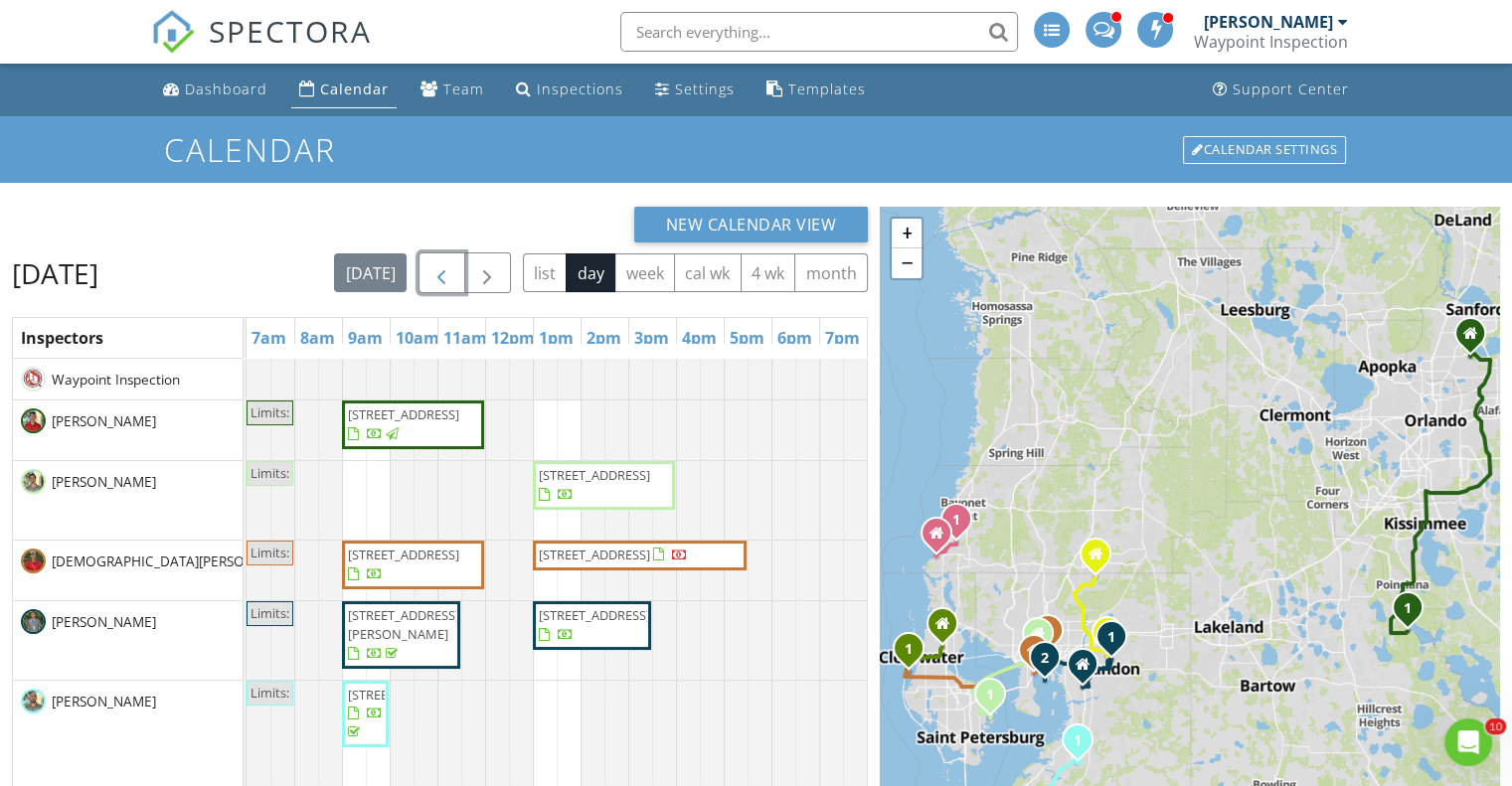 click at bounding box center (441, 272) 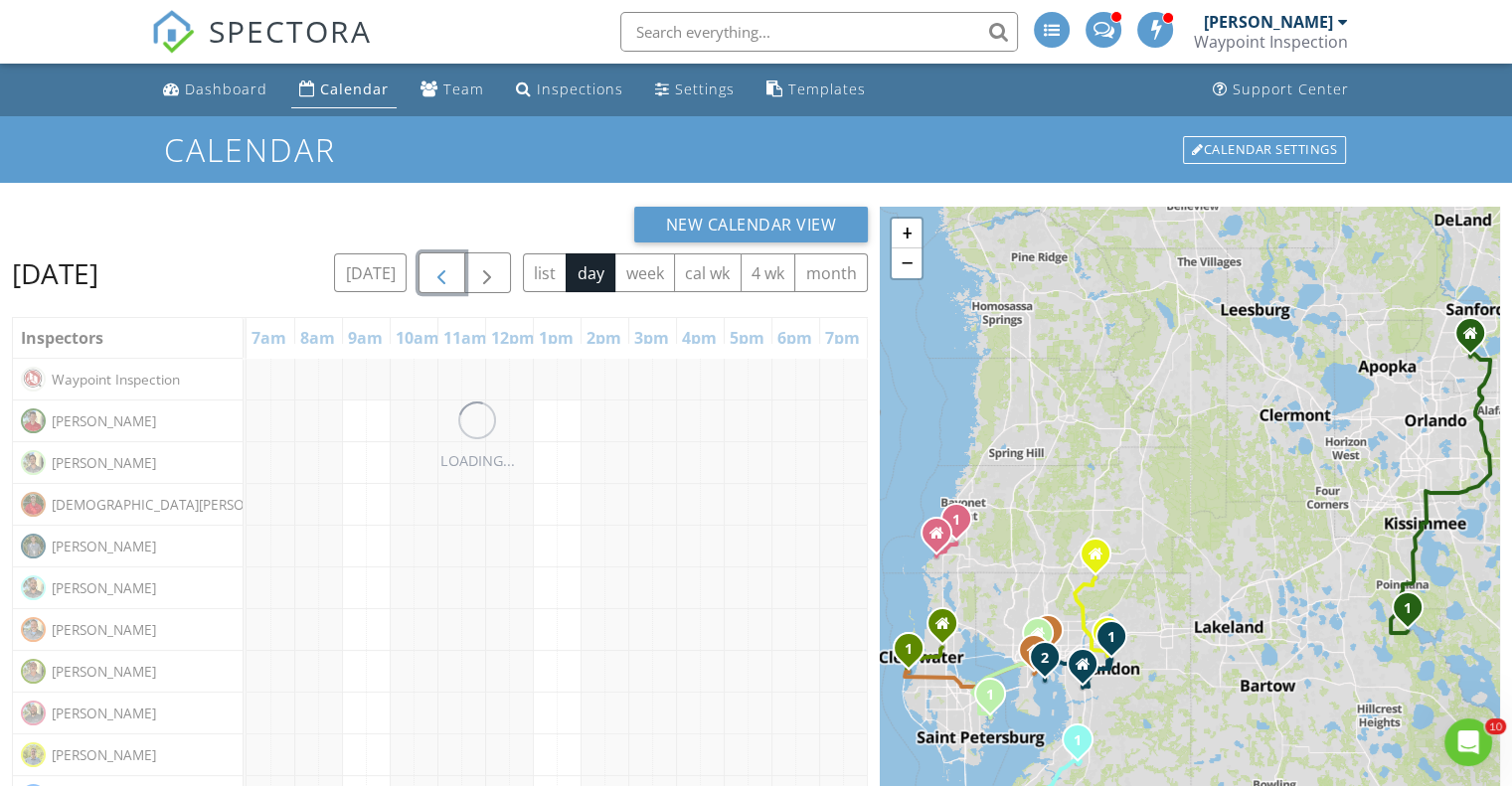 click at bounding box center [441, 272] 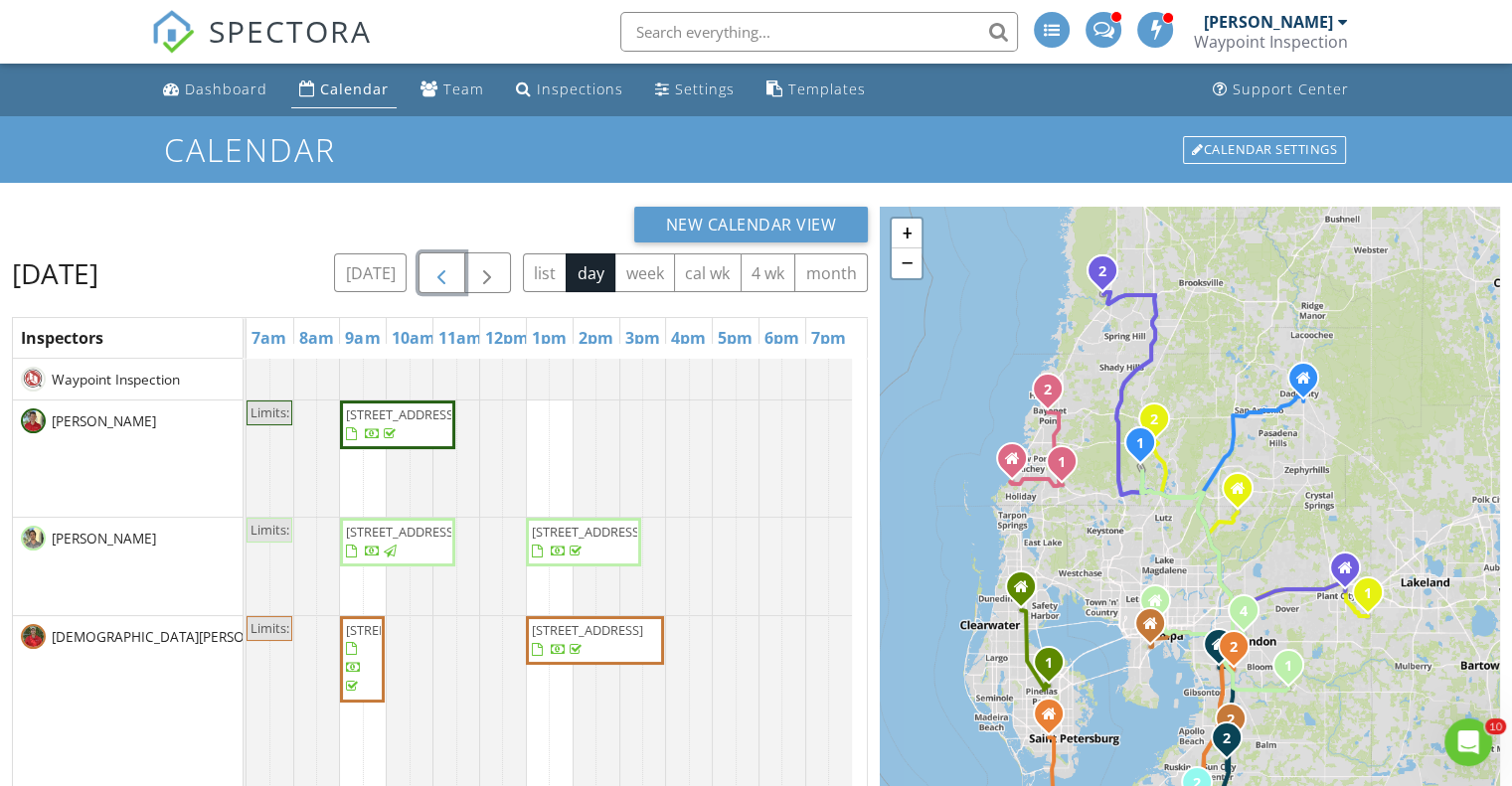 click at bounding box center [441, 272] 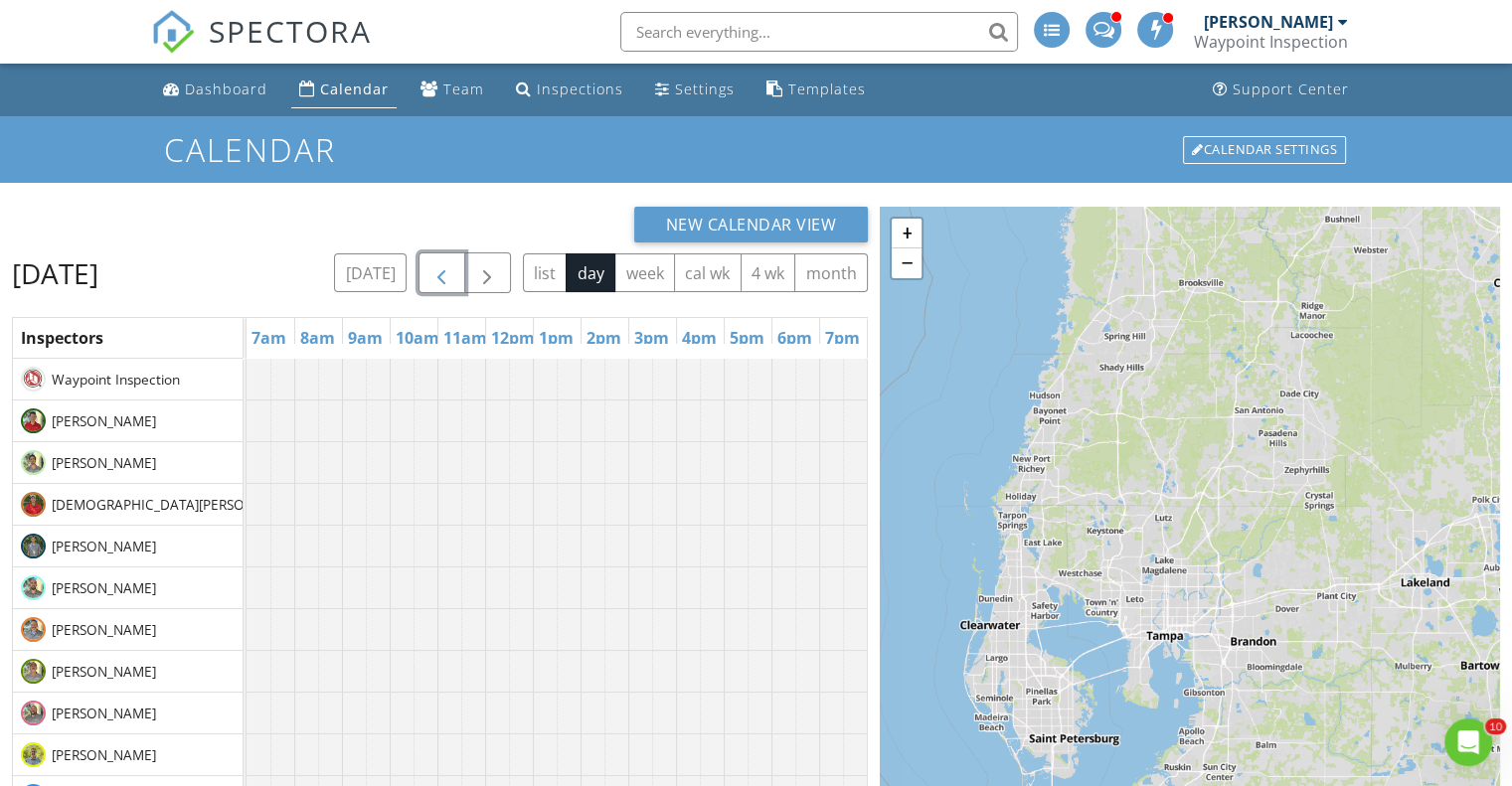 click at bounding box center (441, 272) 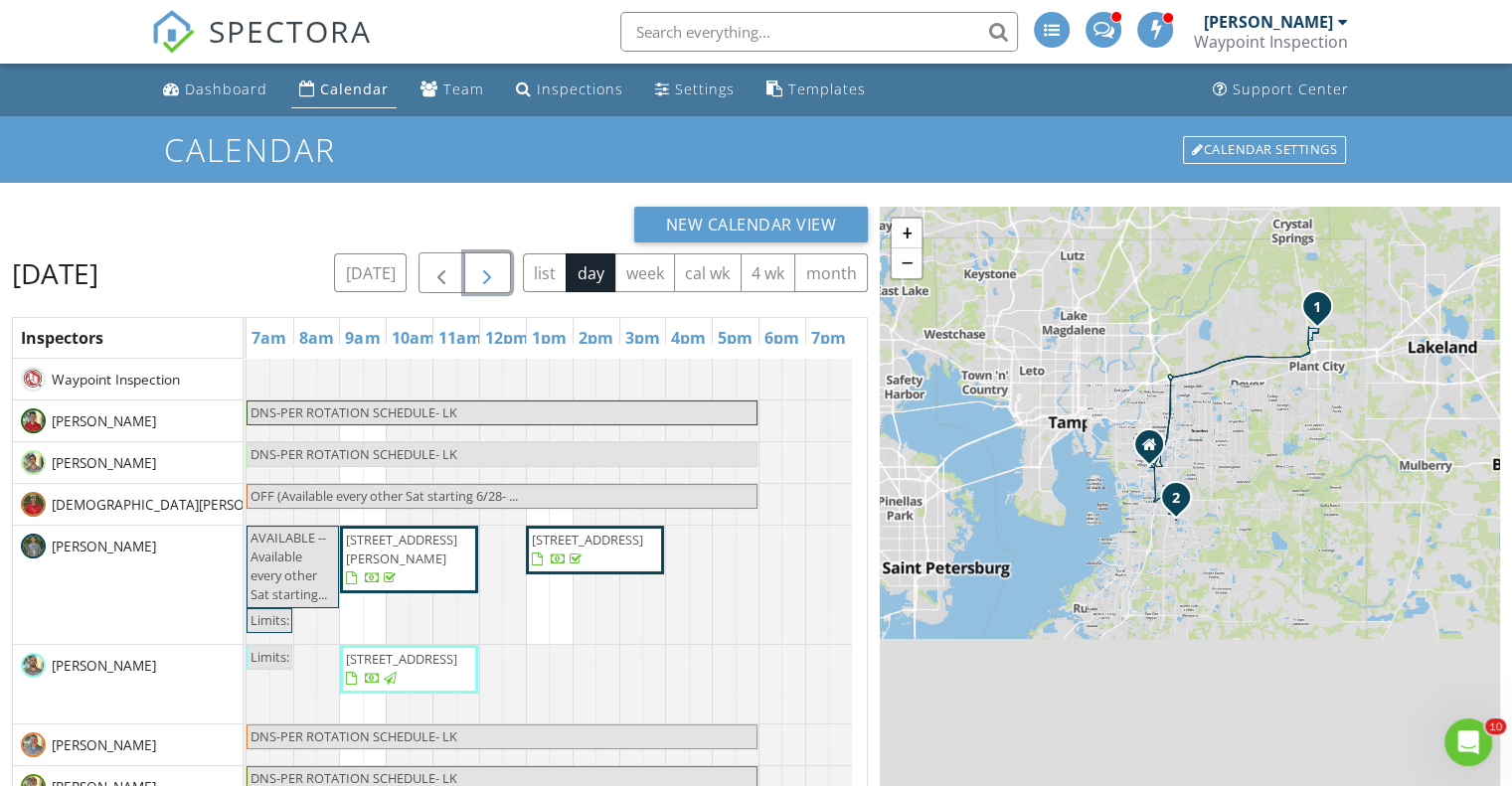 click at bounding box center [487, 273] 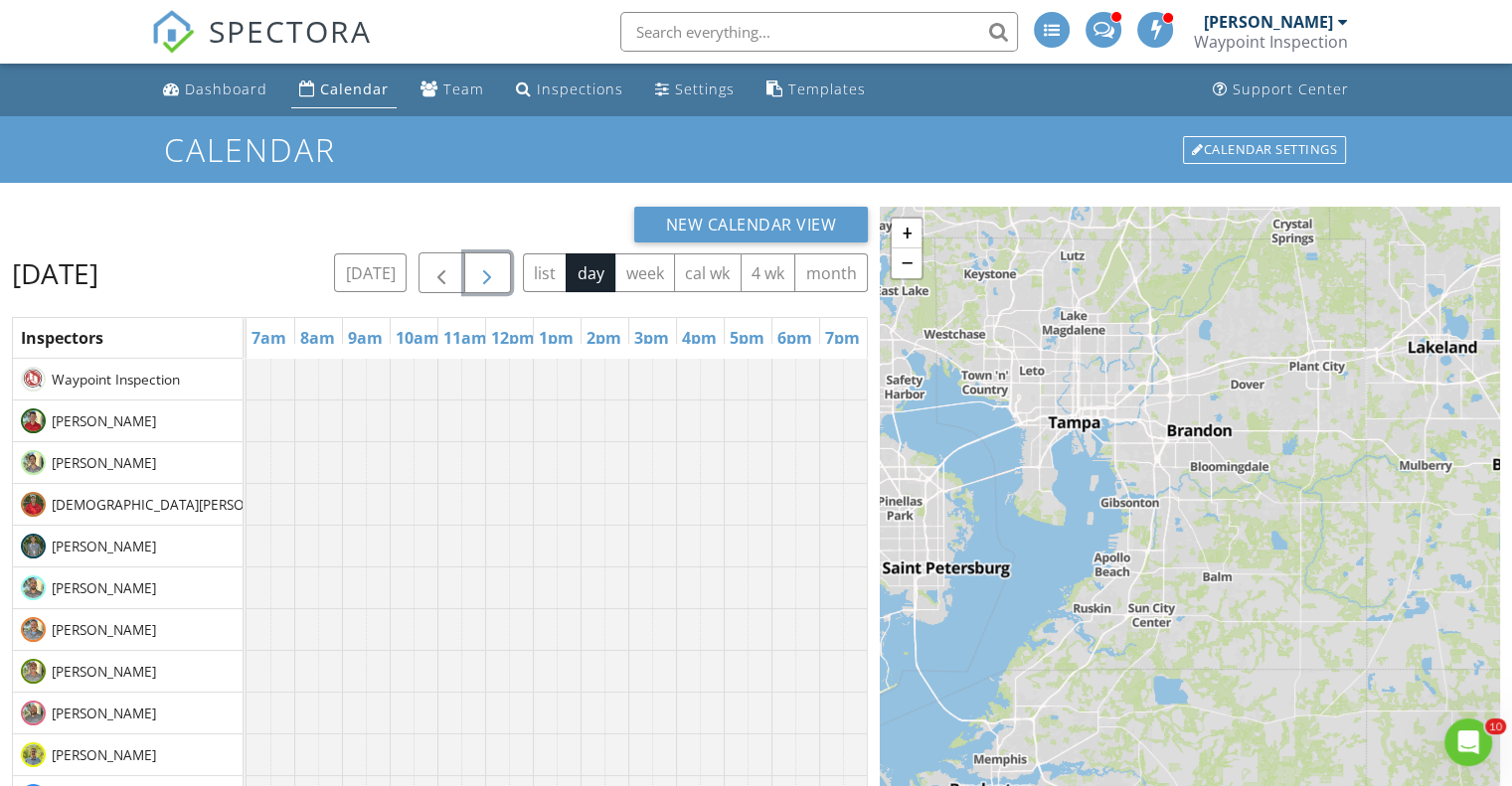 click at bounding box center (487, 273) 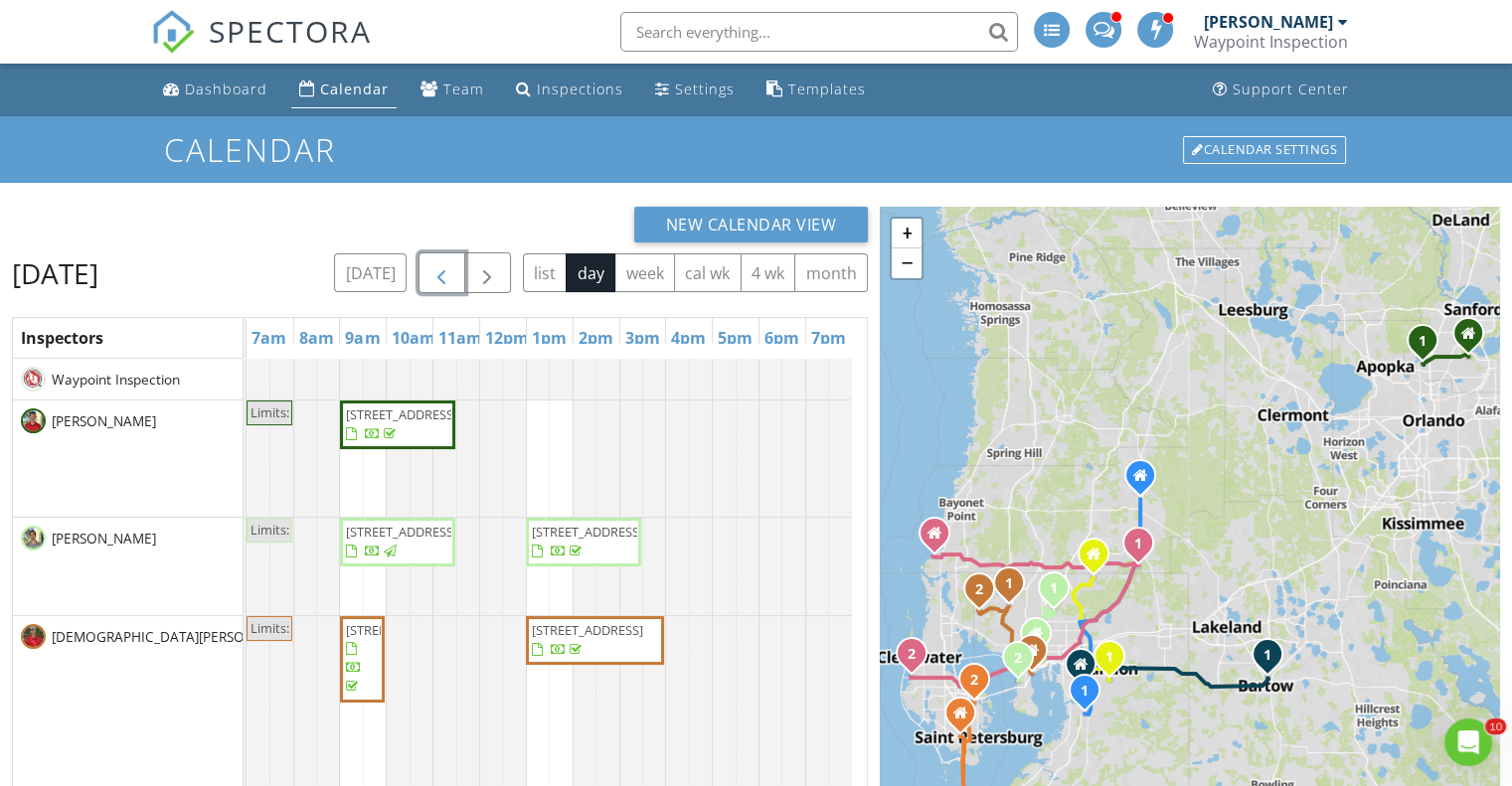 click at bounding box center (441, 273) 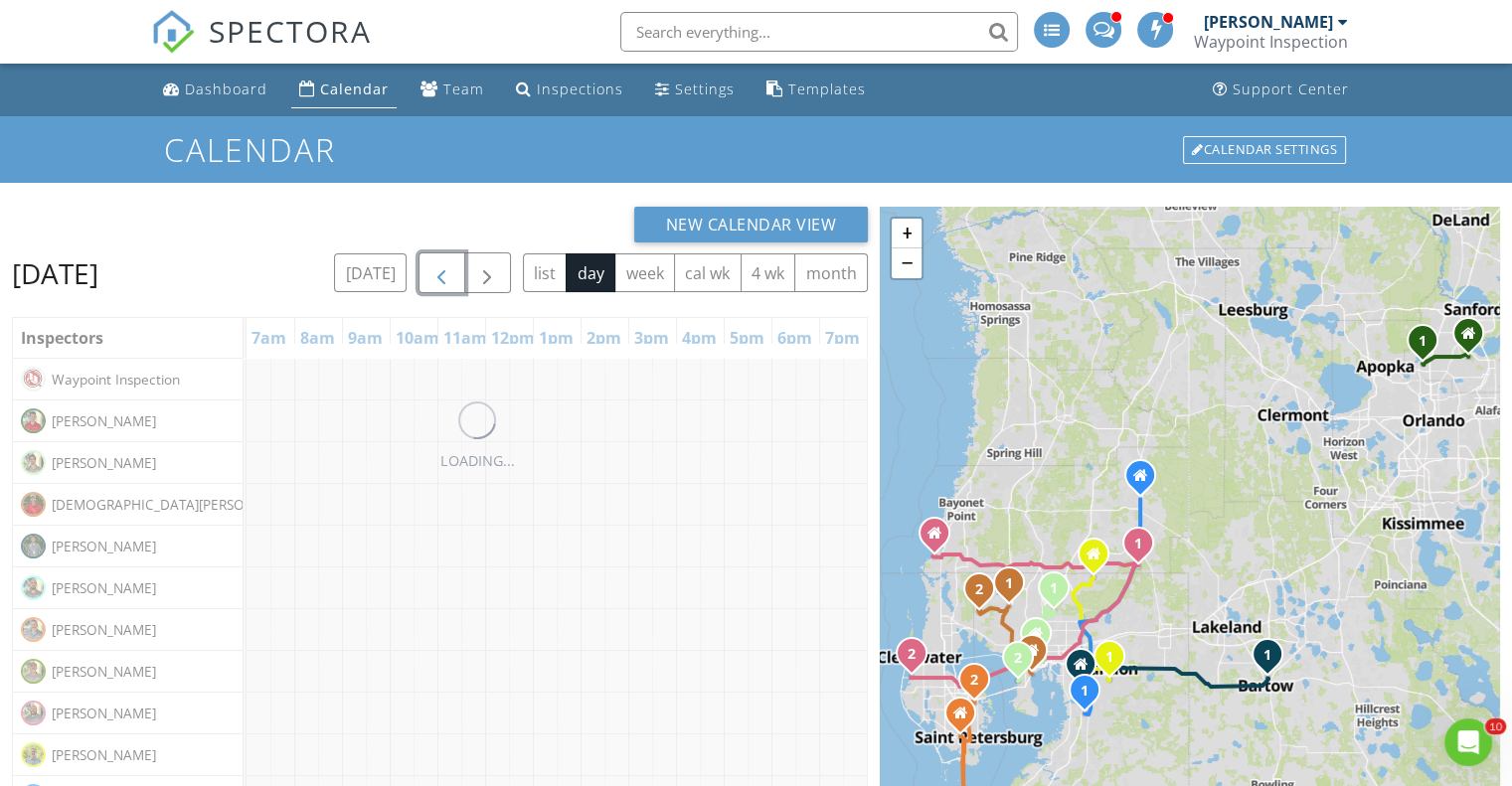 click at bounding box center (441, 273) 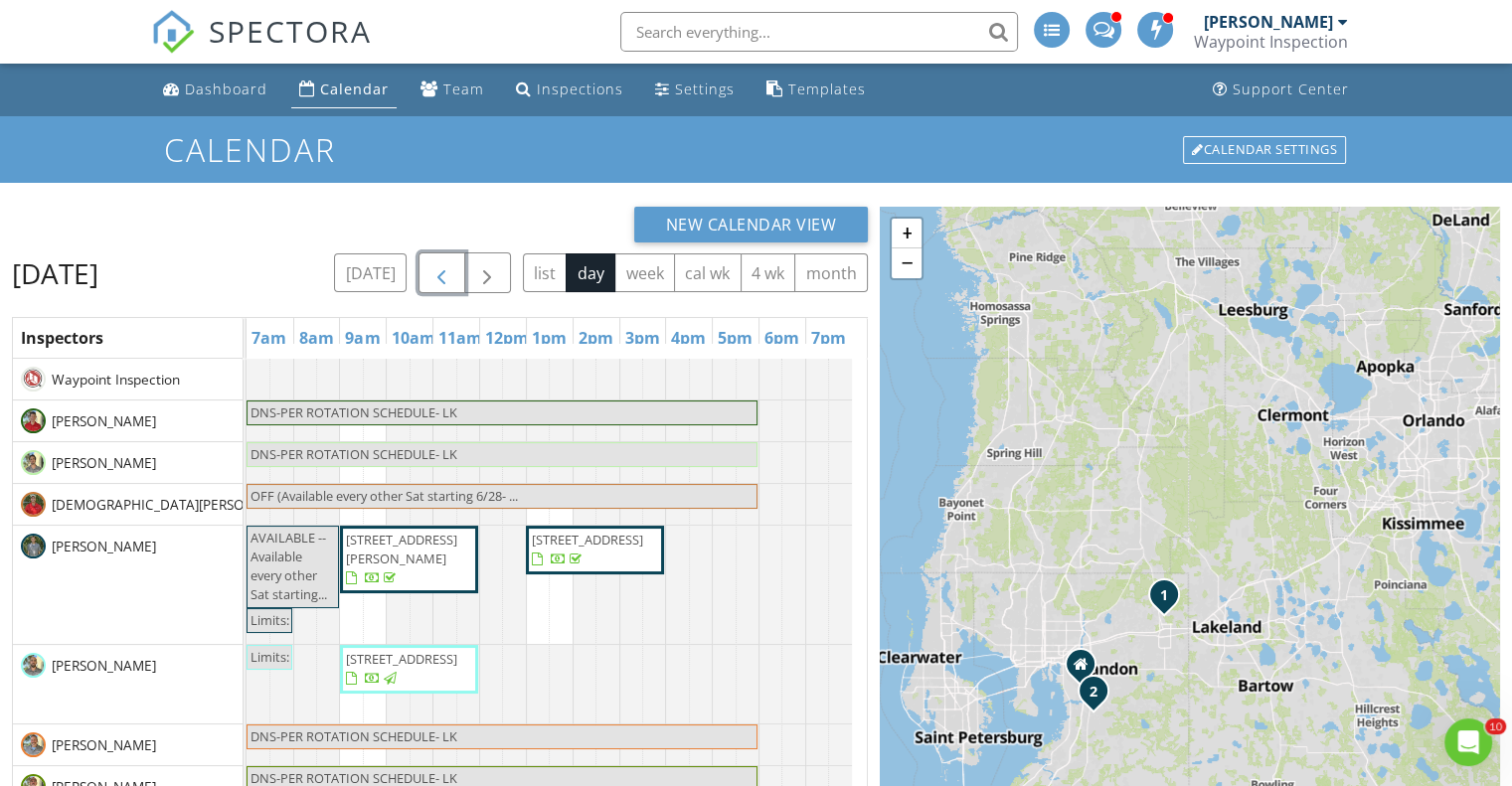 click at bounding box center (441, 273) 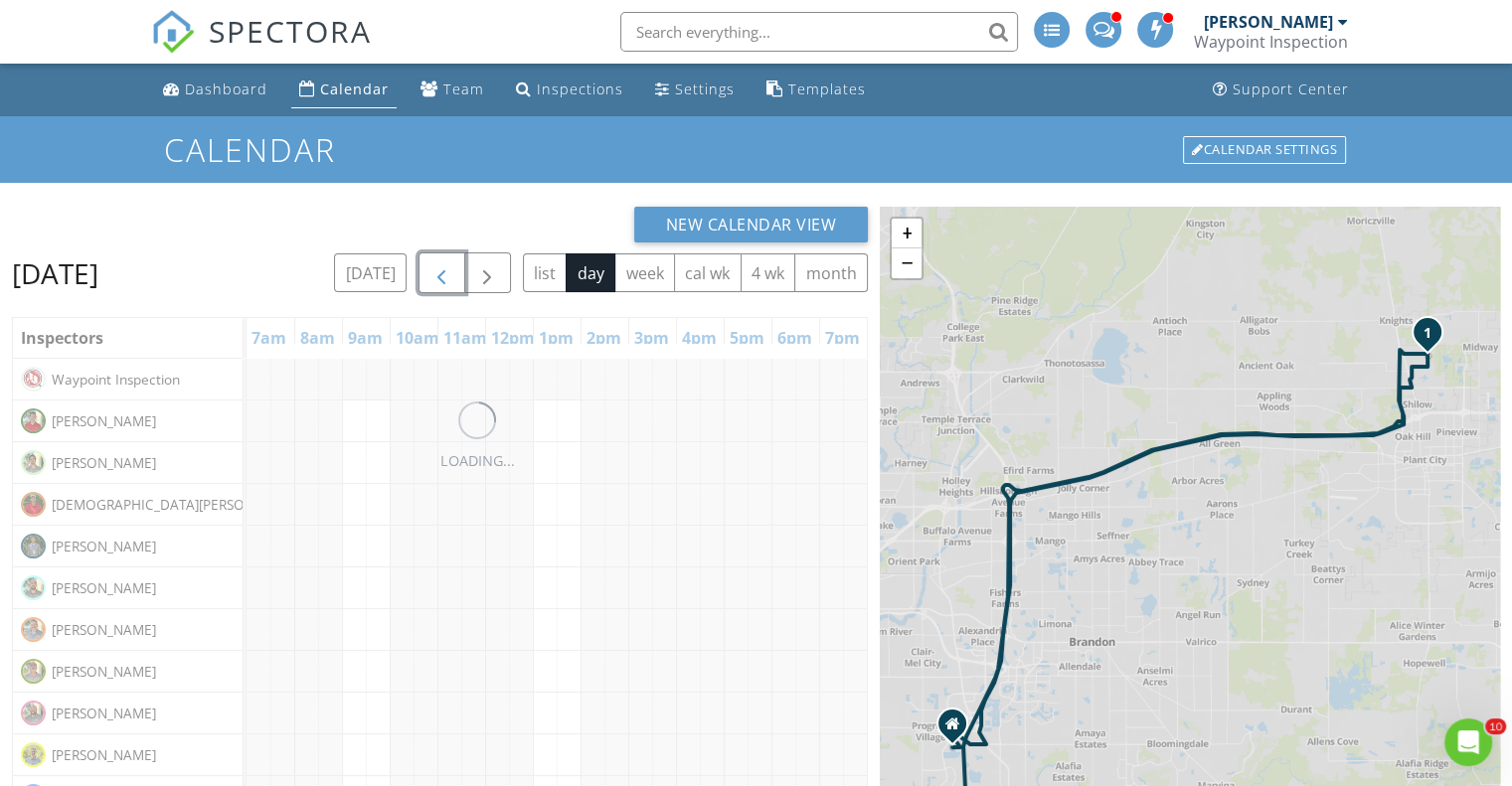 click at bounding box center (441, 273) 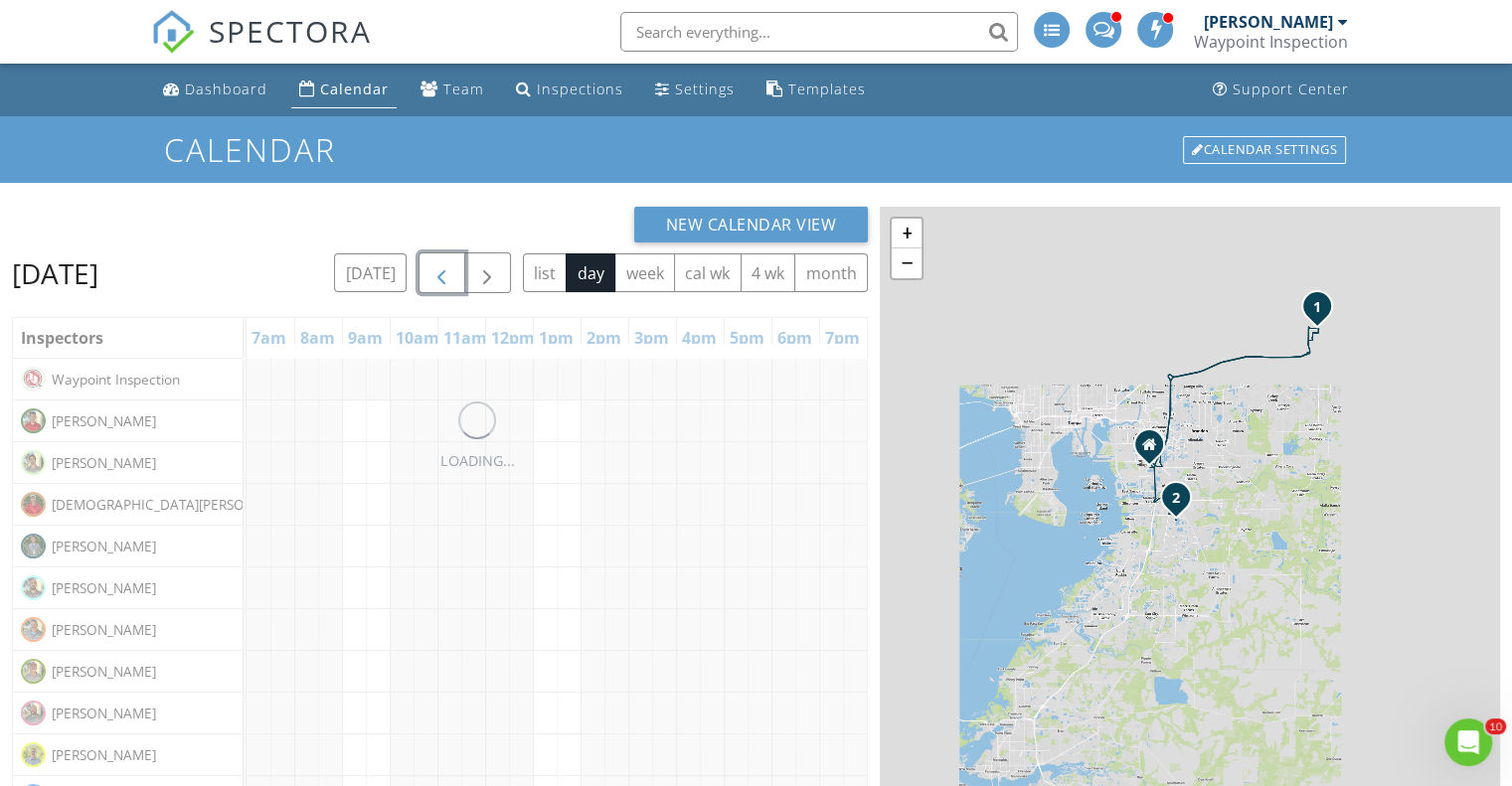 click at bounding box center (441, 273) 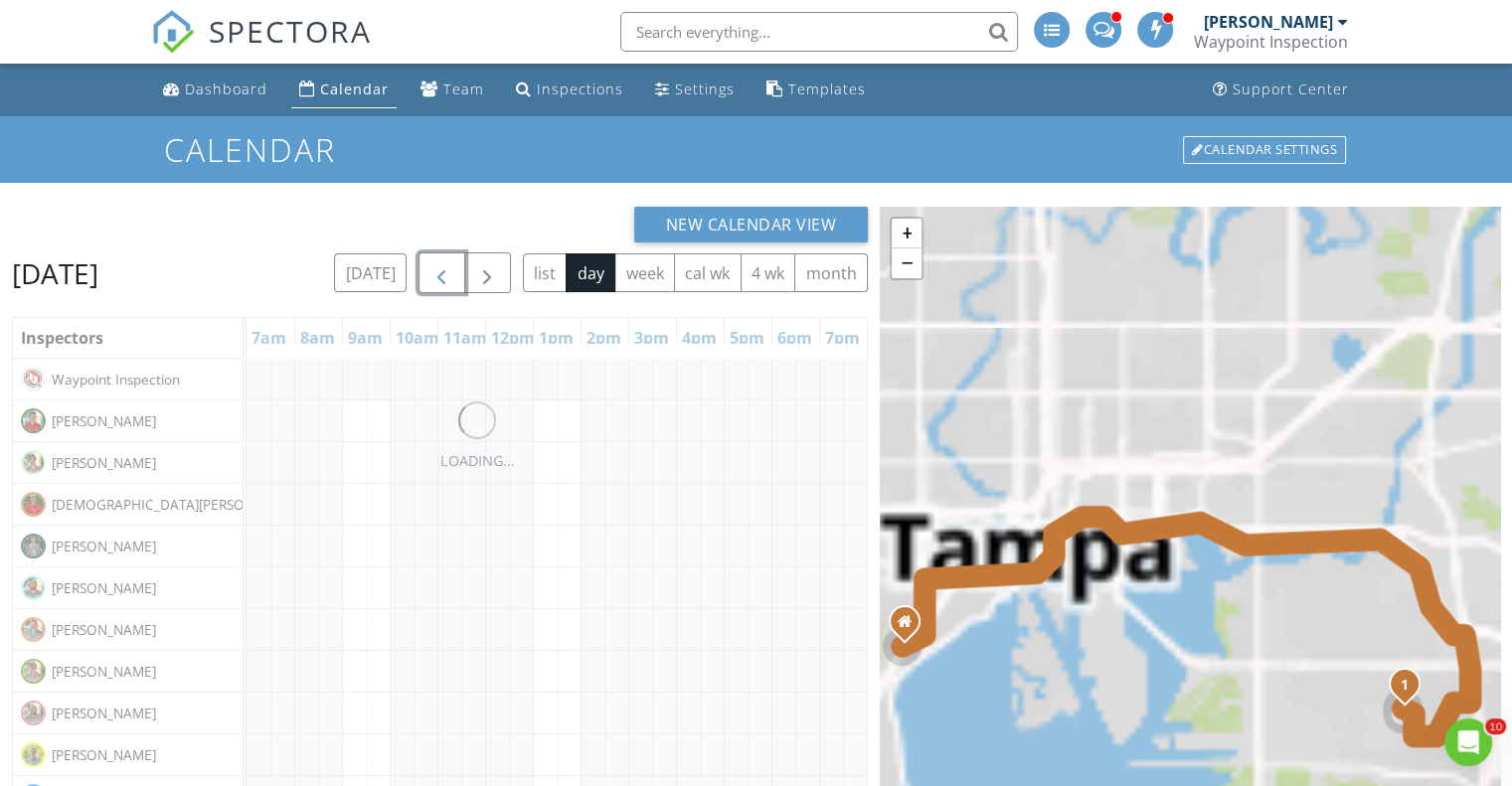 click at bounding box center (441, 273) 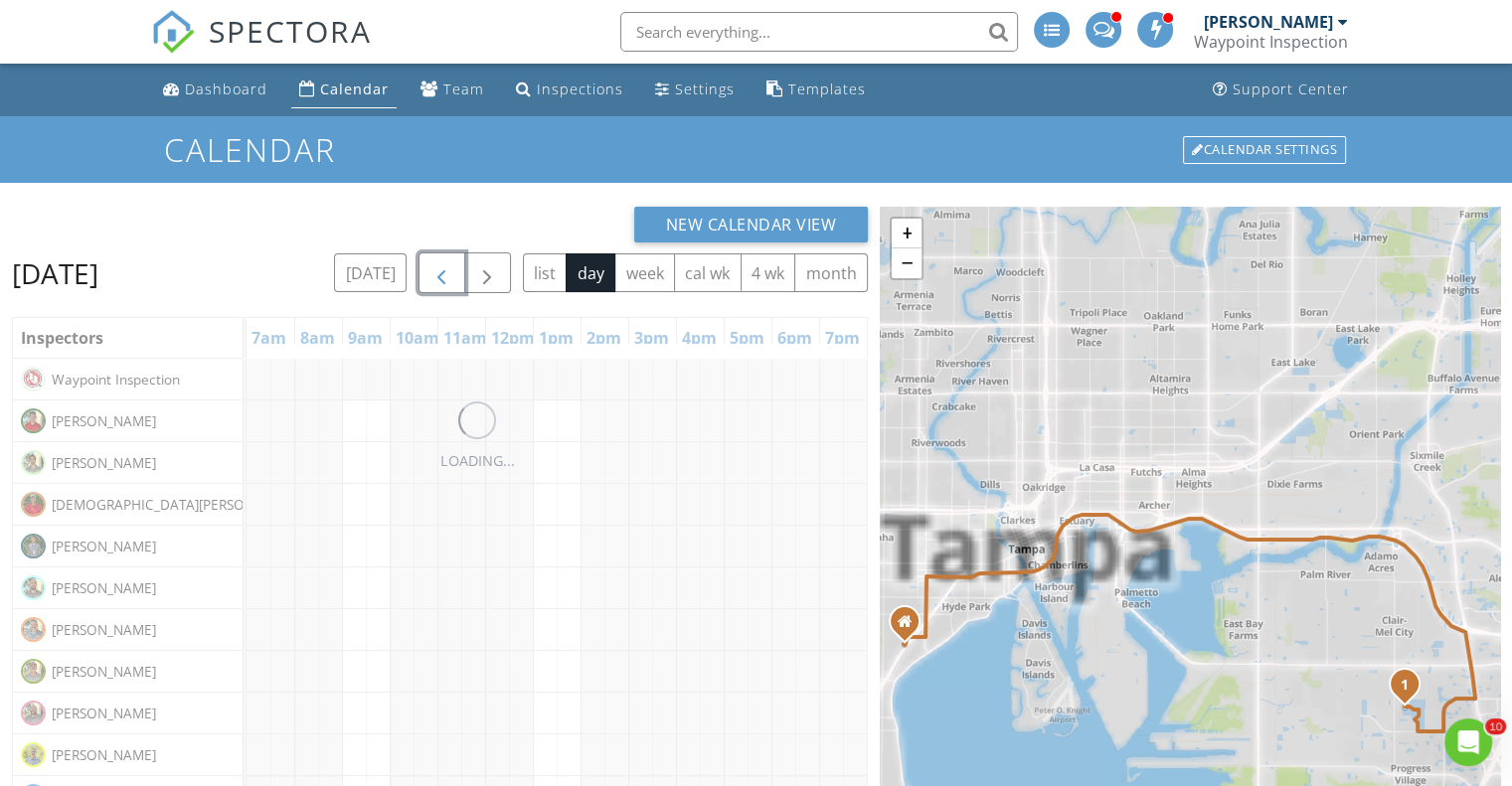 click at bounding box center [441, 273] 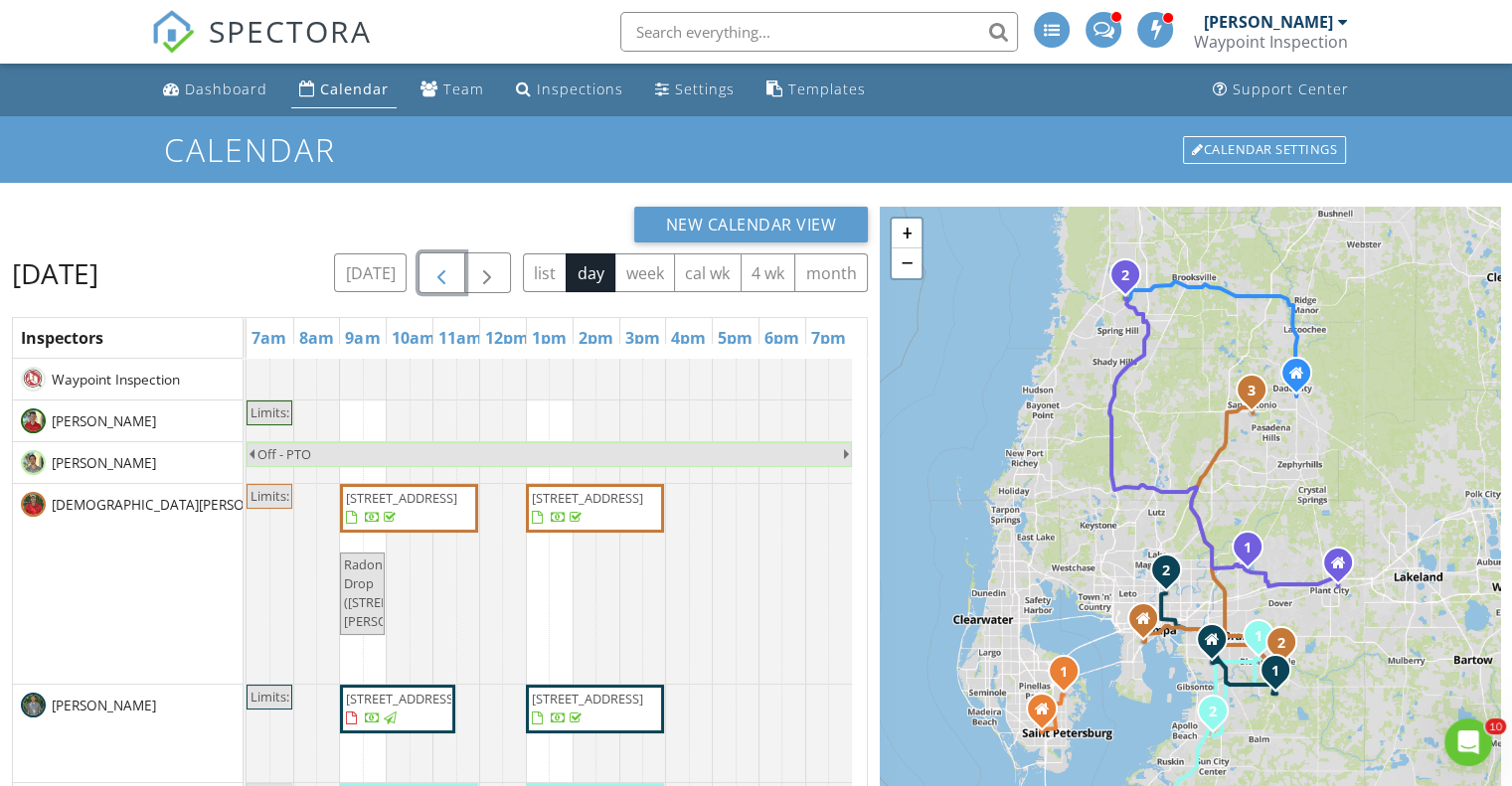scroll, scrollTop: 8, scrollLeft: 0, axis: vertical 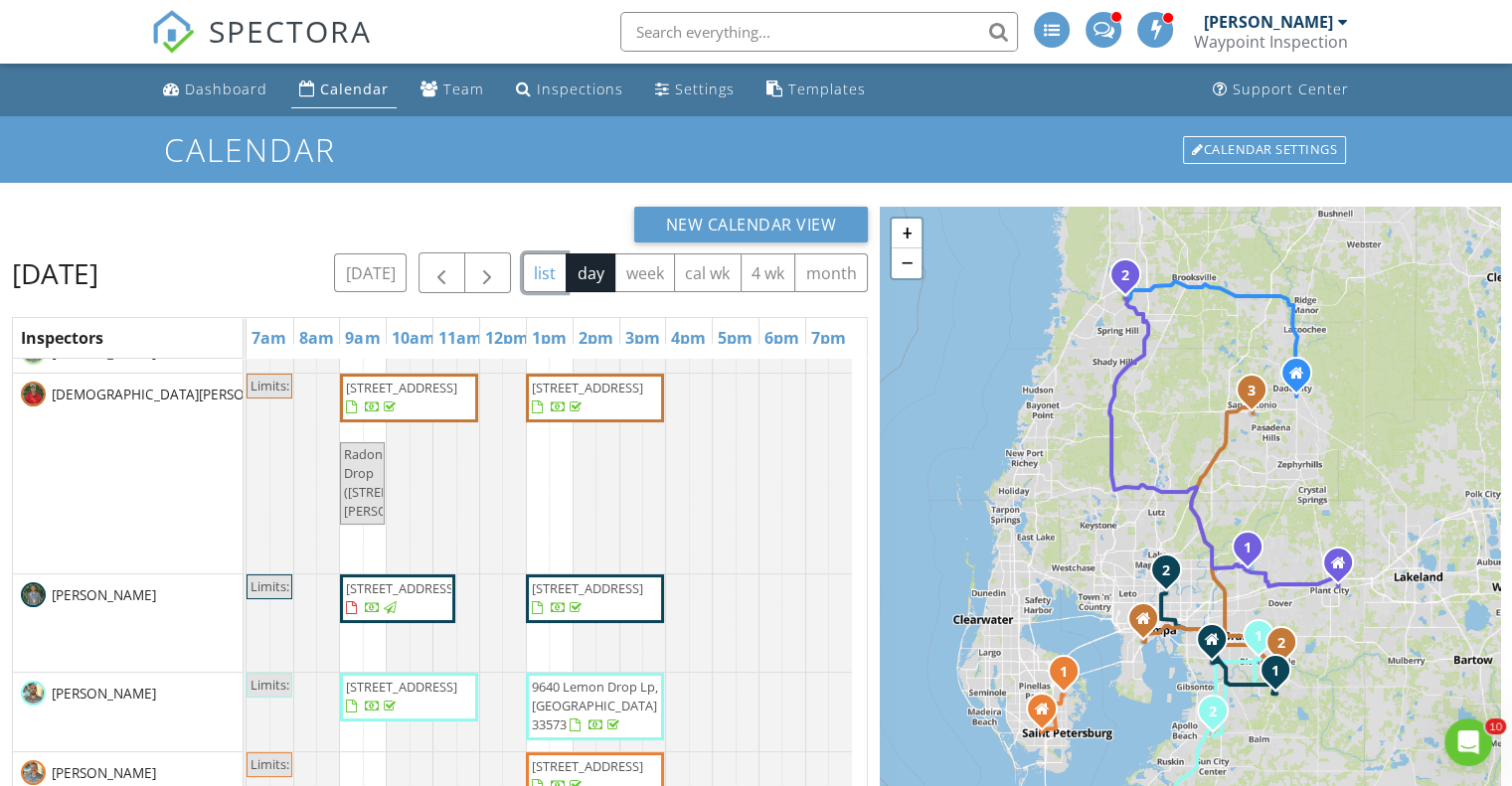 click on "list" at bounding box center [545, 272] 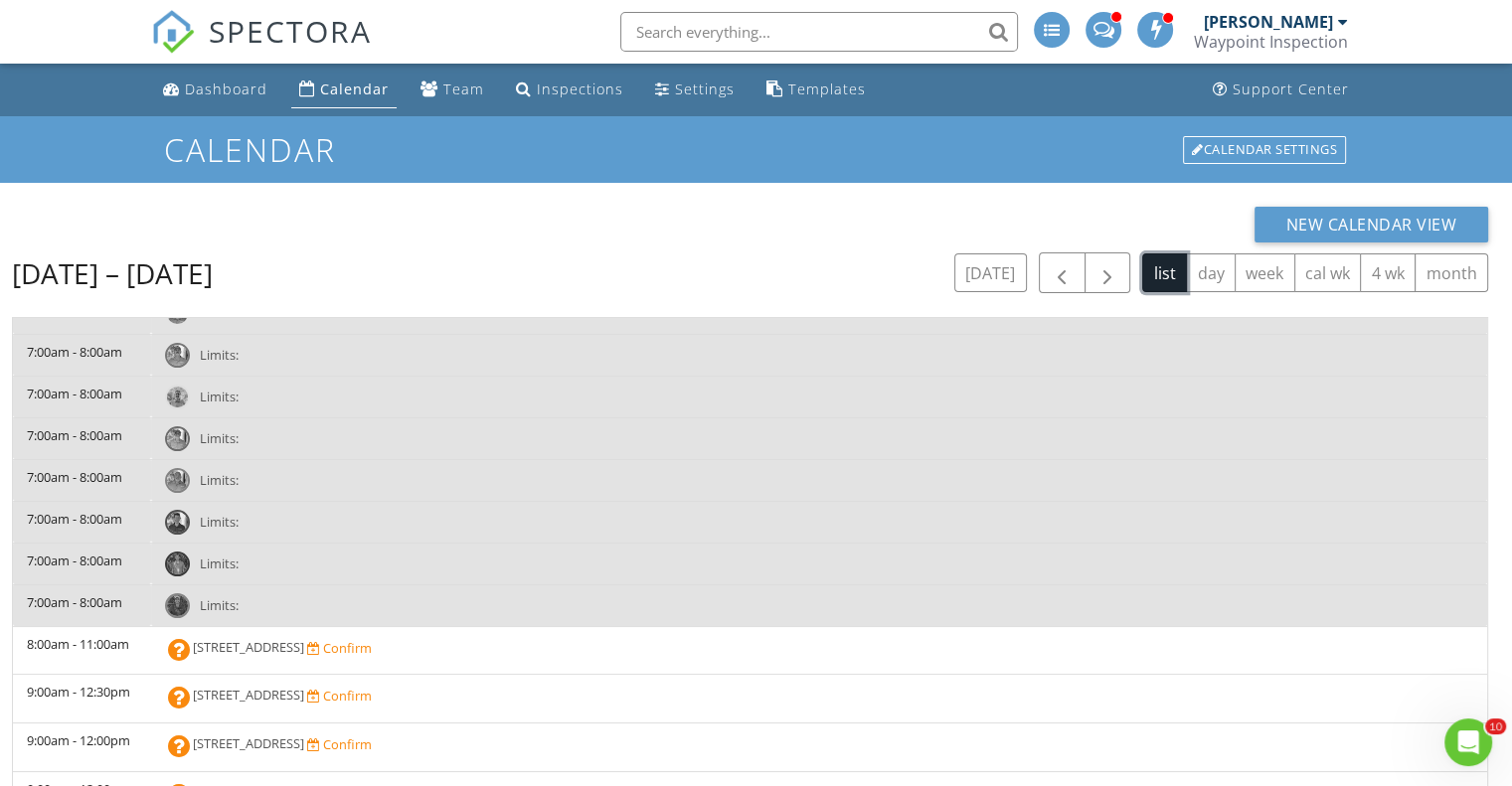 scroll, scrollTop: 298, scrollLeft: 0, axis: vertical 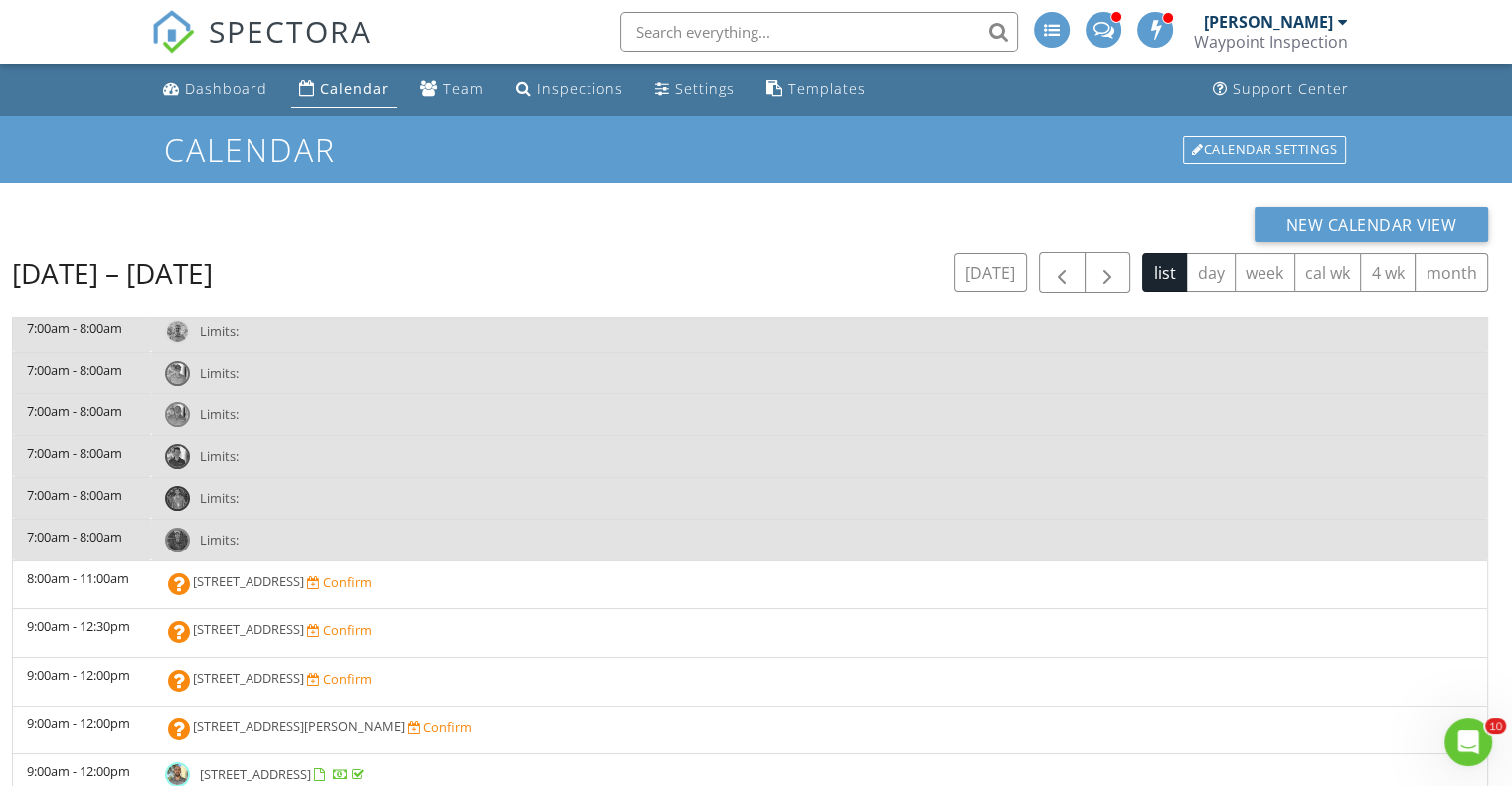 click on "Calendar" at bounding box center [354, 88] 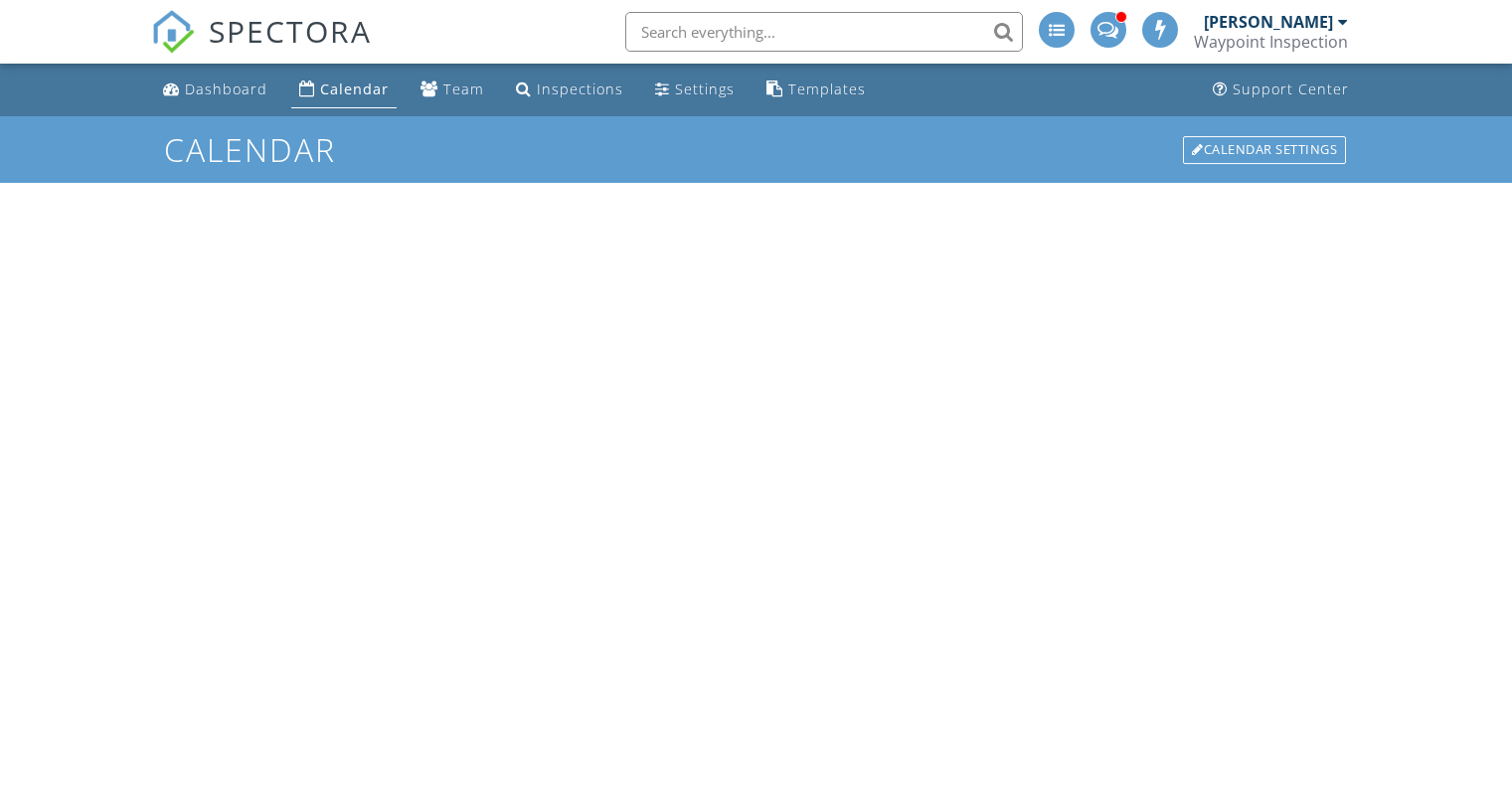 scroll, scrollTop: 0, scrollLeft: 0, axis: both 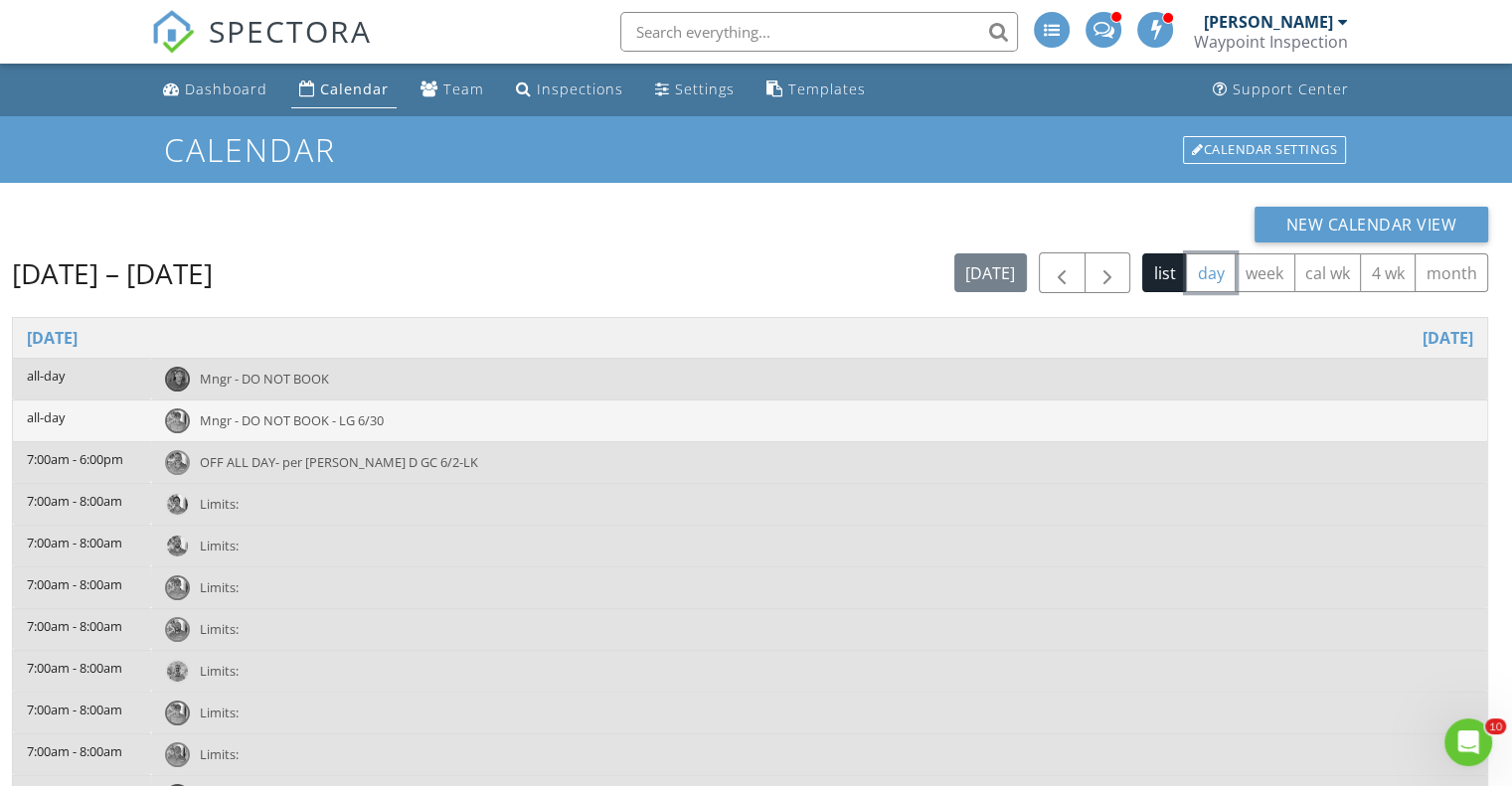 click on "day" at bounding box center (1211, 272) 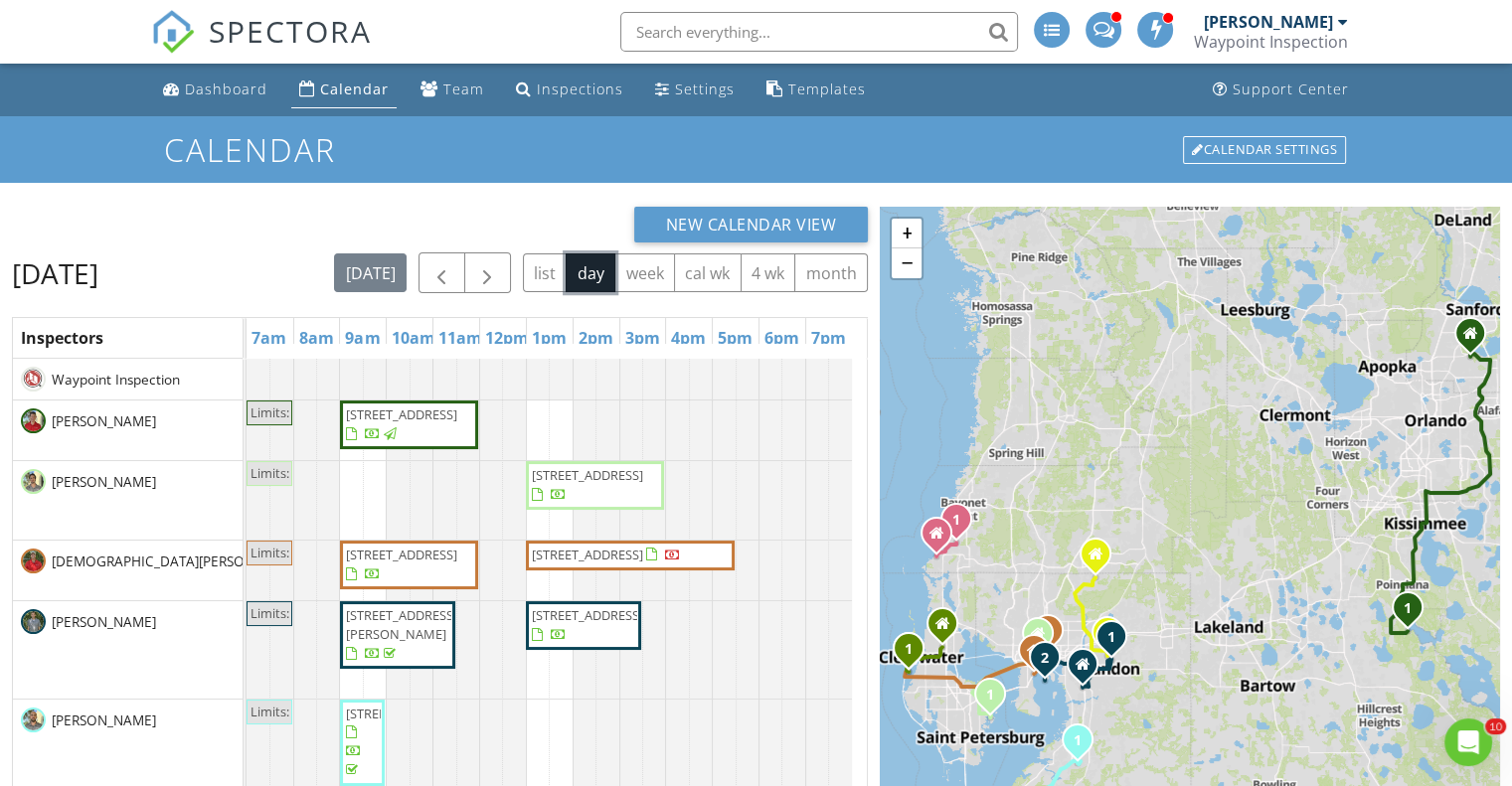 scroll, scrollTop: 72, scrollLeft: 0, axis: vertical 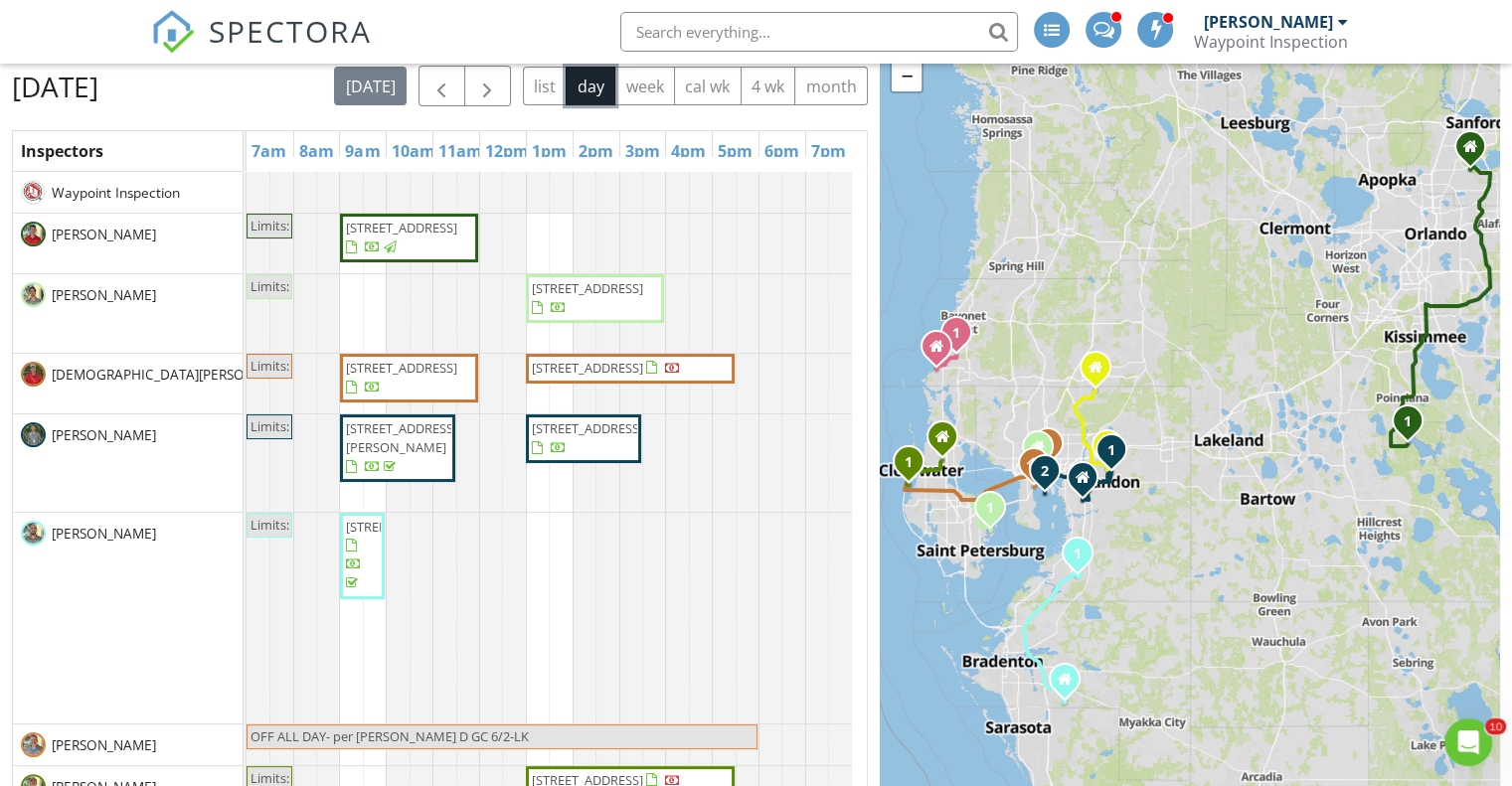 click on "[STREET_ADDRESS]" at bounding box center [402, 368] 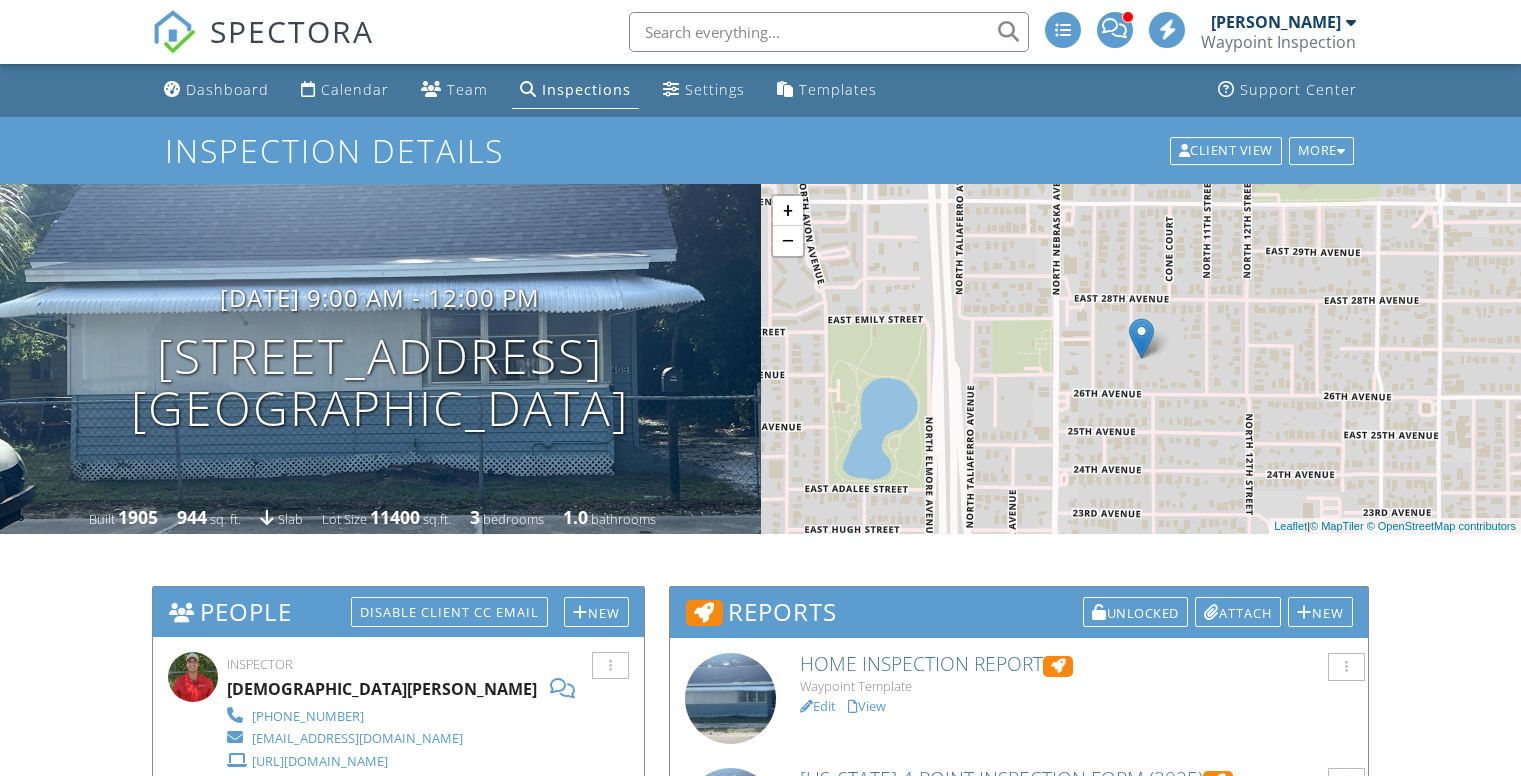 scroll, scrollTop: 0, scrollLeft: 0, axis: both 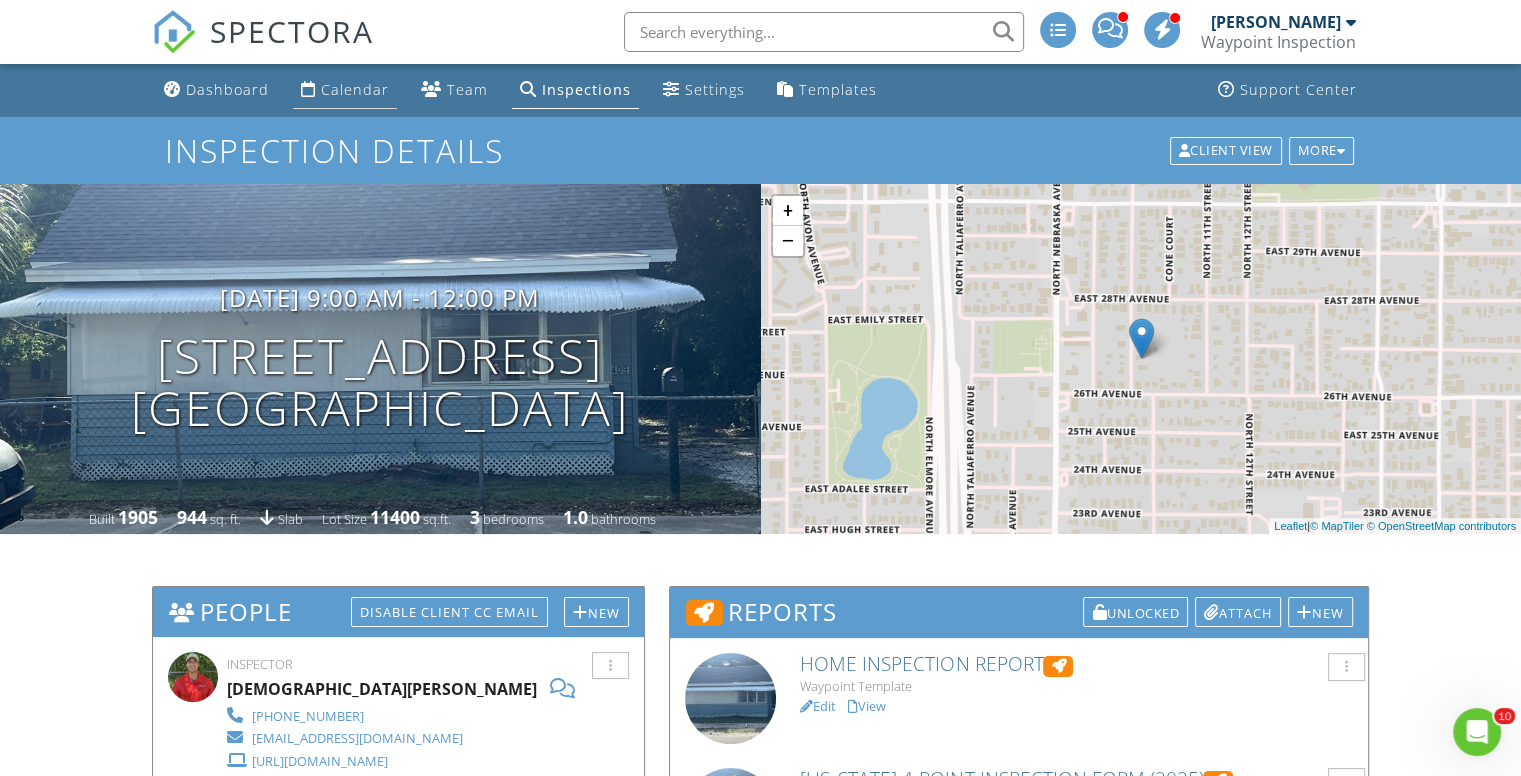 click on "Calendar" at bounding box center [355, 89] 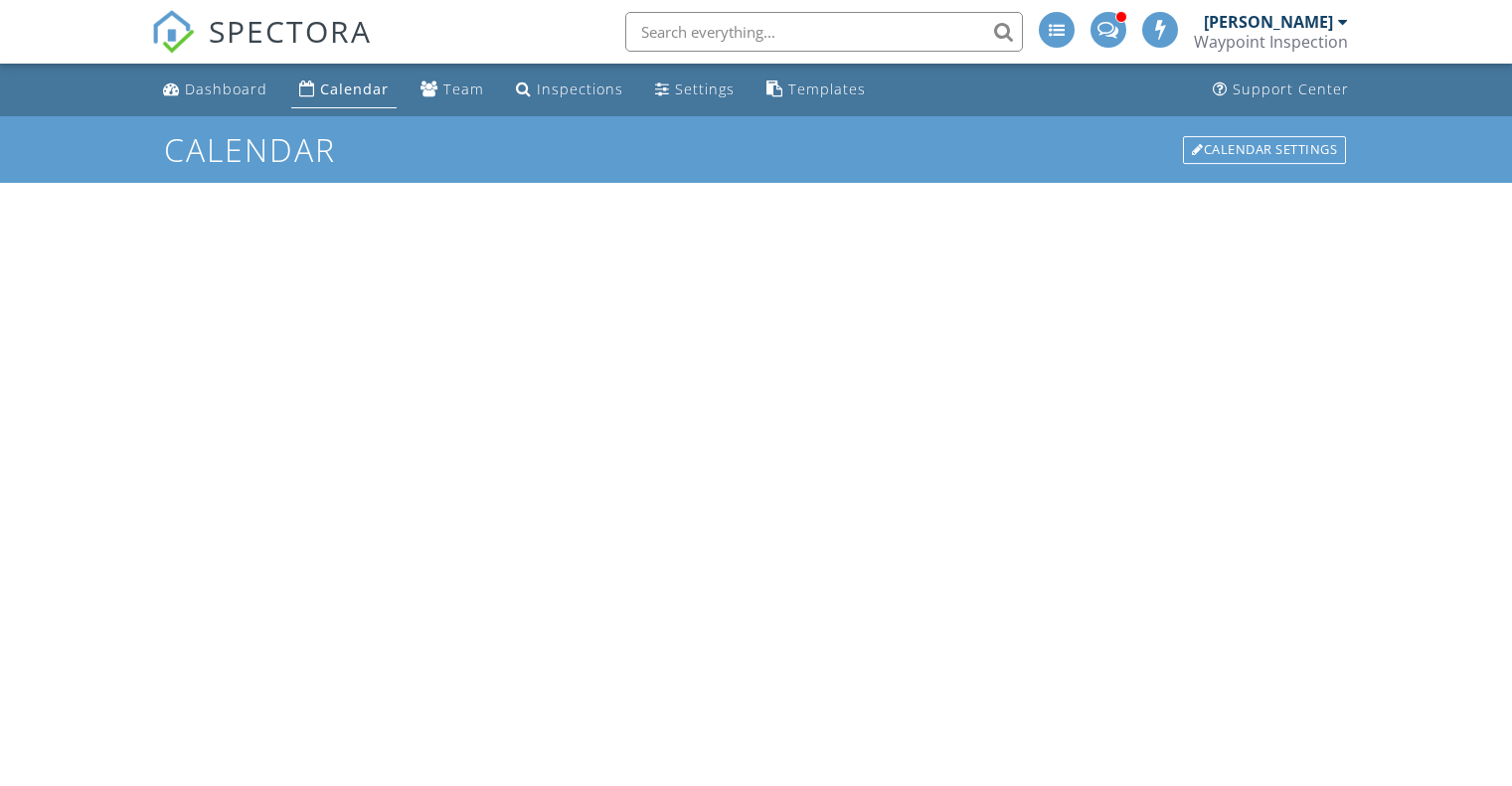 scroll, scrollTop: 0, scrollLeft: 0, axis: both 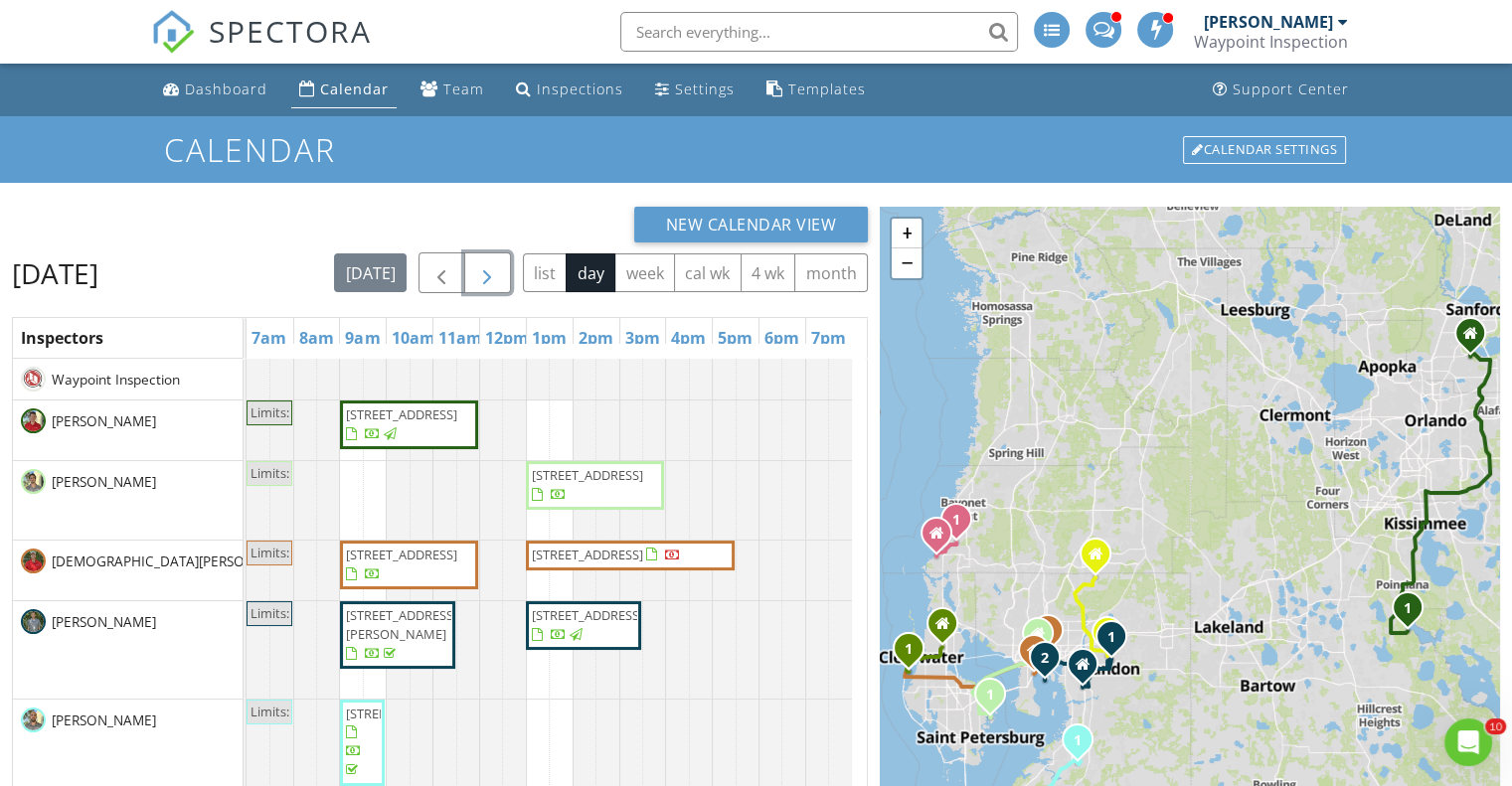 click at bounding box center (487, 273) 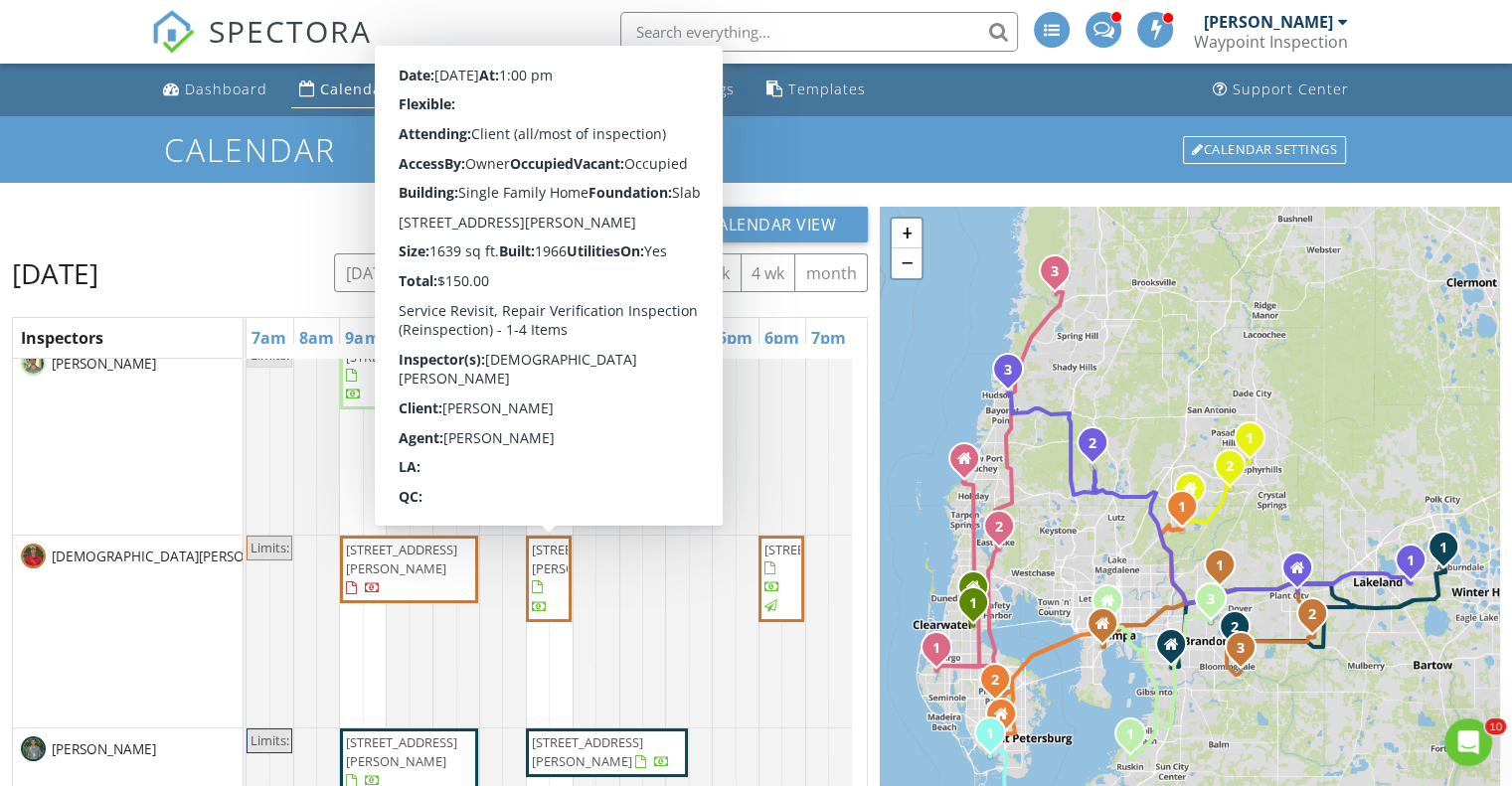 click on "5207 Nesmith Road , Plant City 33567" at bounding box center [588, 558] 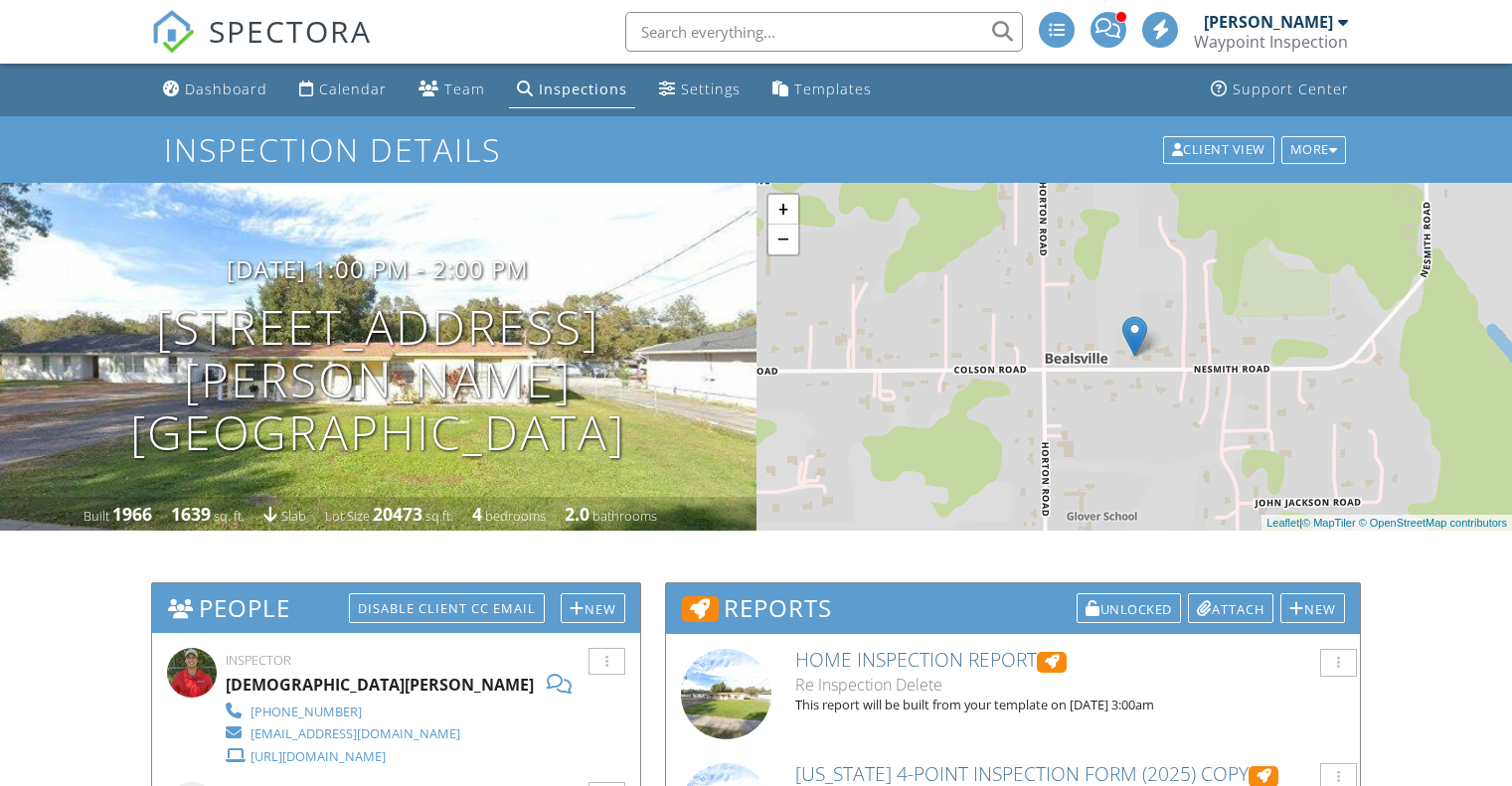 scroll, scrollTop: 1492, scrollLeft: 0, axis: vertical 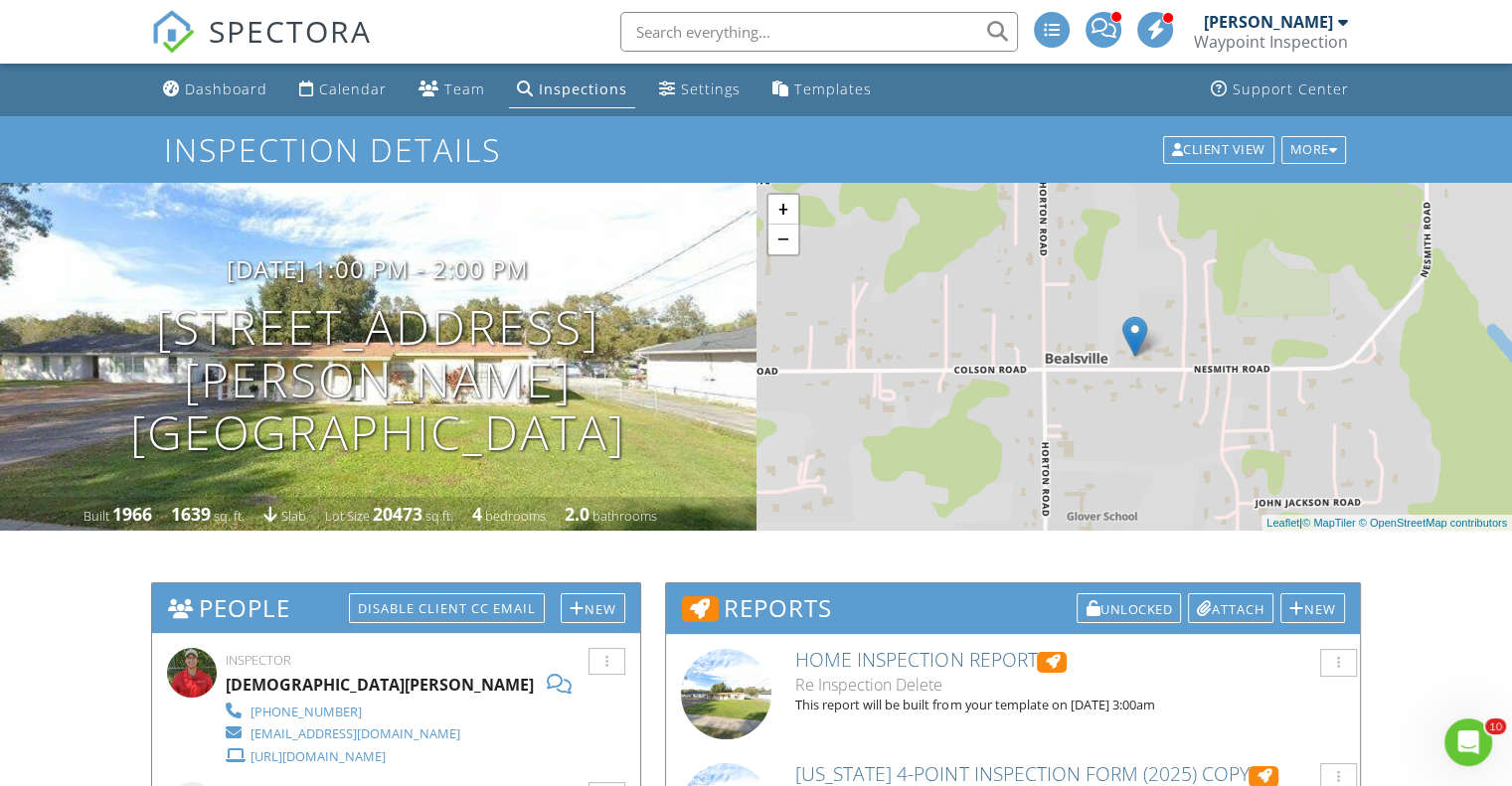 click at bounding box center [819, 32] 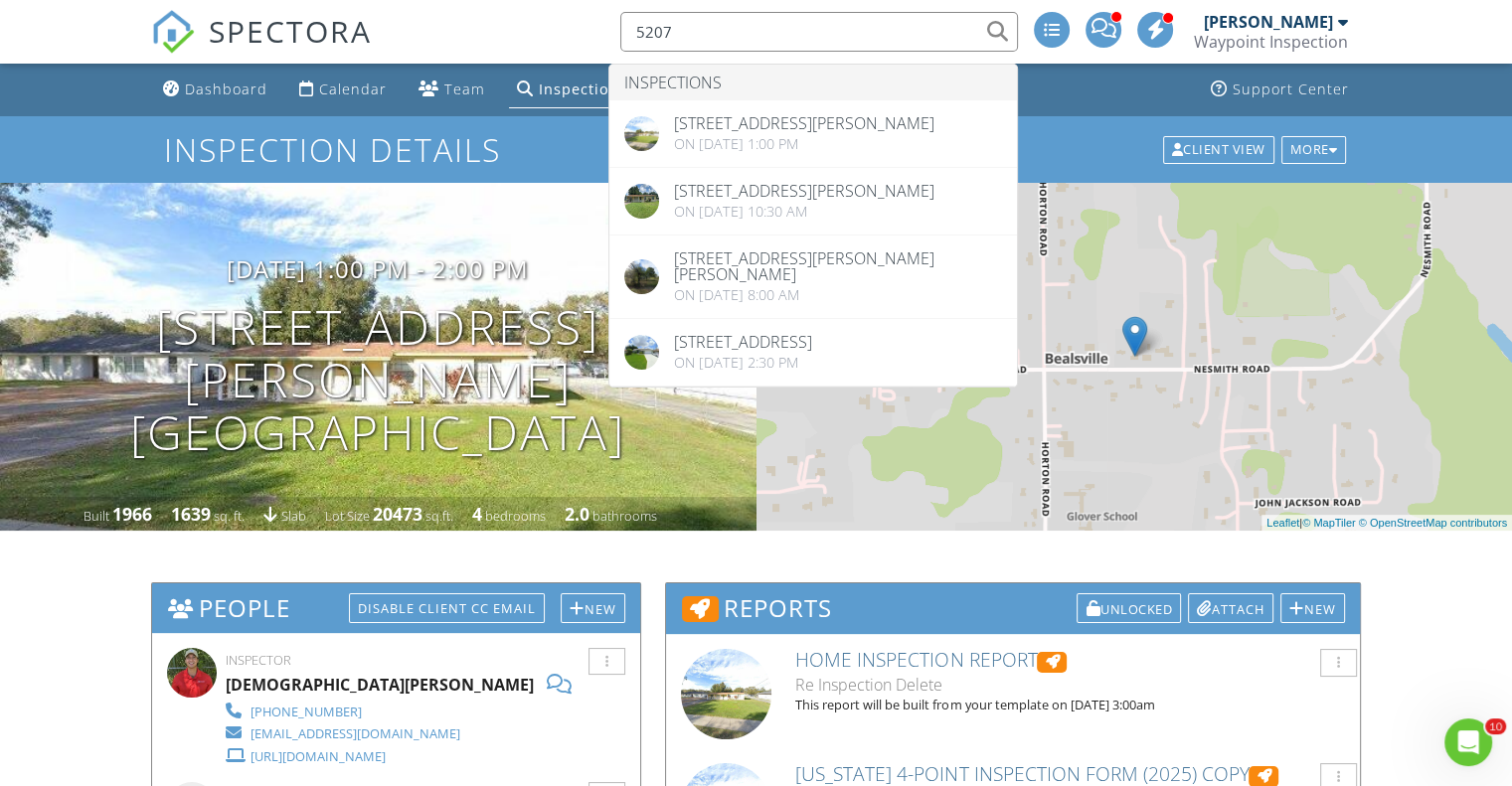click on "5207" at bounding box center (819, 32) 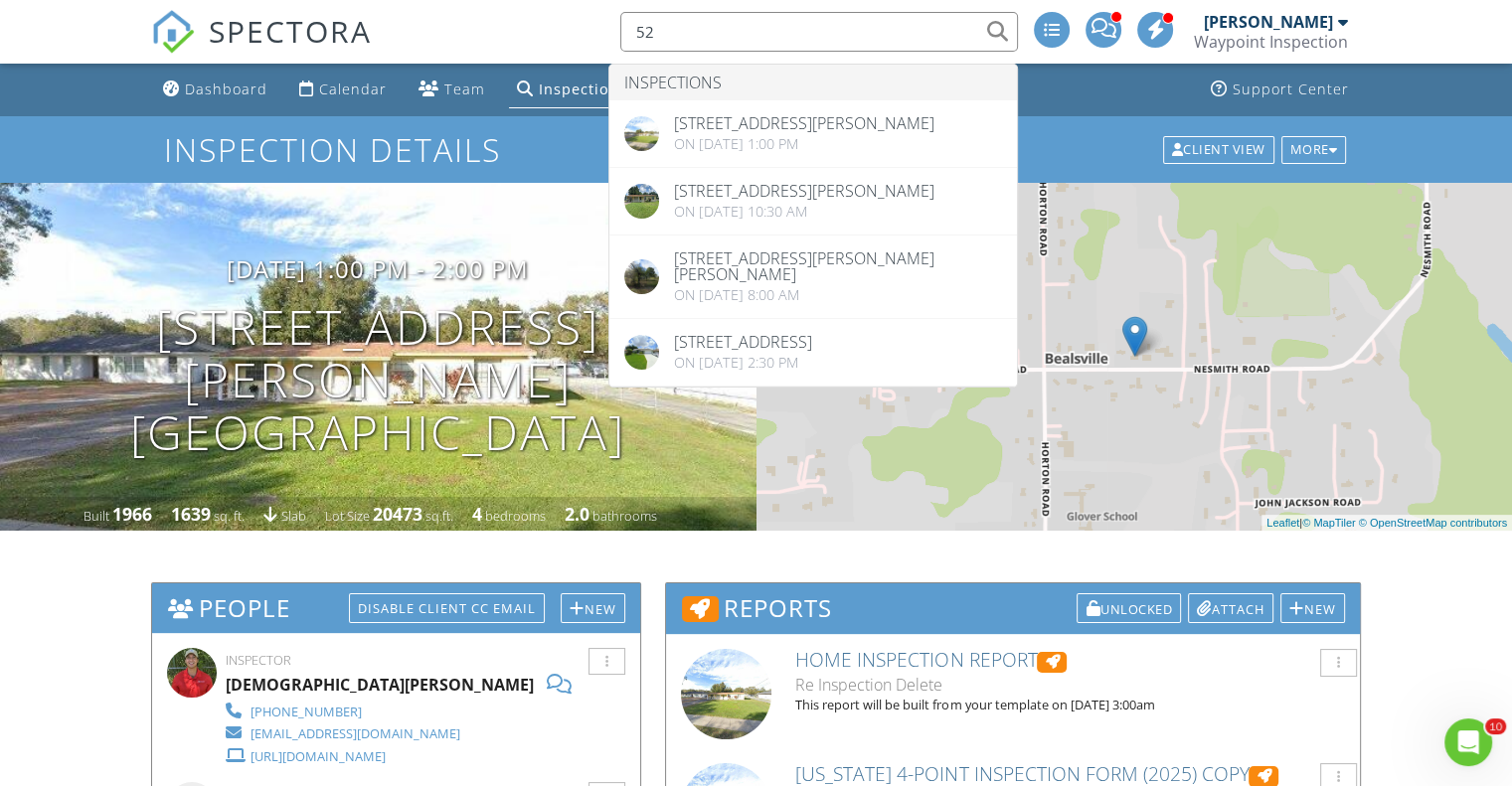 type on "5" 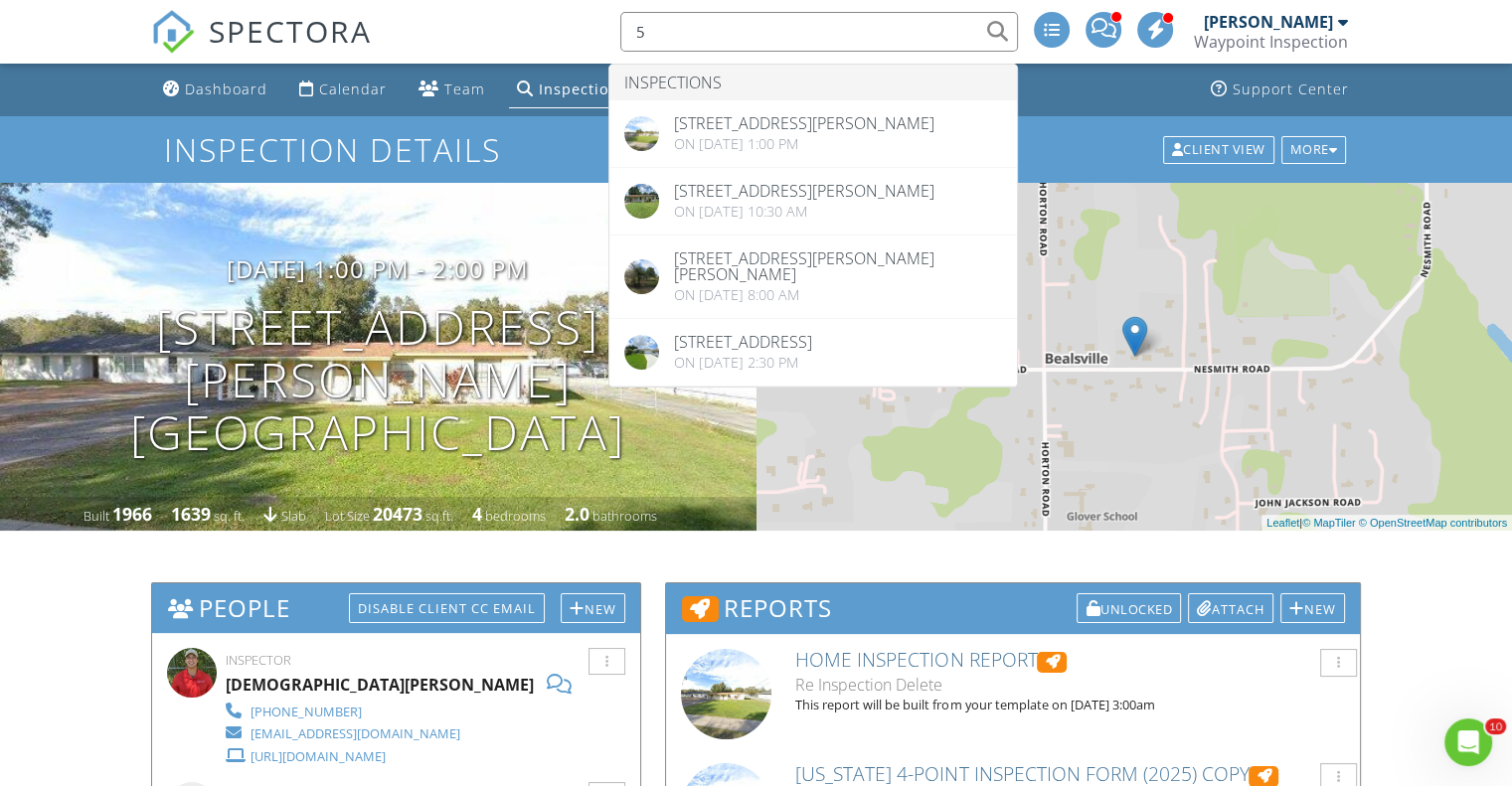 type 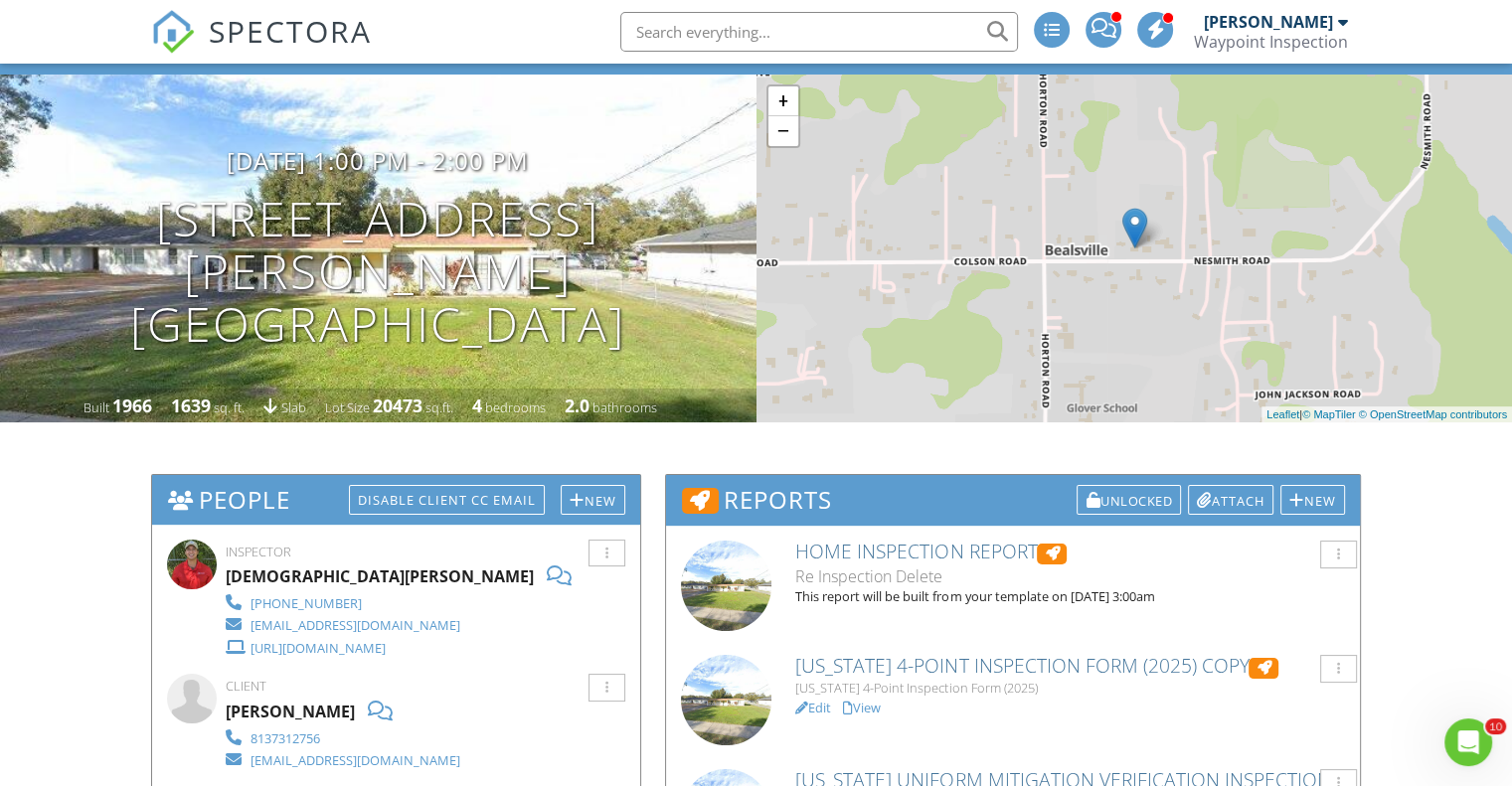 scroll, scrollTop: 0, scrollLeft: 0, axis: both 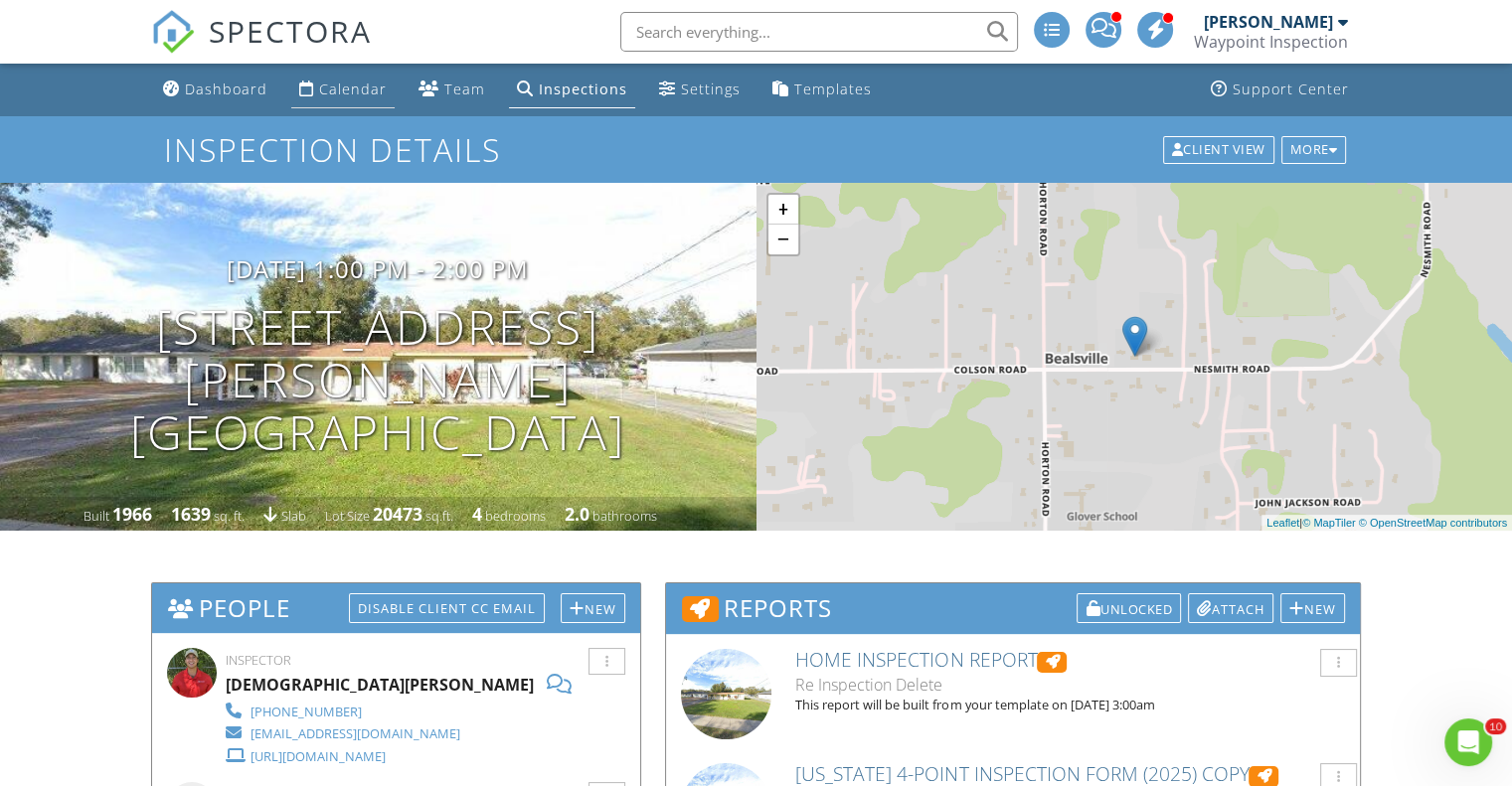 click on "Calendar" at bounding box center (353, 88) 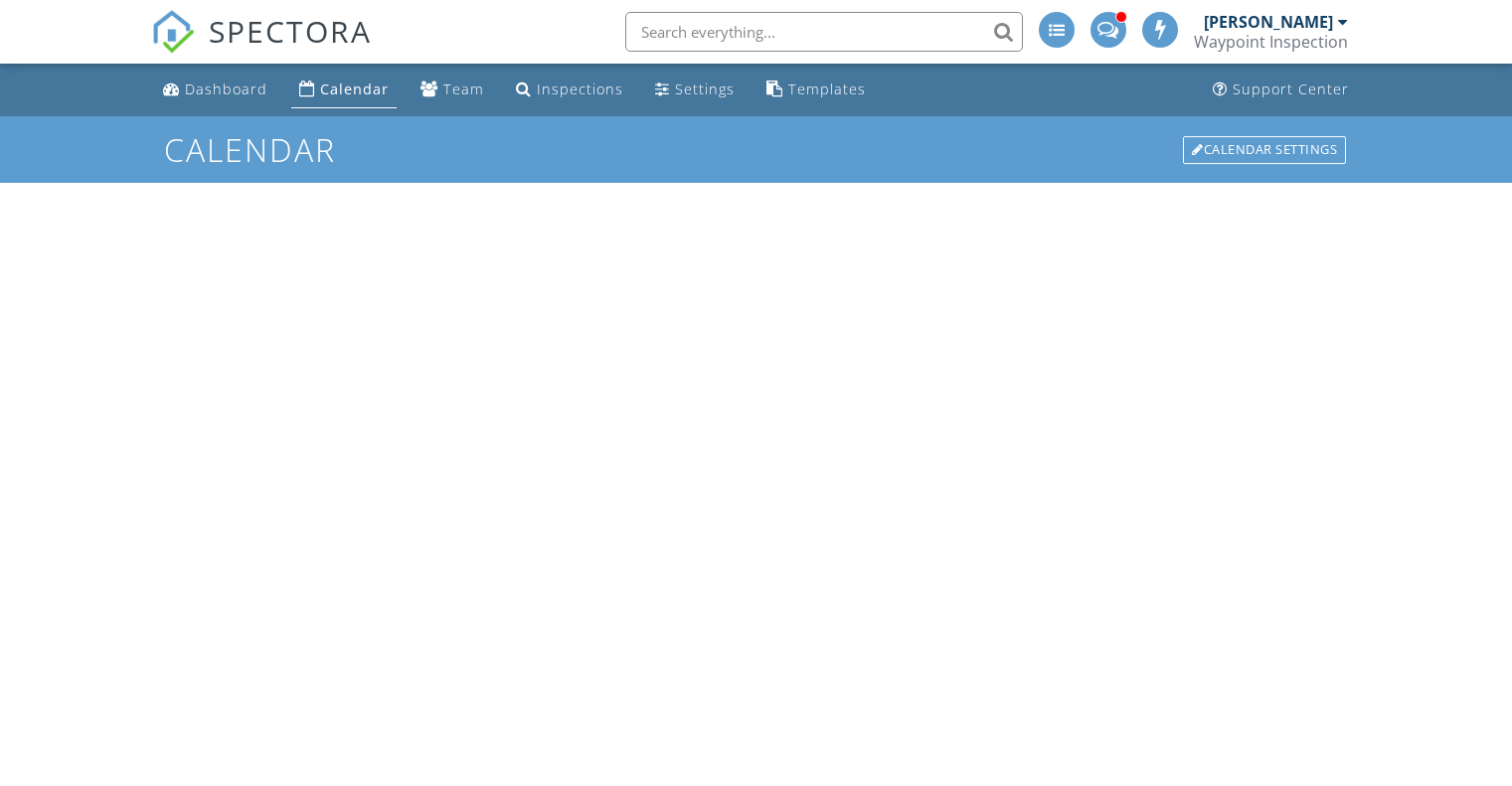 scroll, scrollTop: 0, scrollLeft: 0, axis: both 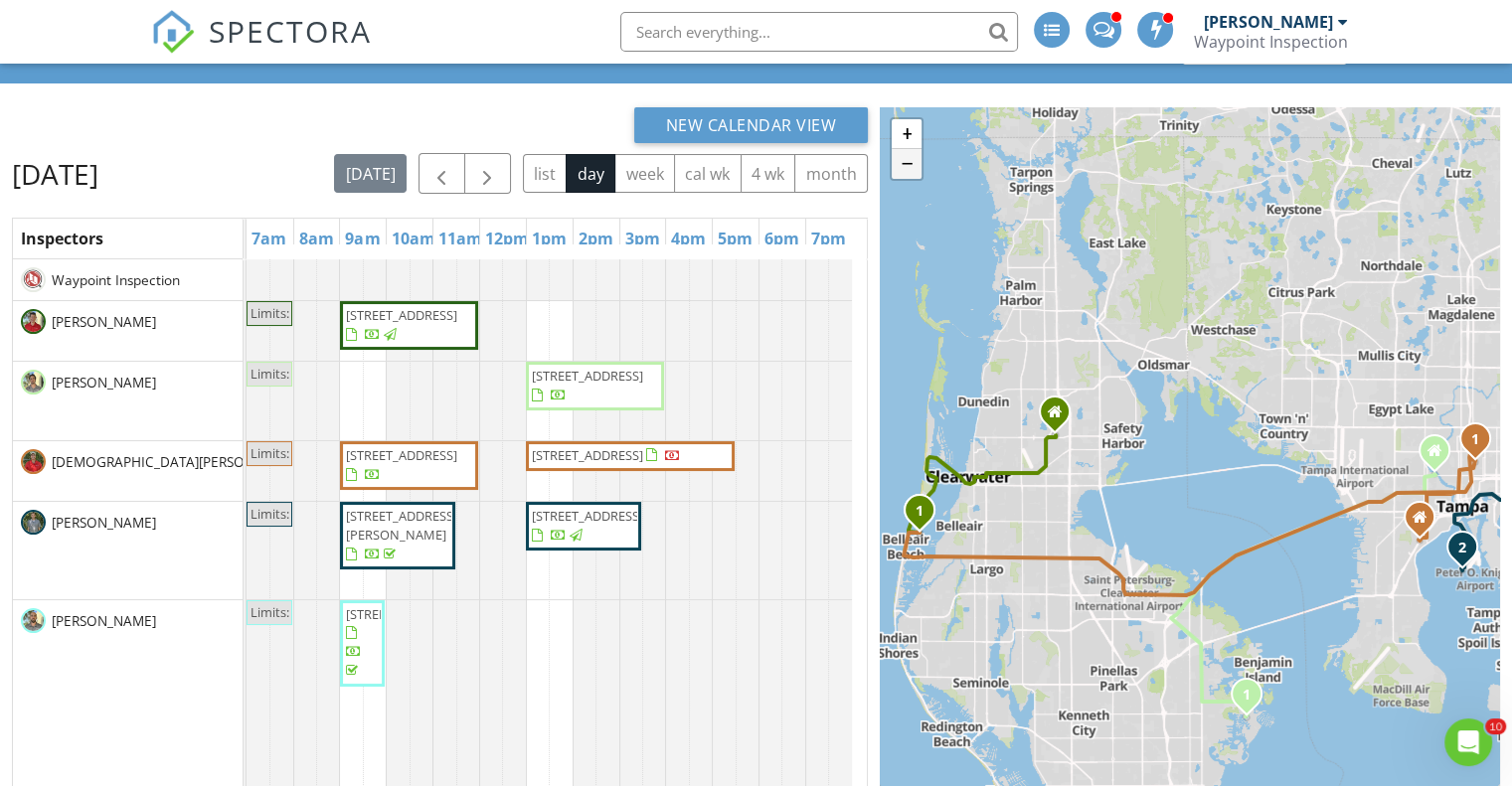click on "−" at bounding box center [907, 164] 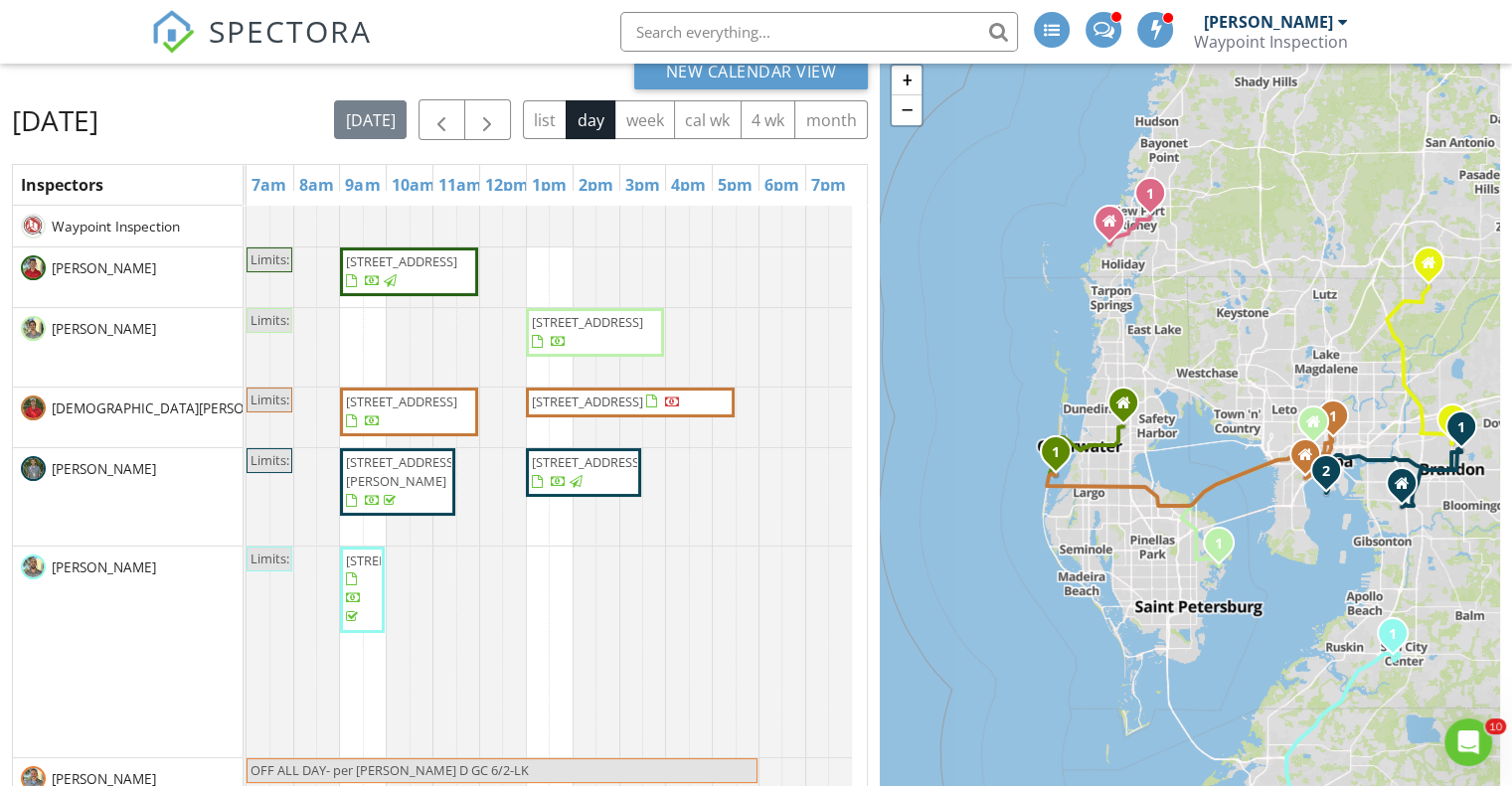 scroll, scrollTop: 107, scrollLeft: 0, axis: vertical 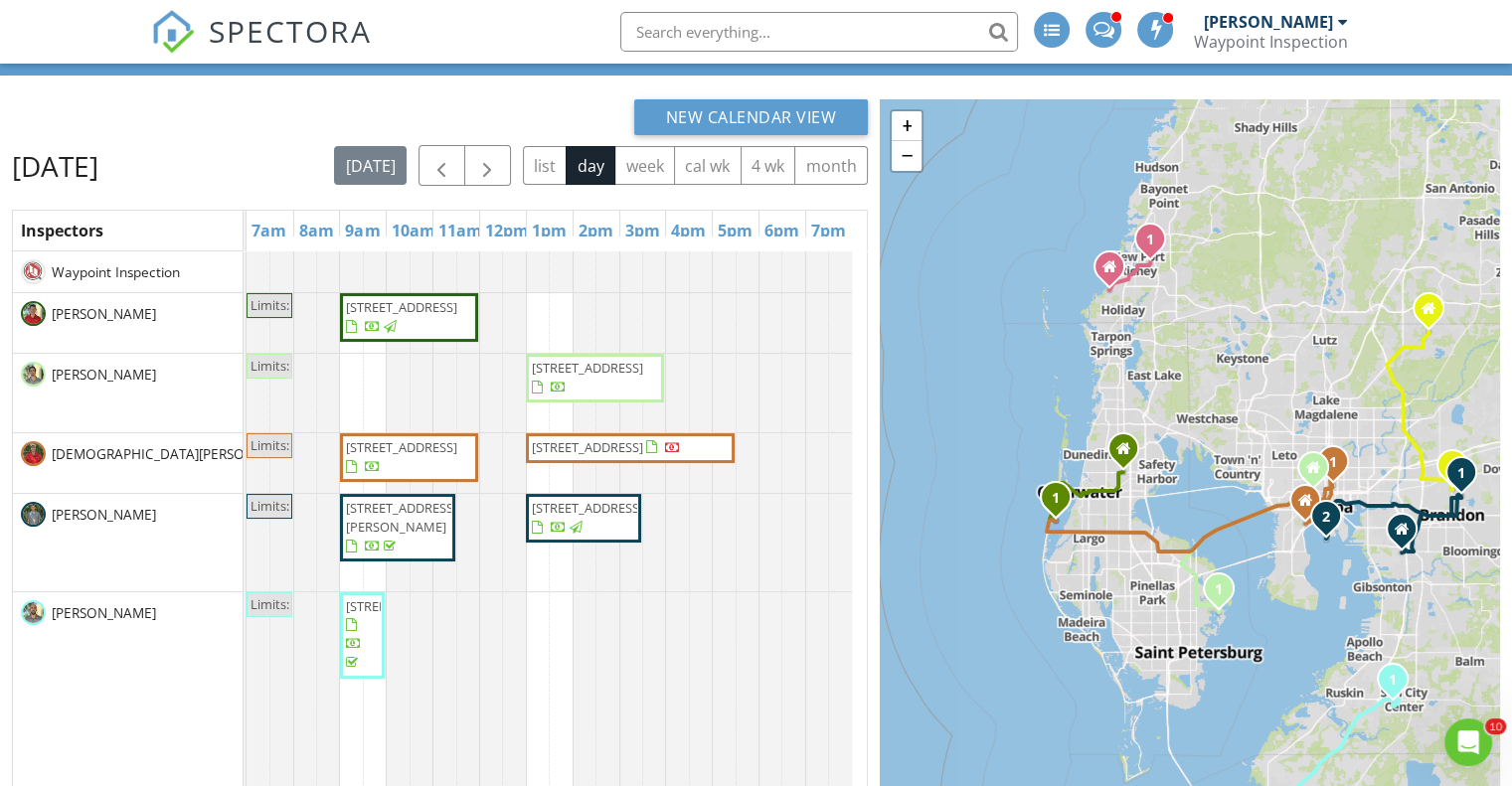 click on "+" at bounding box center [907, 126] 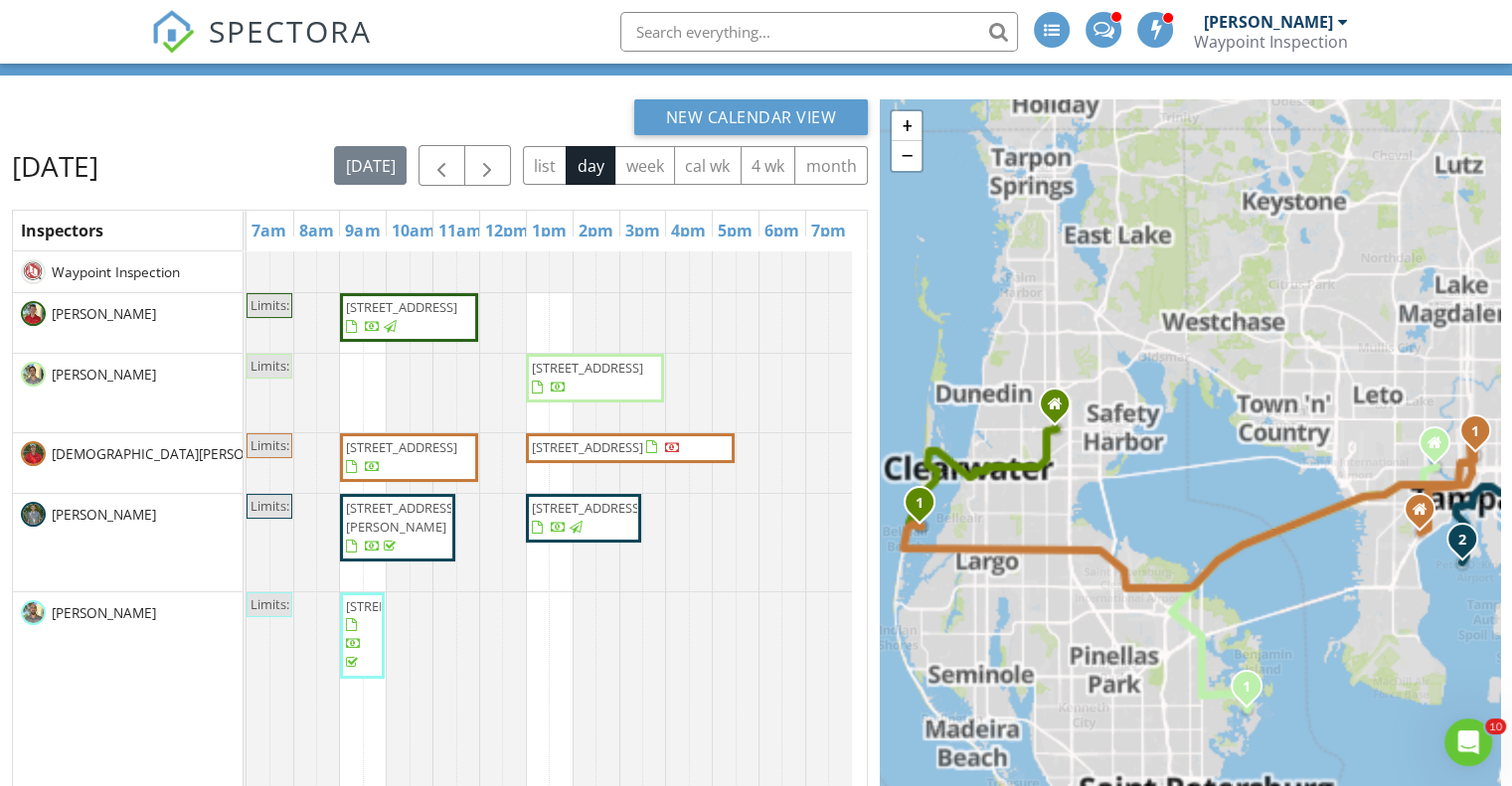 scroll, scrollTop: 207, scrollLeft: 0, axis: vertical 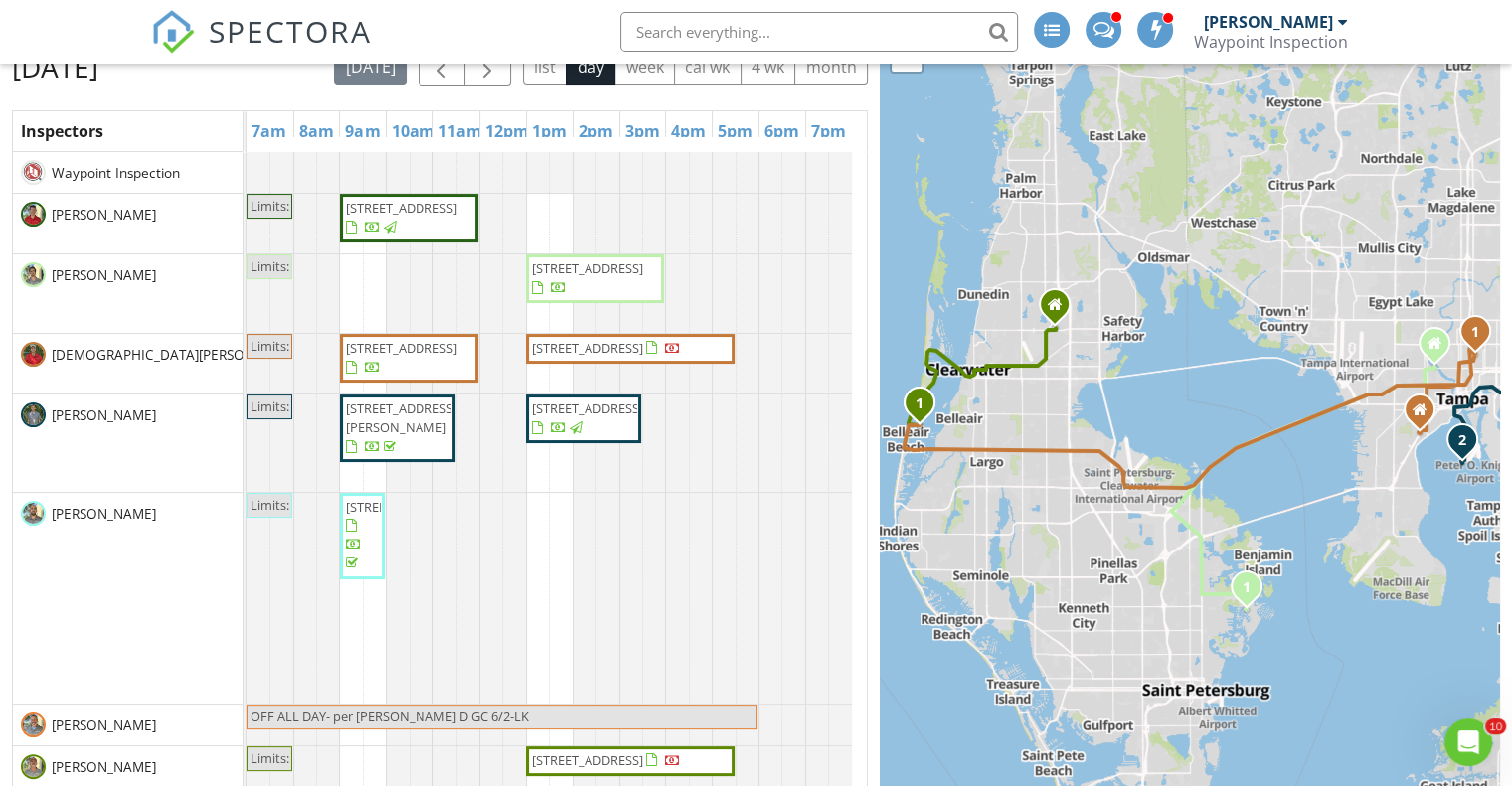 click on "1 1 1 2 1 2 1 1 1 1 + − [GEOGRAPHIC_DATA][US_STATE], [GEOGRAPHIC_DATA] 110.3 km, 1 h 41 min Head west on [GEOGRAPHIC_DATA] 150 m Turn right onto [GEOGRAPHIC_DATA] 700 m Turn right onto FL 419 5.5 km Take the ramp on the right 1 km Merge left onto [GEOGRAPHIC_DATA] (FL 417 Toll) 9 km Continue onto [GEOGRAPHIC_DATA][US_STATE] (FL 417 Toll) 40 km Take exit 11 towards US 17 1 km Keep right at the fork 60 m Go straight onto [GEOGRAPHIC_DATA] (US 17) 7 km Continue onto [GEOGRAPHIC_DATA] (US 17) 2 km Continue onto [GEOGRAPHIC_DATA] 550 m Continue onto [PERSON_NAME][GEOGRAPHIC_DATA] 800 m Turn left onto [PERSON_NAME][GEOGRAPHIC_DATA] (US 17) 4 km Continue onto [GEOGRAPHIC_DATA] (US 17) 250 m Turn left onto [GEOGRAPHIC_DATA] (CR 531) 15 km Continue onto [GEOGRAPHIC_DATA] (CR 531) 2.5 km Turn left onto [GEOGRAPHIC_DATA] 7 km Continue onto [GEOGRAPHIC_DATA] 8 km Turn left onto [GEOGRAPHIC_DATA] 4.5 km Turn left onto [GEOGRAPHIC_DATA] 300 m You have arrived at your destination, on the left 0 m I 4, [GEOGRAPHIC_DATA] 150 m 700 m 4.5 km" at bounding box center (1190, 415) 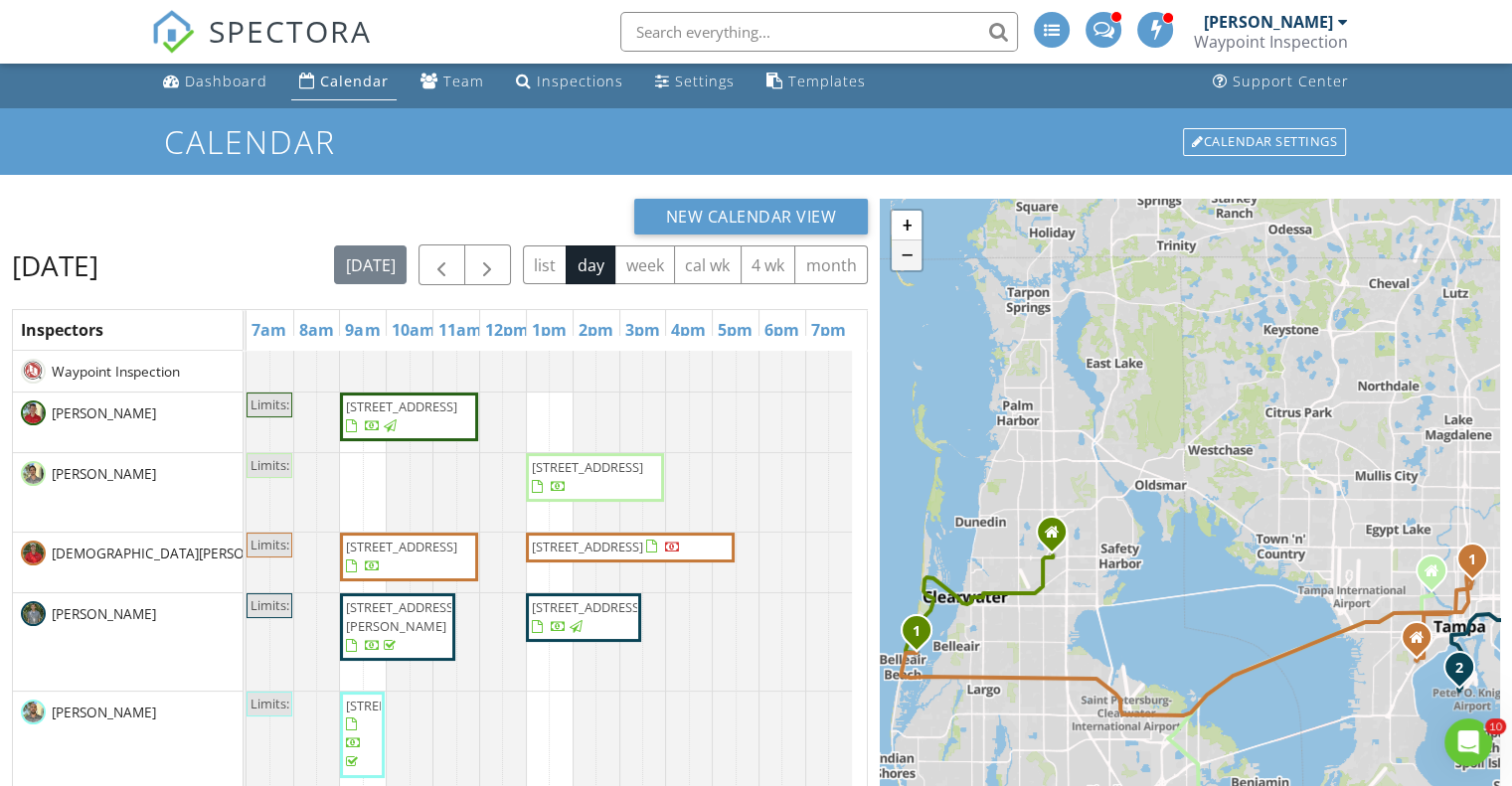 click on "−" at bounding box center (907, 255) 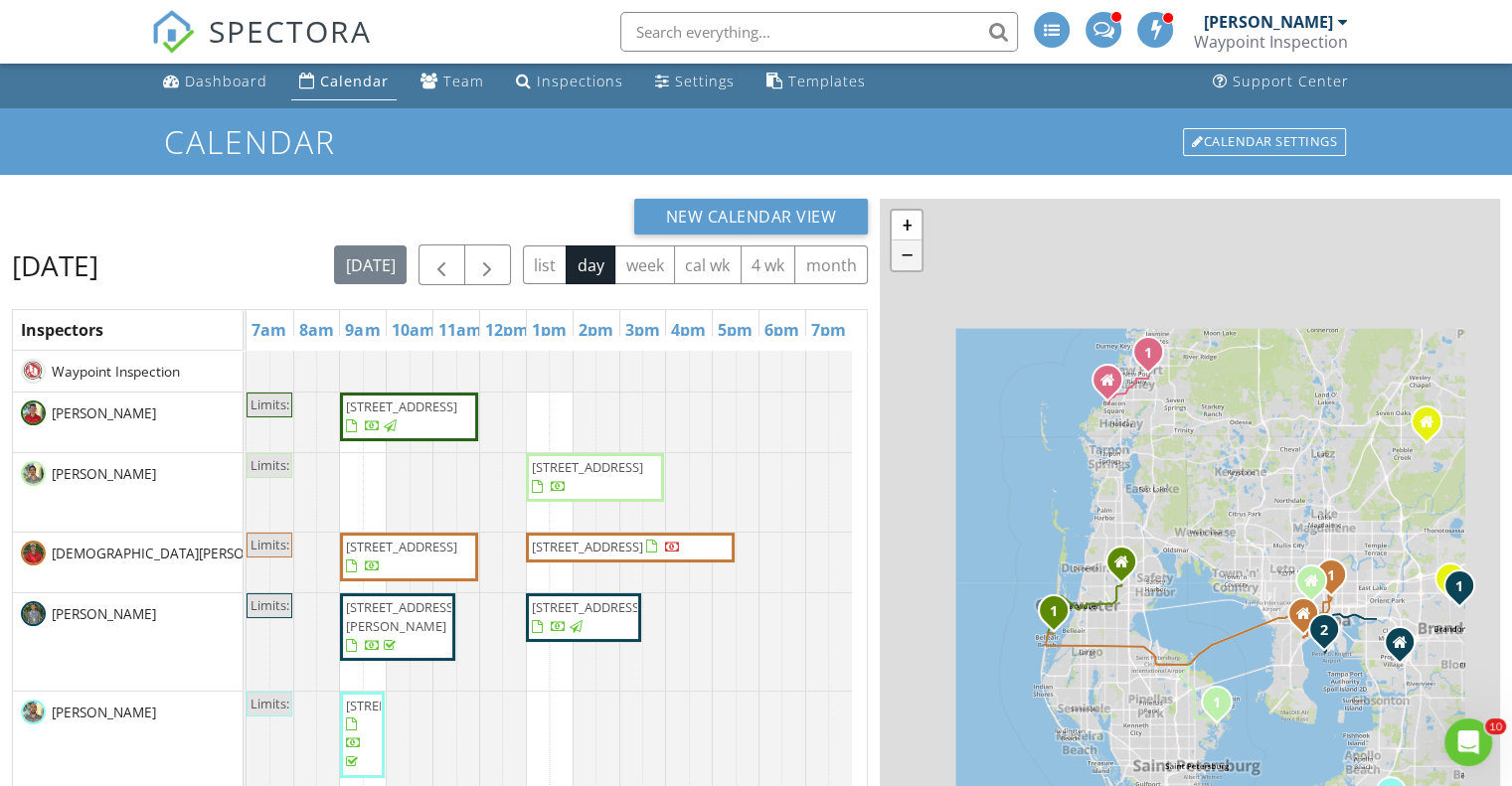 scroll, scrollTop: 207, scrollLeft: 0, axis: vertical 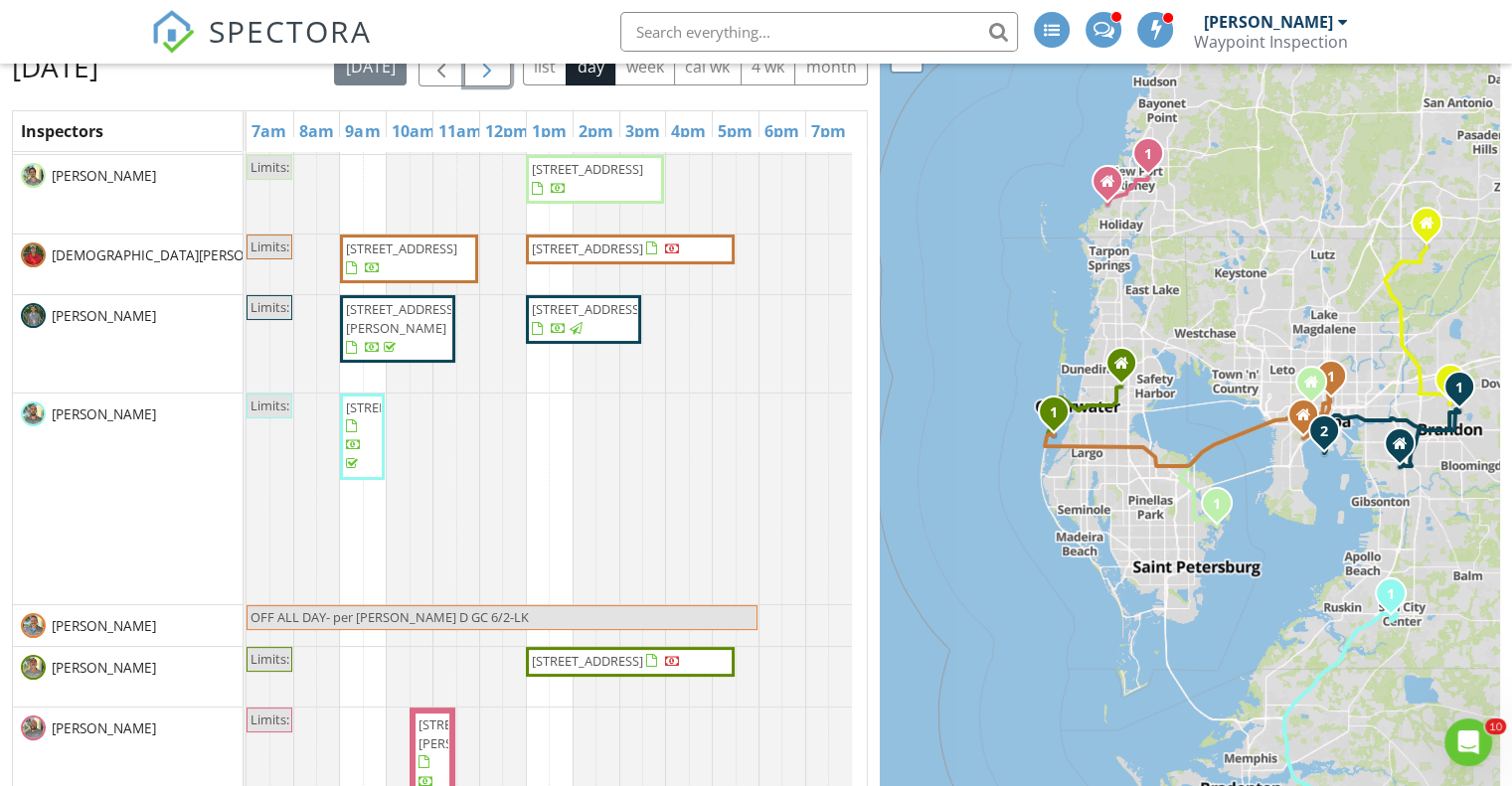 click at bounding box center [487, 67] 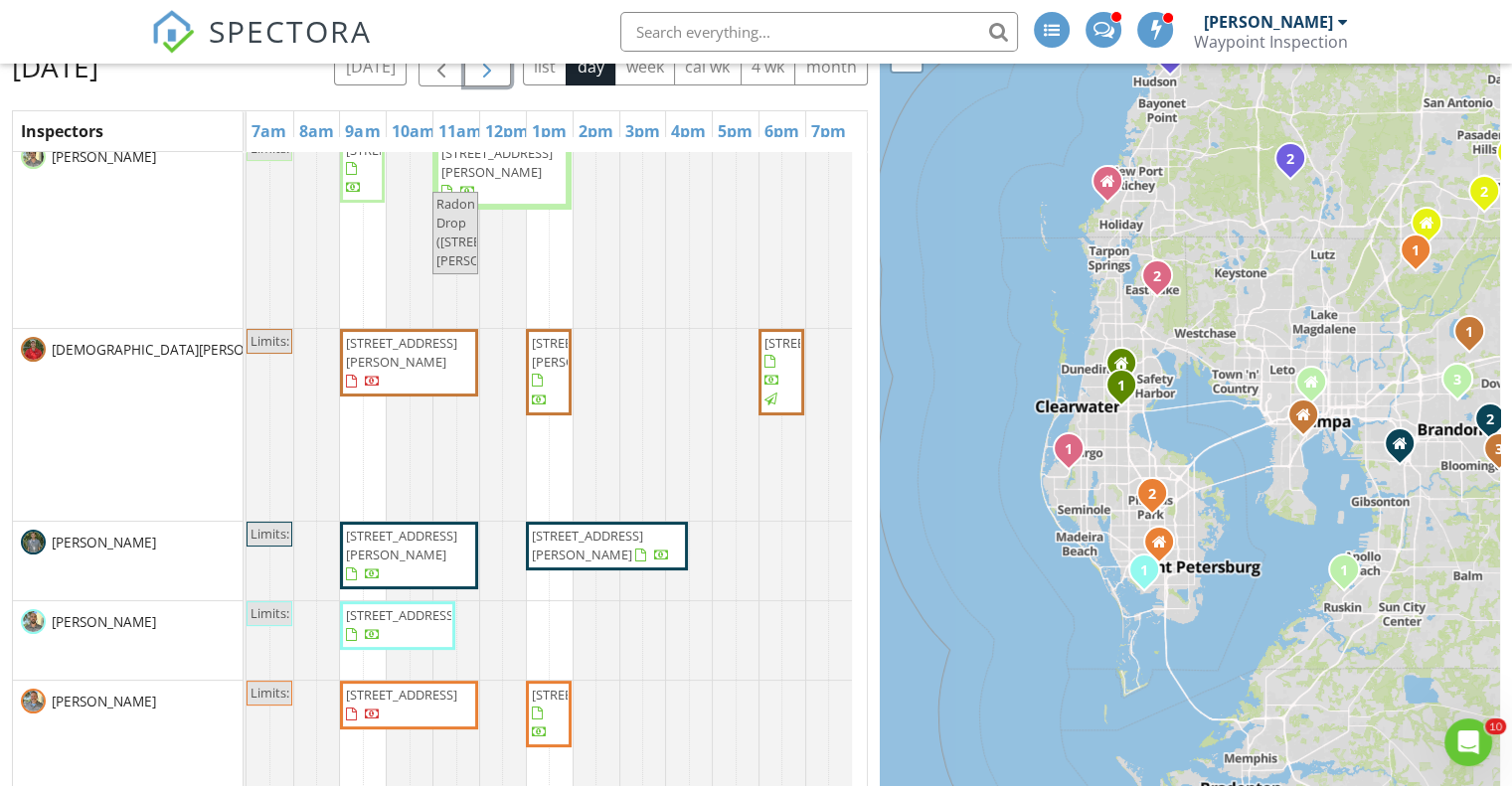 scroll, scrollTop: 199, scrollLeft: 0, axis: vertical 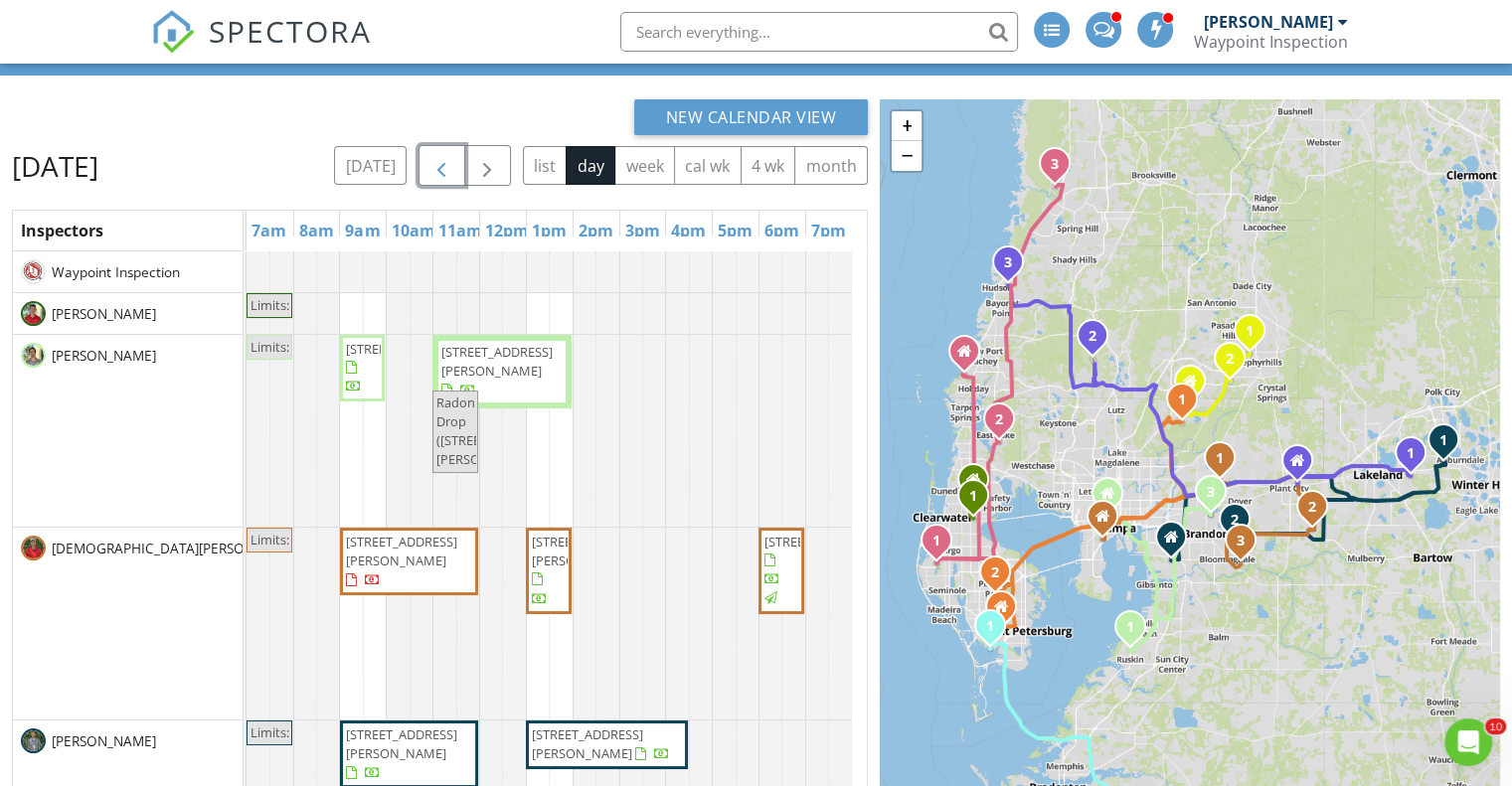 click at bounding box center (441, 166) 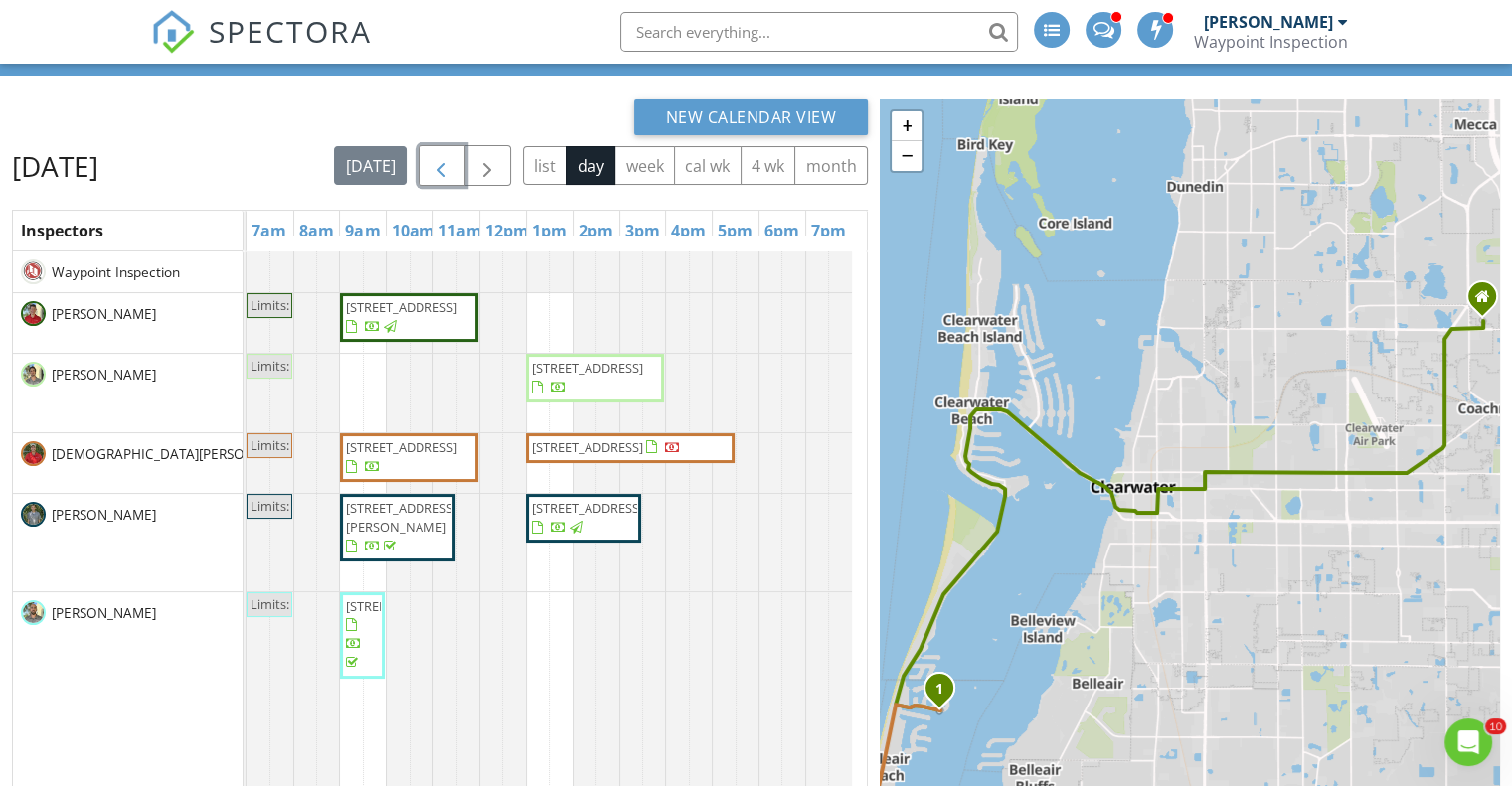 click on "516 Belle Isle Ave, Belleair Beach 33786" at bounding box center (588, 447) 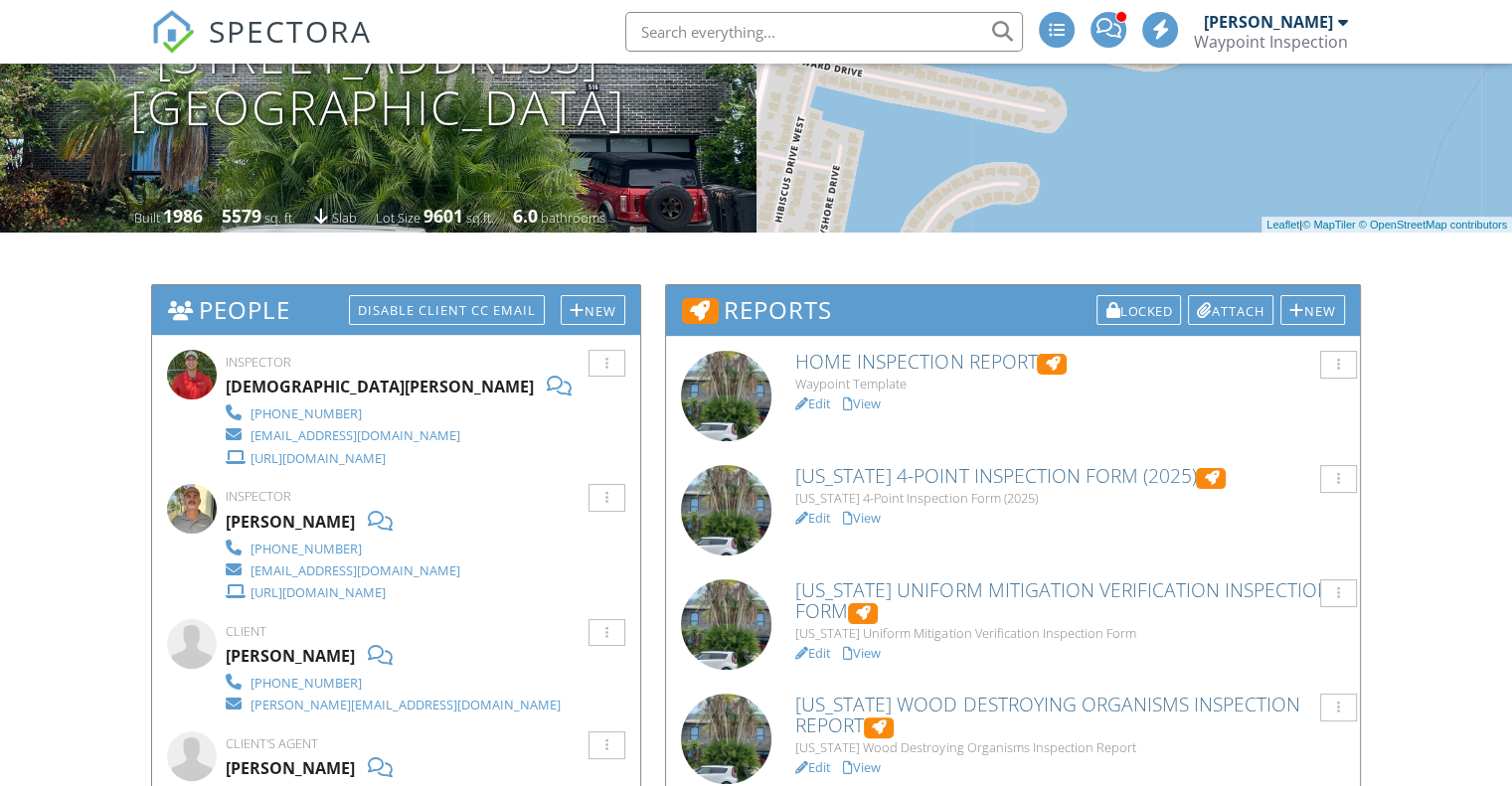 scroll, scrollTop: 298, scrollLeft: 0, axis: vertical 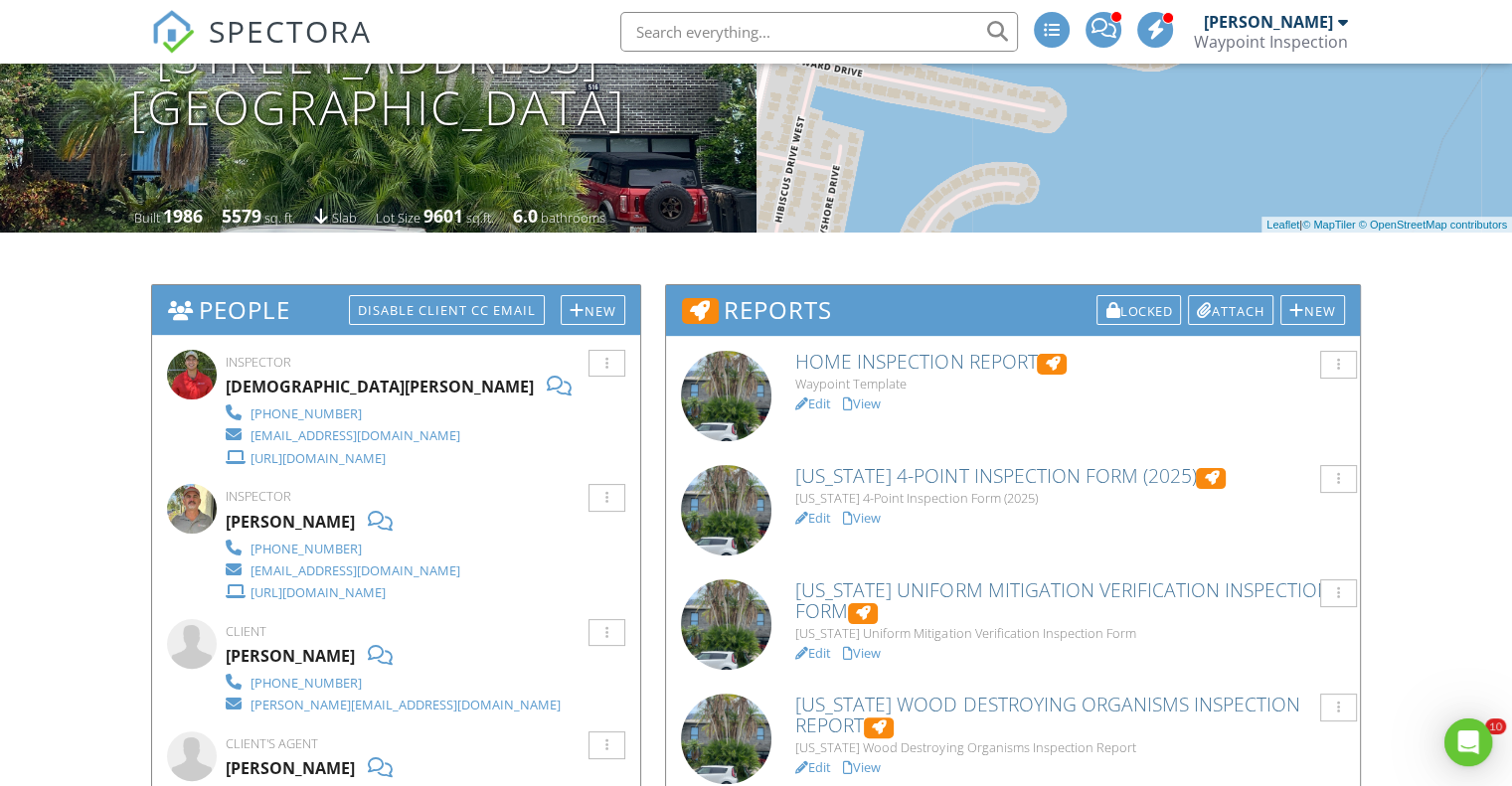 click on "View" at bounding box center (862, 403) 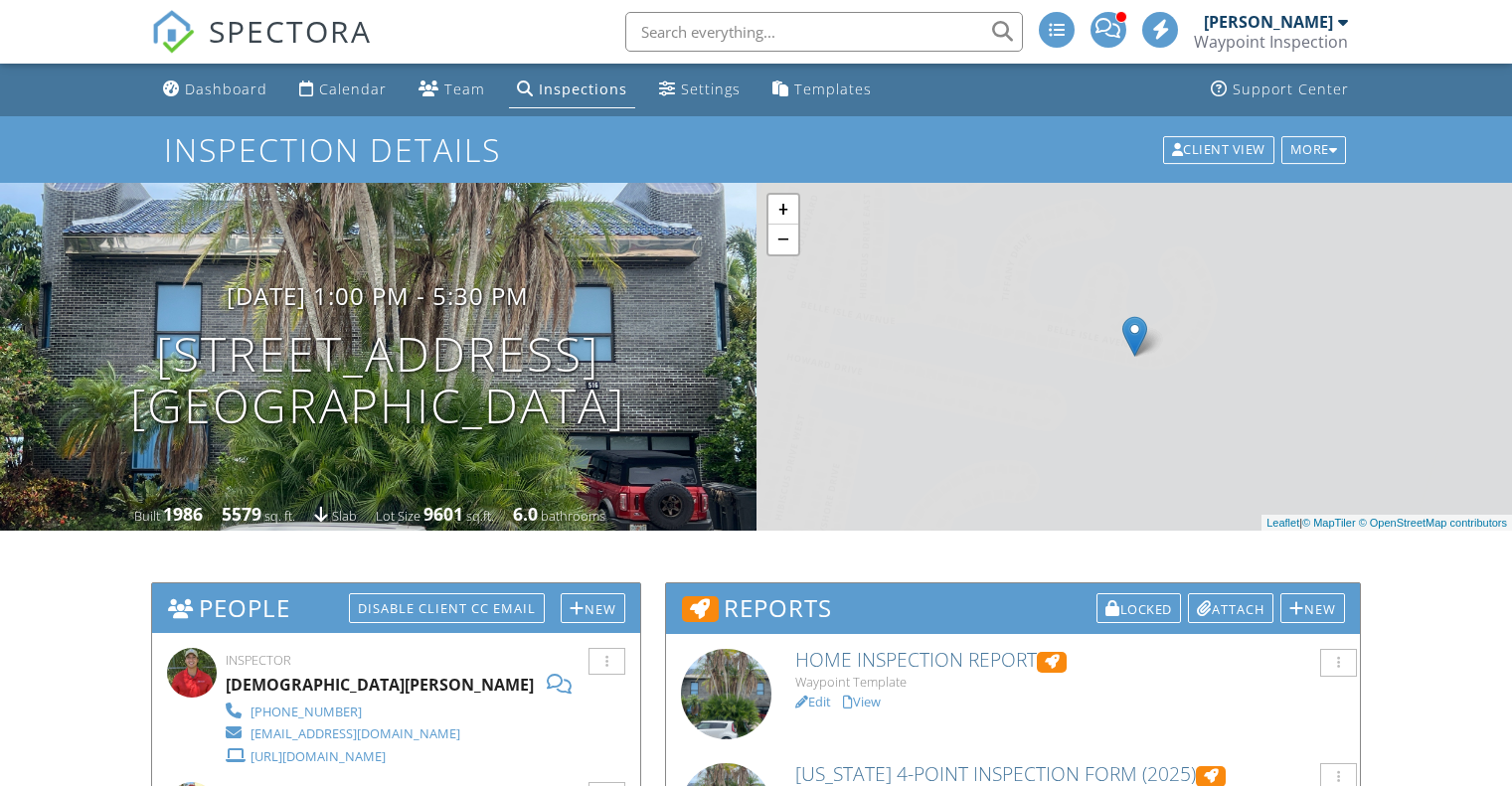 scroll, scrollTop: 0, scrollLeft: 0, axis: both 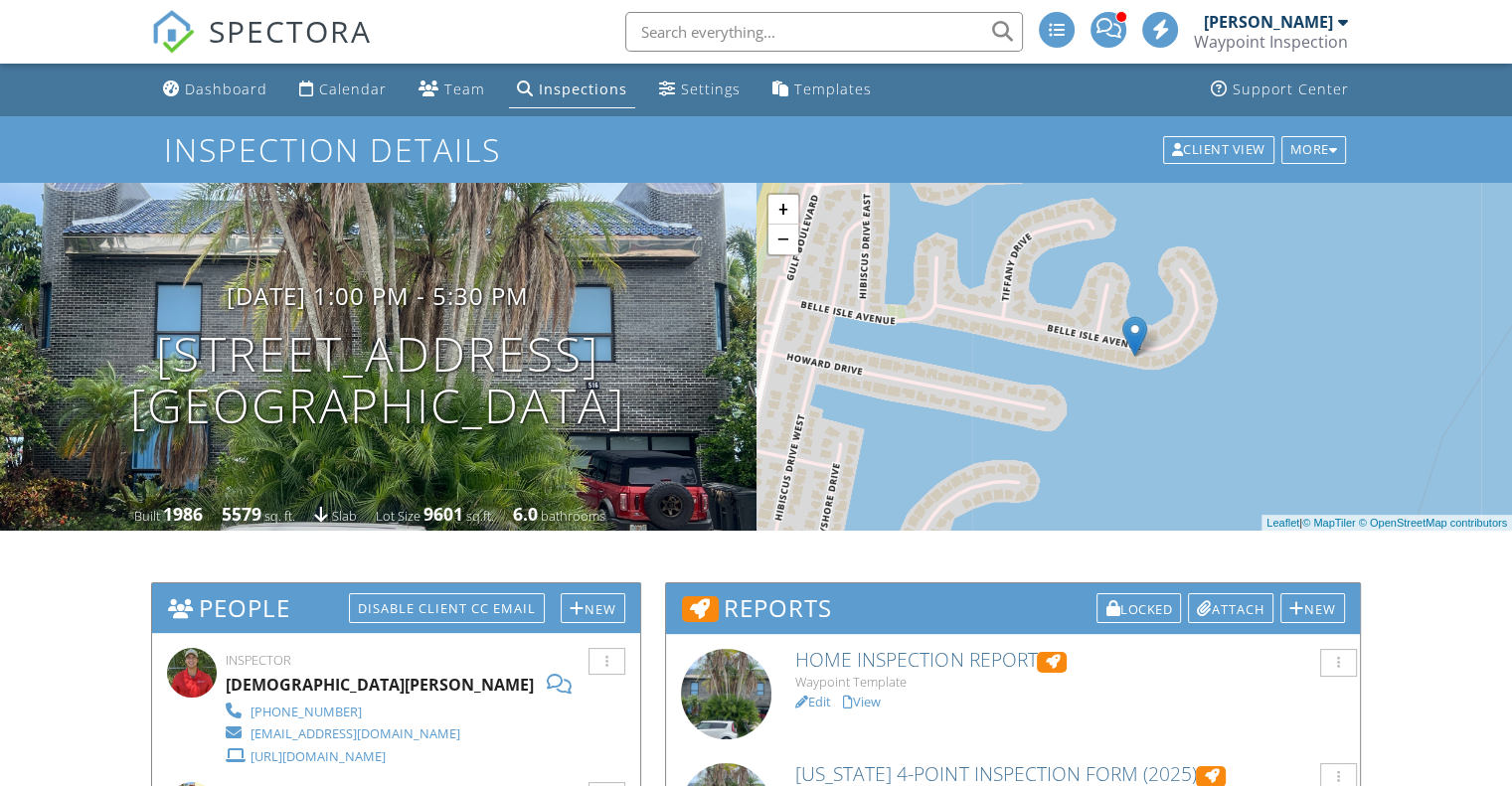 click on "Calendar" at bounding box center [353, 88] 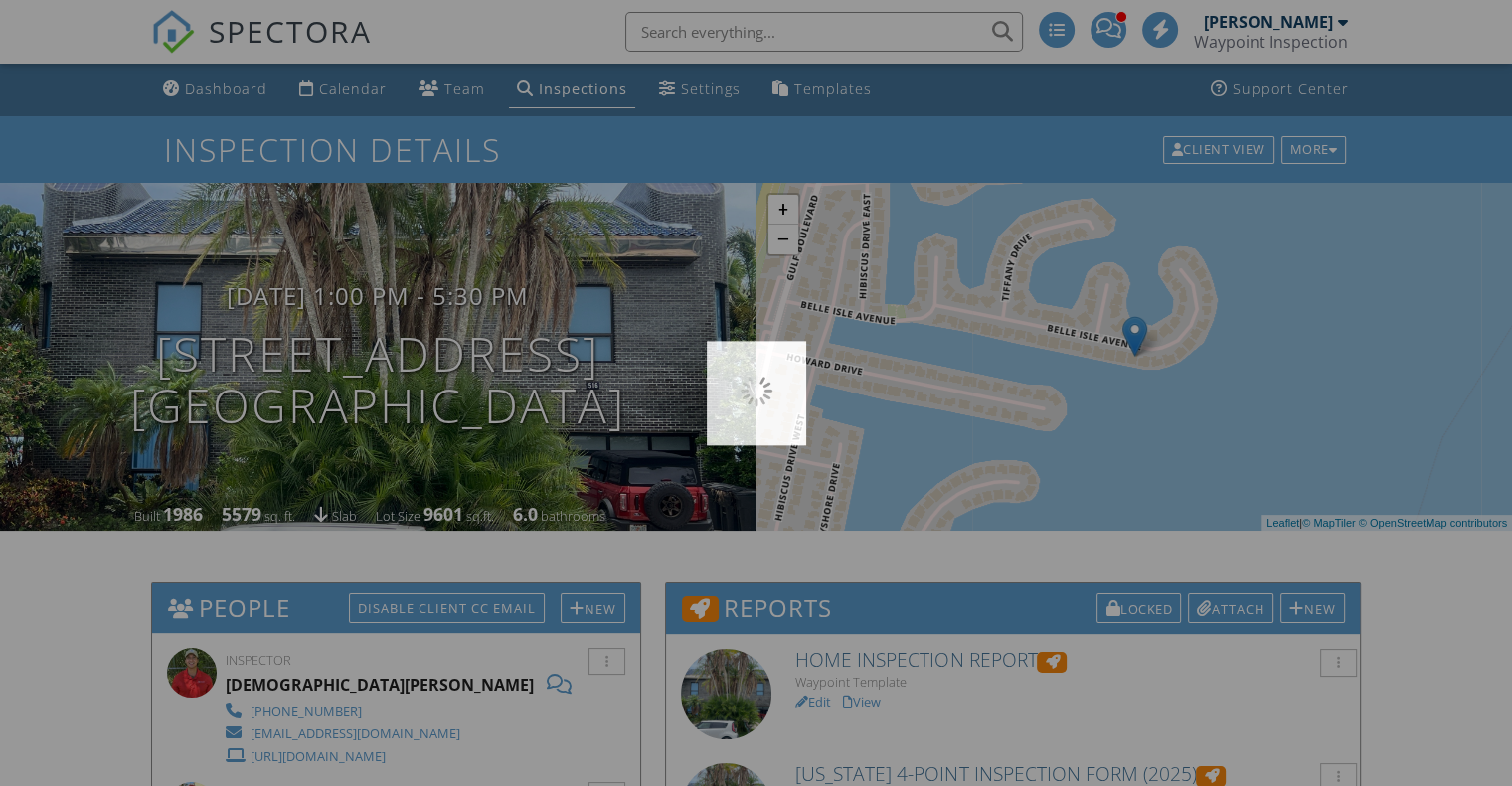 scroll, scrollTop: 0, scrollLeft: 0, axis: both 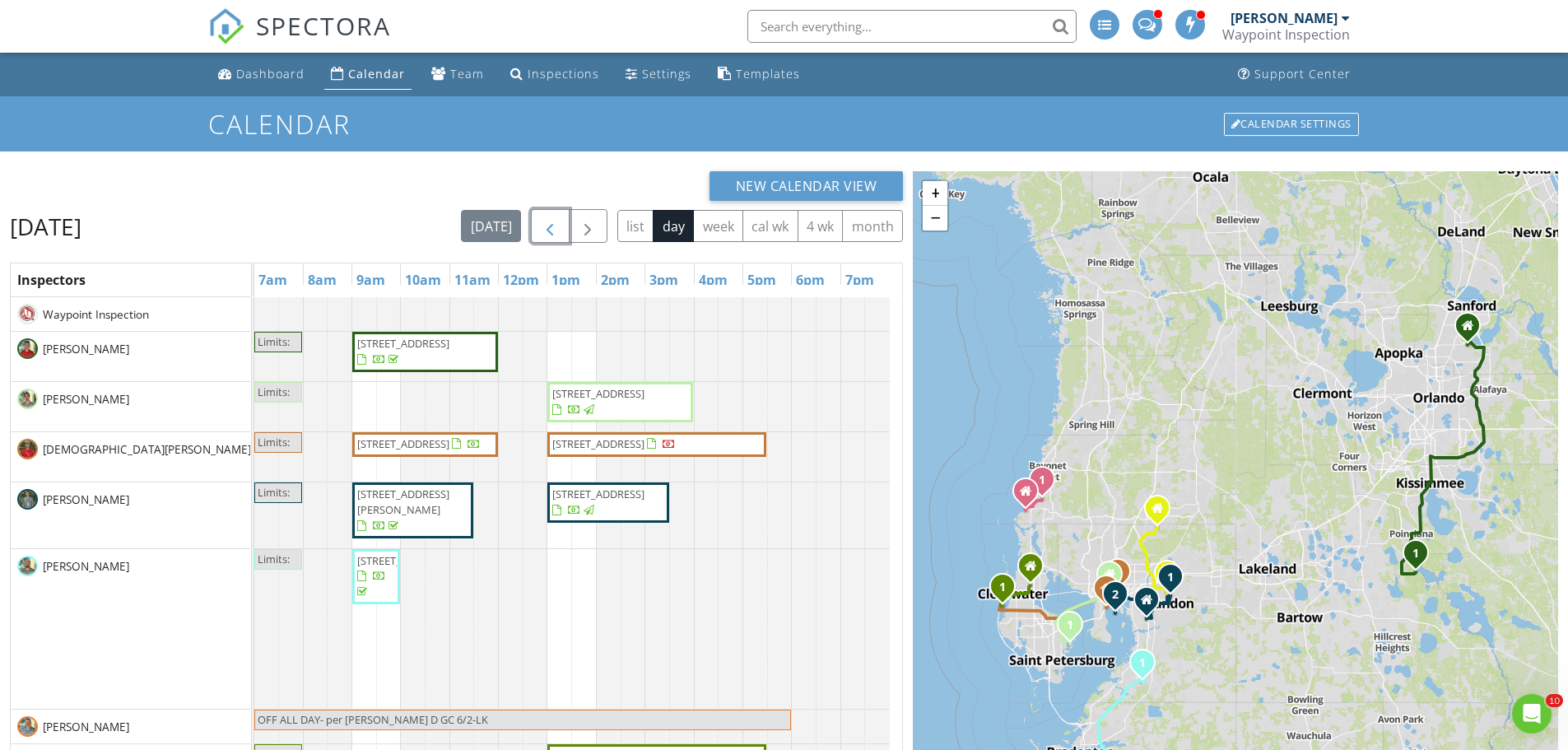 click at bounding box center [550, 226] 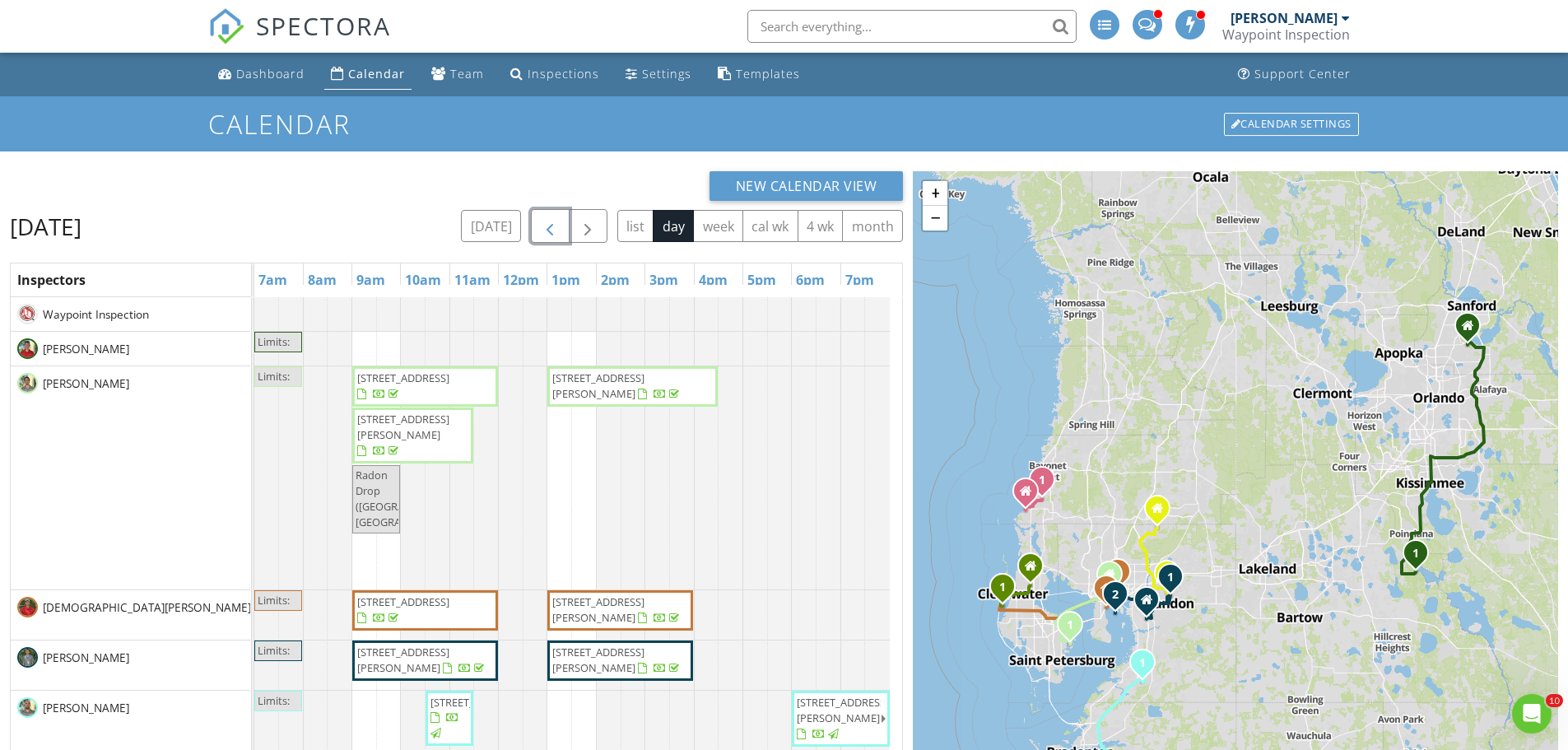 click at bounding box center [550, 226] 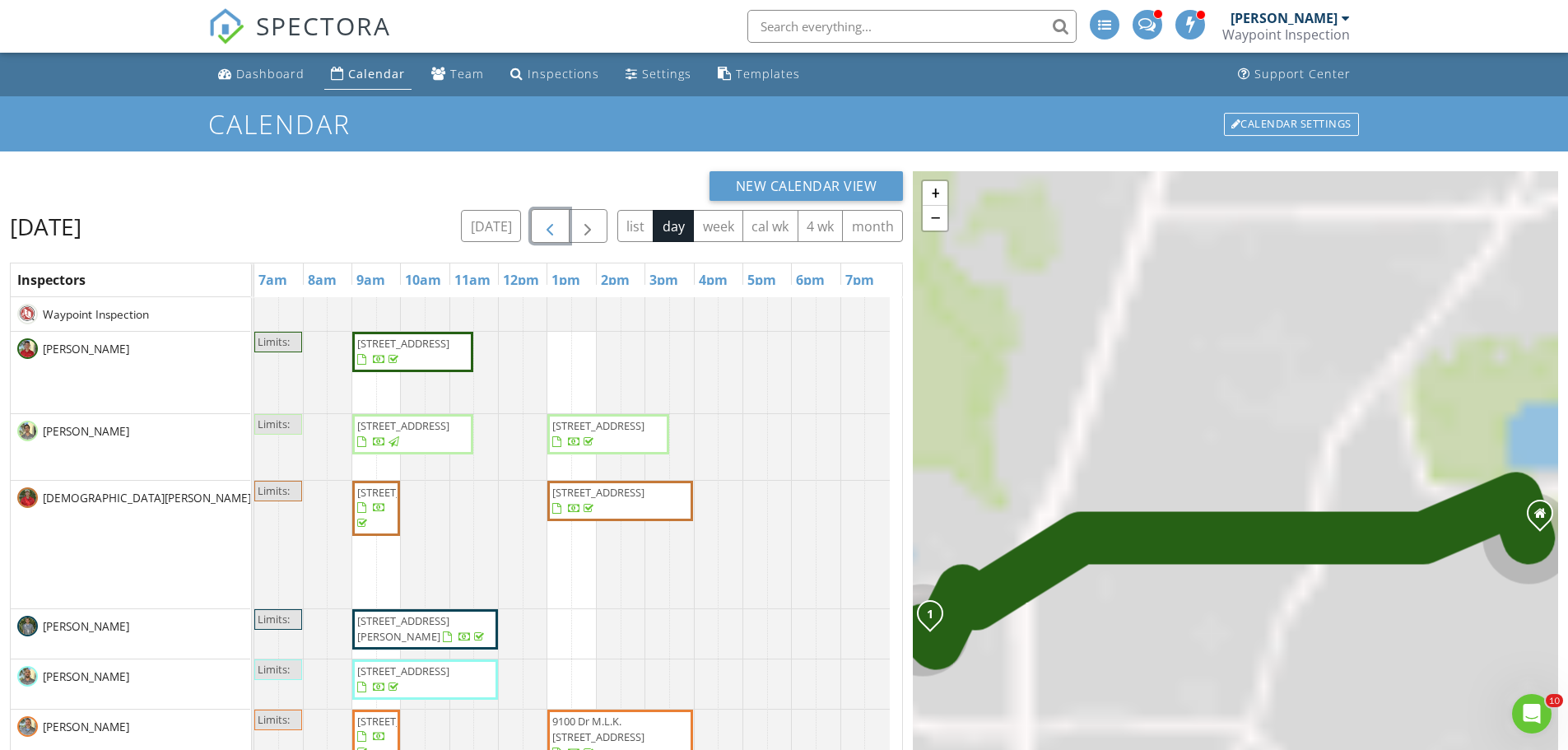 click at bounding box center (550, 226) 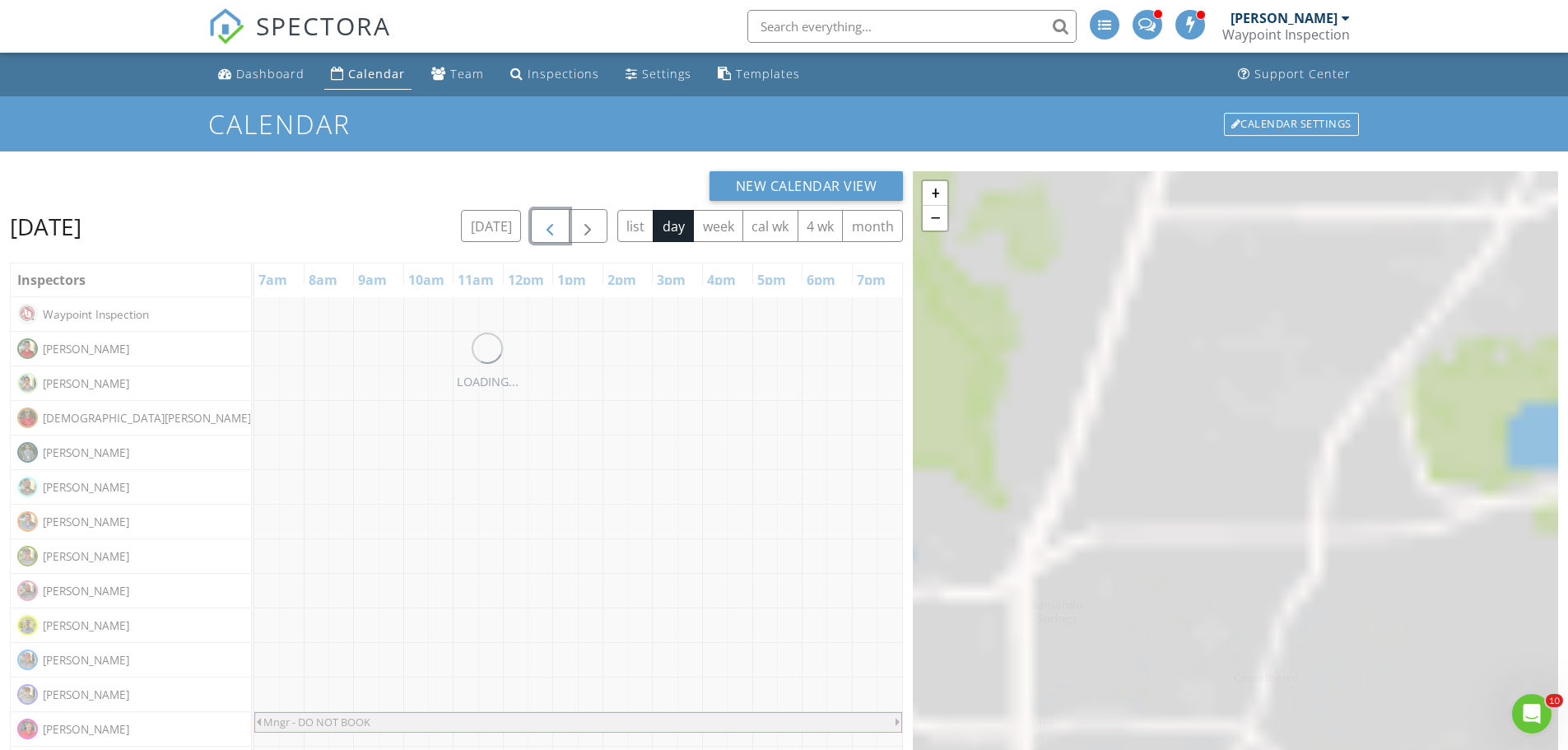 click at bounding box center [550, 226] 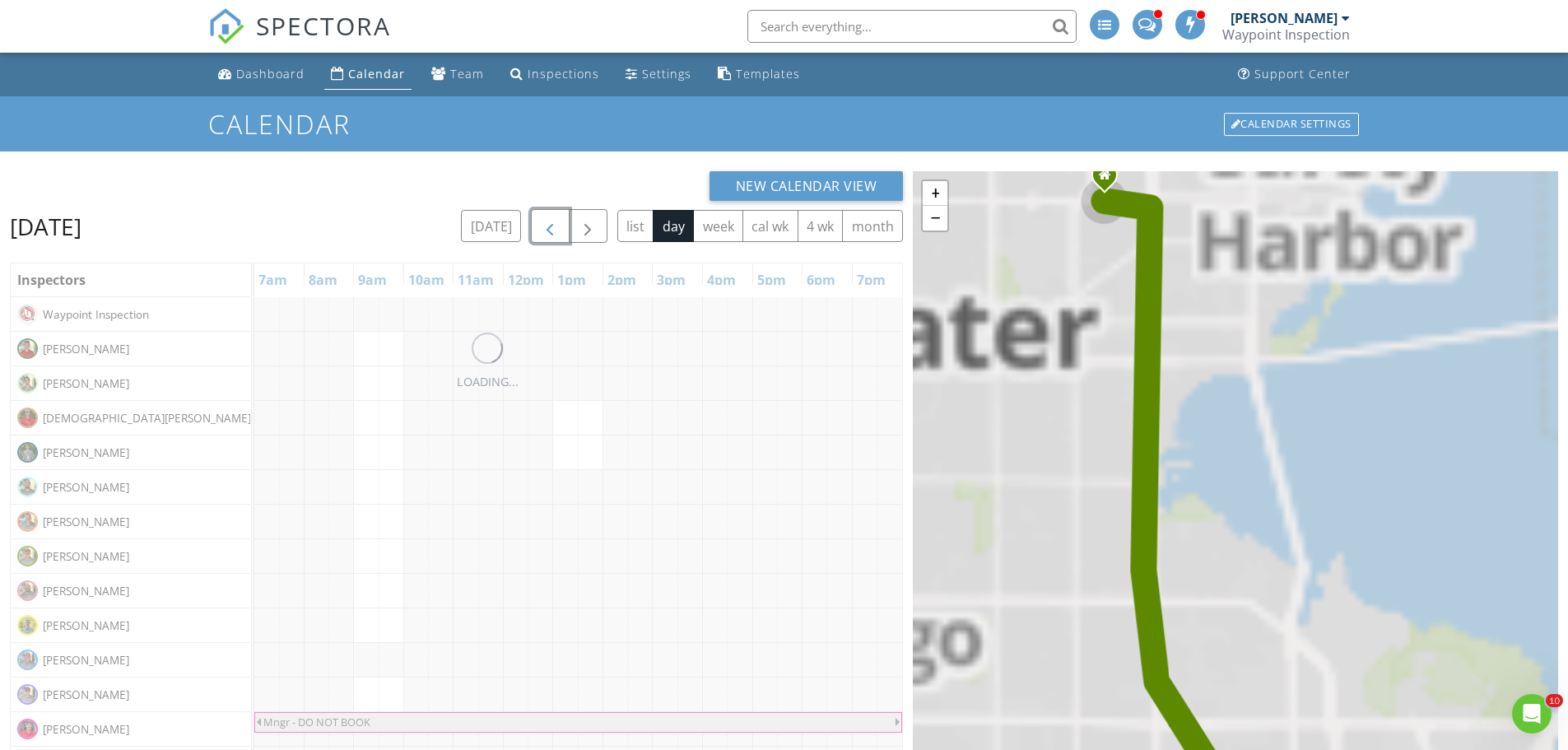 click at bounding box center [550, 226] 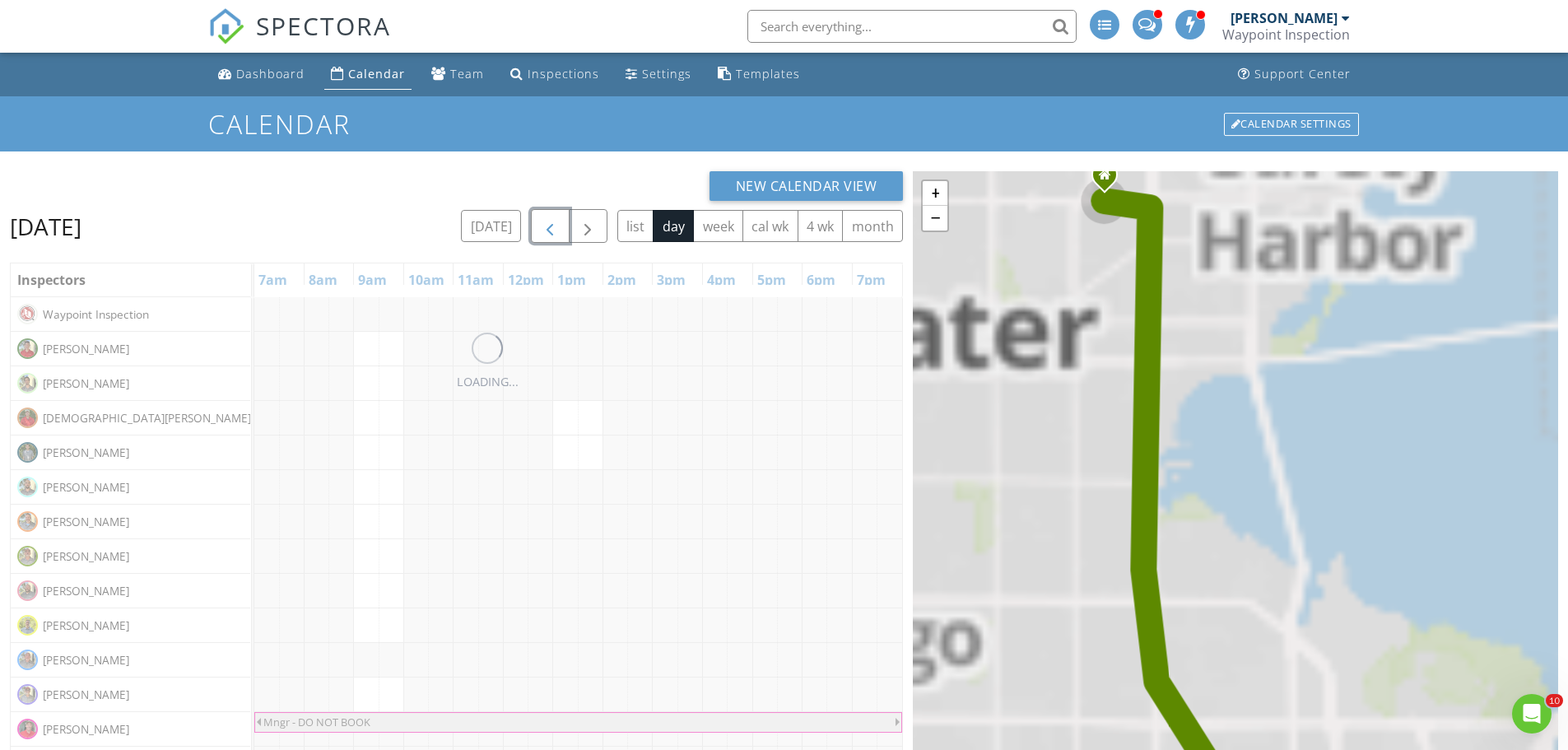 click at bounding box center (550, 226) 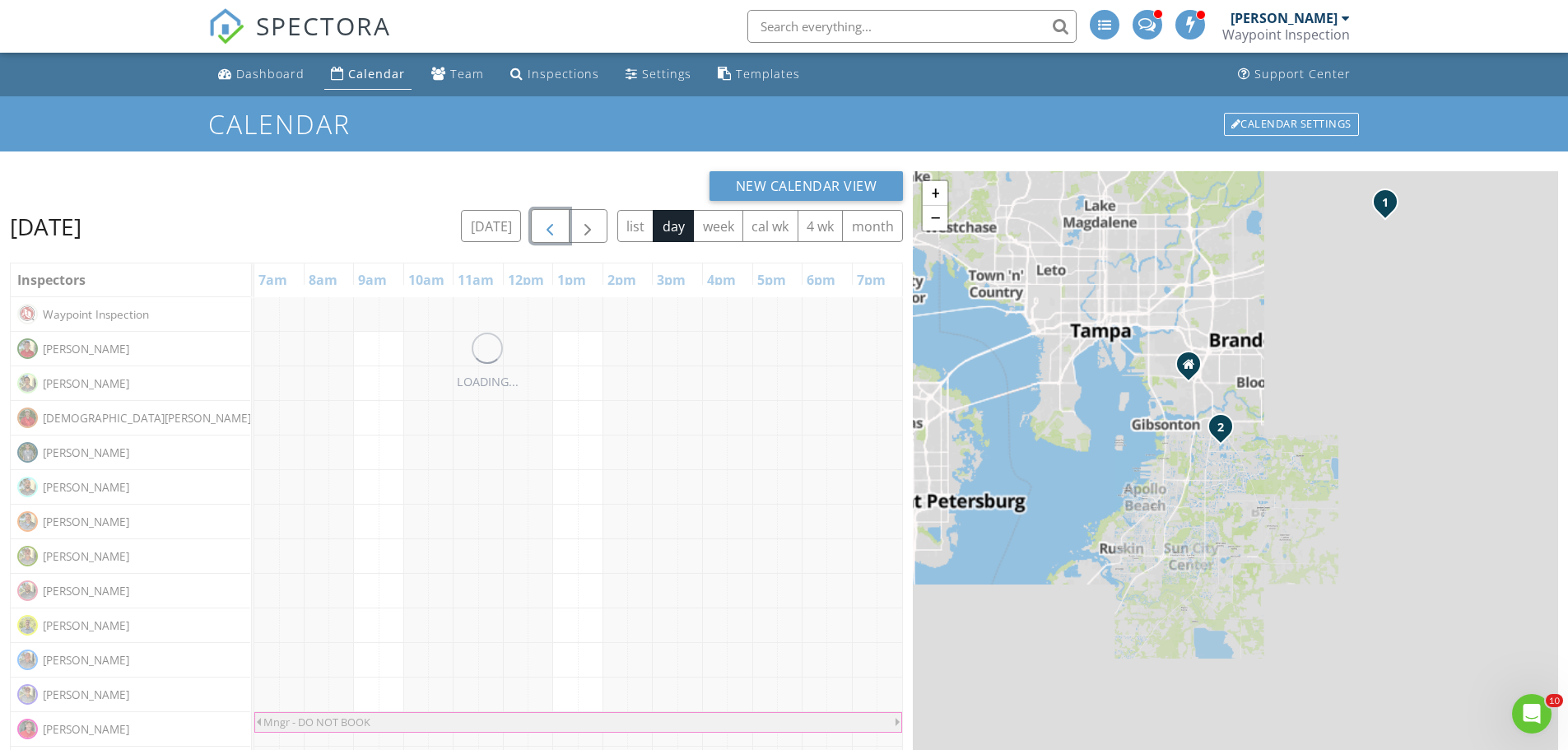 click at bounding box center [550, 226] 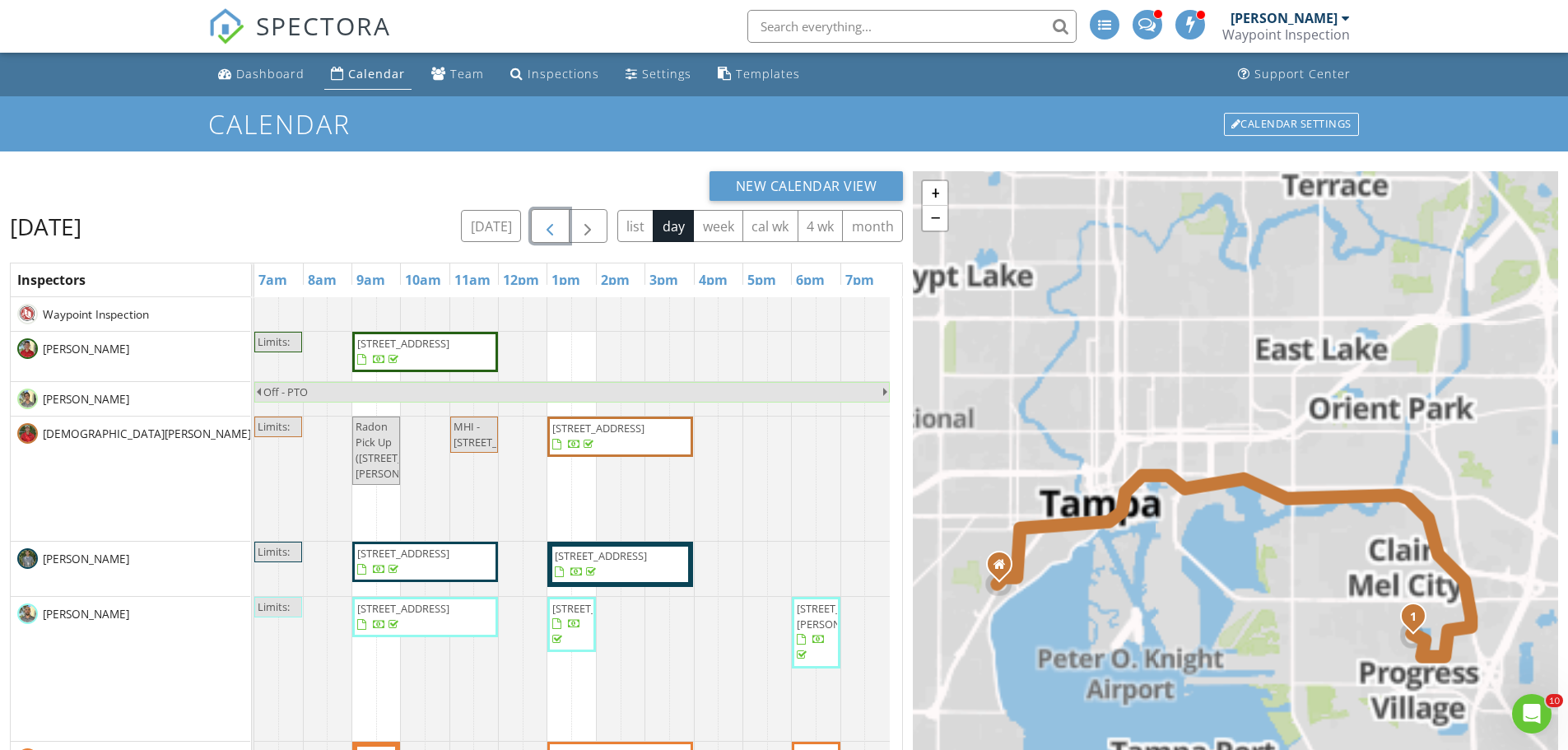 click at bounding box center [550, 226] 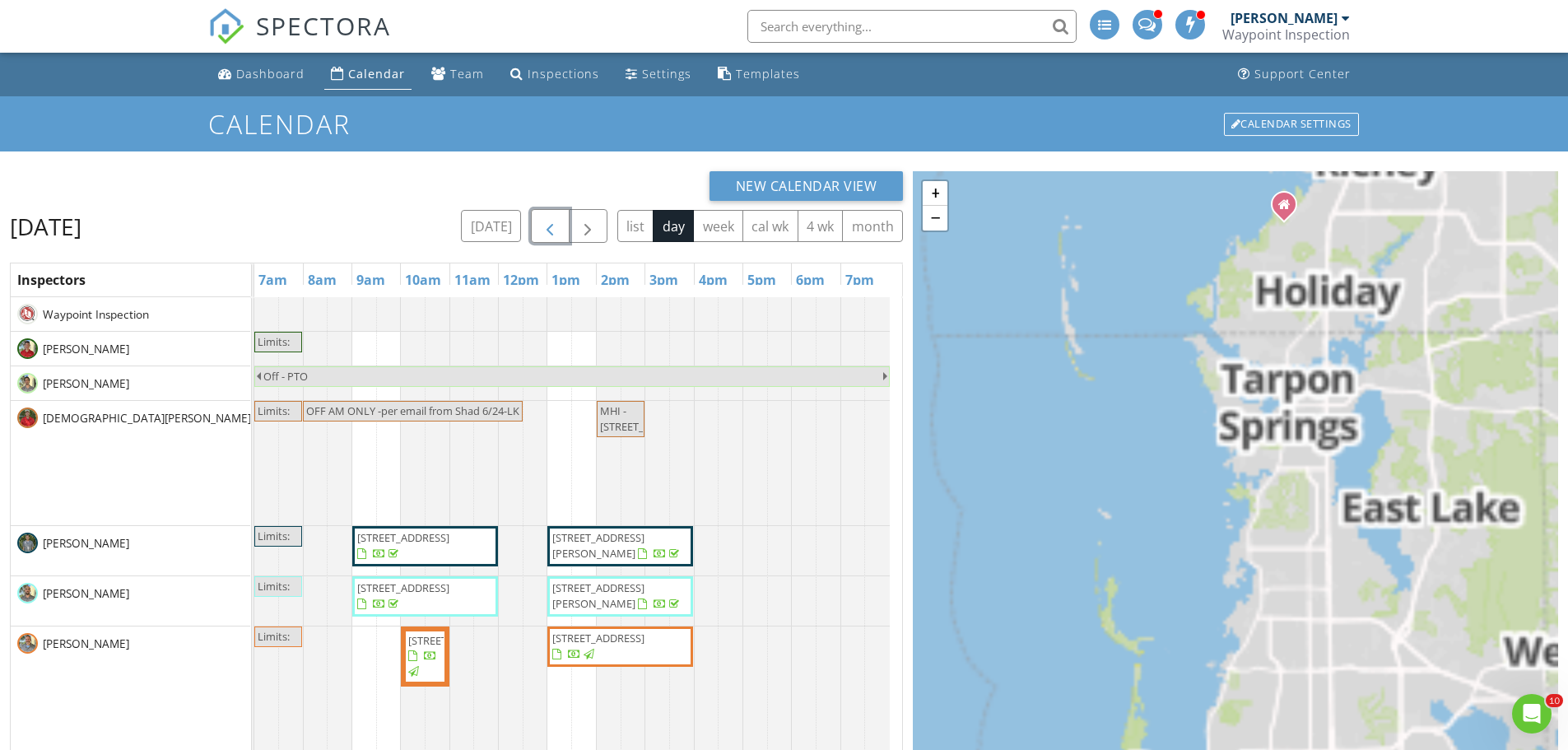 click at bounding box center (550, 226) 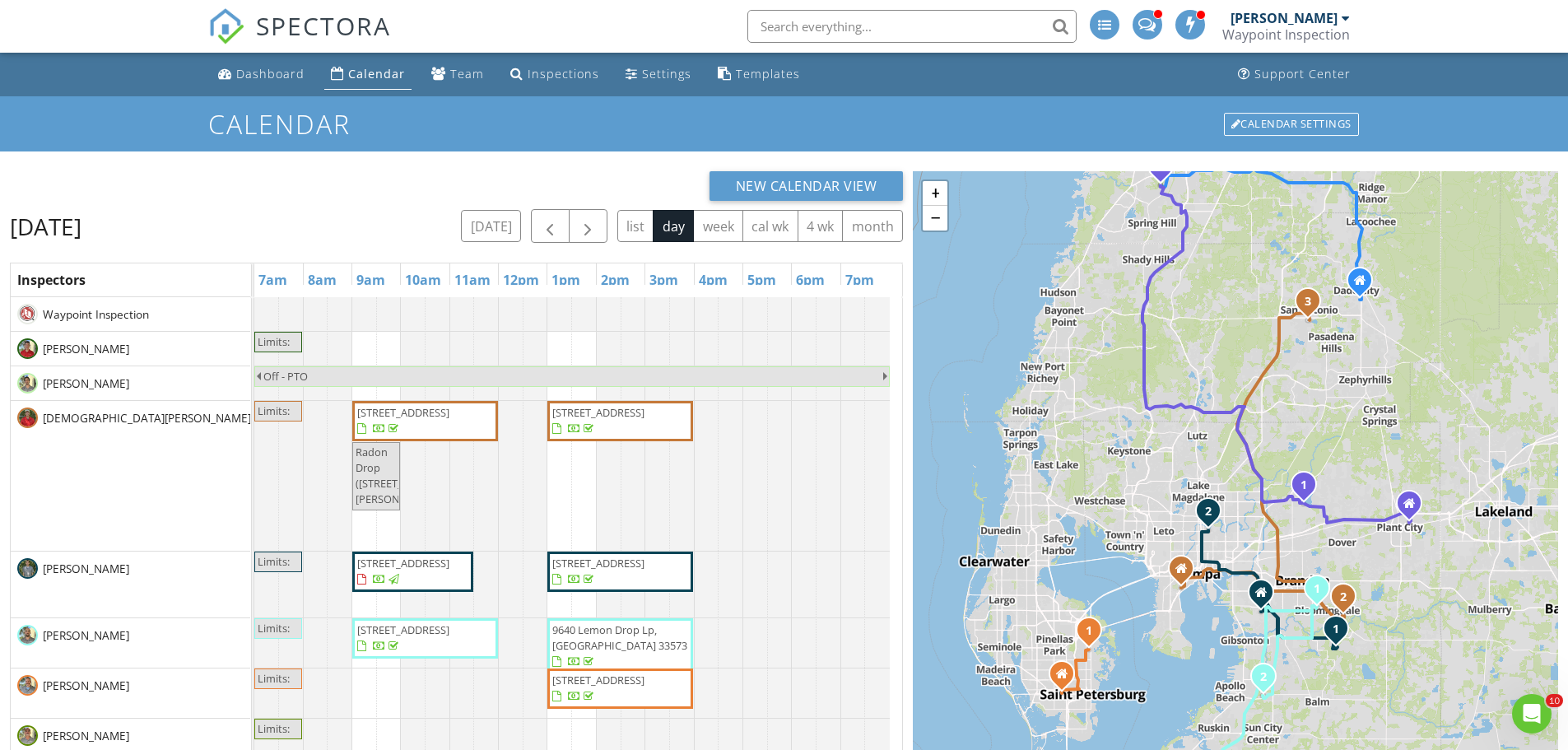 scroll, scrollTop: 73, scrollLeft: 0, axis: vertical 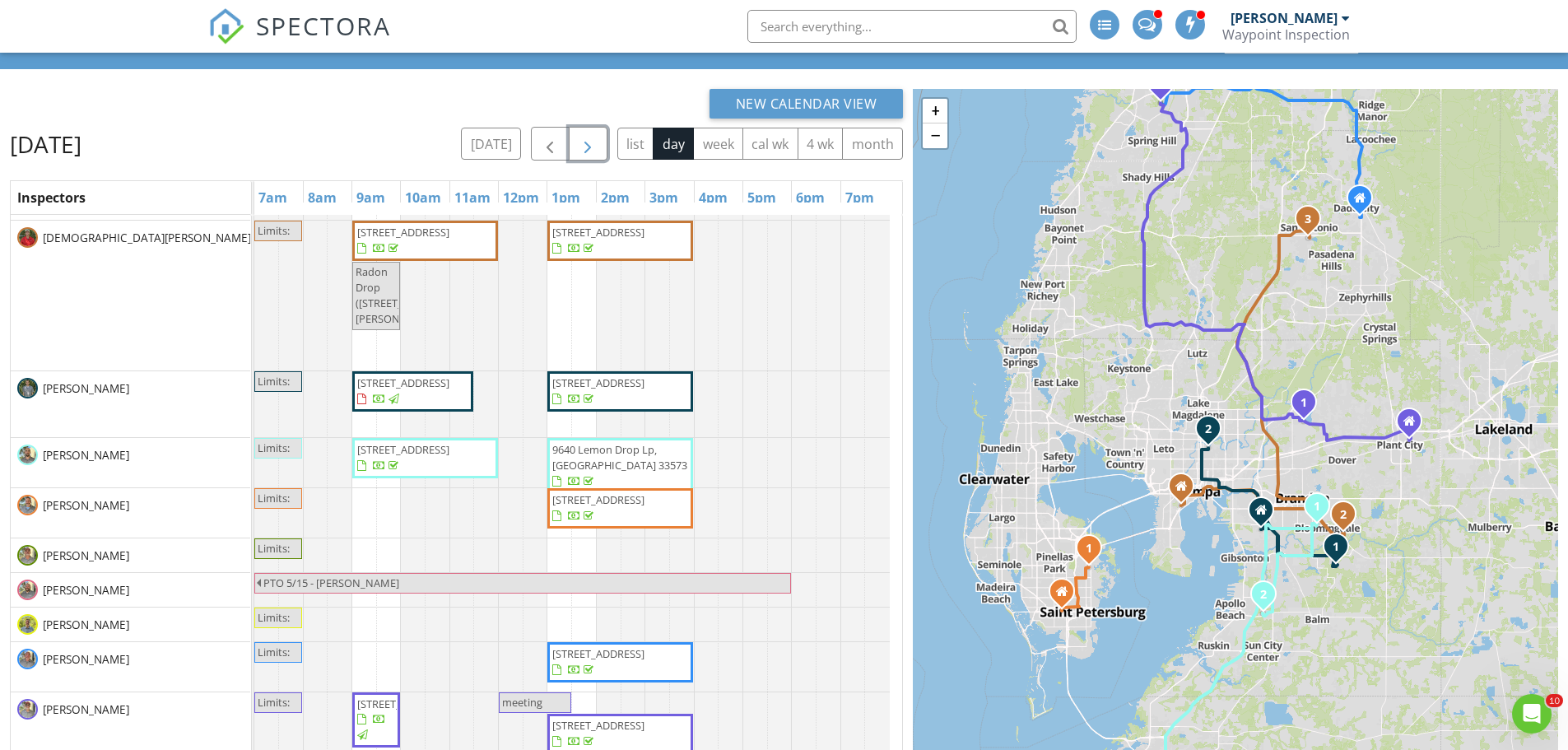 click at bounding box center [588, 144] 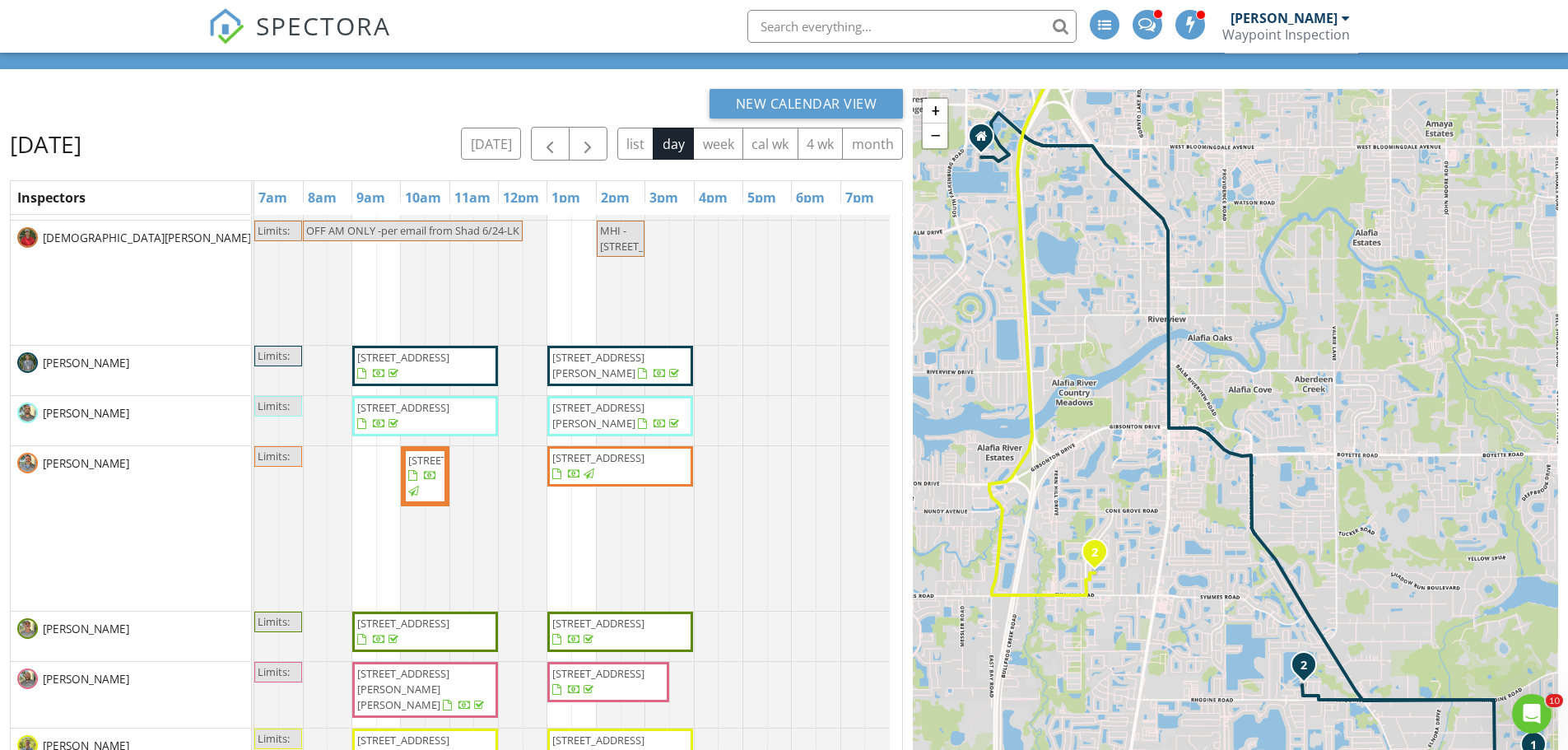 scroll, scrollTop: 48, scrollLeft: 0, axis: vertical 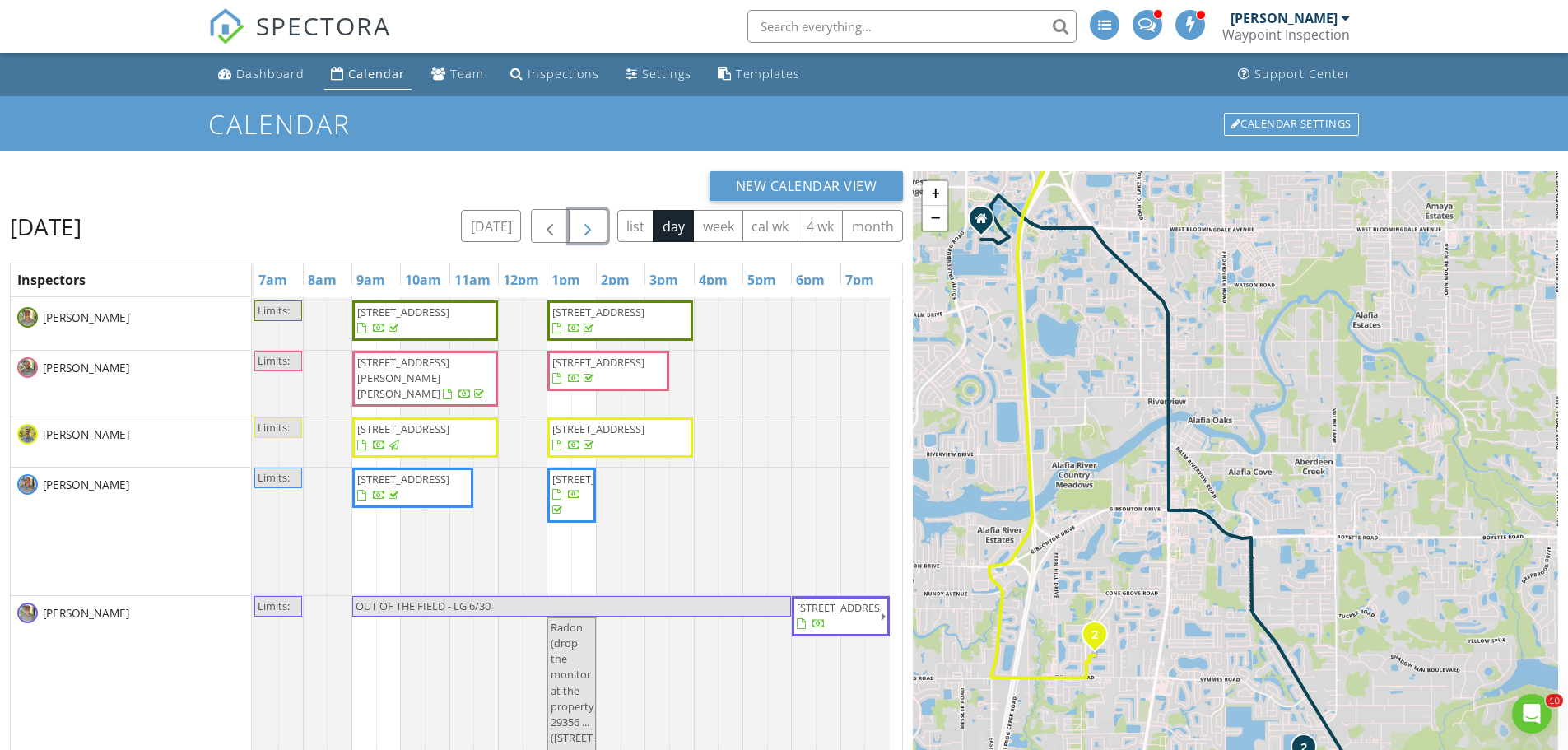 click at bounding box center [588, 226] 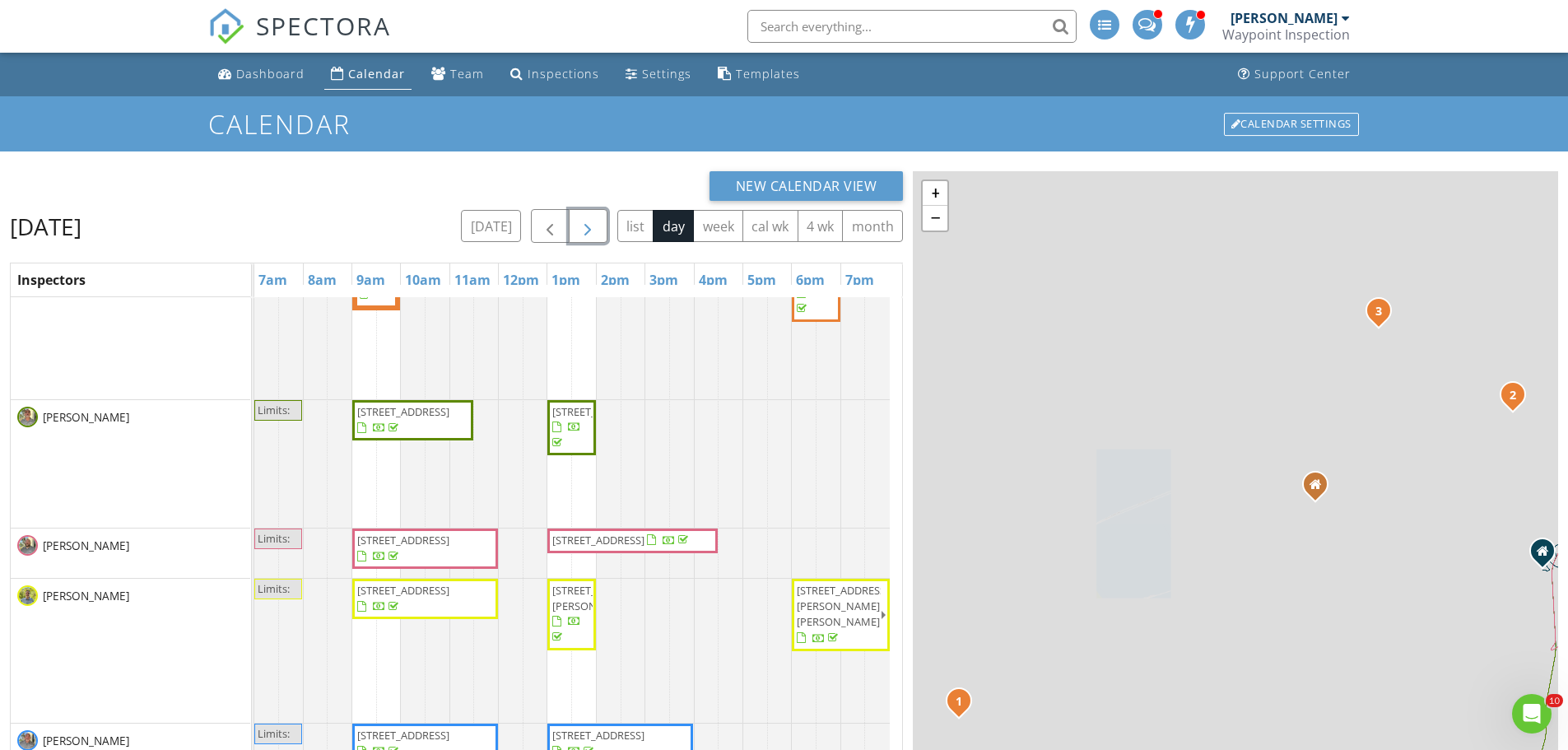 scroll, scrollTop: 327, scrollLeft: 0, axis: vertical 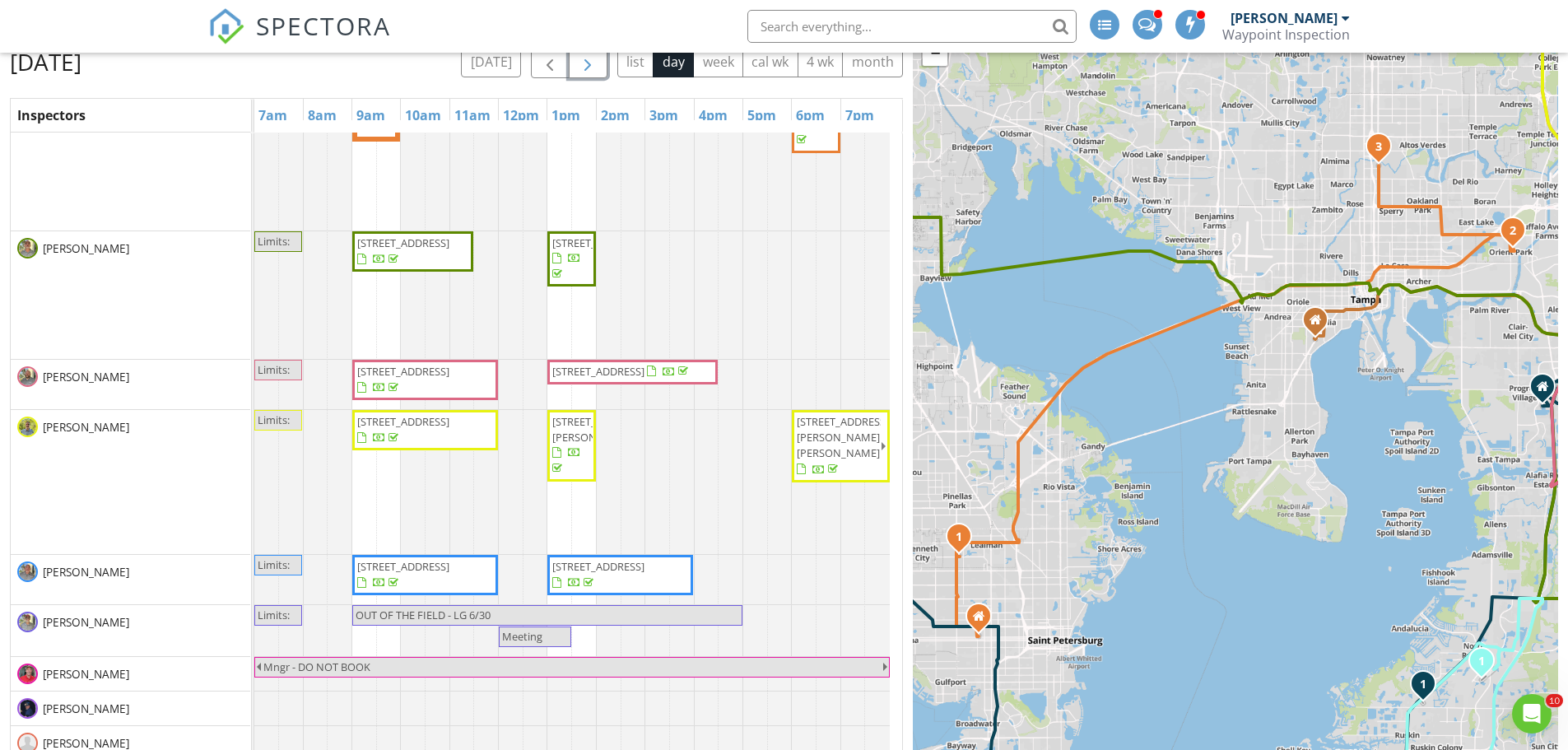 click at bounding box center (588, 62) 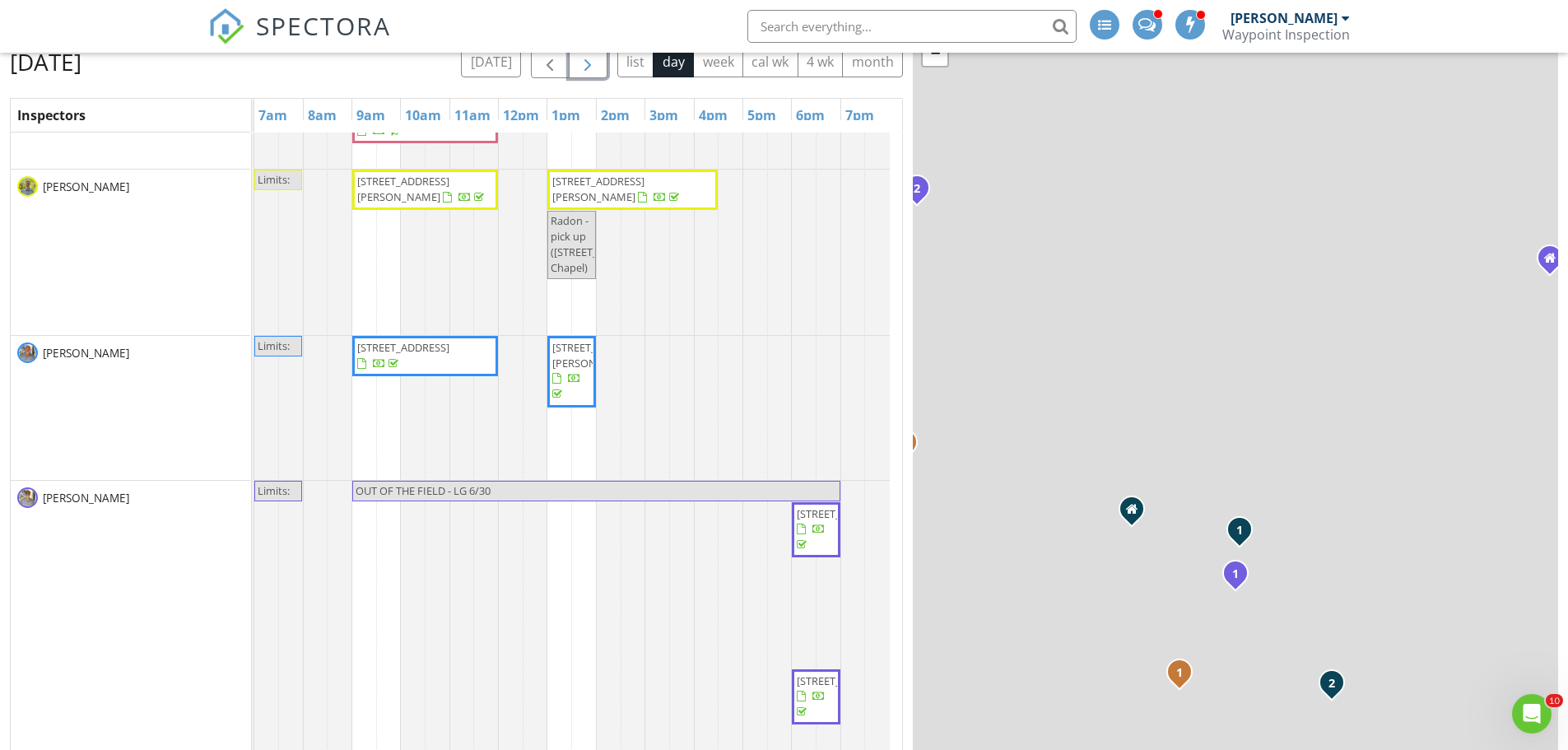 scroll, scrollTop: 166, scrollLeft: 0, axis: vertical 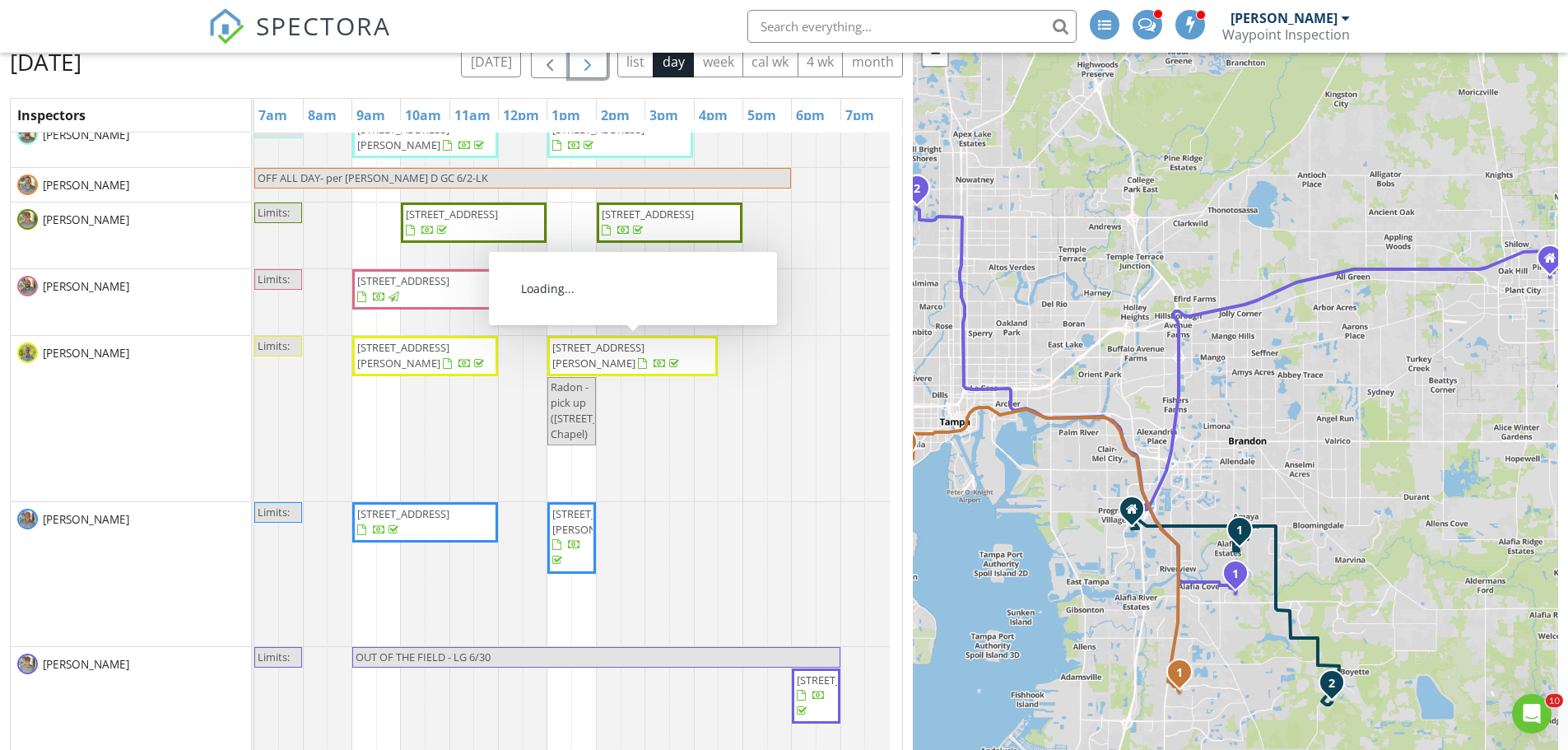 click at bounding box center [588, 62] 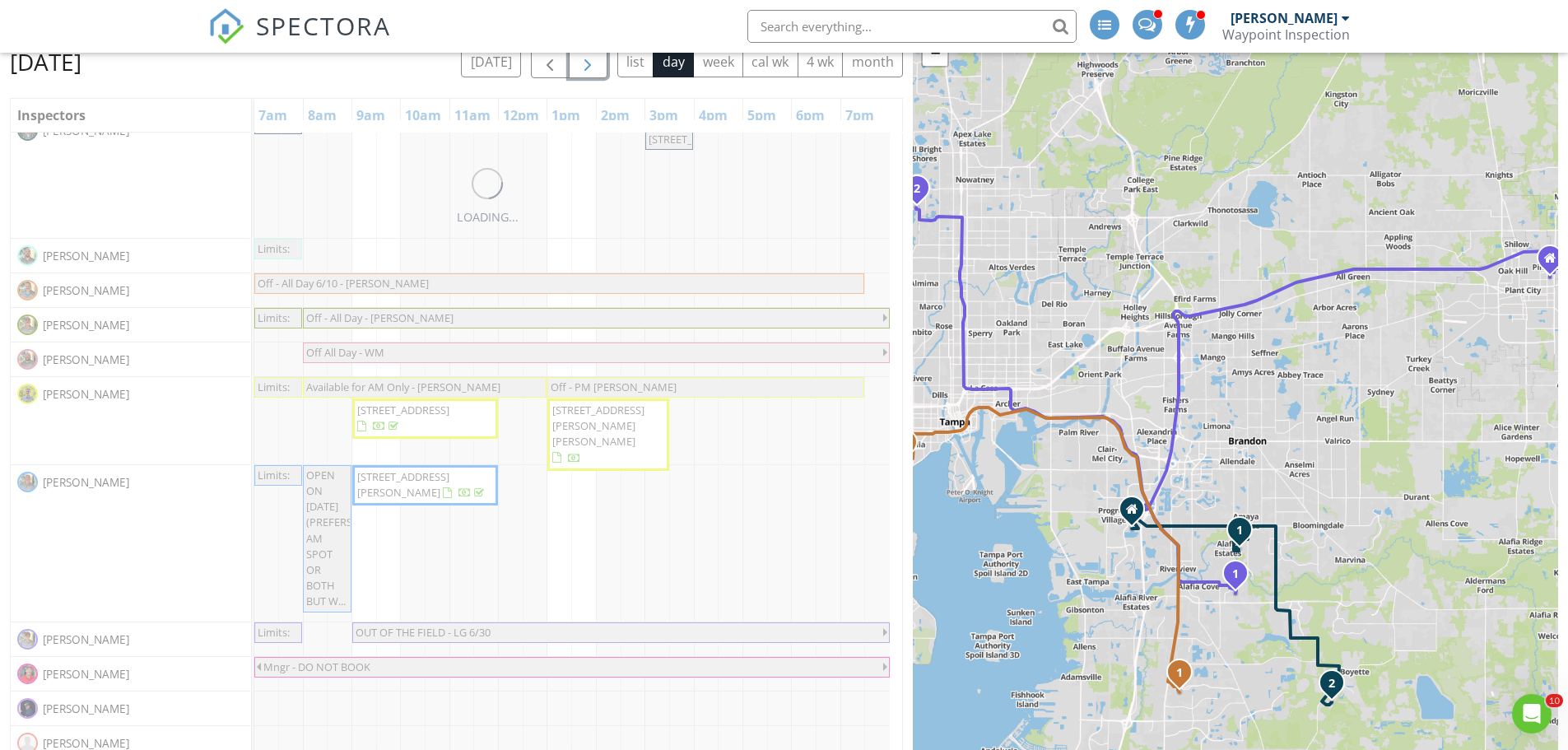 scroll, scrollTop: 194, scrollLeft: 0, axis: vertical 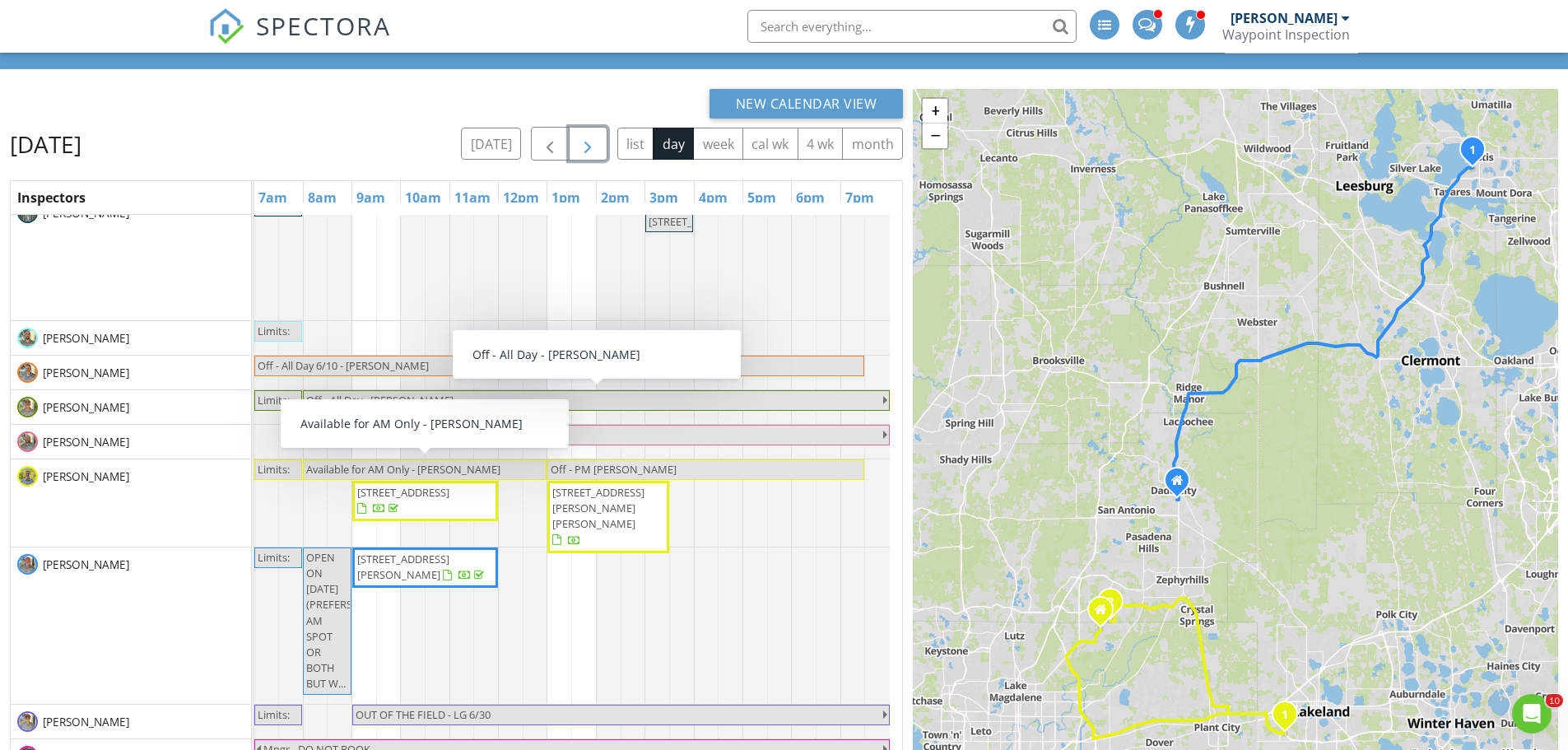 click at bounding box center (588, 144) 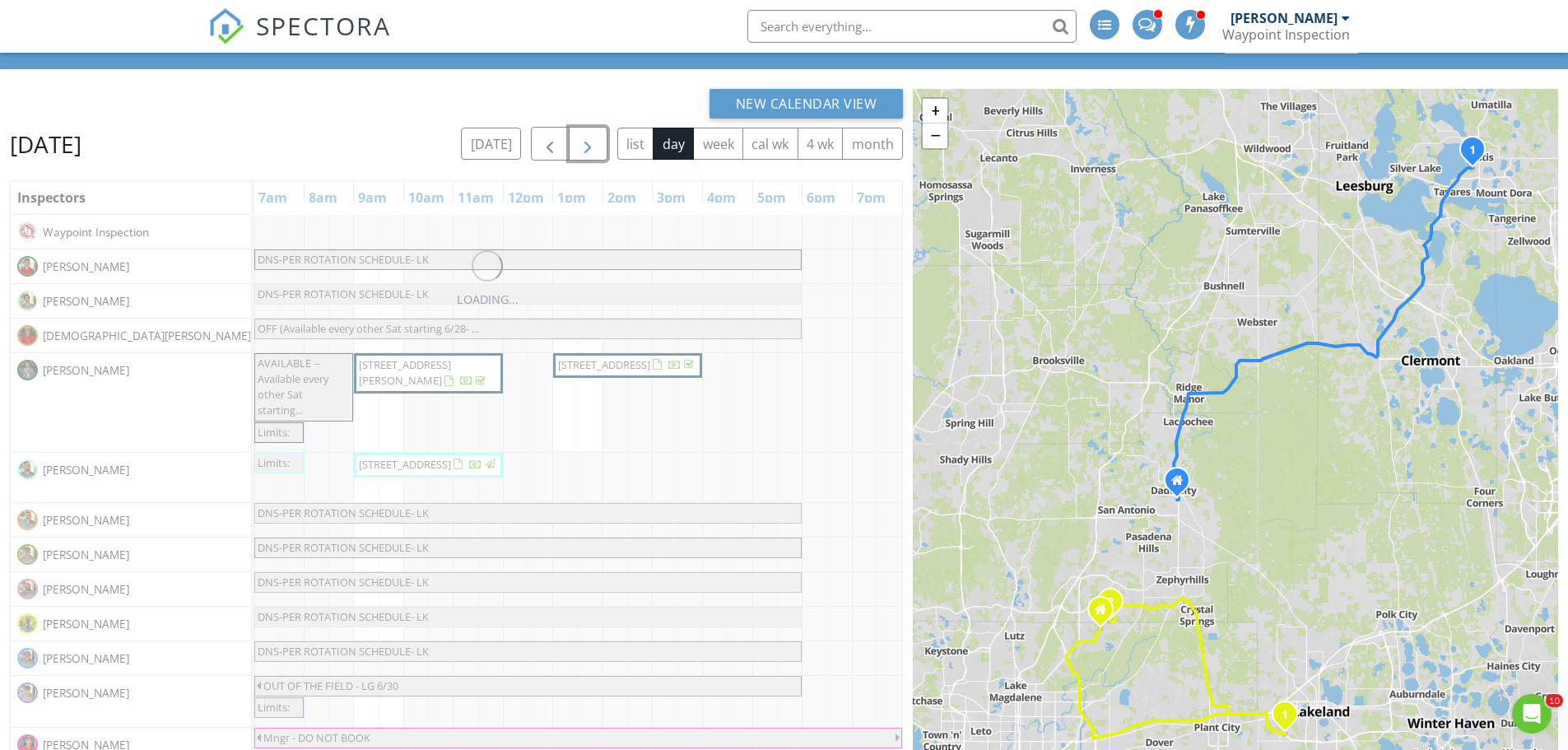 scroll, scrollTop: 0, scrollLeft: 0, axis: both 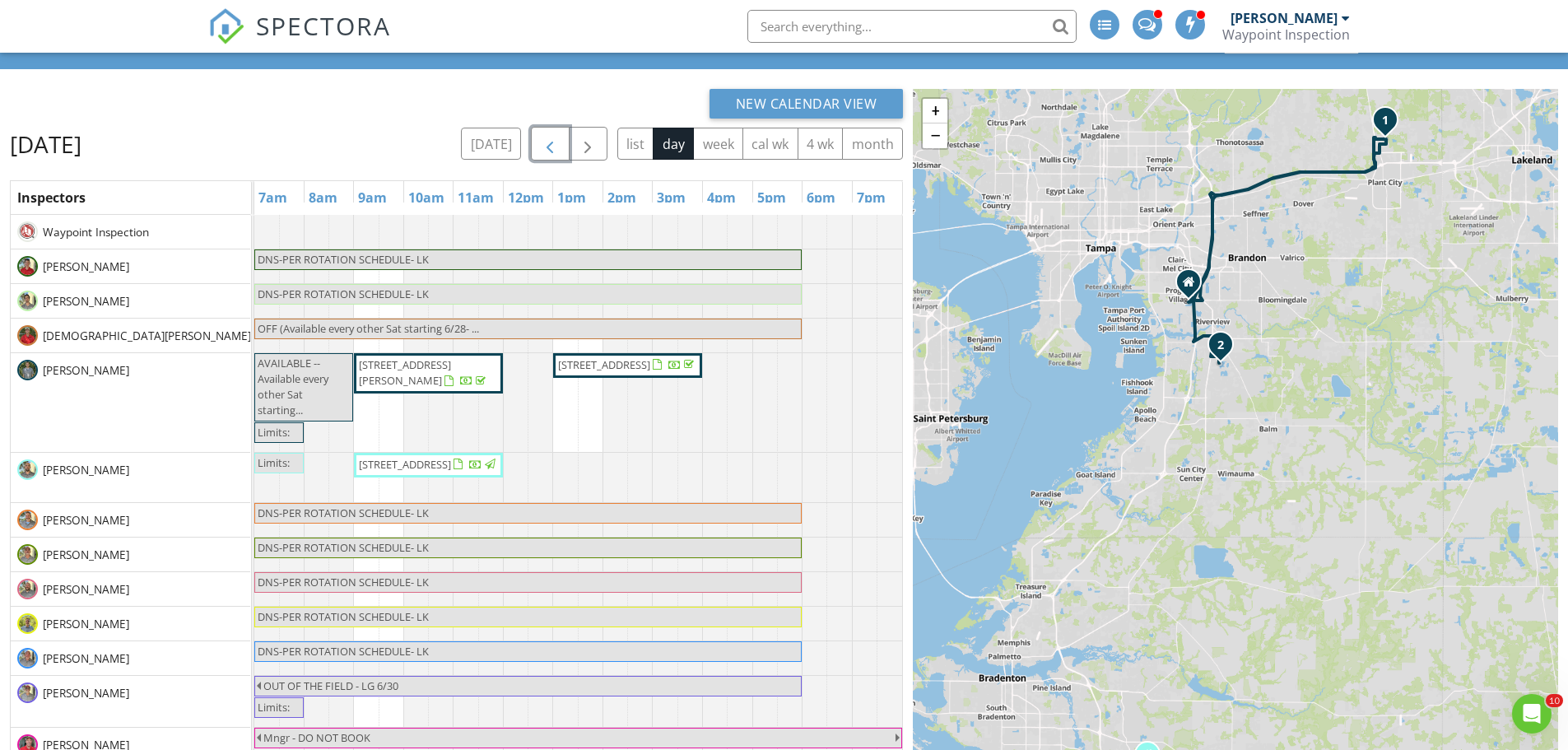 click at bounding box center [550, 144] 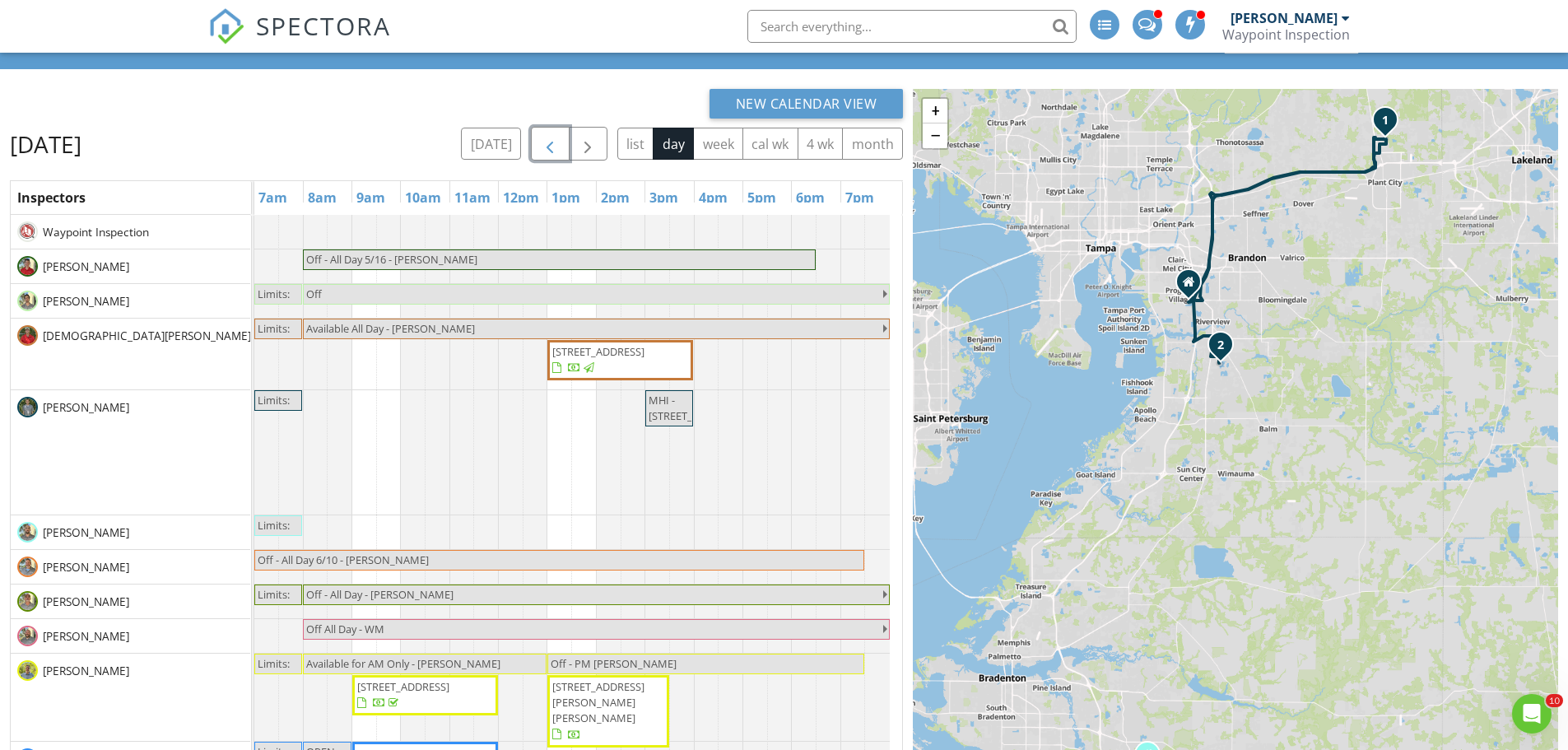 click at bounding box center [550, 144] 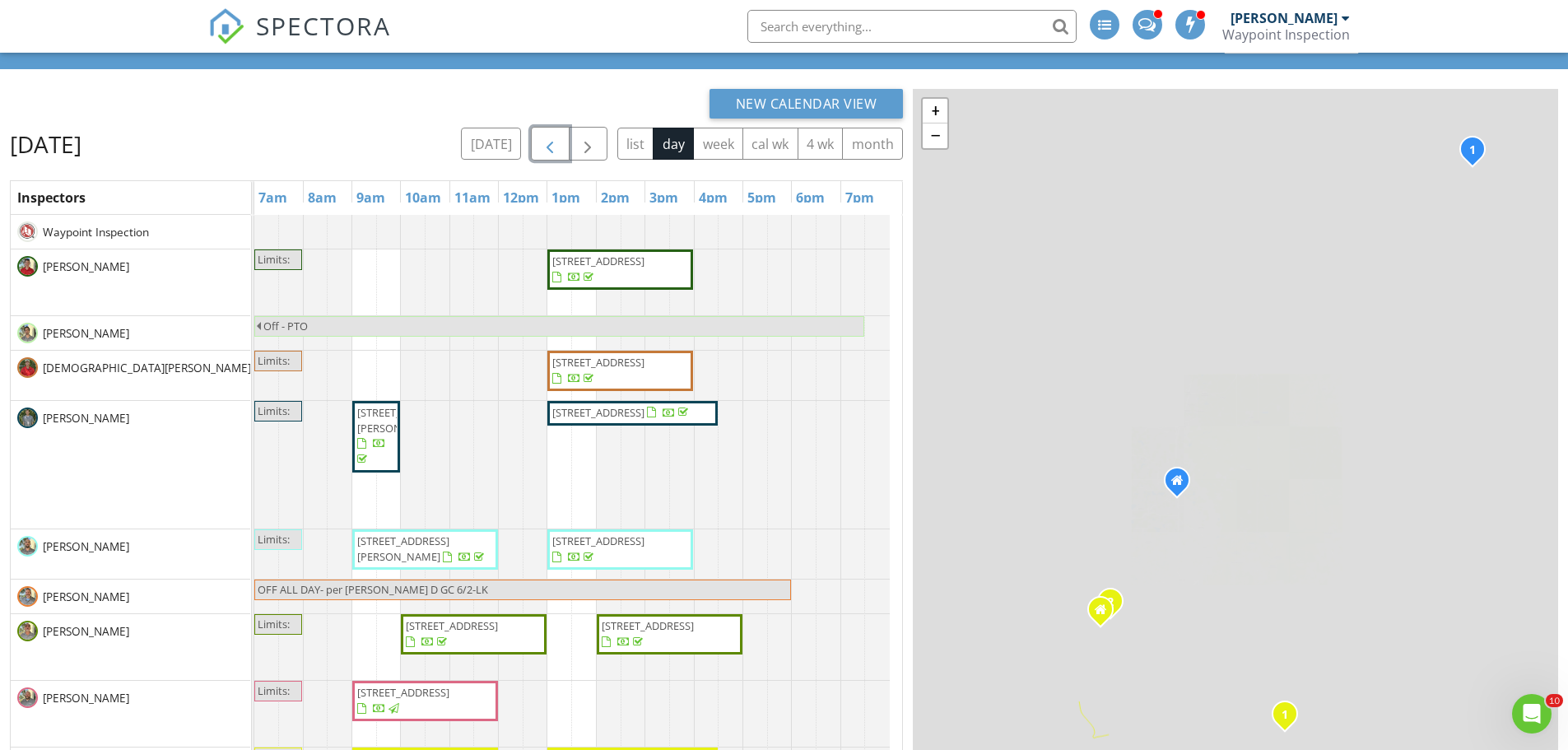 click at bounding box center [550, 144] 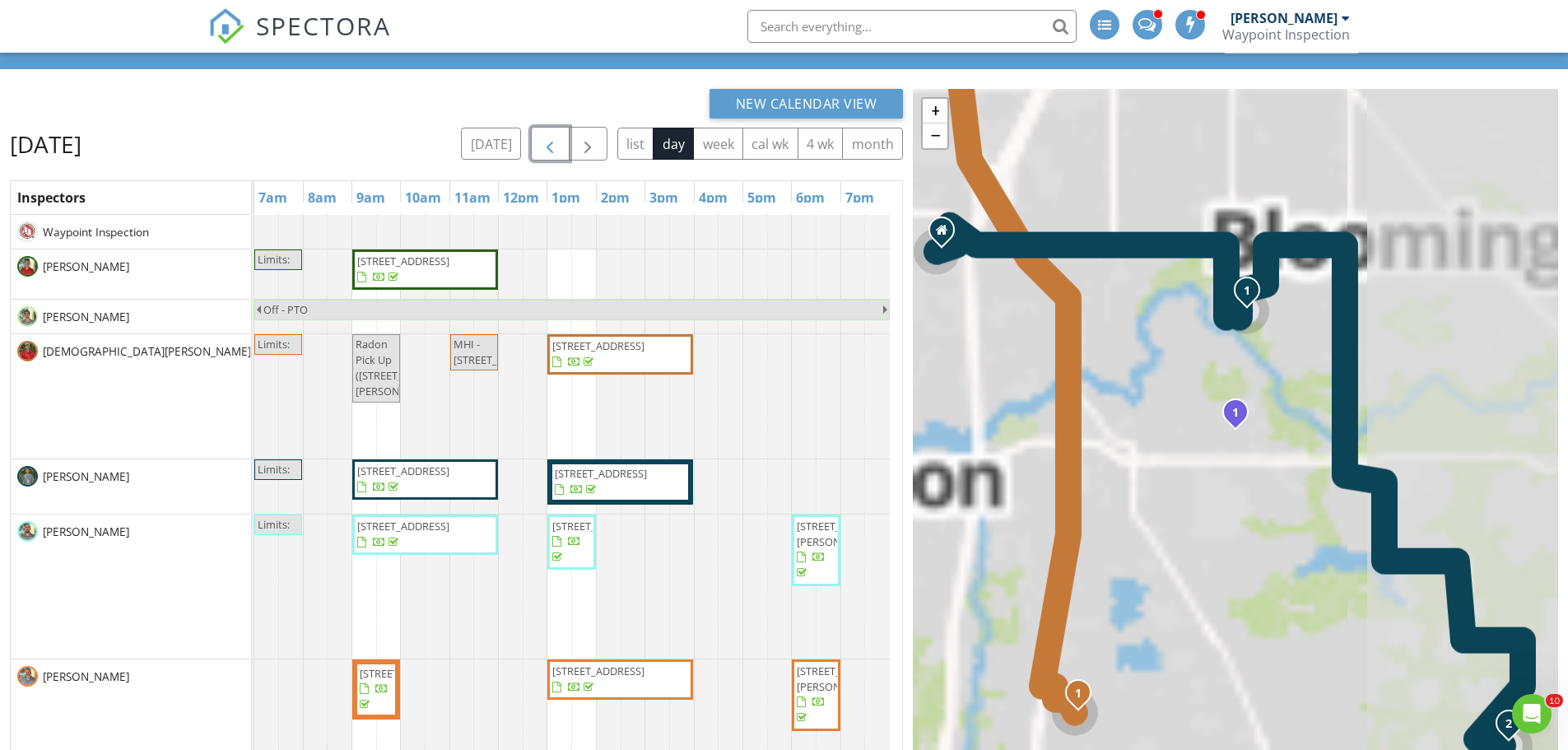 click at bounding box center (550, 144) 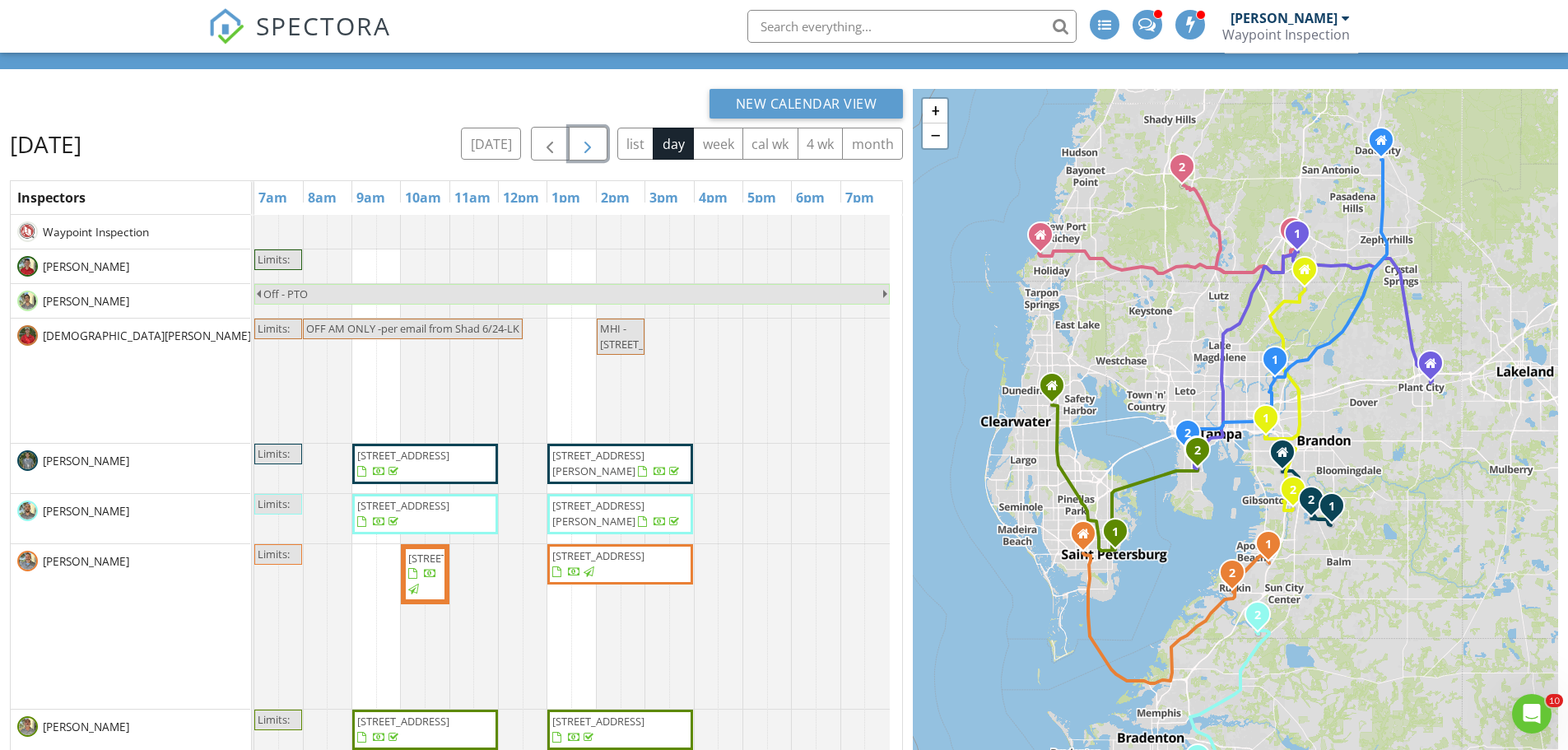 click at bounding box center [588, 144] 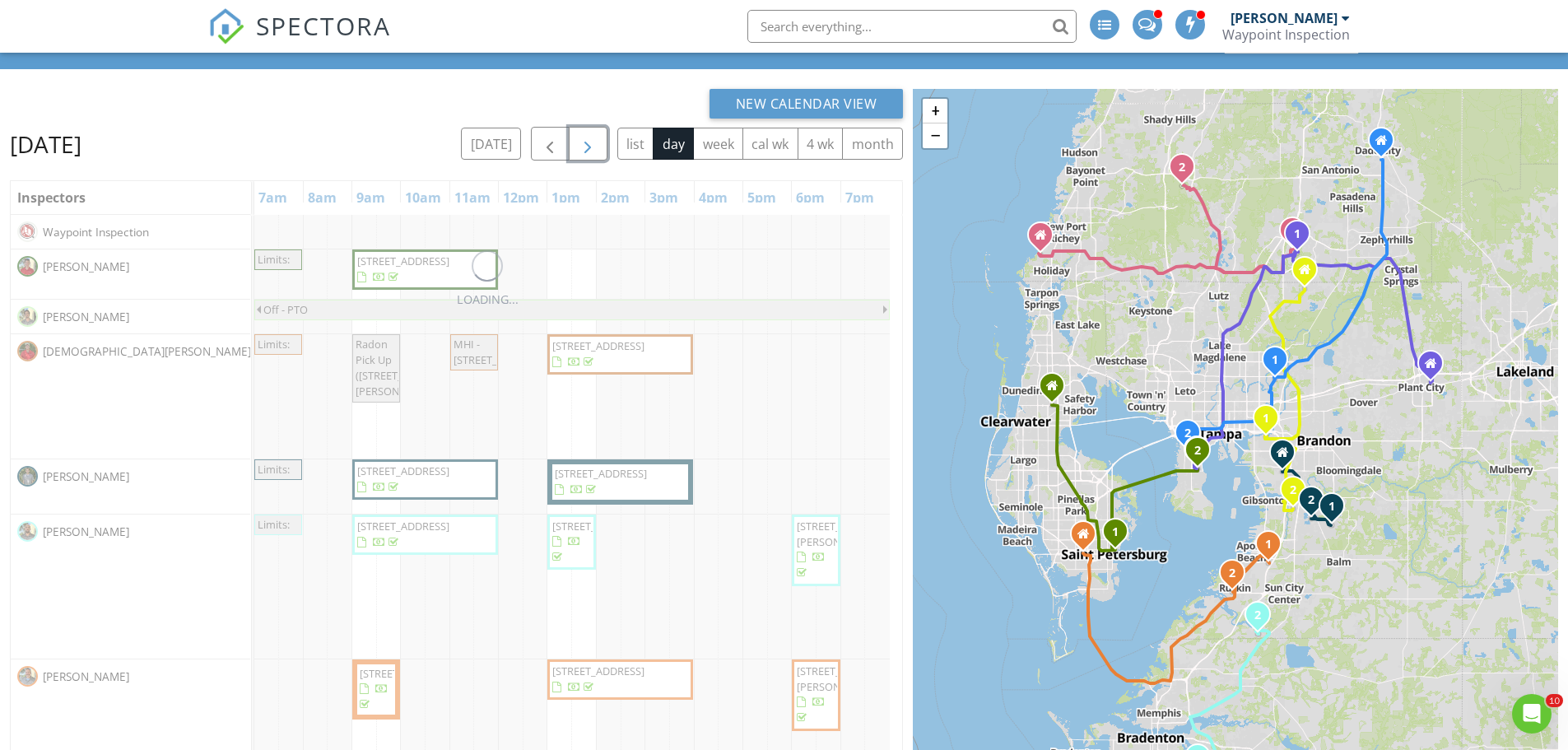 click at bounding box center (588, 144) 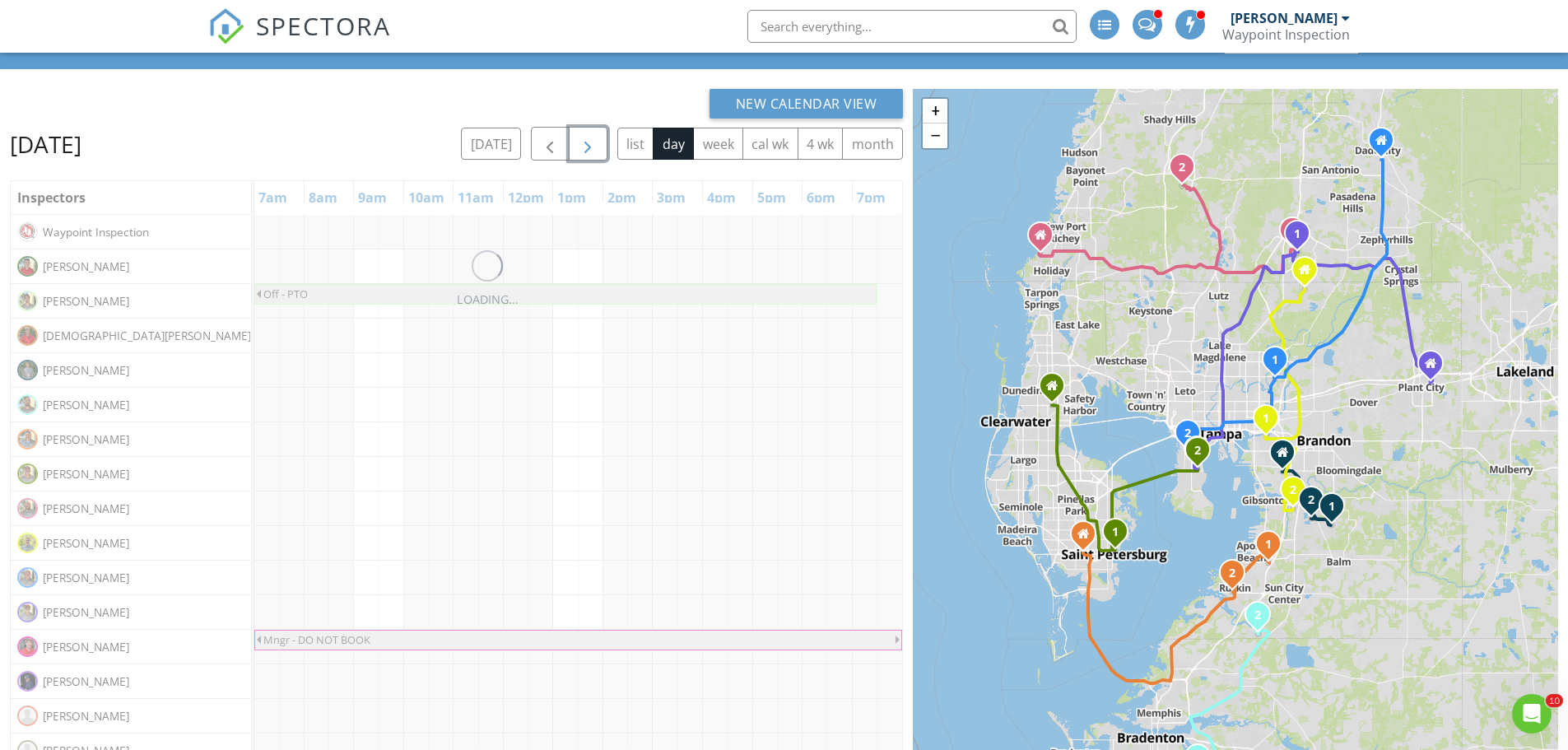 click at bounding box center (588, 144) 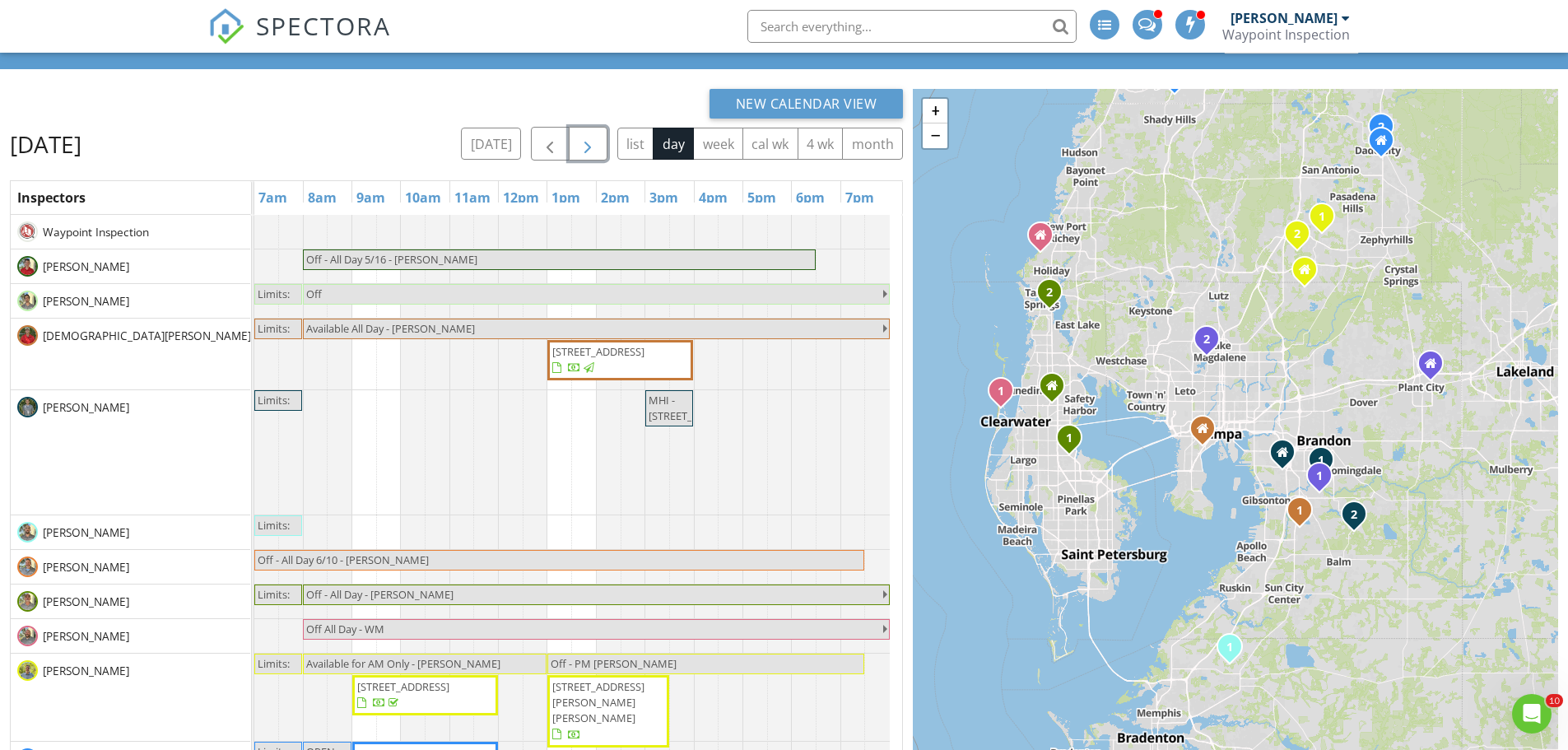 click at bounding box center [588, 144] 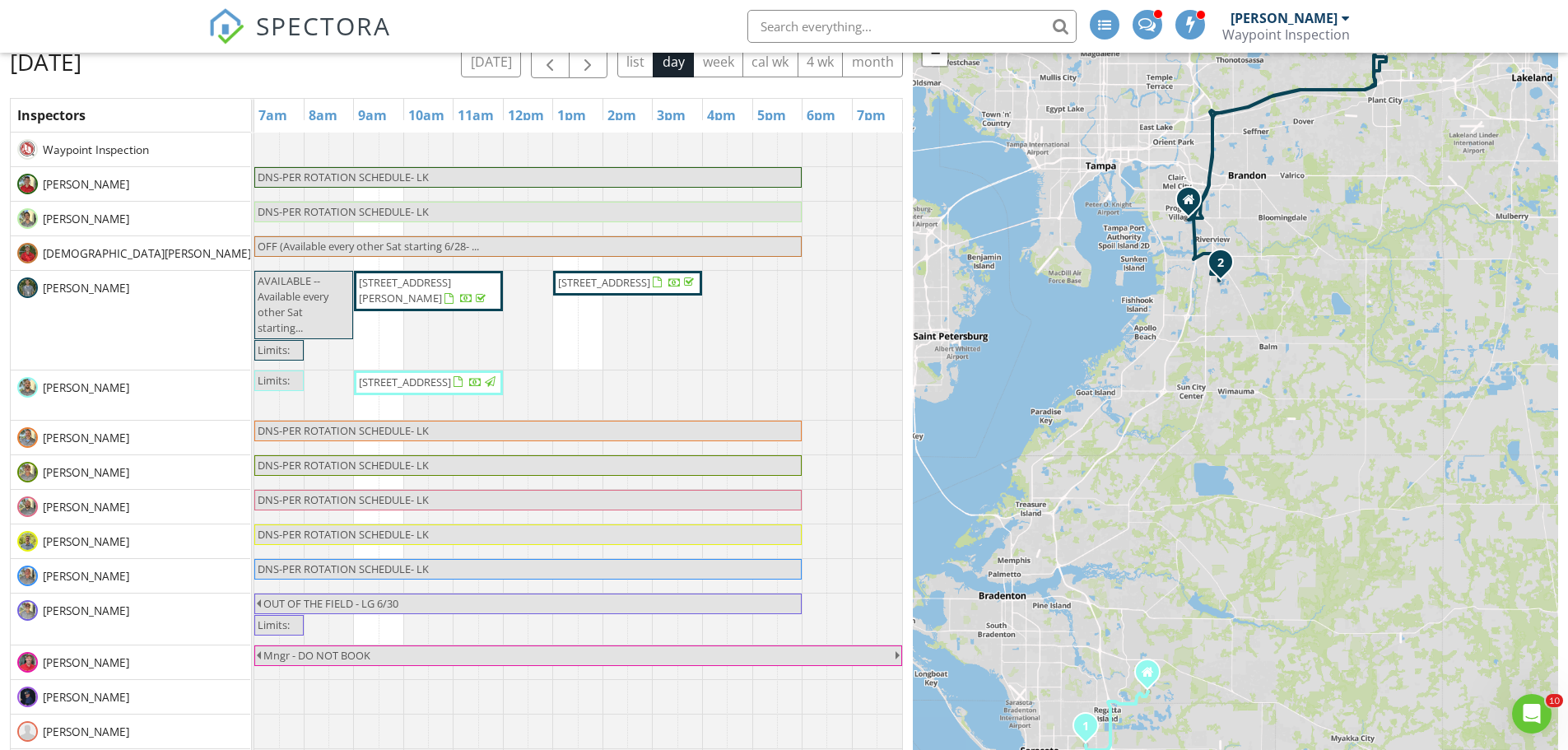 scroll, scrollTop: 219, scrollLeft: 0, axis: vertical 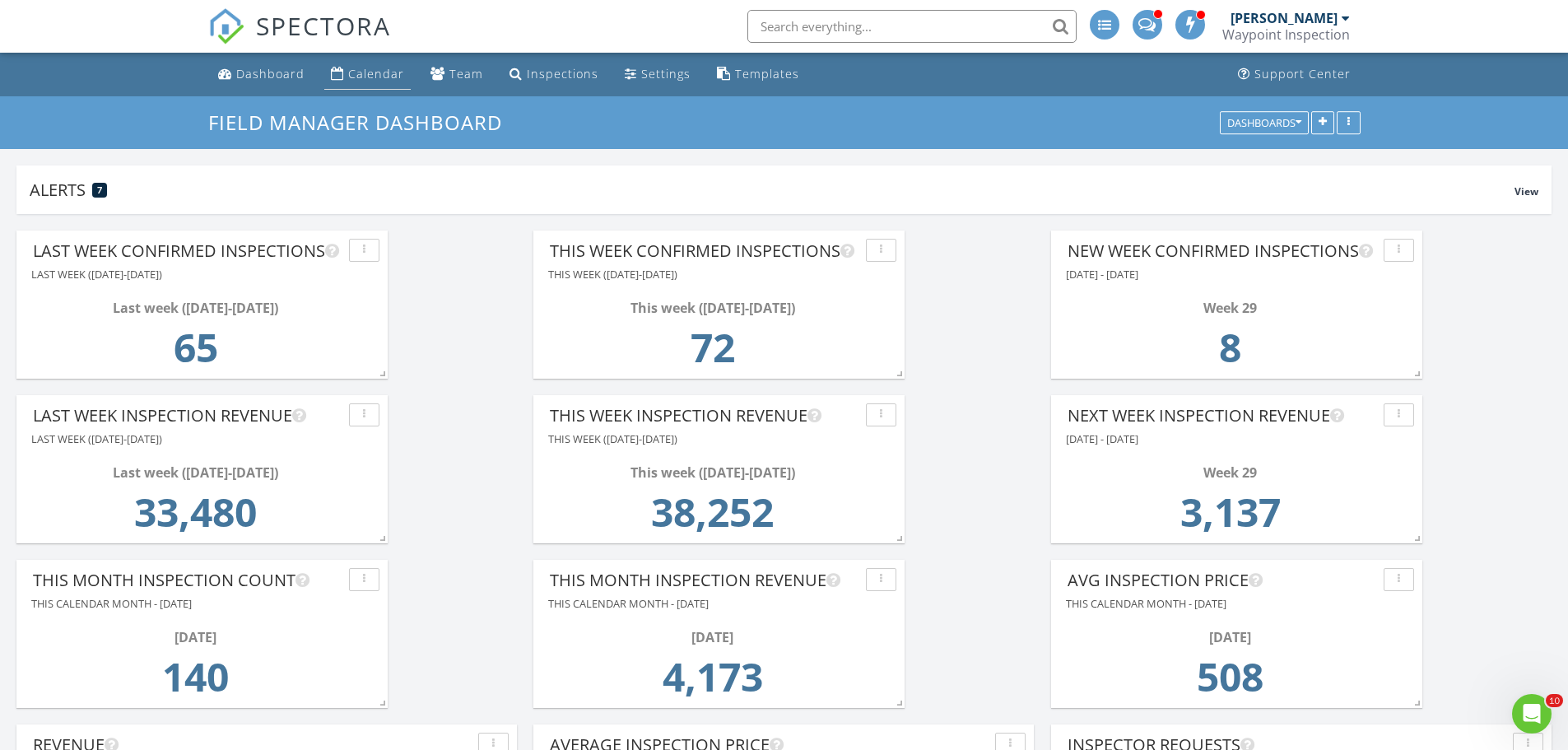 click on "Calendar" at bounding box center [376, 73] 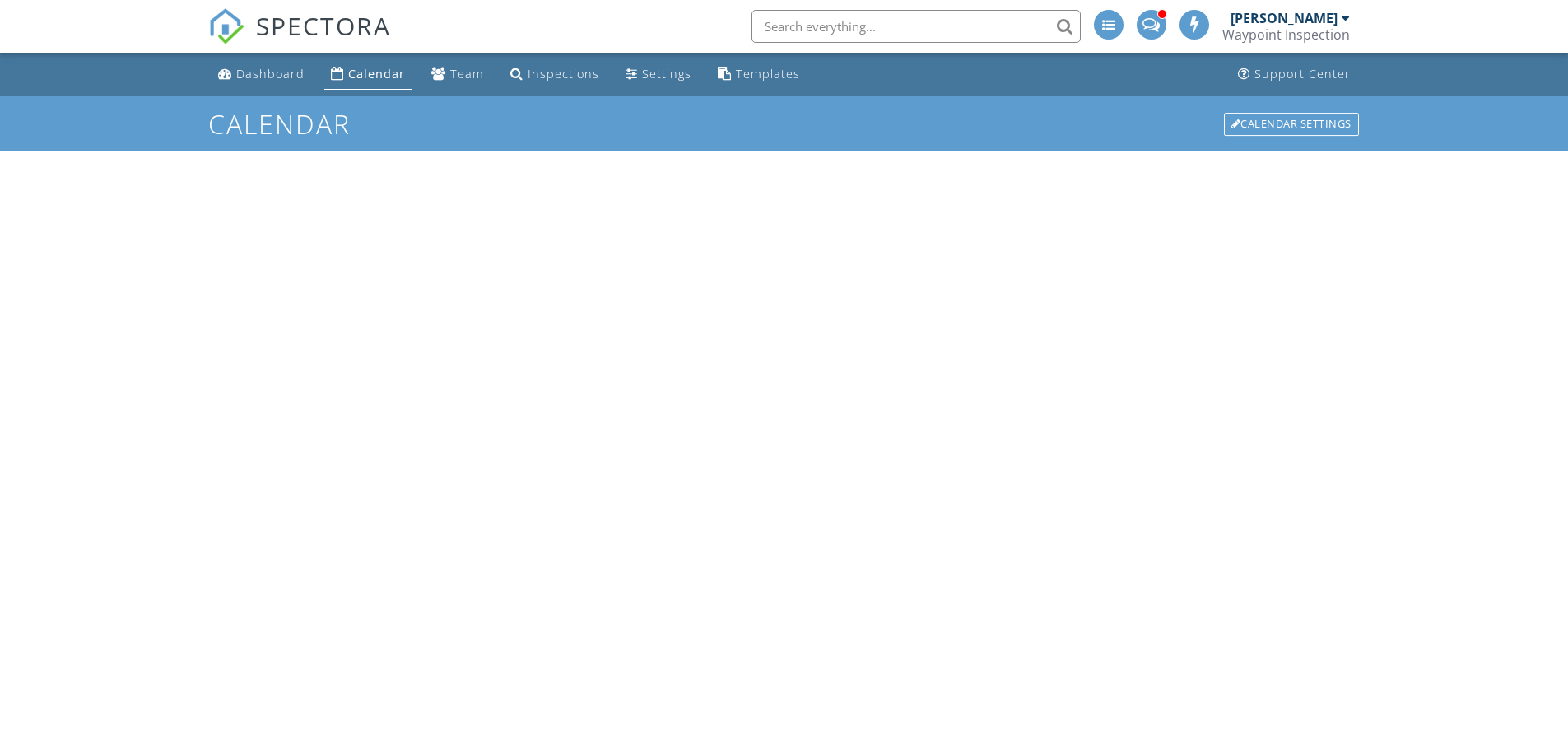 scroll, scrollTop: 0, scrollLeft: 0, axis: both 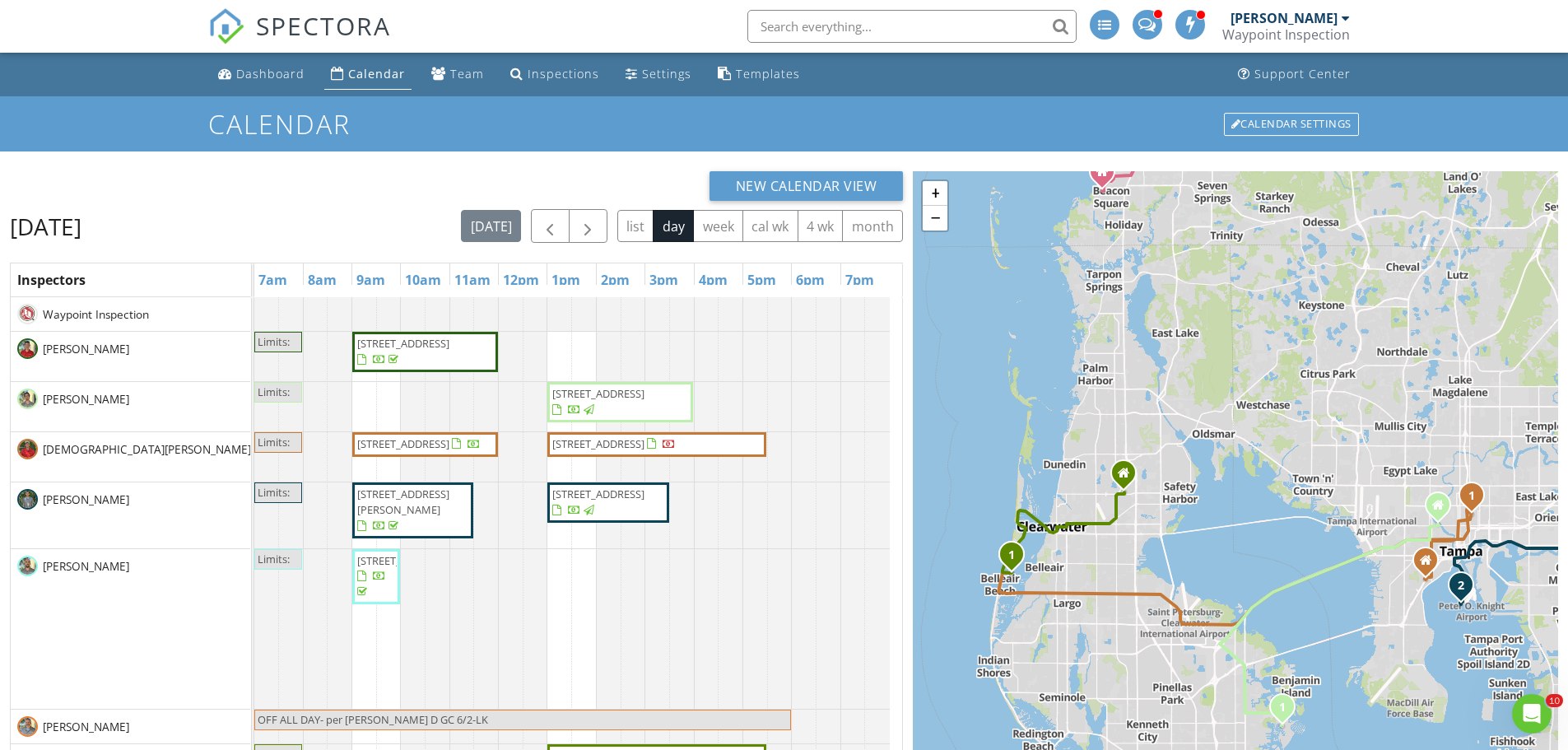 click on "[STREET_ADDRESS]" at bounding box center (598, 444) 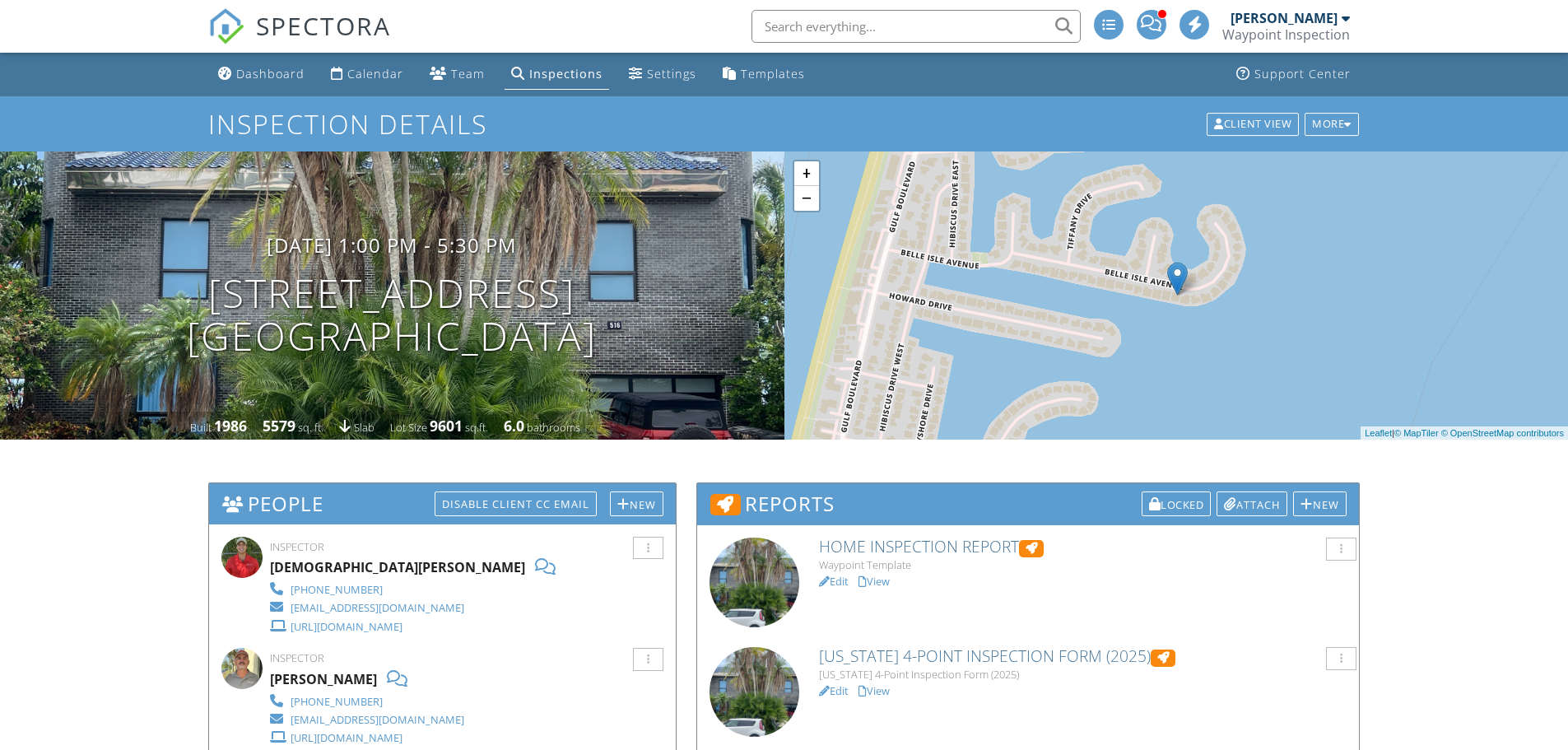 scroll, scrollTop: 0, scrollLeft: 0, axis: both 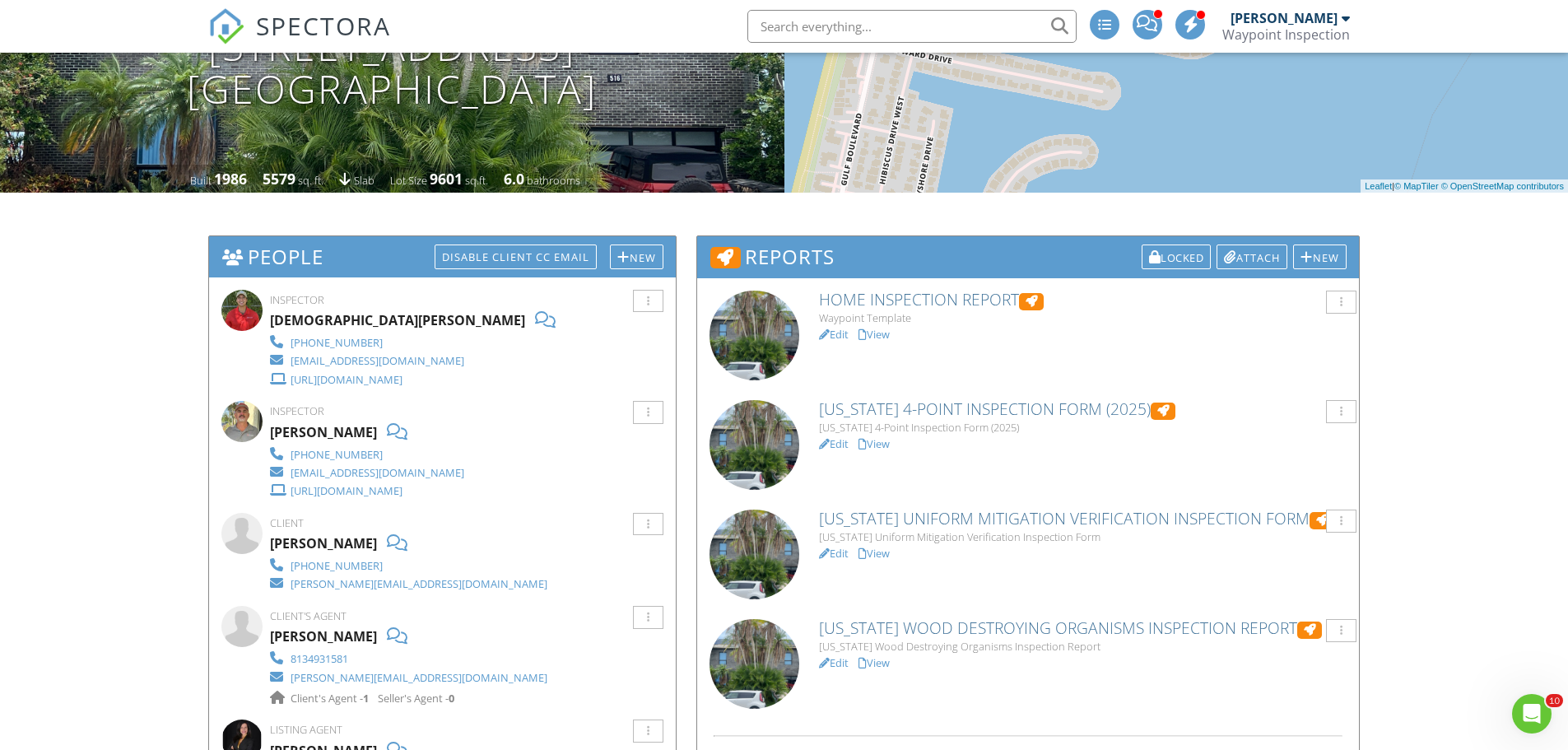 click on "View" at bounding box center [874, 334] 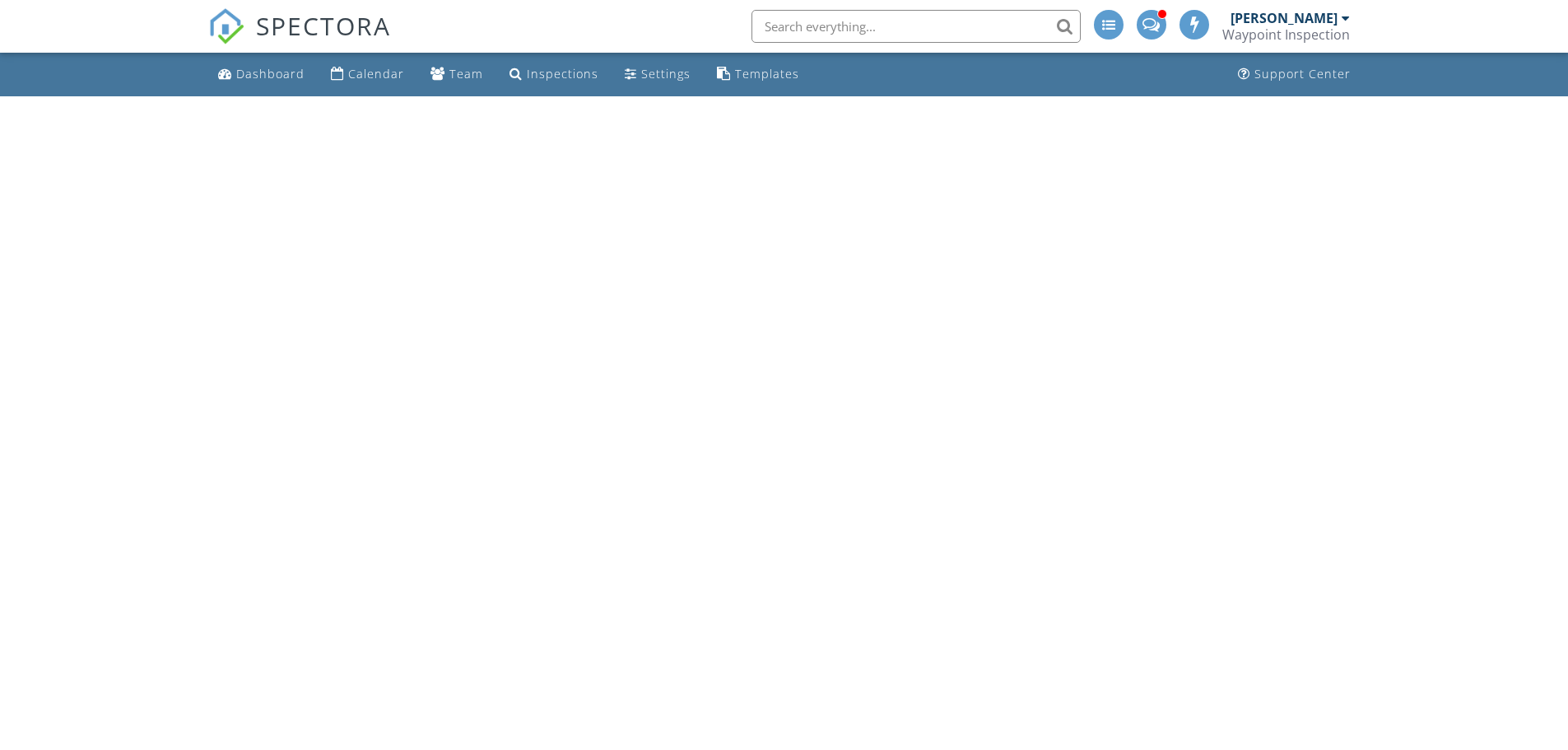 scroll, scrollTop: 0, scrollLeft: 0, axis: both 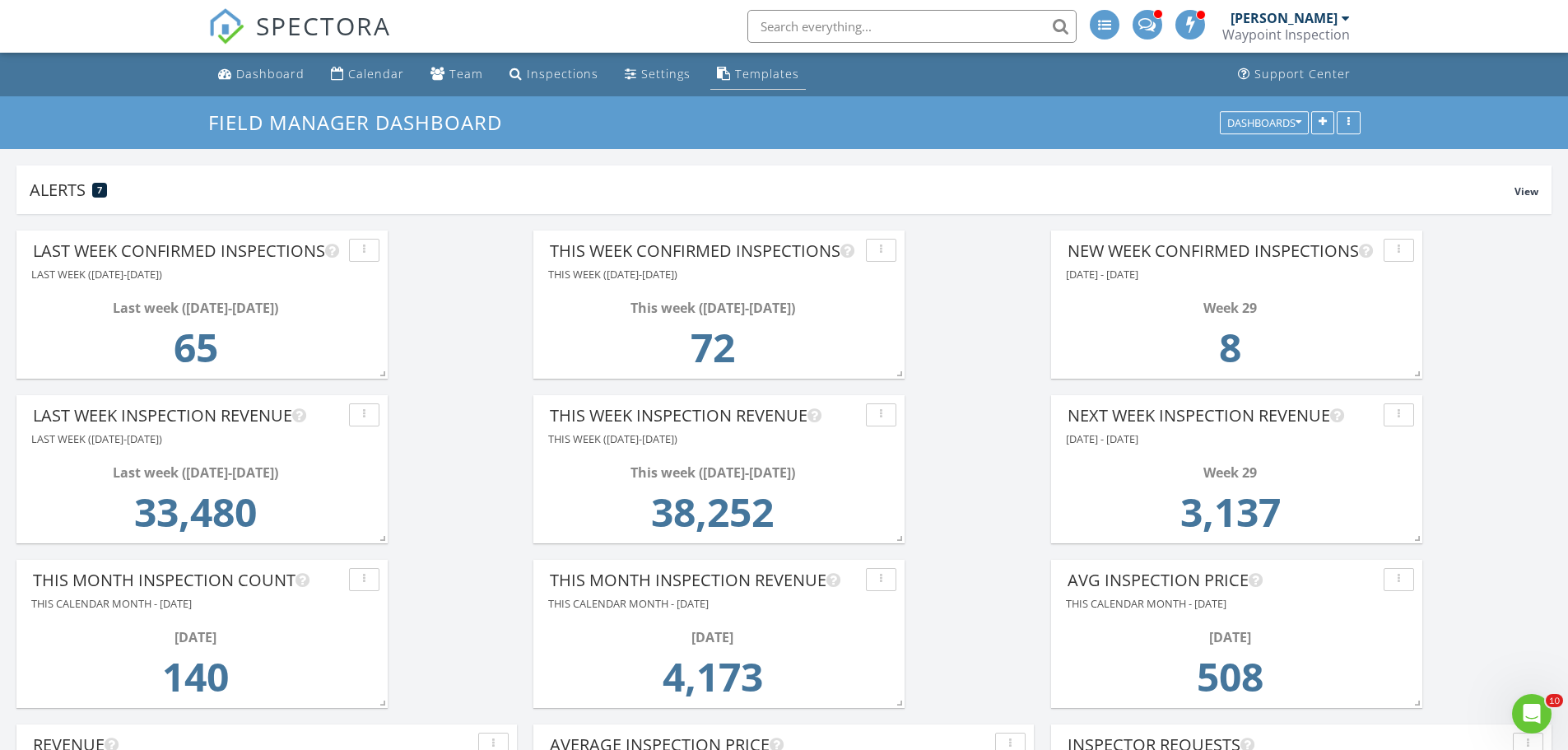 click on "Templates" at bounding box center [767, 73] 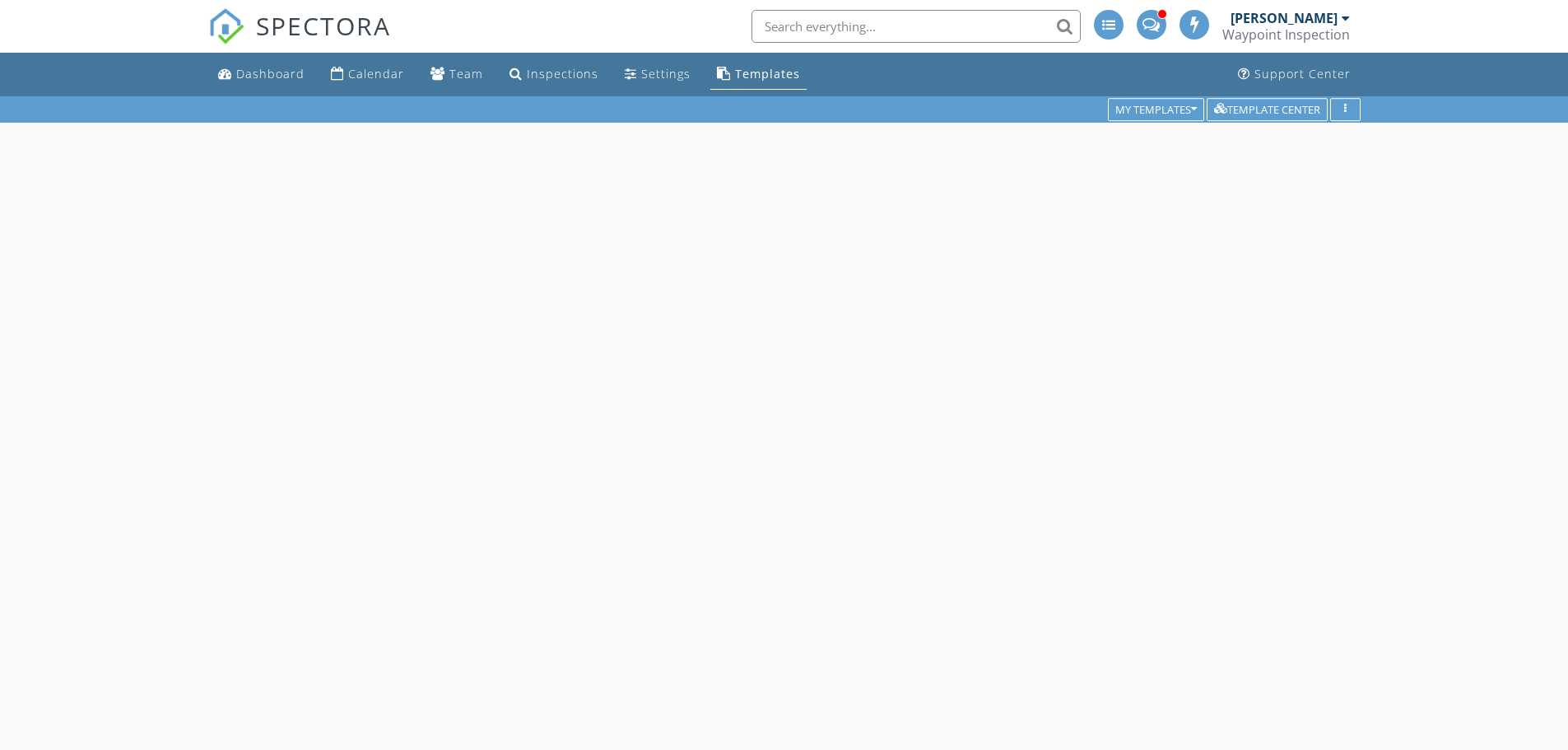 scroll, scrollTop: 0, scrollLeft: 0, axis: both 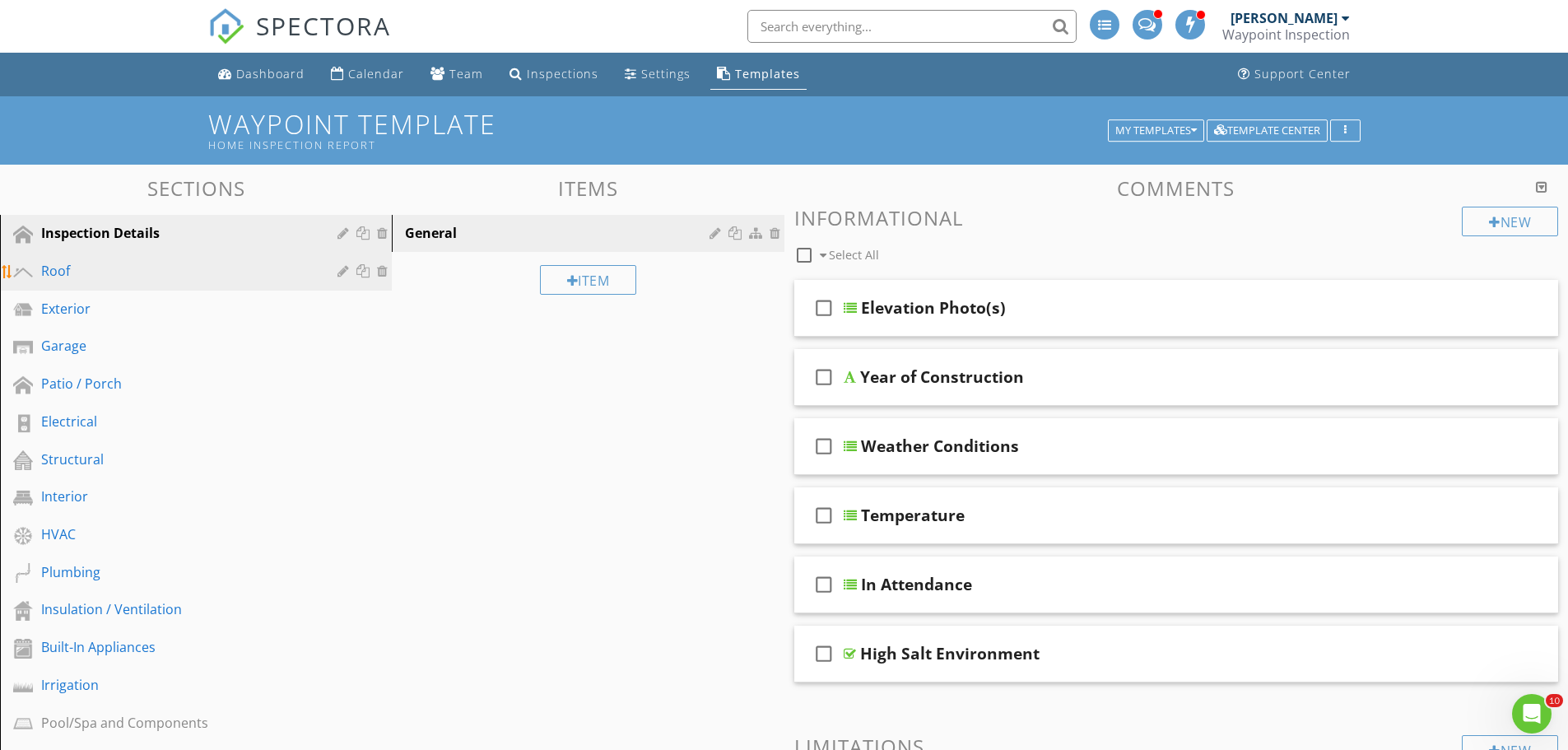 click on "Roof" at bounding box center [177, 271] 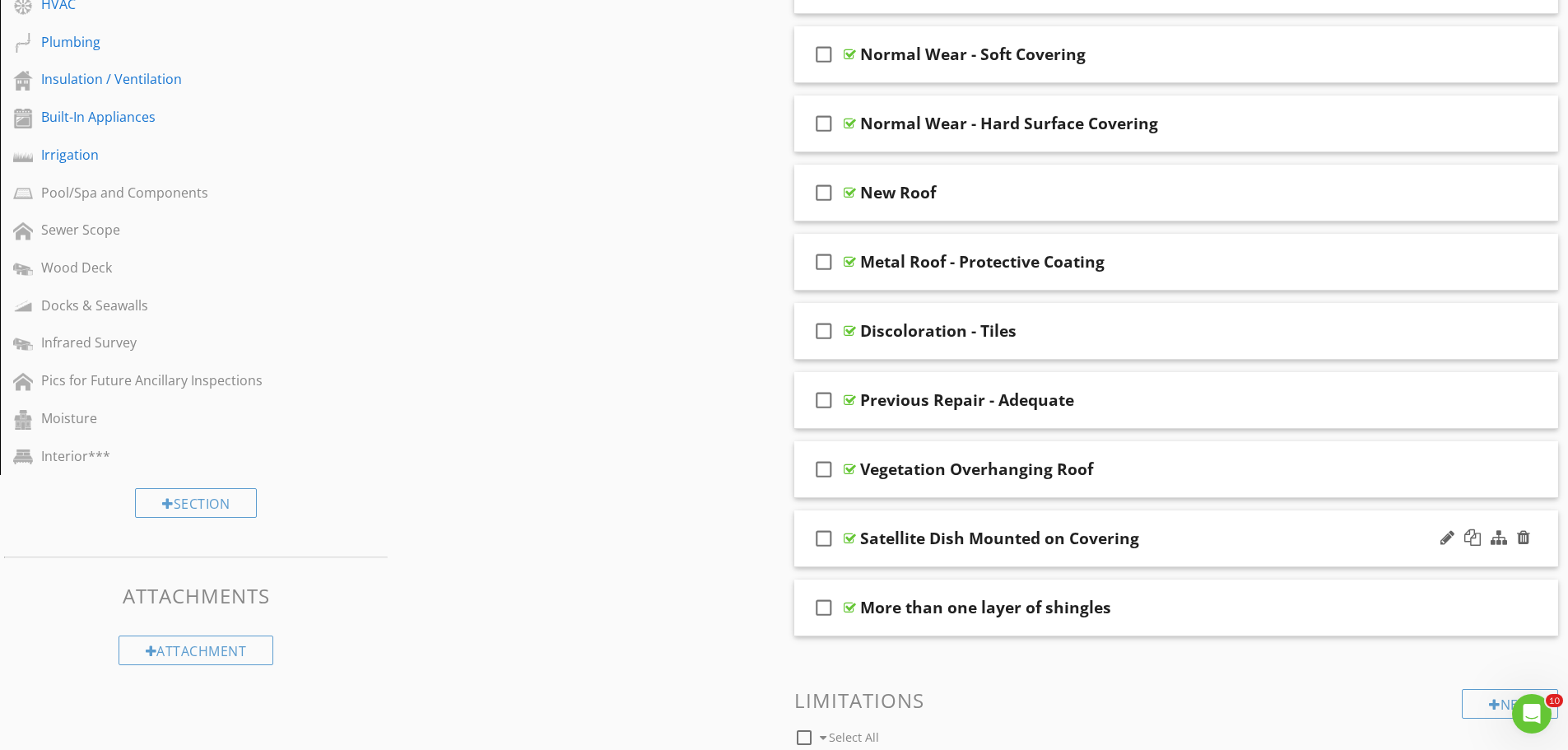 scroll, scrollTop: 576, scrollLeft: 0, axis: vertical 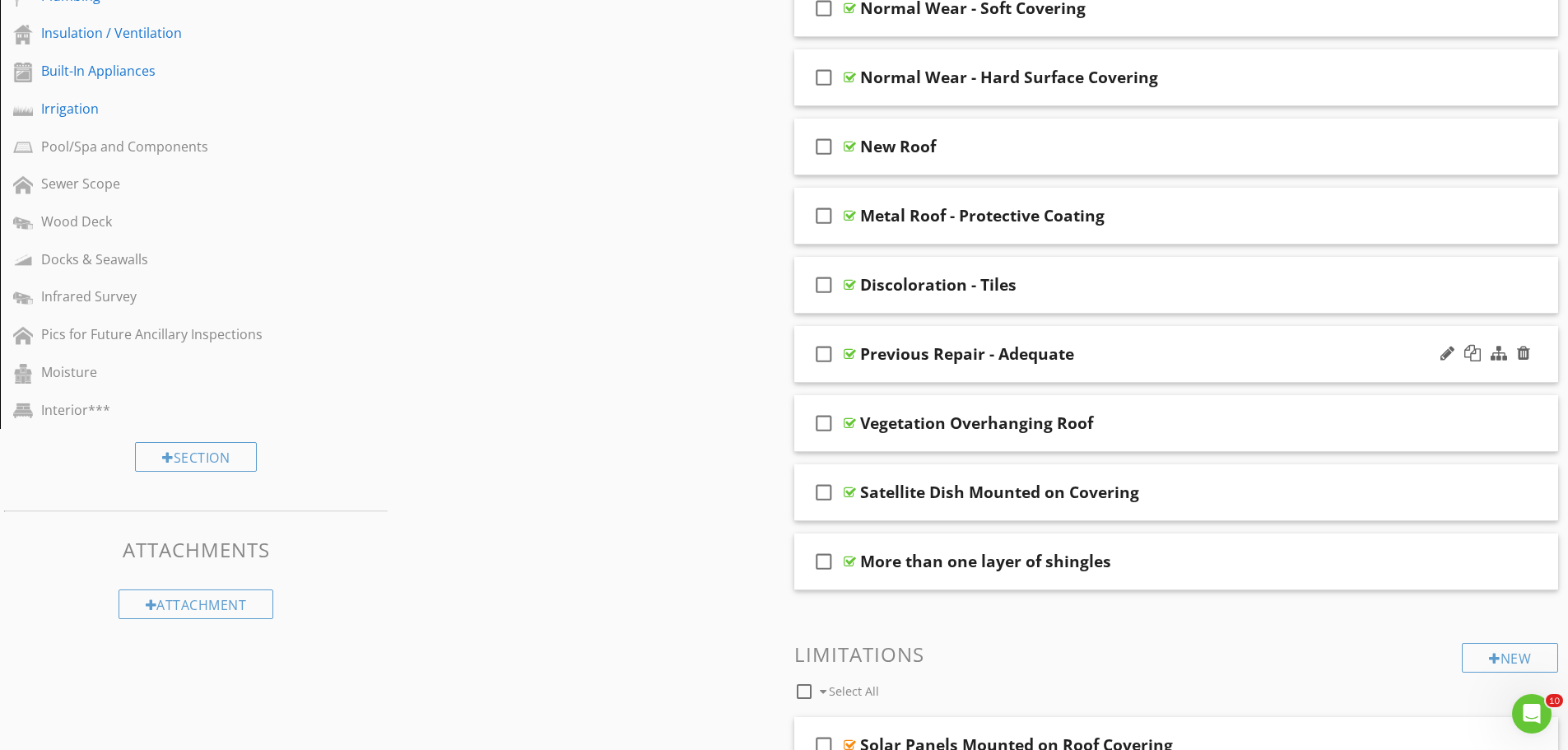 click on "Previous Repair - Adequate" at bounding box center (967, 354) 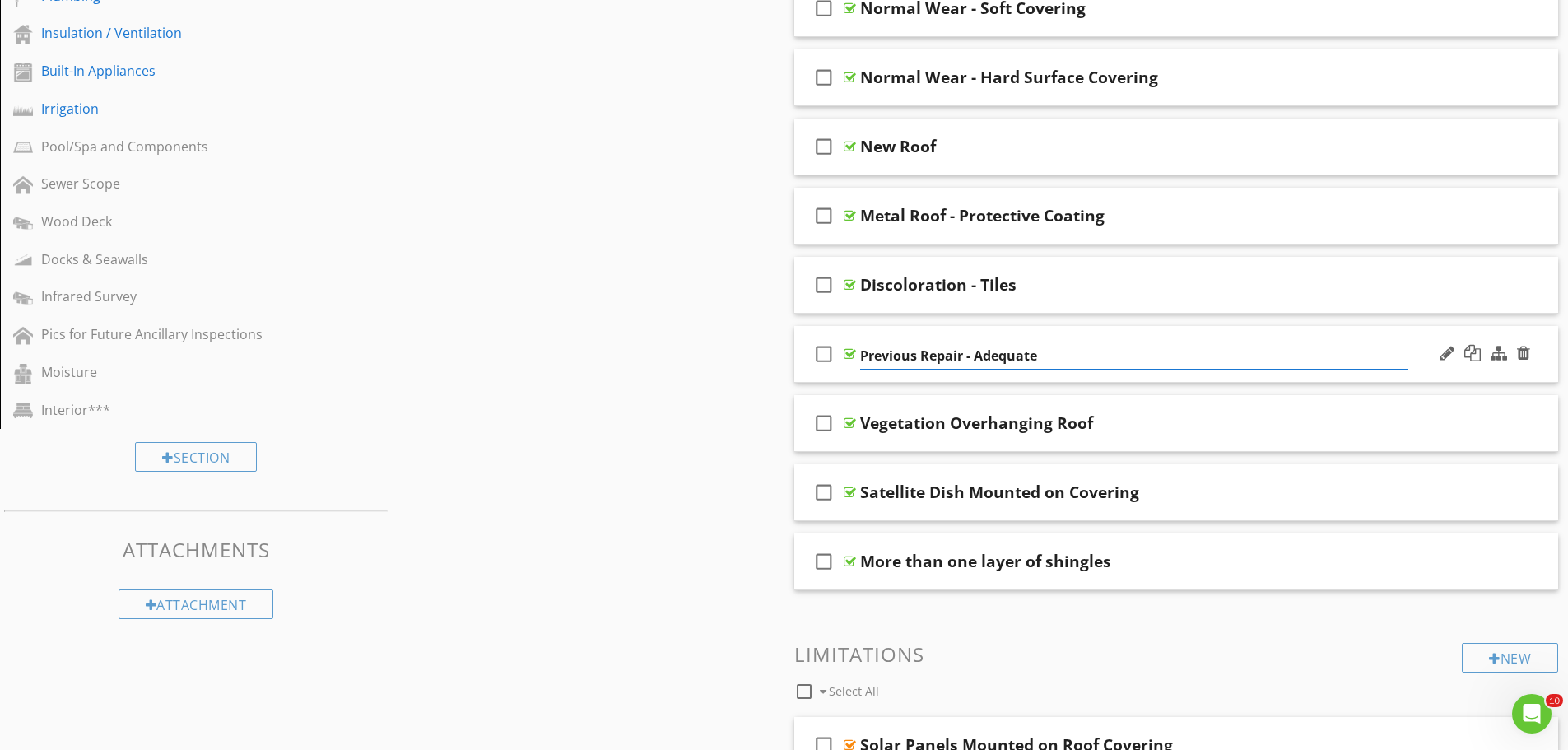 click on "check_box_outline_blank" at bounding box center (824, 354) 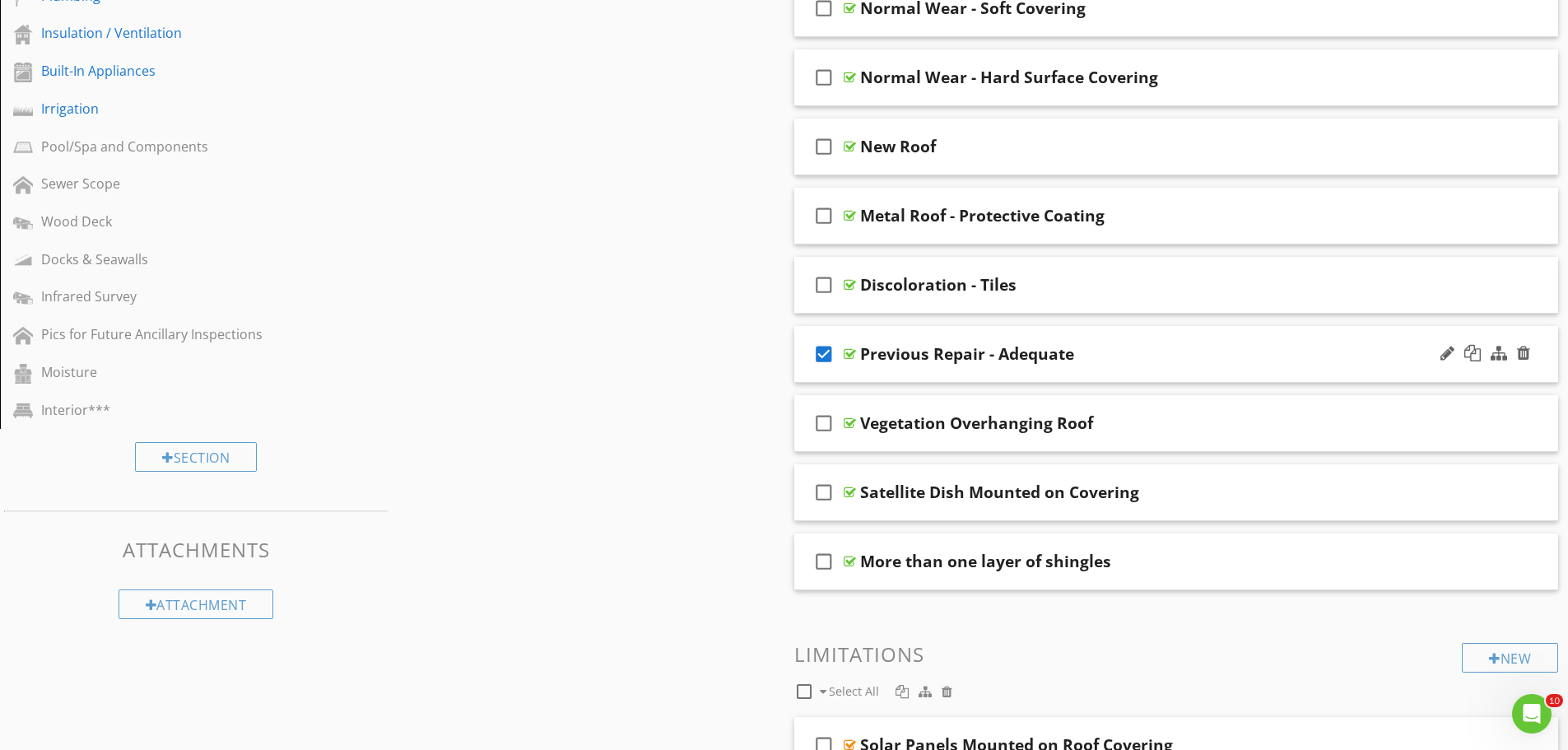click on "check_box" at bounding box center [824, 354] 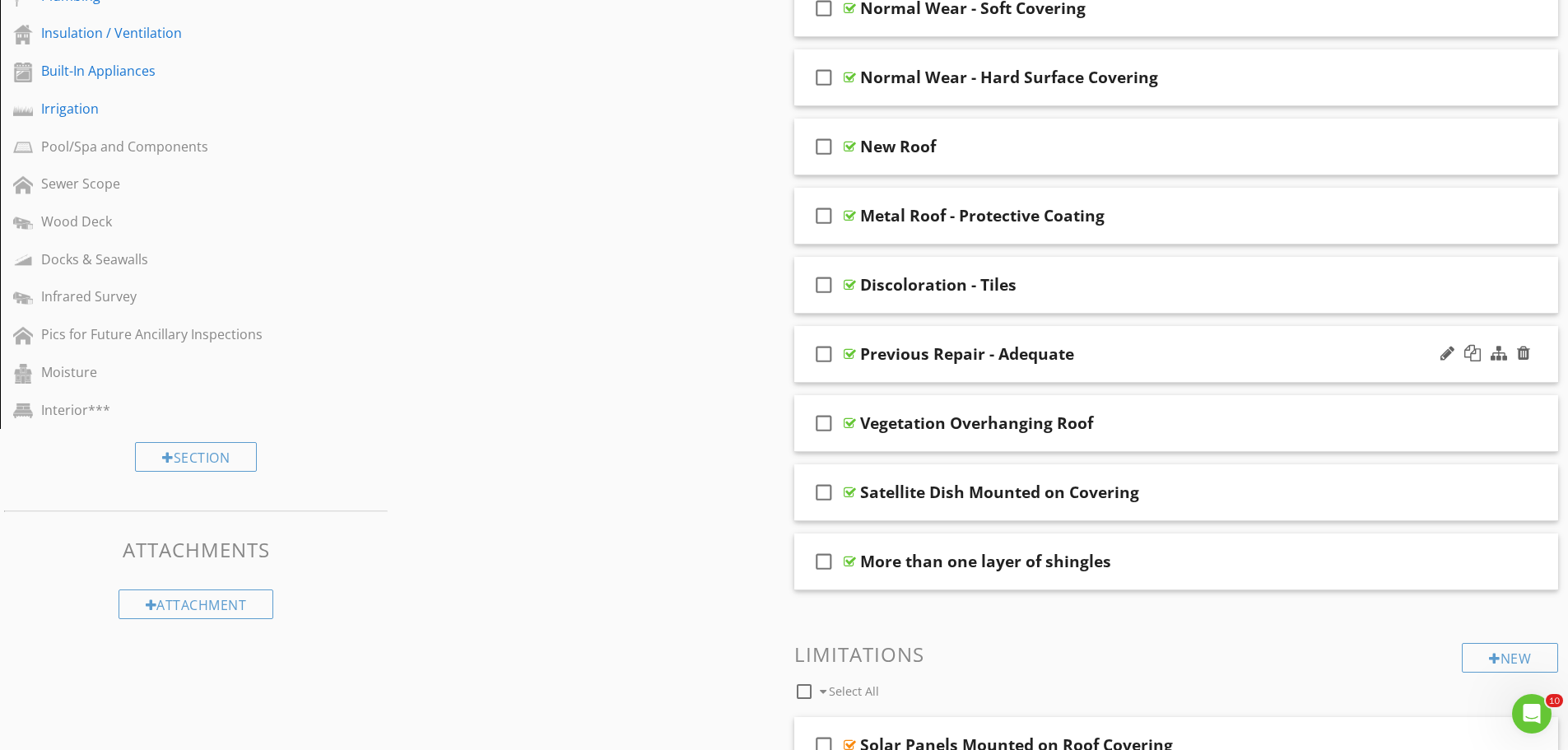 click on "check_box_outline_blank" at bounding box center [824, 354] 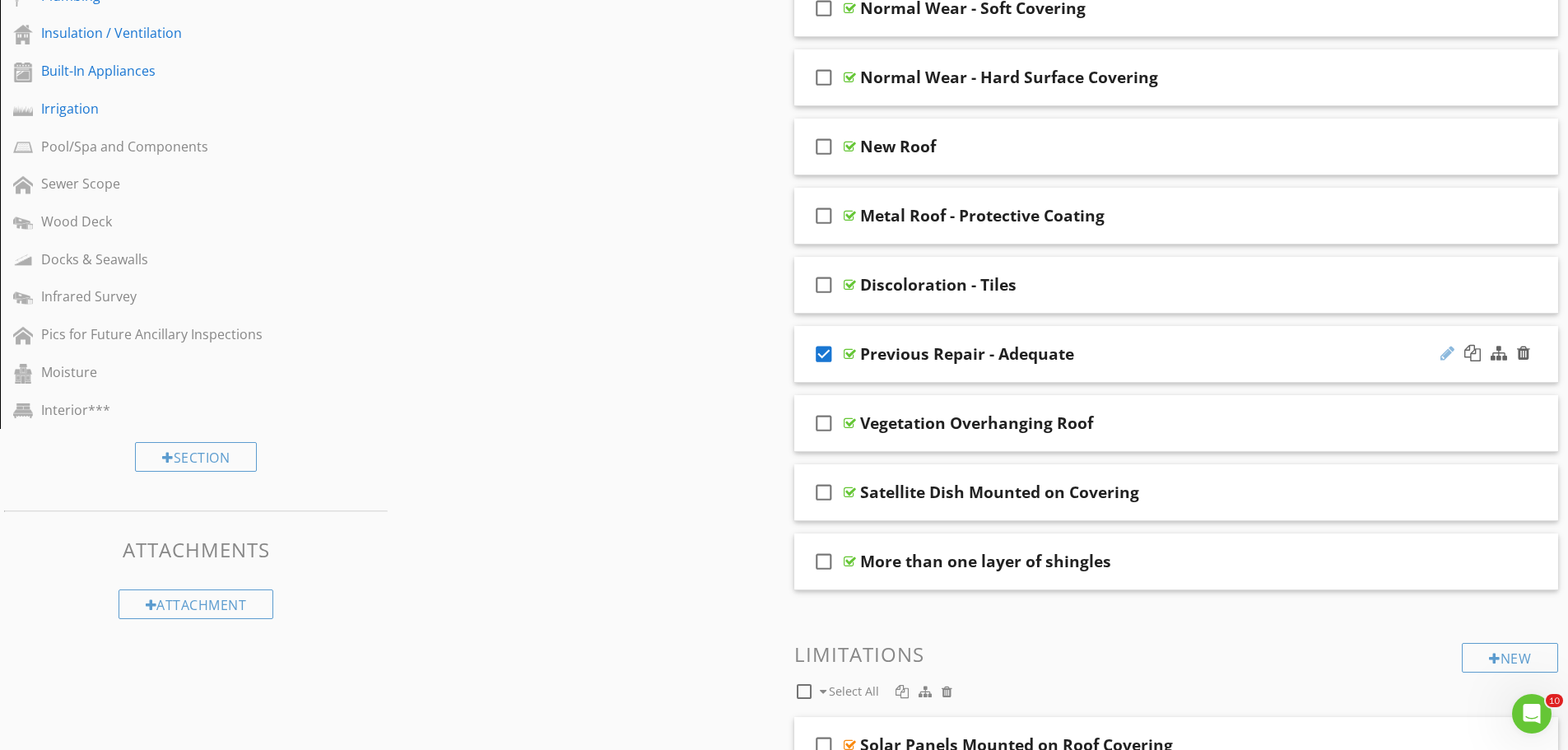 click at bounding box center [1447, 353] 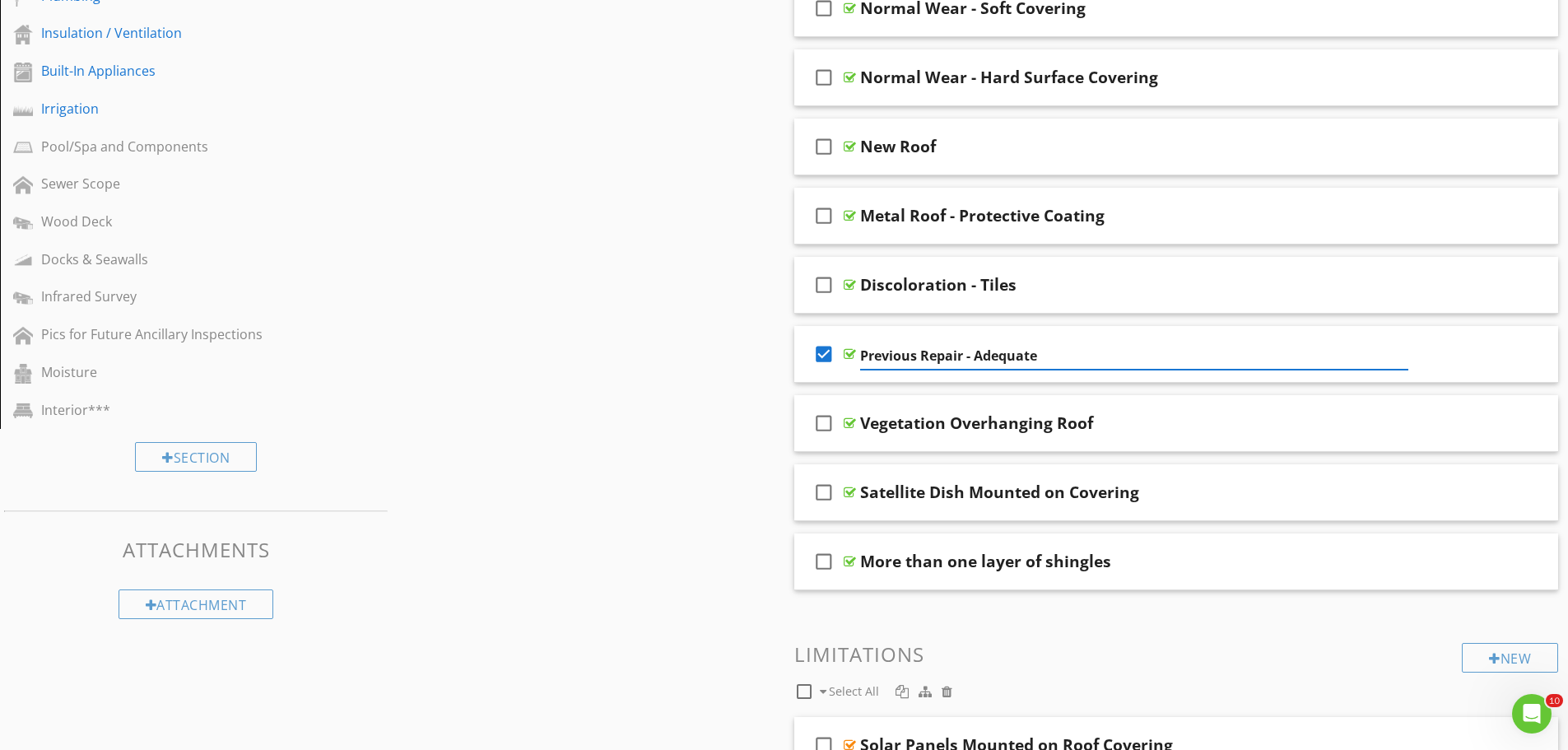 click at bounding box center (849, 354) 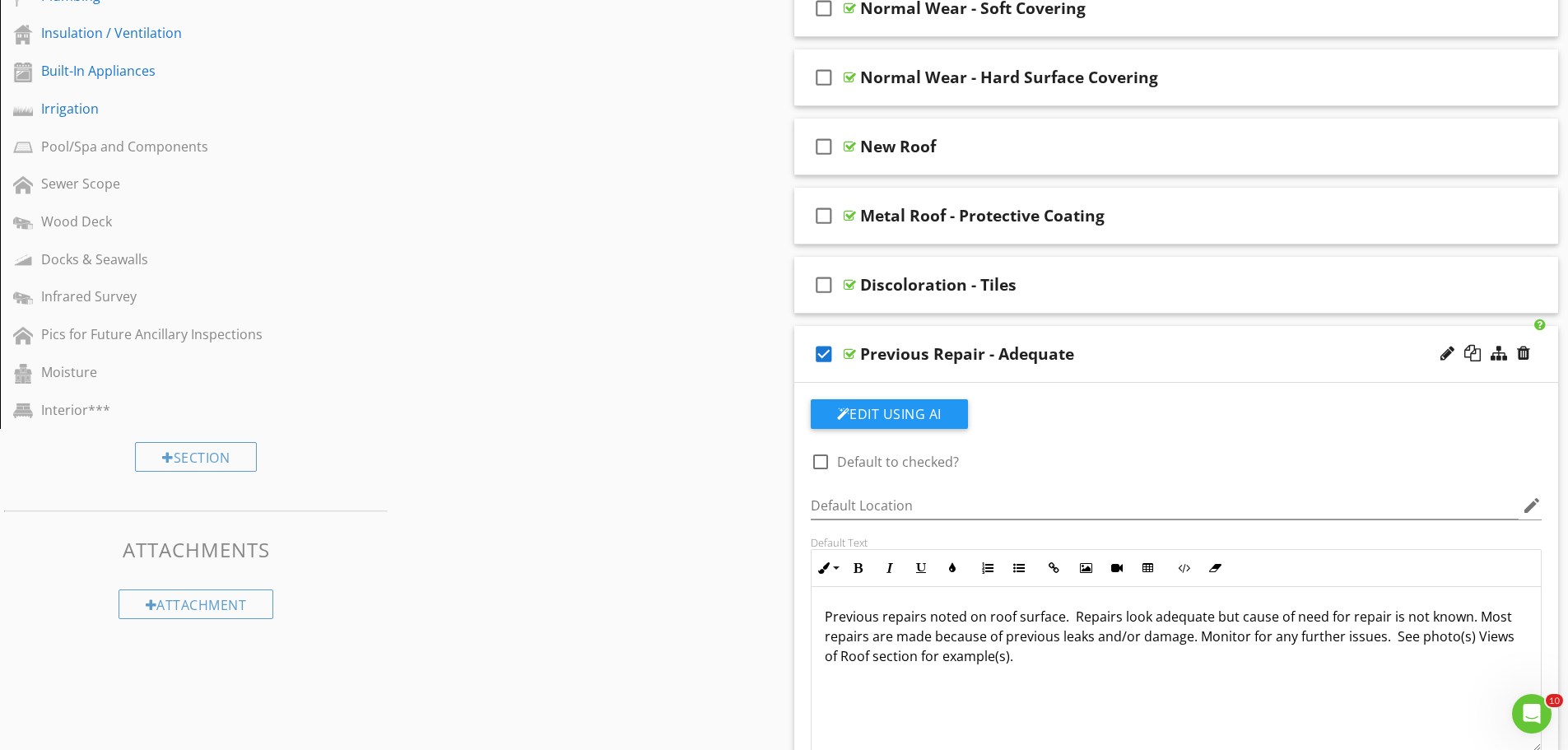 scroll, scrollTop: 1, scrollLeft: 0, axis: vertical 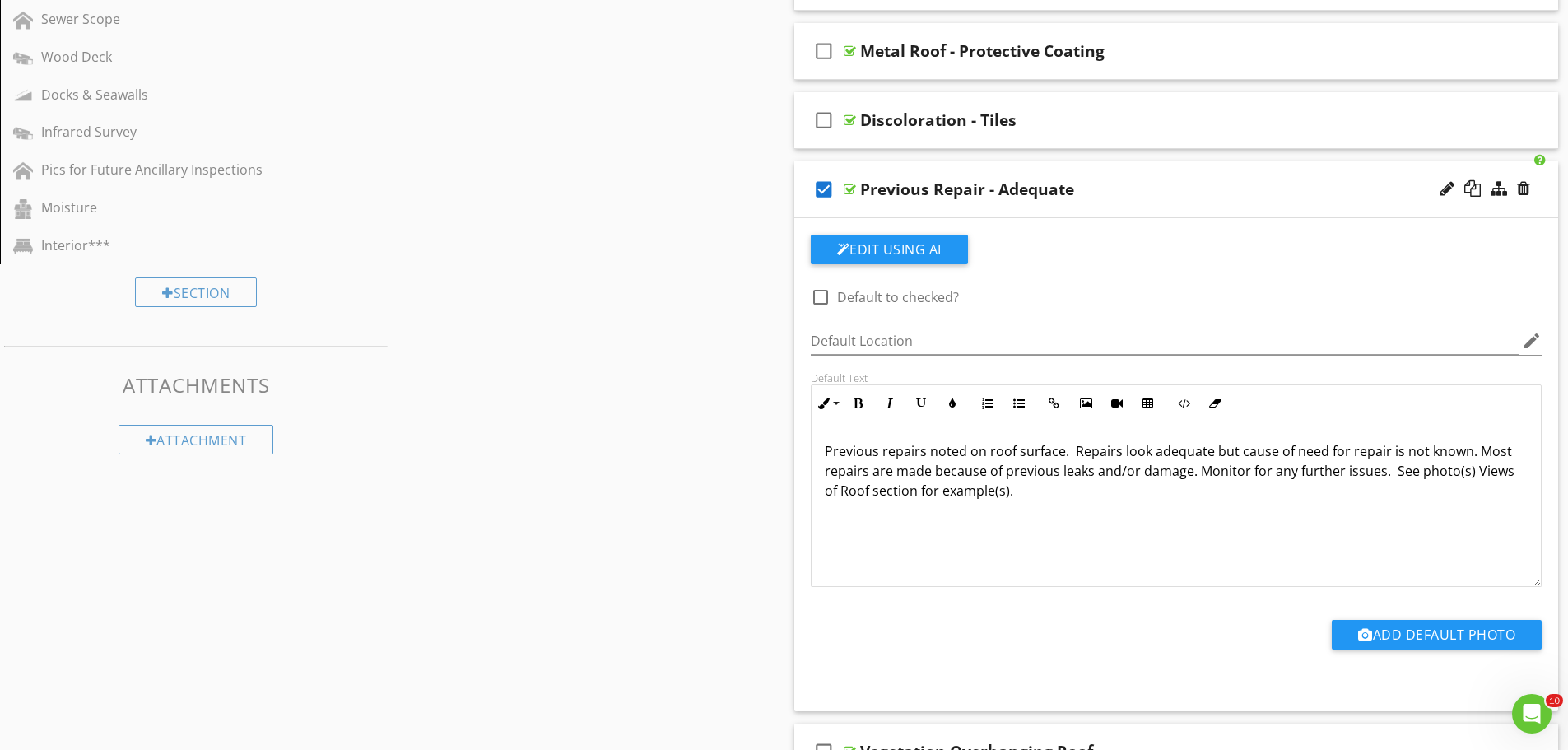 drag, startPoint x: 771, startPoint y: 156, endPoint x: 1552, endPoint y: 668, distance: 933.8656 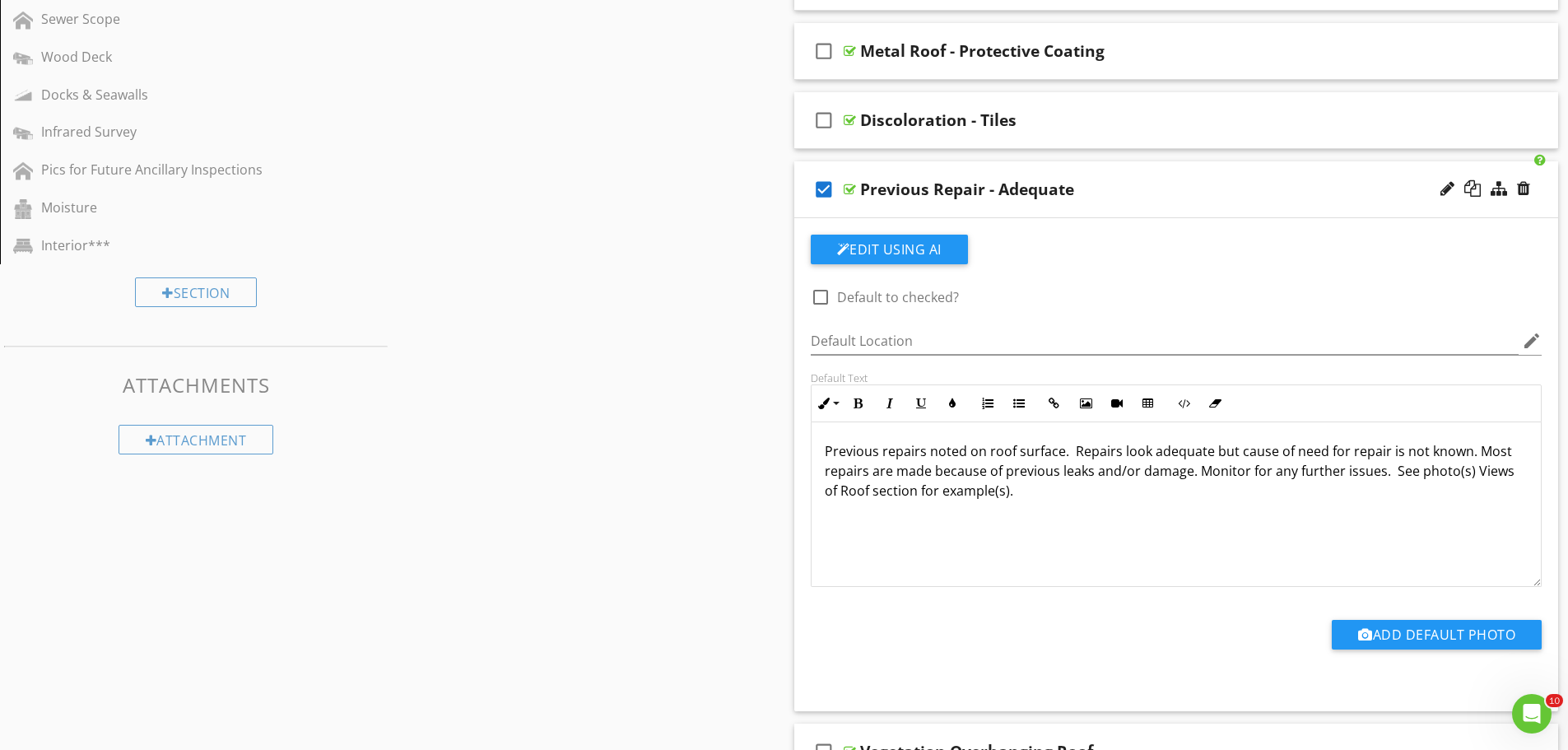 click 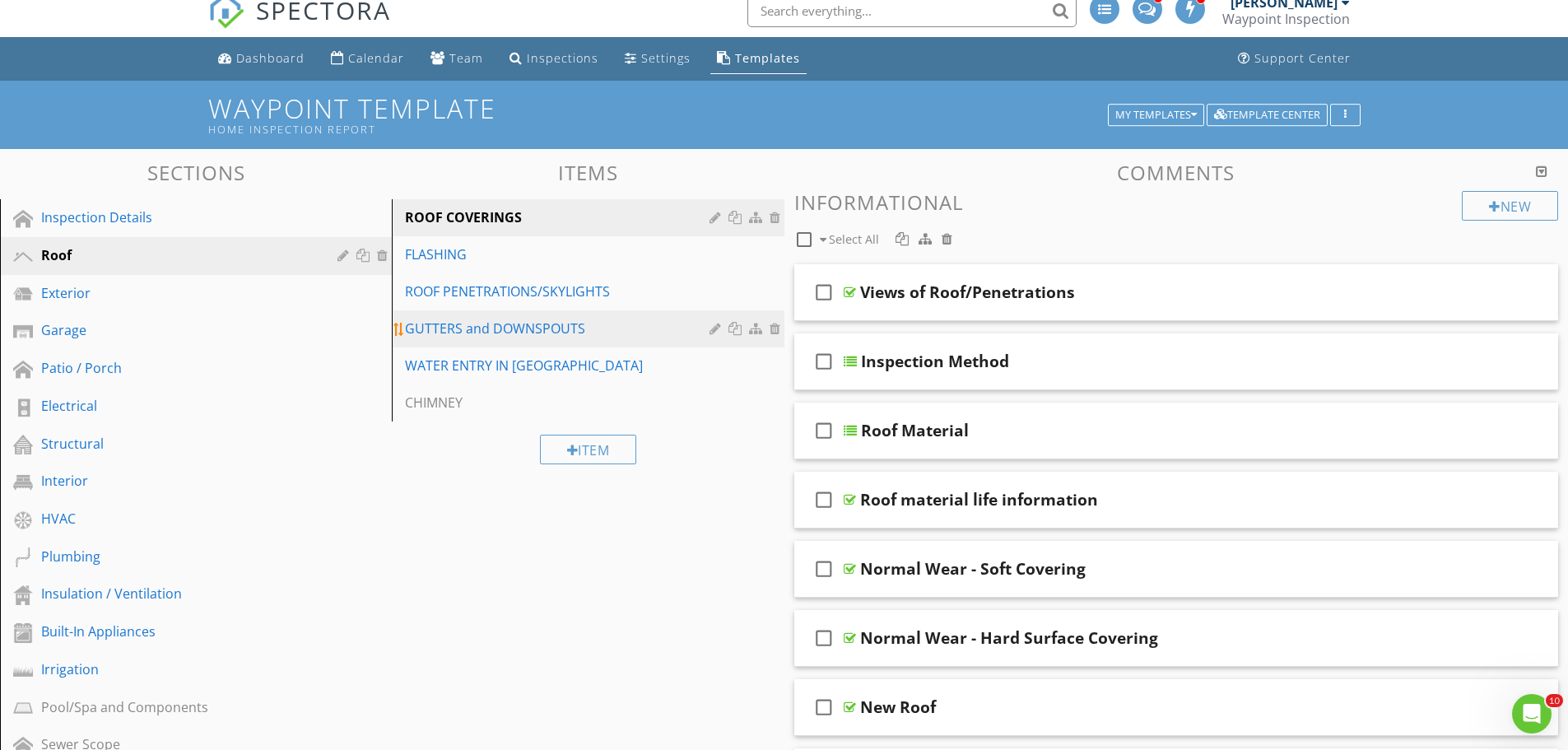 scroll, scrollTop: 0, scrollLeft: 0, axis: both 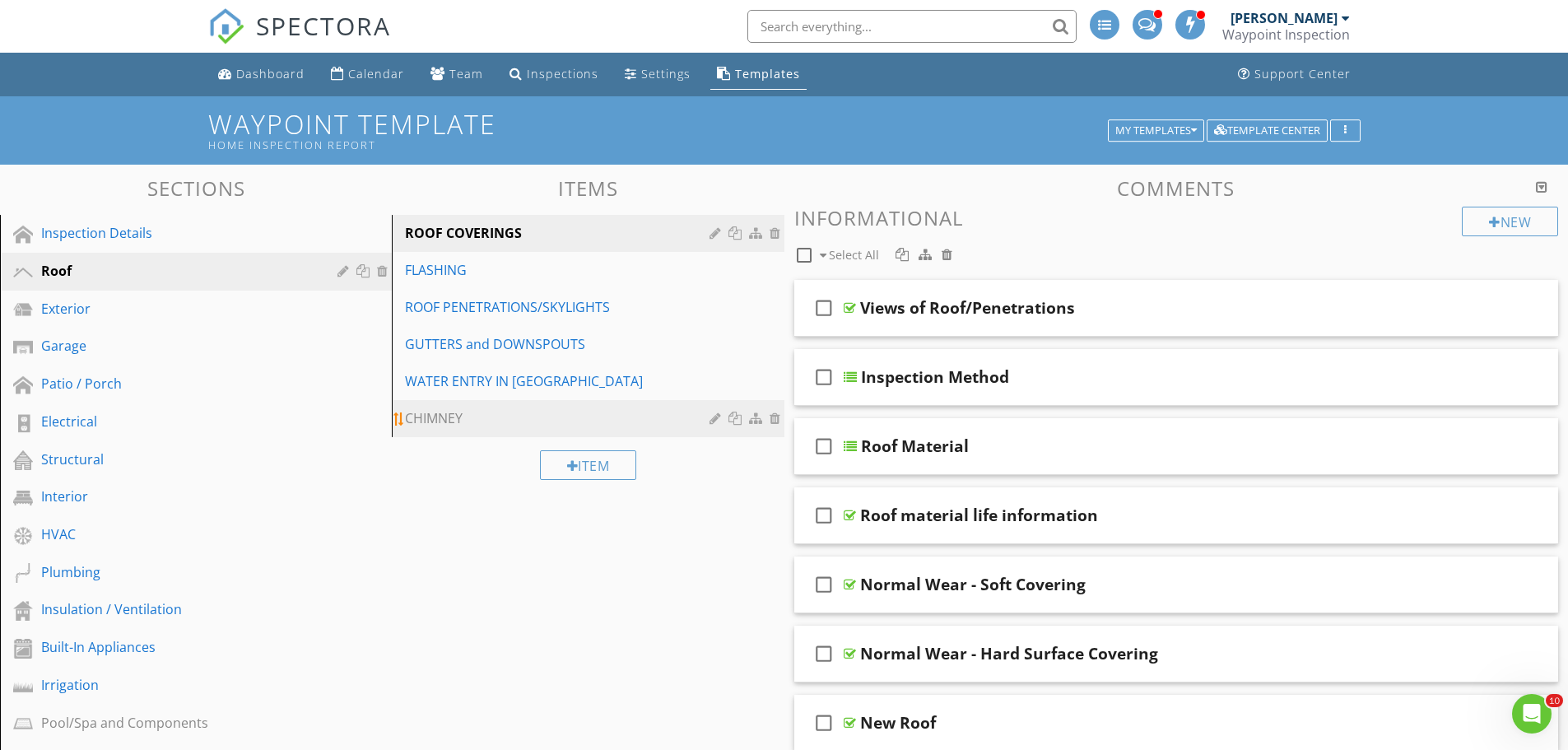 click on "CHIMNEY" at bounding box center (559, 418) 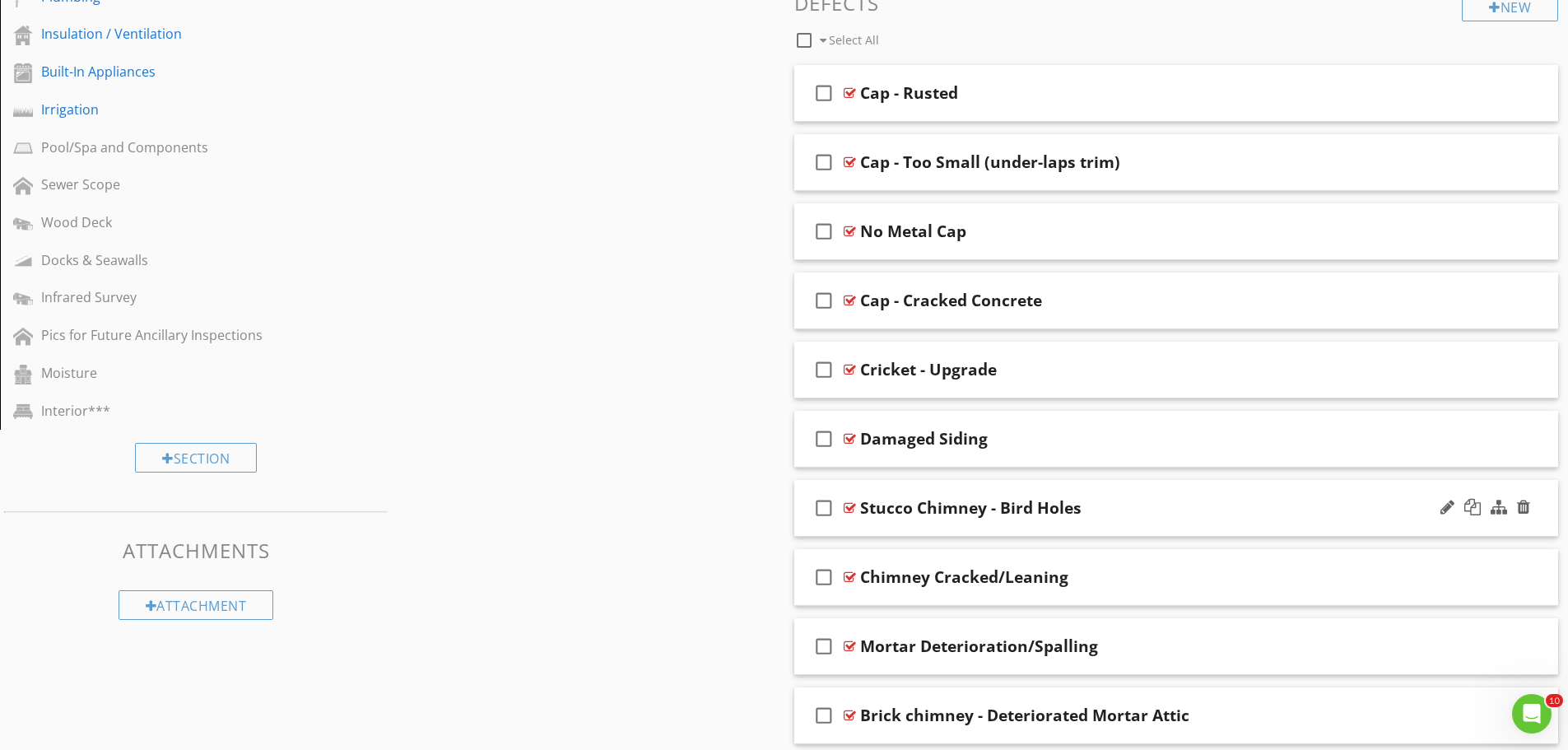 scroll, scrollTop: 576, scrollLeft: 0, axis: vertical 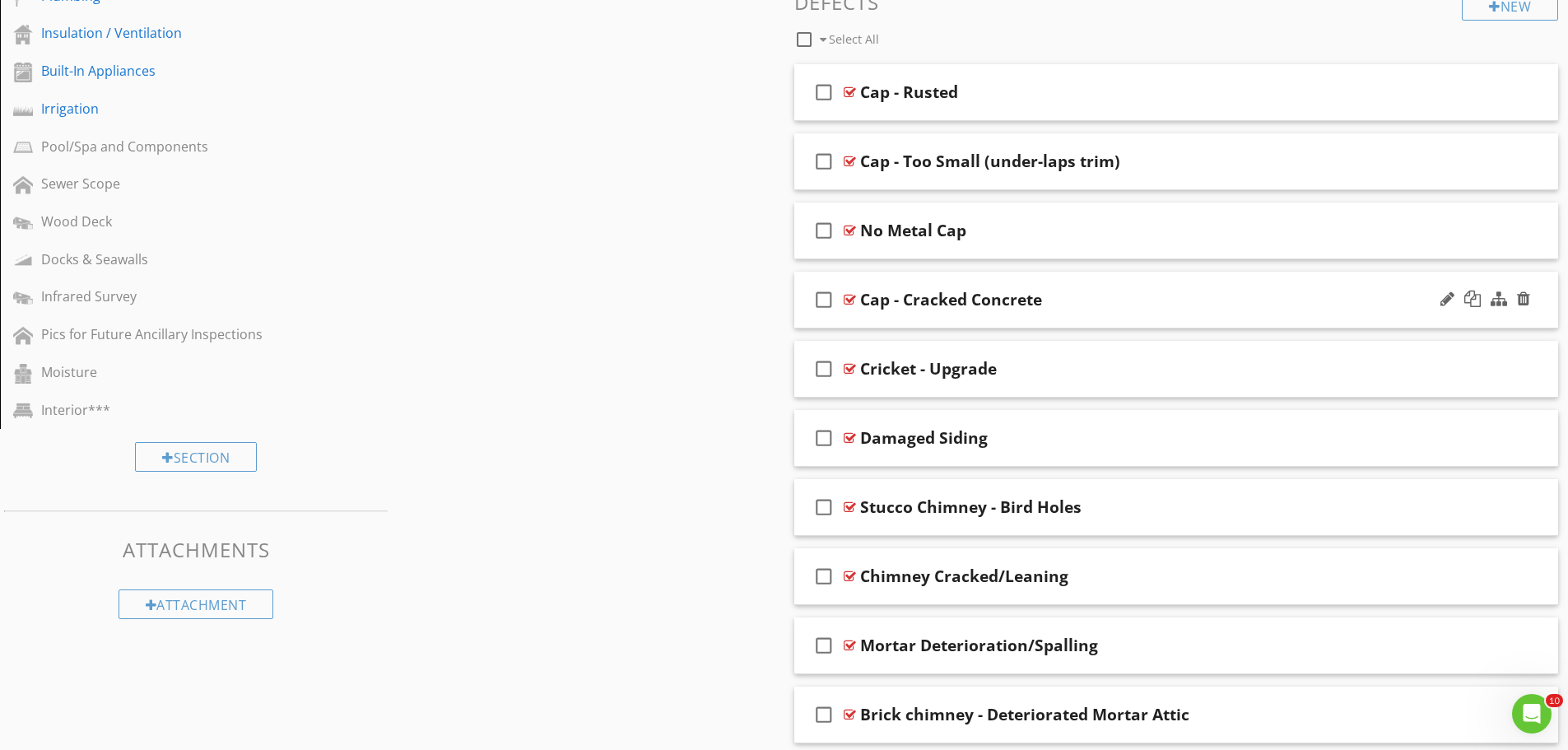 click at bounding box center (849, 300) 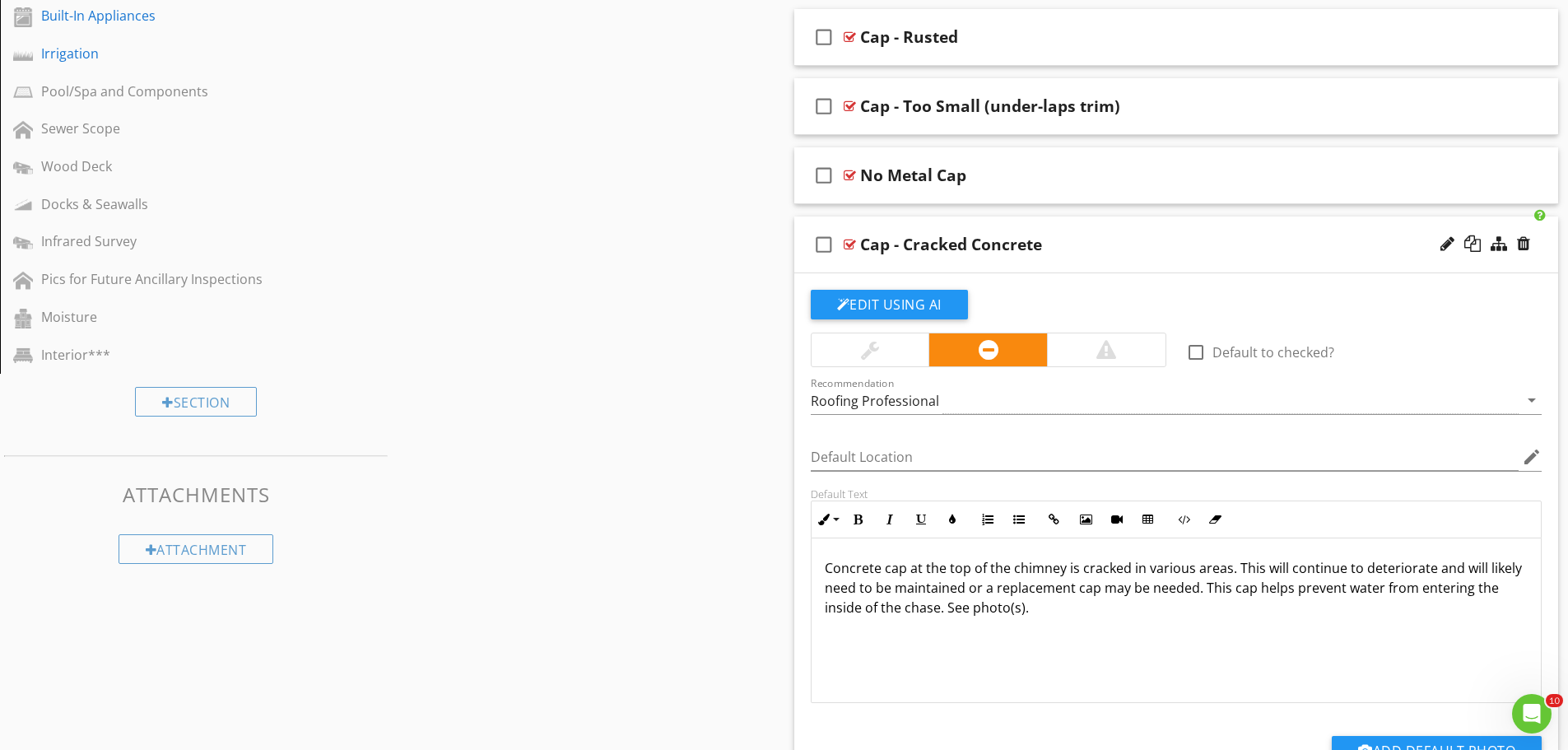 scroll, scrollTop: 659, scrollLeft: 0, axis: vertical 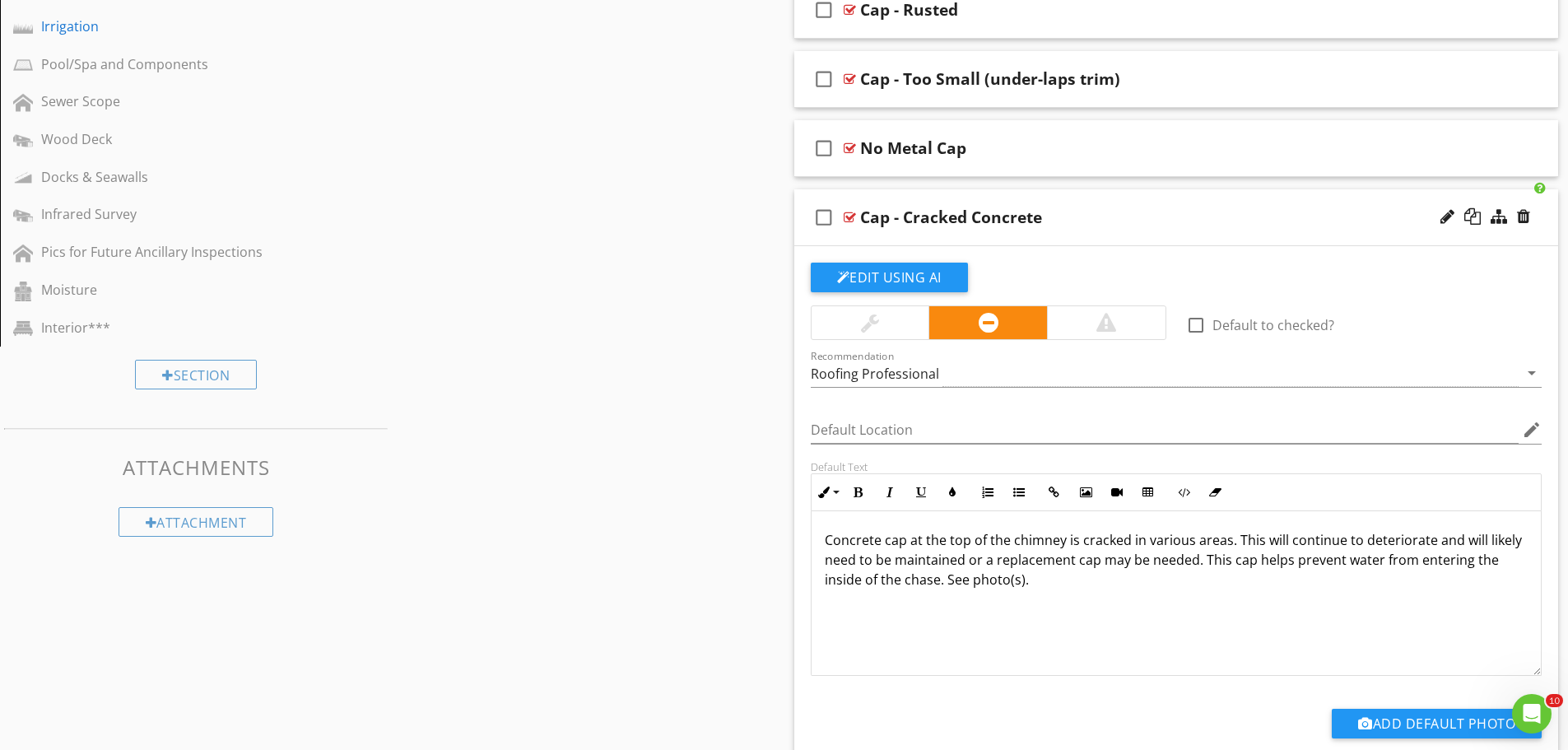 click on "Click and drag to choose your selected area.
Right click to snap to an element, hold shift for multiple." at bounding box center (0, 0) 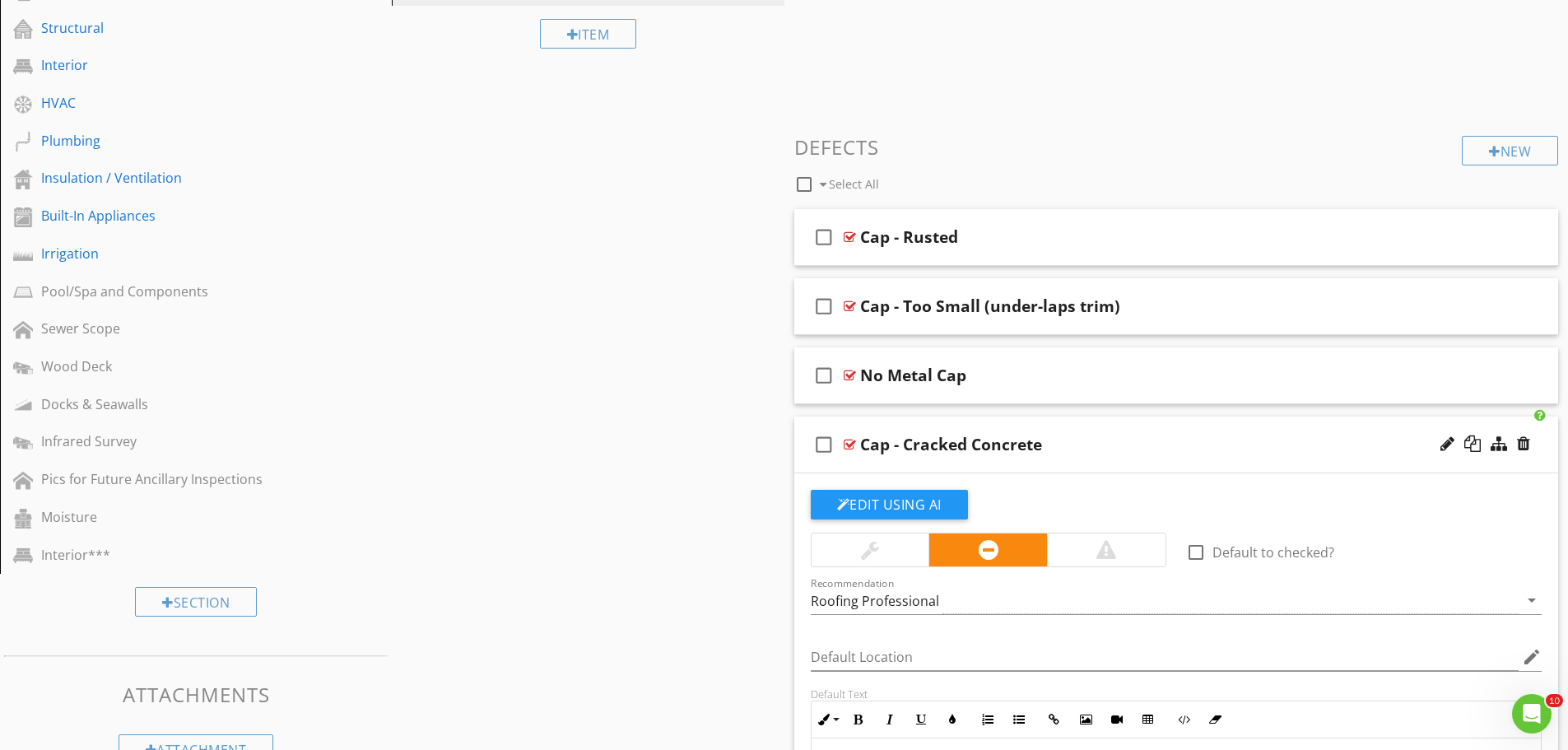 scroll, scrollTop: 412, scrollLeft: 0, axis: vertical 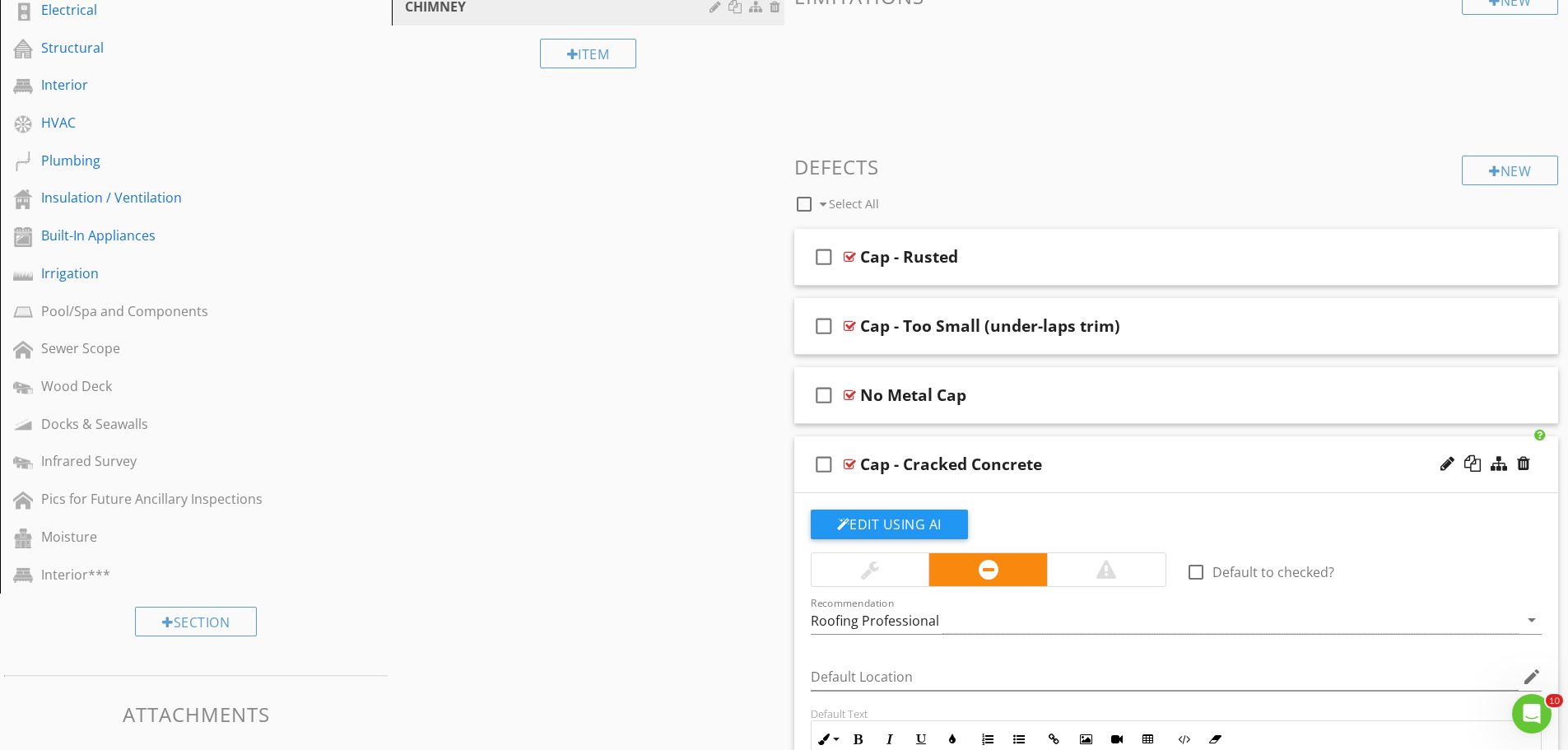 click on "Click and drag to choose your selected area.
Right click to snap to an element, hold shift for multiple." at bounding box center (0, 0) 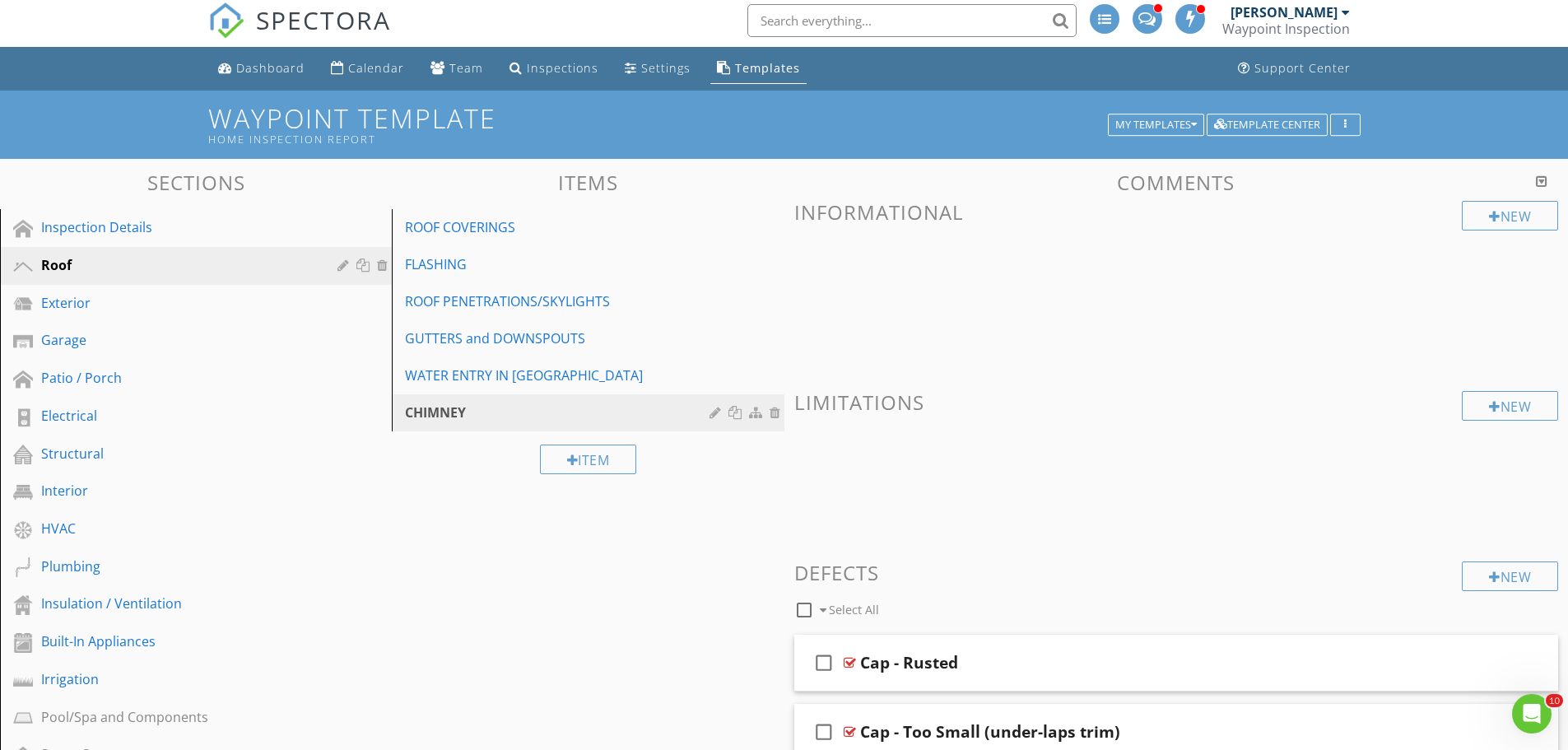 scroll, scrollTop: 0, scrollLeft: 0, axis: both 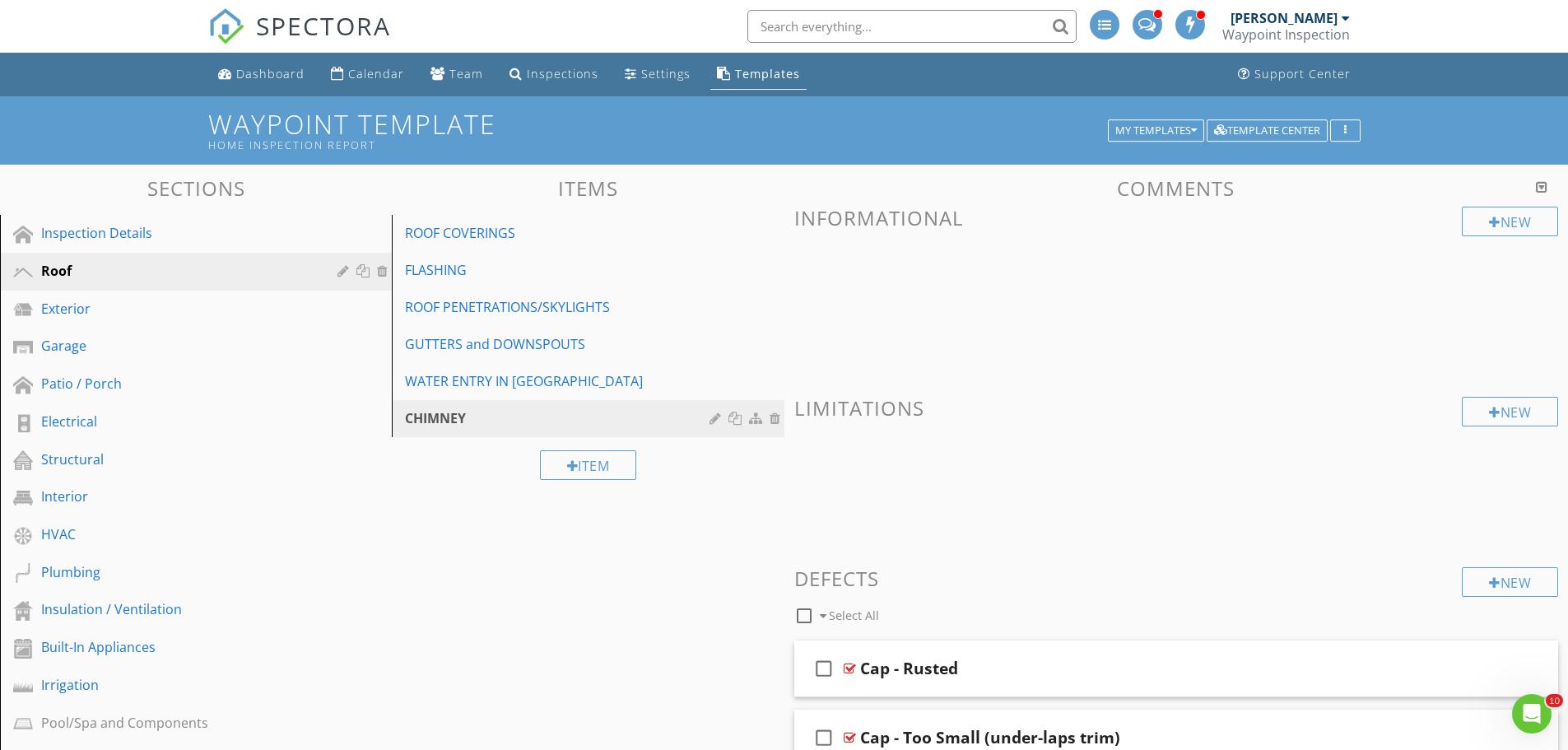 click at bounding box center [0, 0] 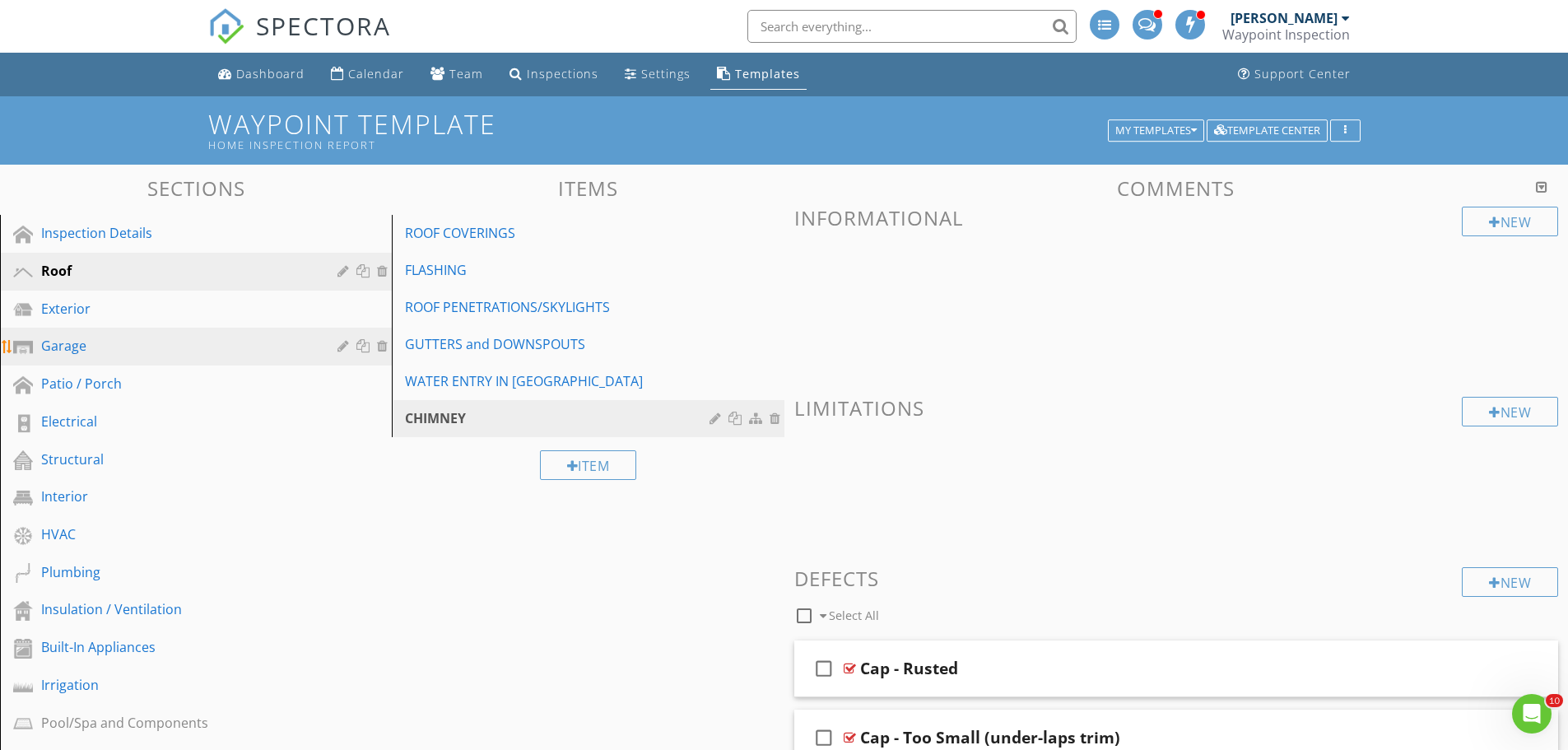 click on "Garage" at bounding box center [198, 347] 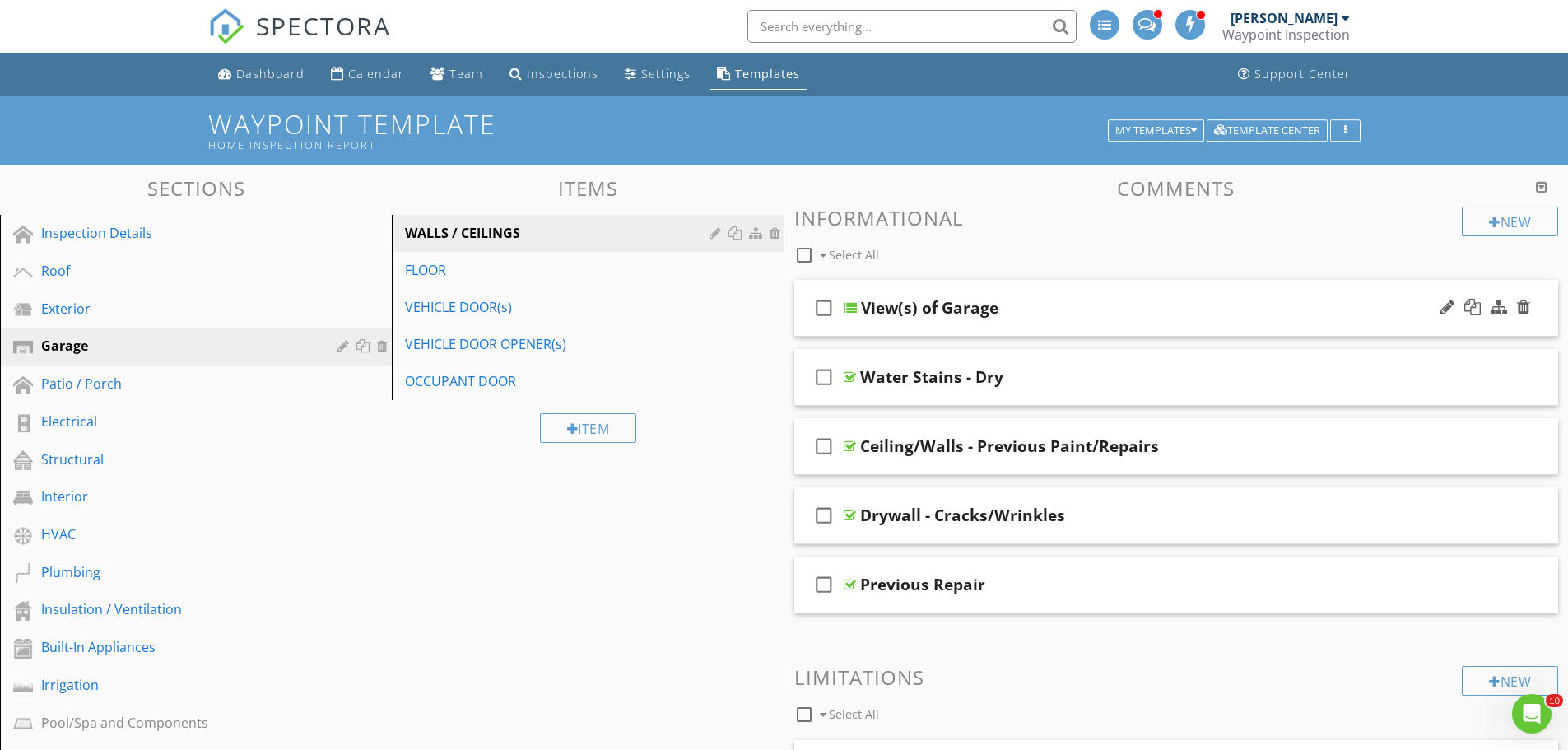 click on "View(s) of Garage" at bounding box center (929, 308) 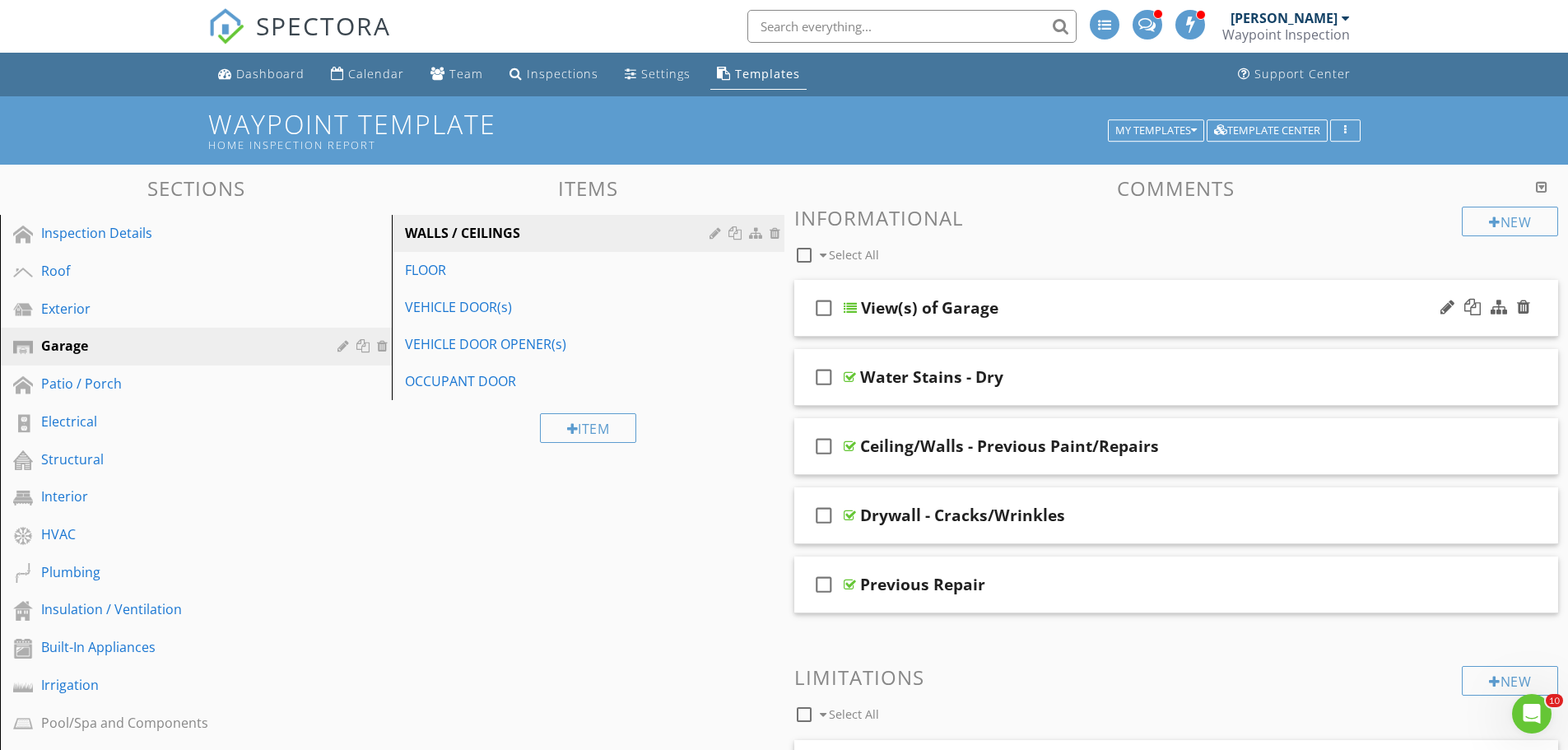 click on "check_box_outline_blank" at bounding box center [824, 308] 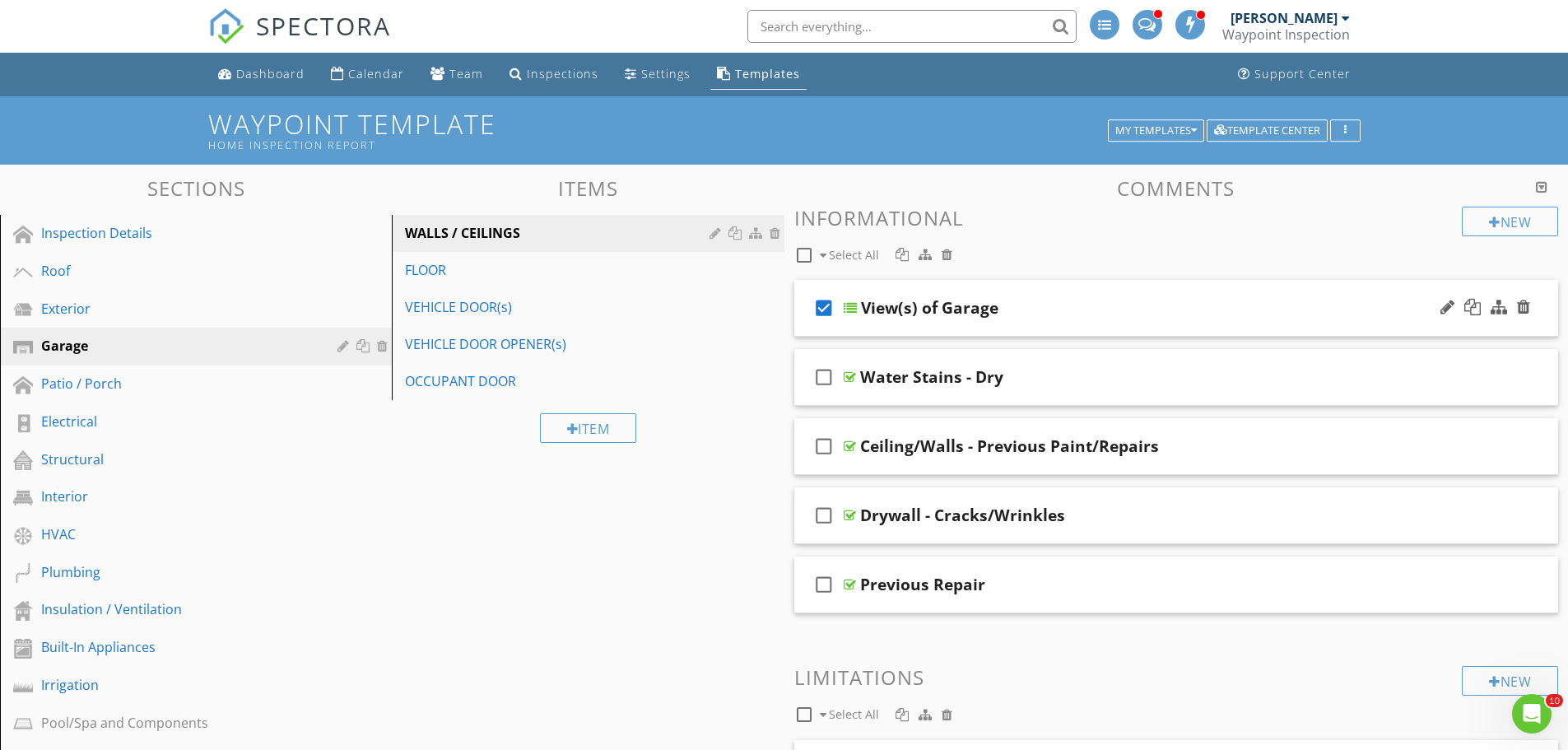 click on "check_box" at bounding box center [824, 308] 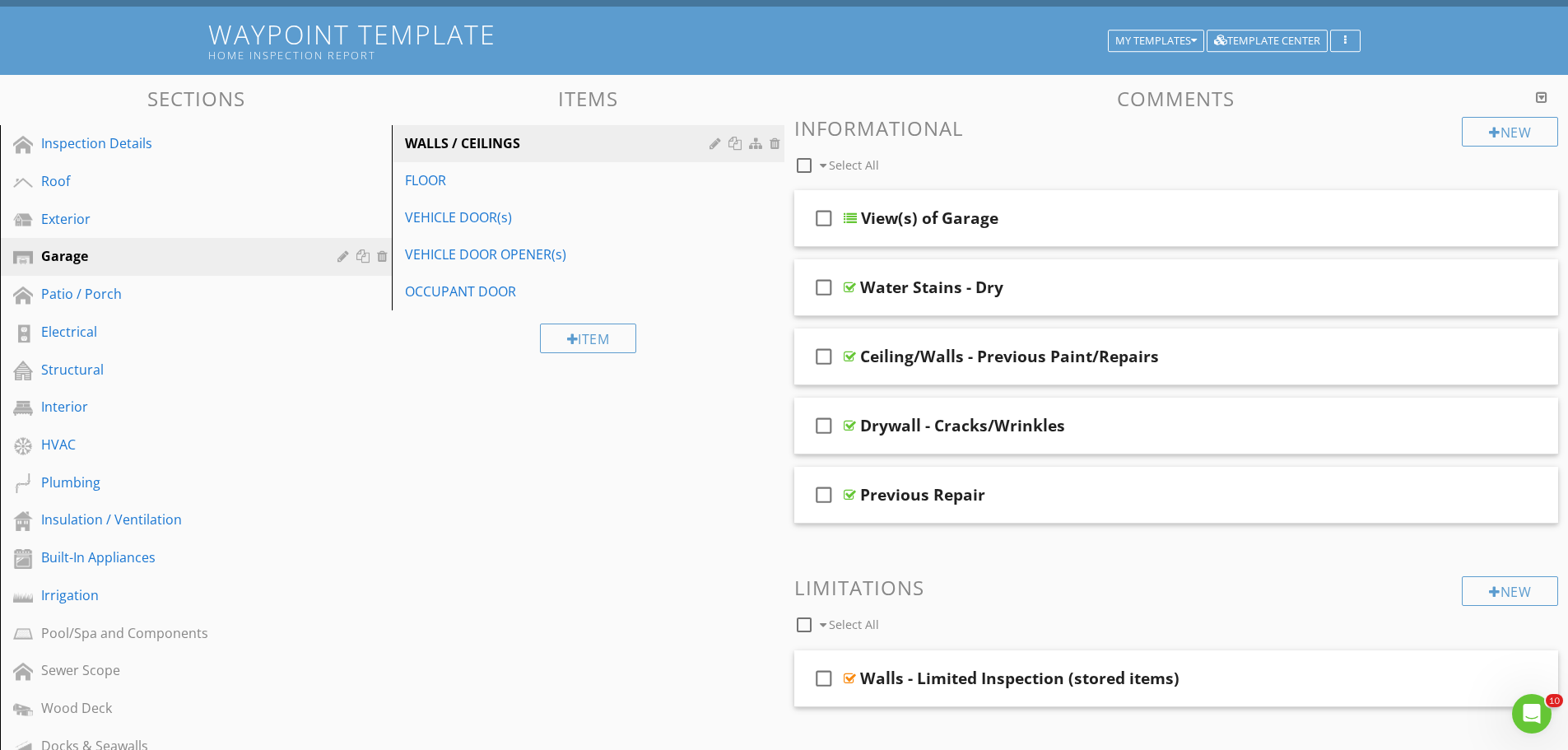 scroll, scrollTop: 82, scrollLeft: 0, axis: vertical 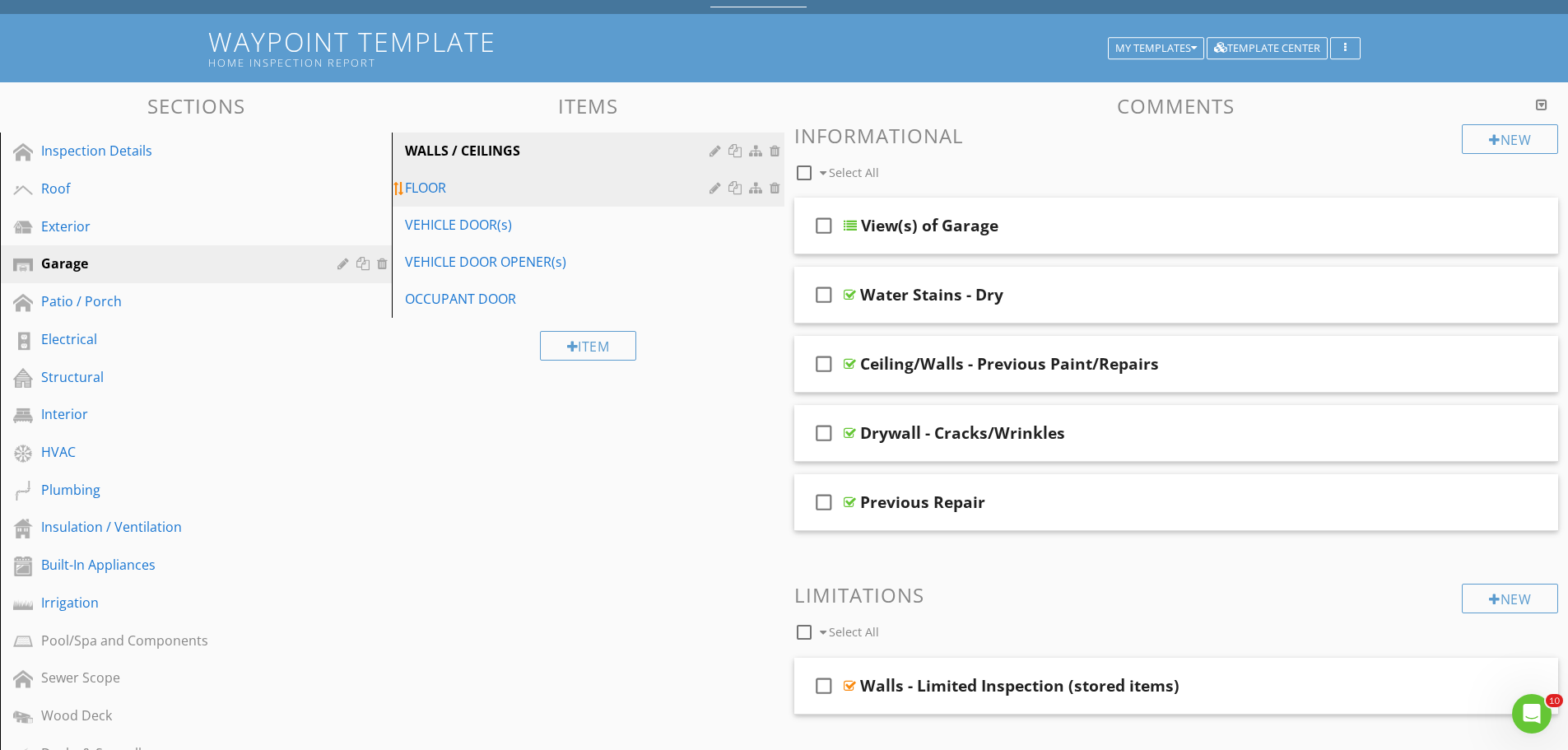 click on "FLOOR" at bounding box center [559, 188] 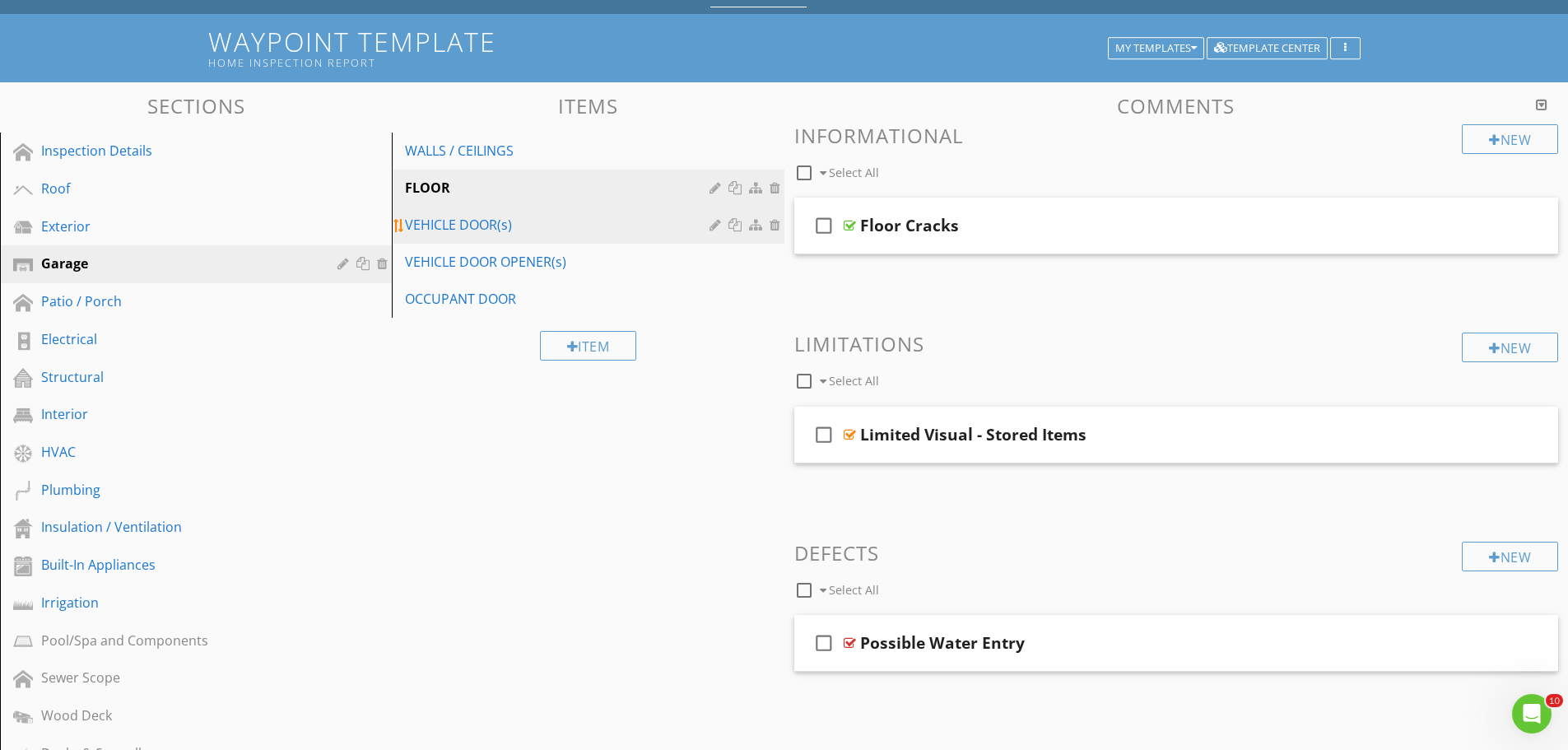 click on "VEHICLE DOOR(s)" at bounding box center (559, 225) 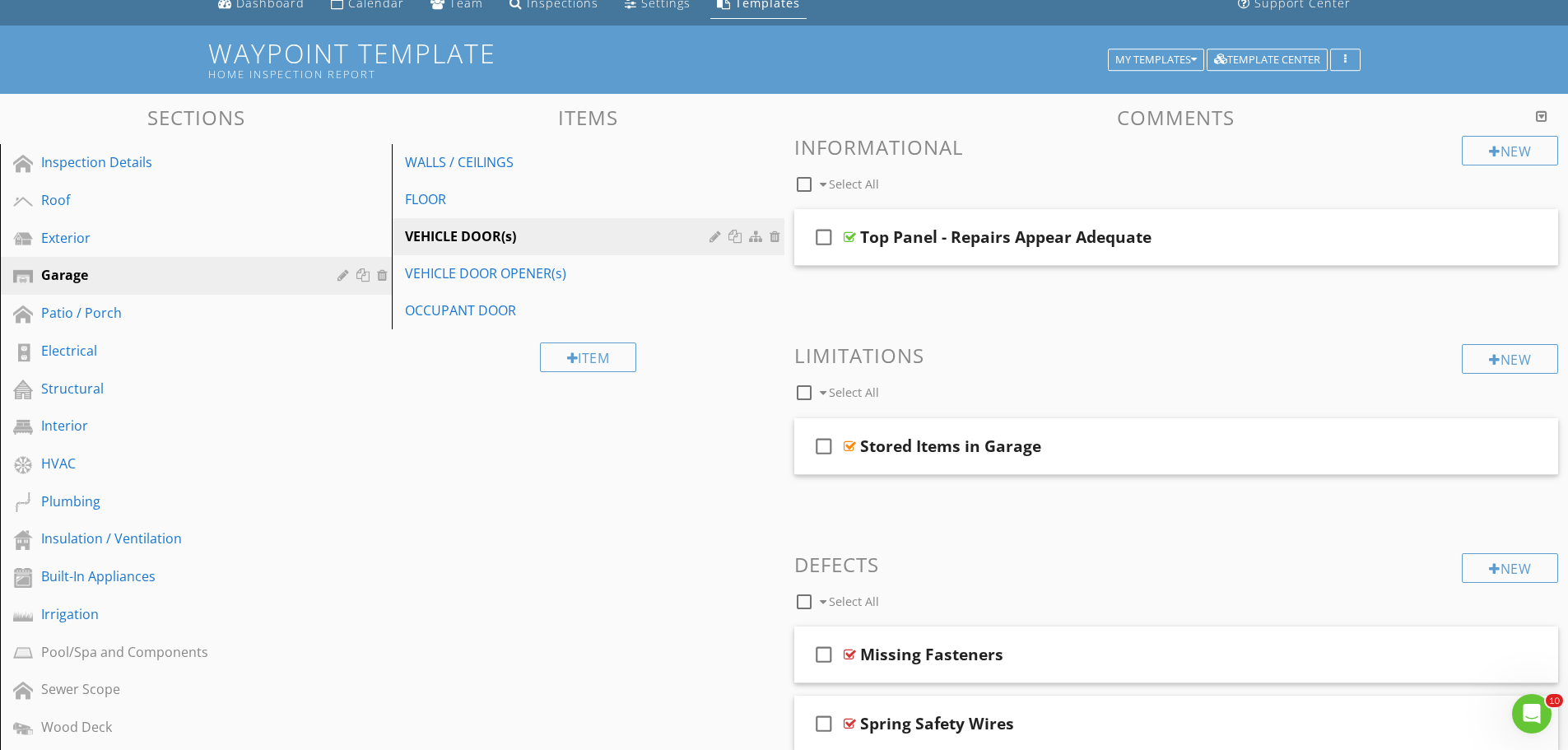 scroll, scrollTop: 0, scrollLeft: 0, axis: both 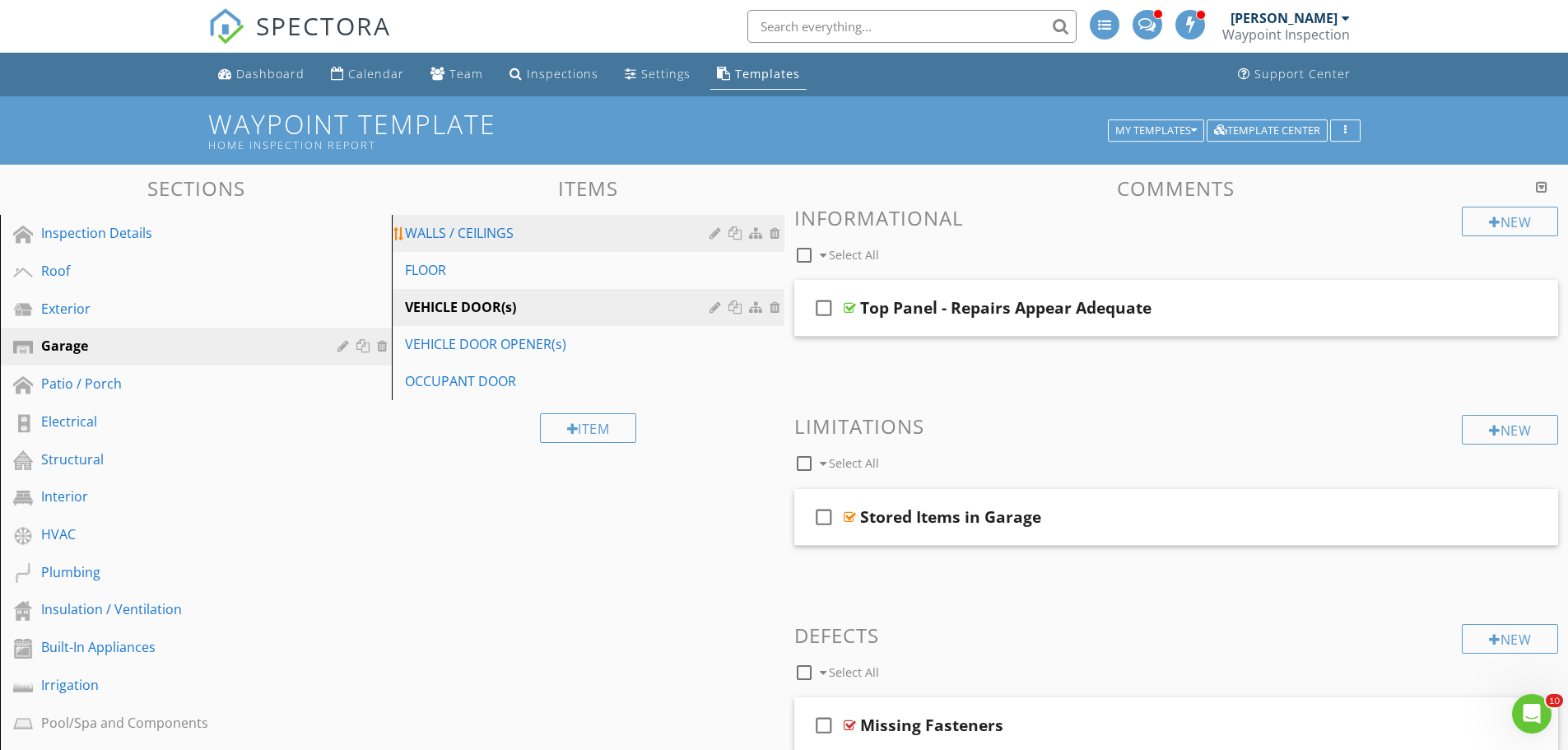 click on "WALLS / CEILINGS" at bounding box center [559, 233] 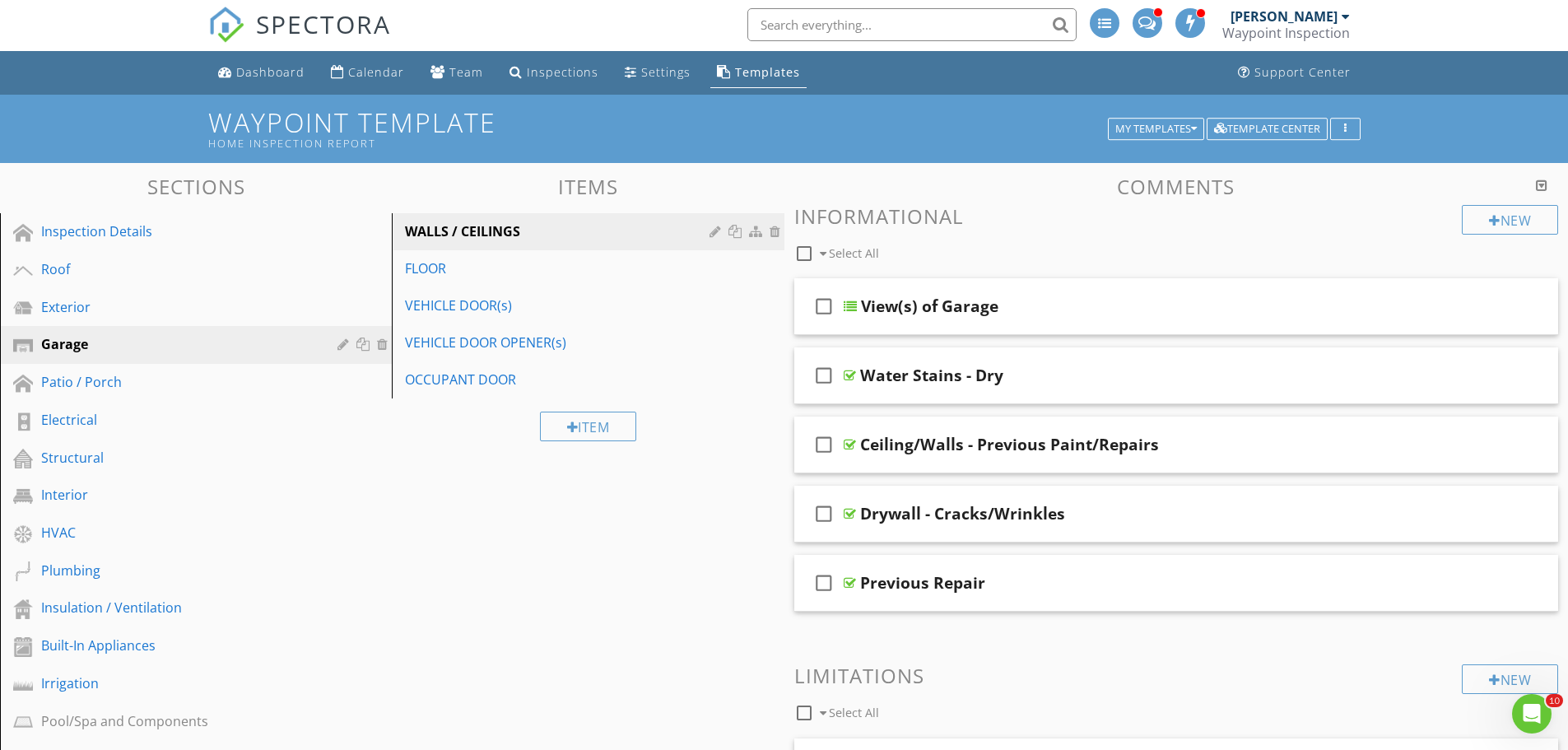 scroll, scrollTop: 0, scrollLeft: 0, axis: both 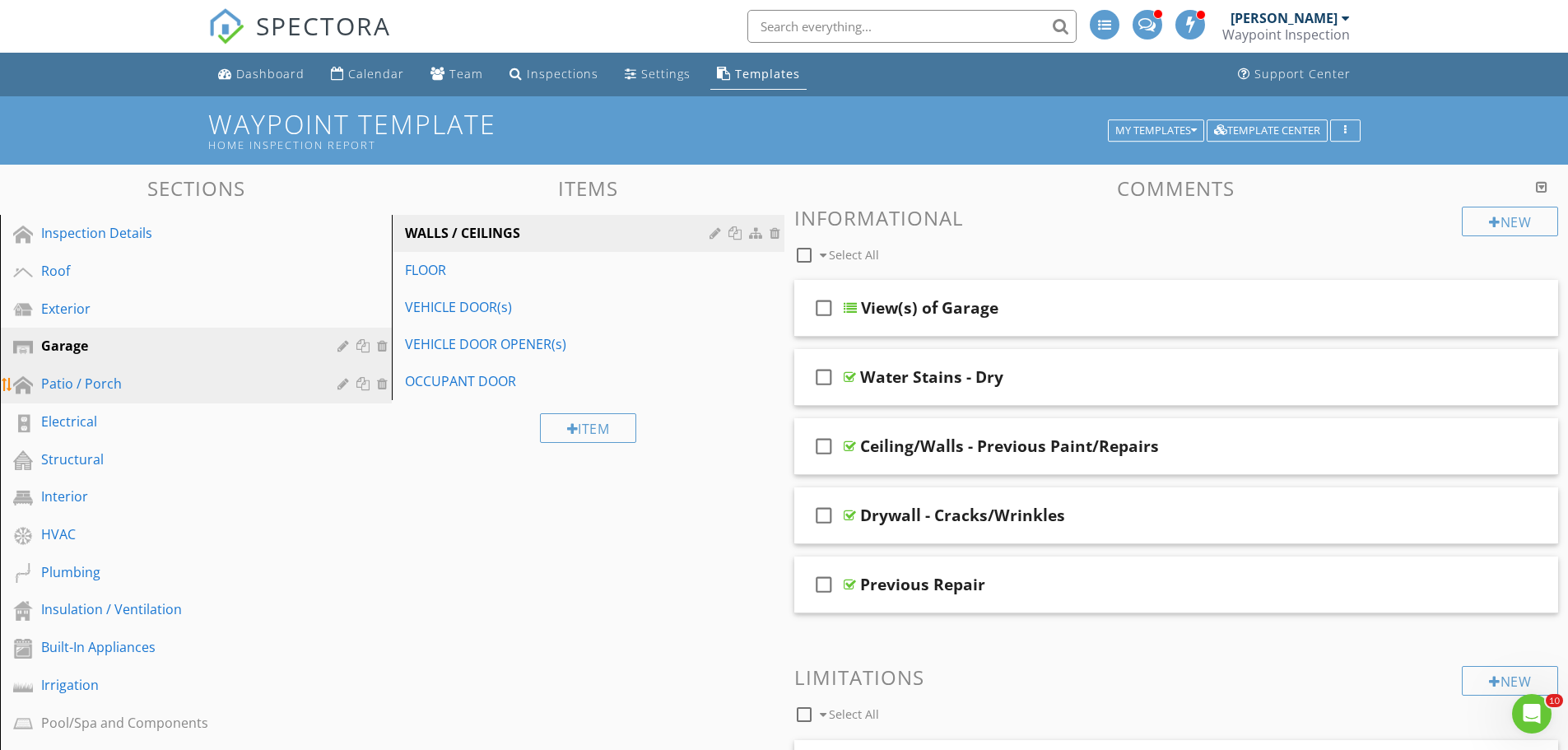 click on "Patio / Porch" at bounding box center (198, 384) 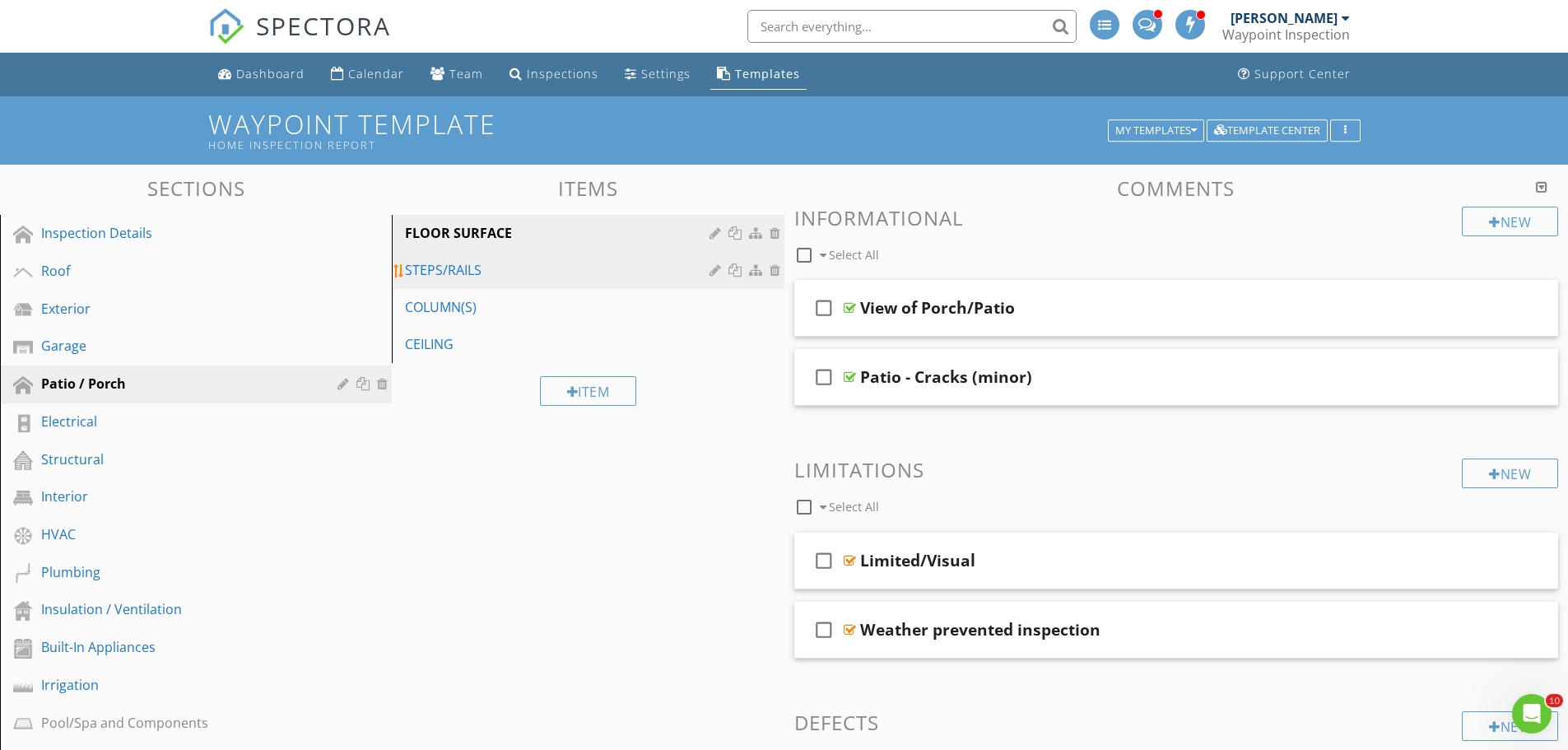 click on "STEPS/RAILS" at bounding box center (559, 270) 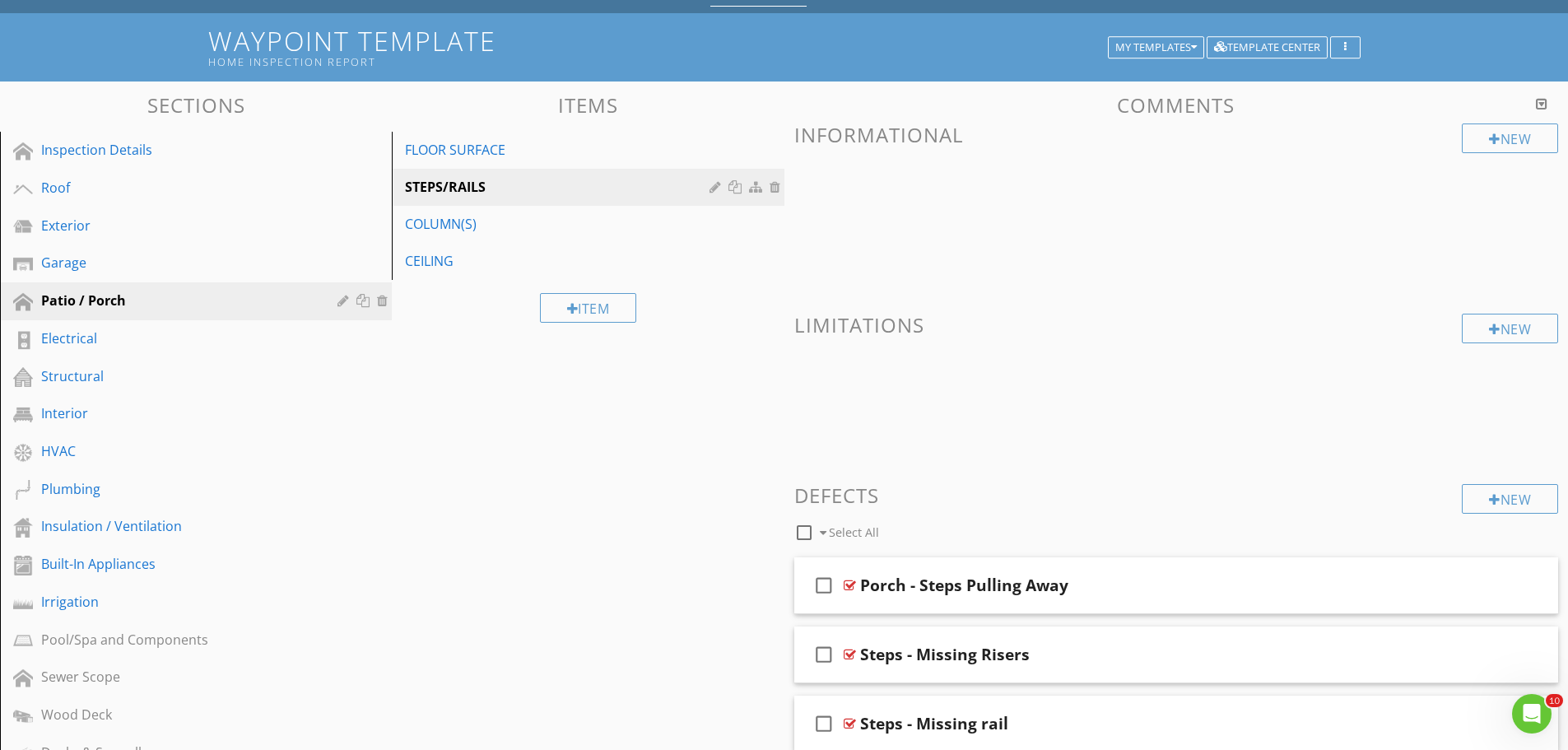 scroll, scrollTop: 82, scrollLeft: 0, axis: vertical 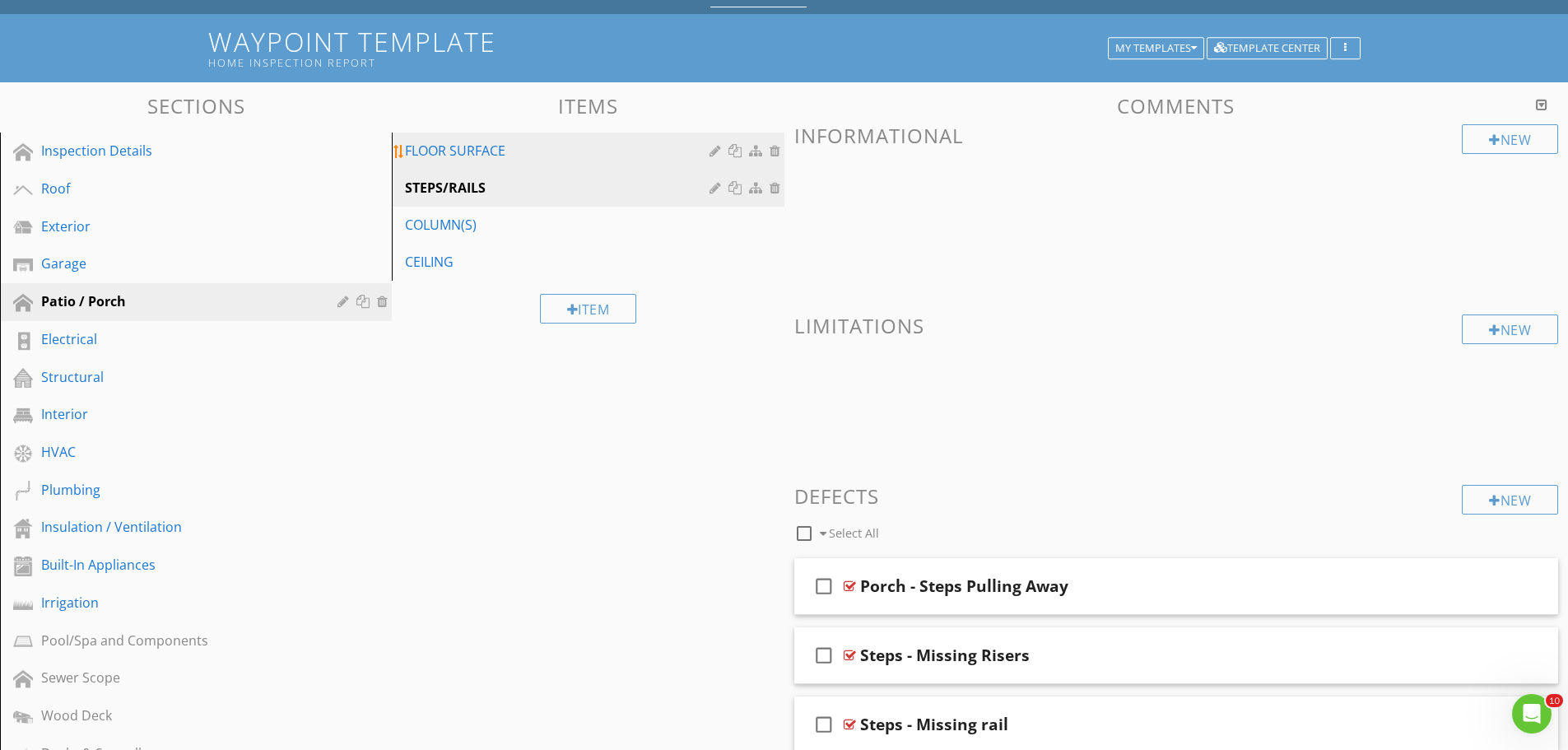 click on "FLOOR SURFACE" at bounding box center (559, 151) 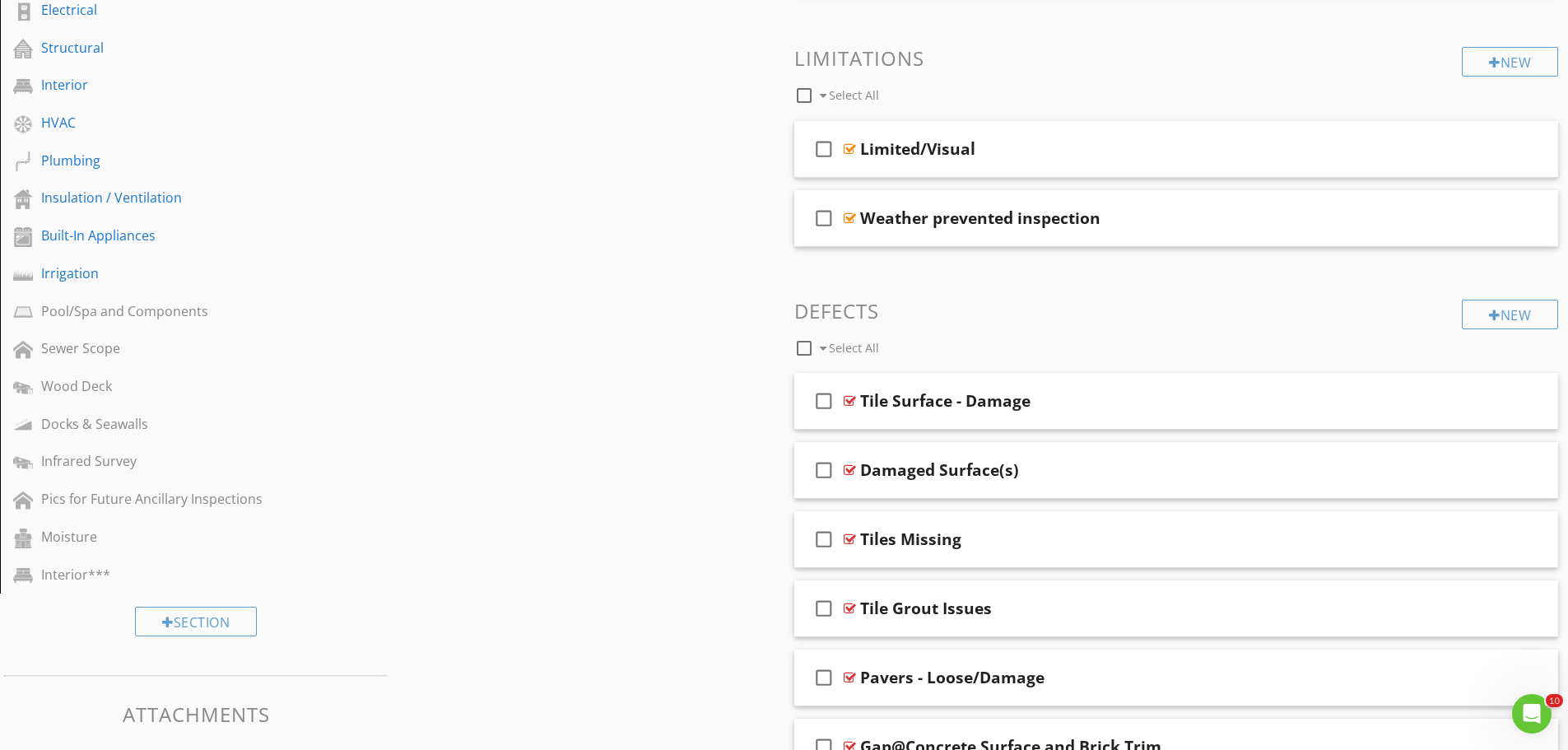 scroll, scrollTop: 494, scrollLeft: 0, axis: vertical 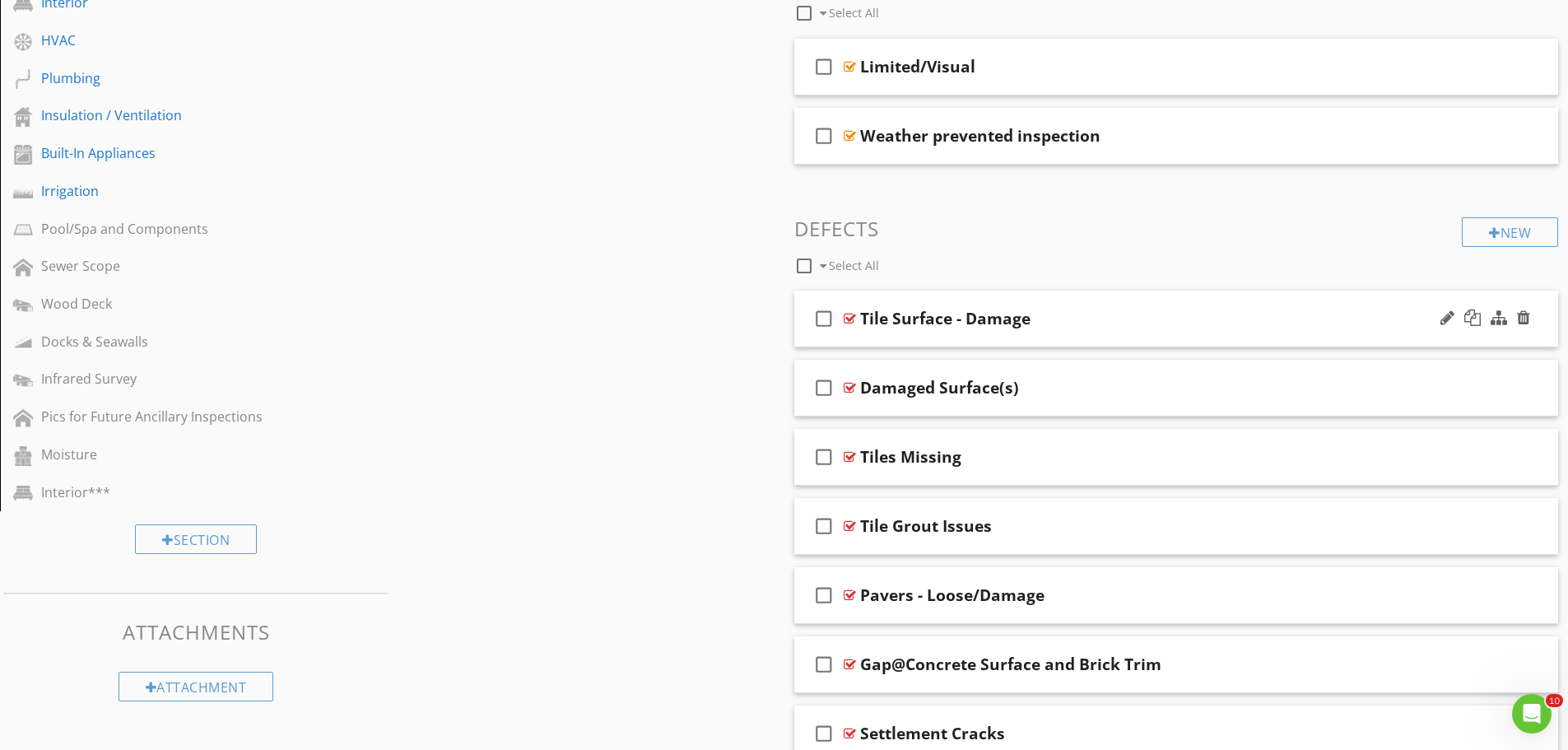 click at bounding box center (849, 319) 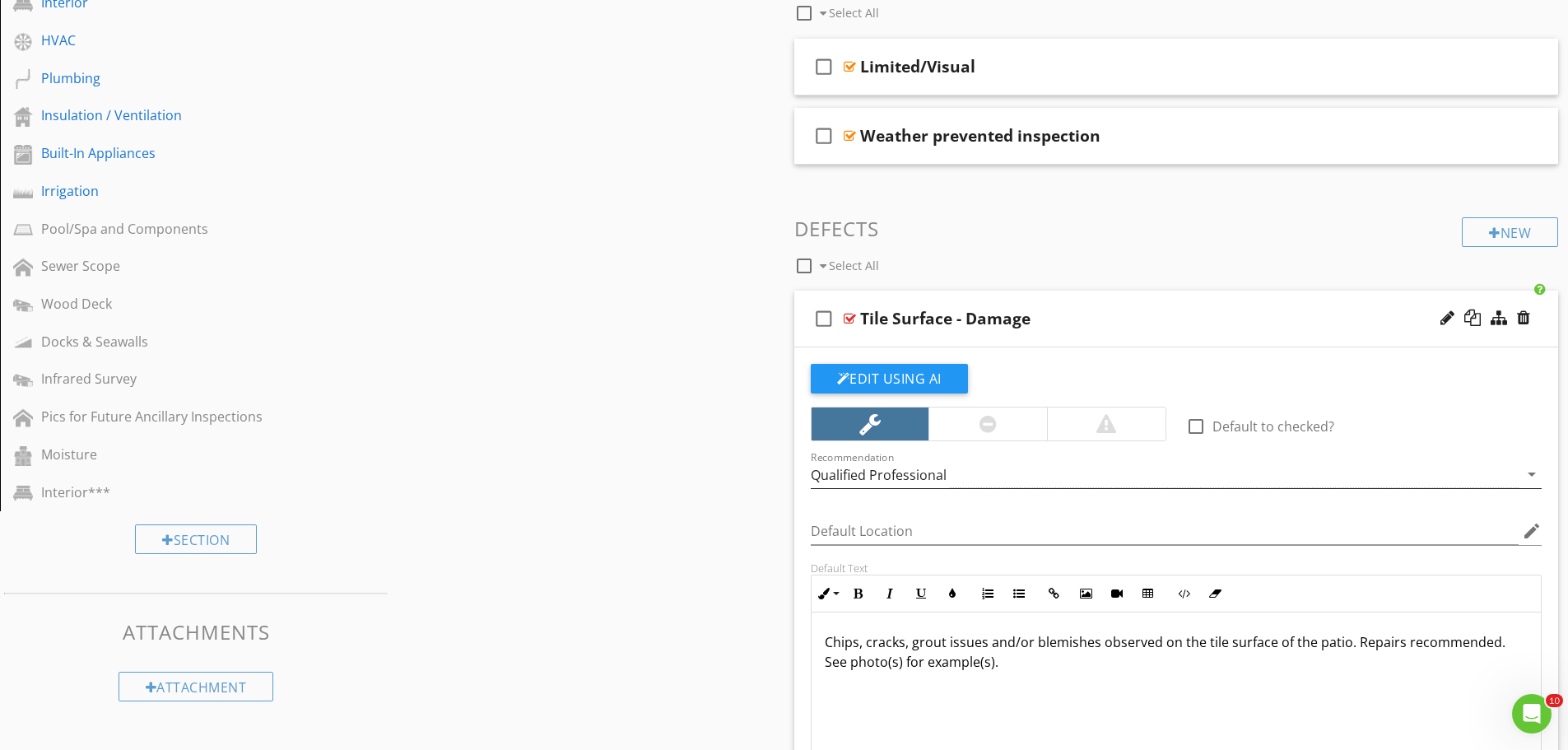 scroll, scrollTop: 576, scrollLeft: 0, axis: vertical 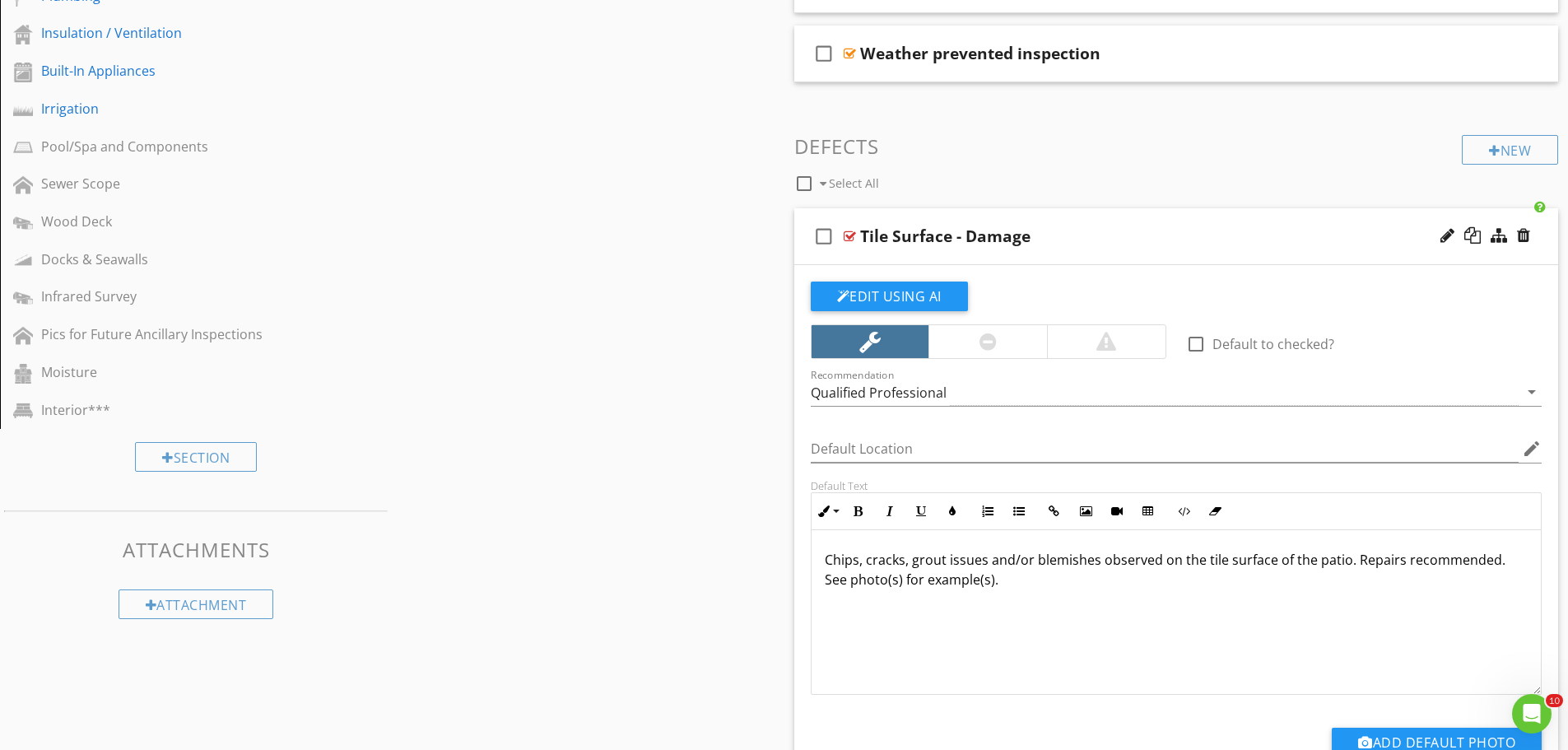 drag, startPoint x: 782, startPoint y: 202, endPoint x: 1542, endPoint y: 678, distance: 896.7586 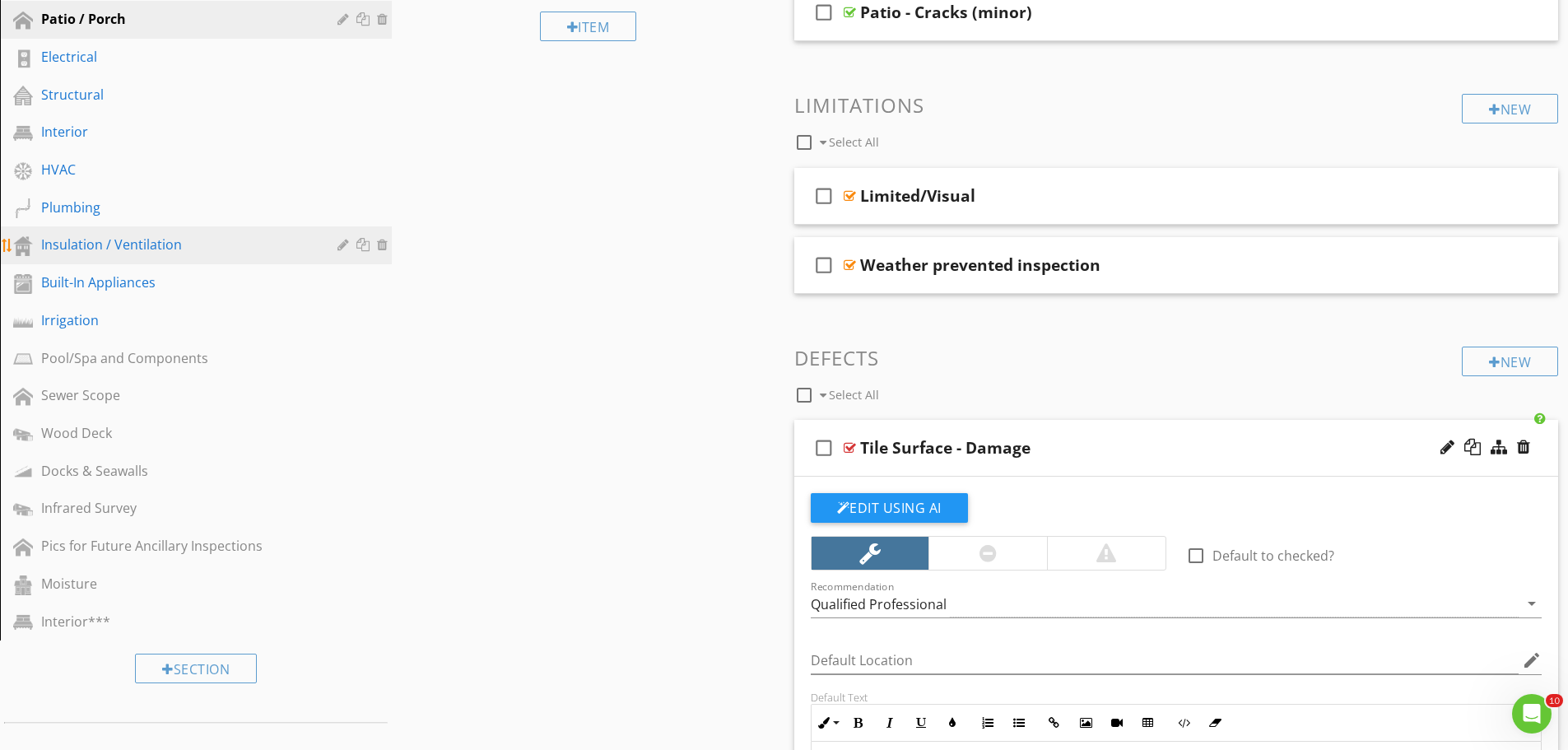 scroll, scrollTop: 329, scrollLeft: 0, axis: vertical 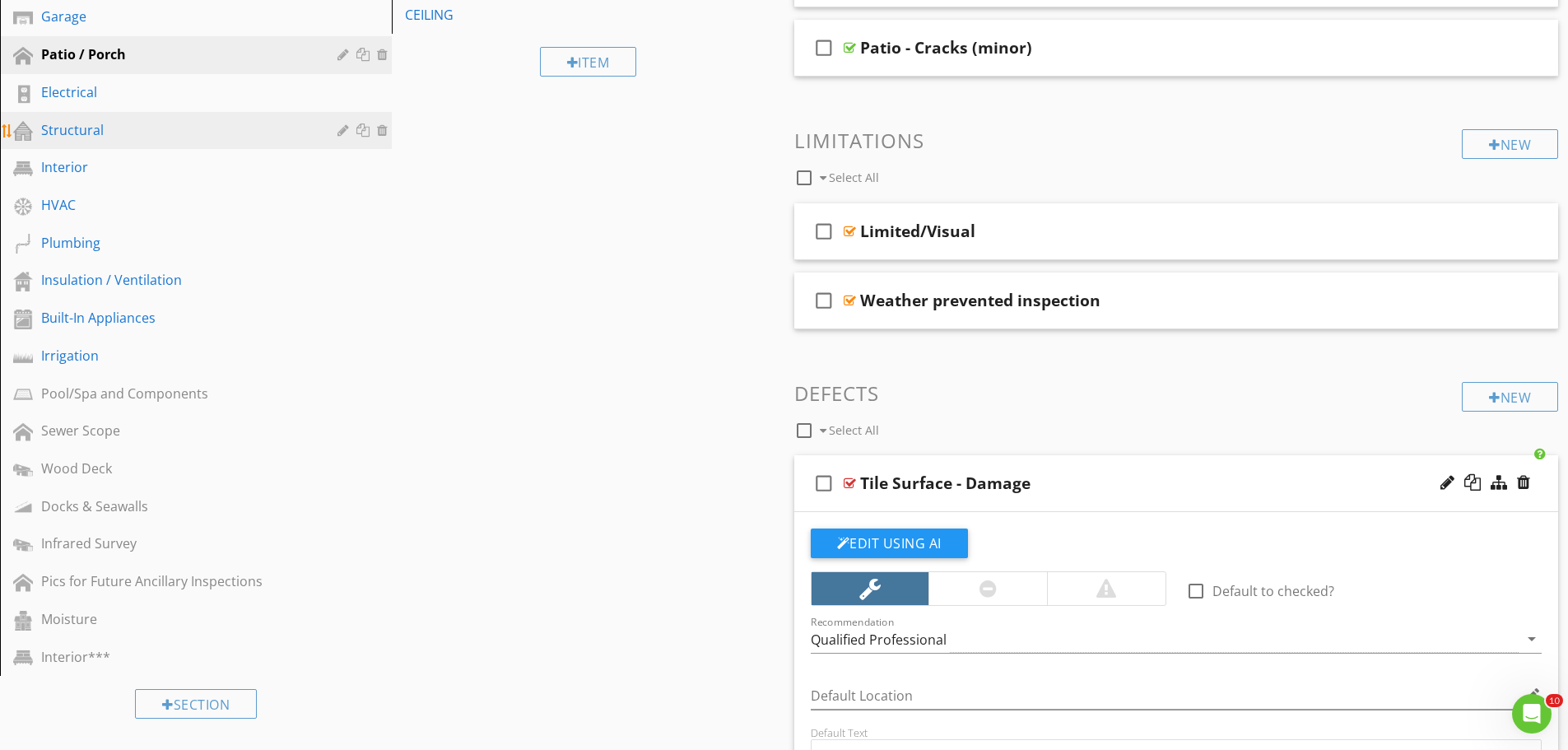 click on "Structural" at bounding box center (177, 130) 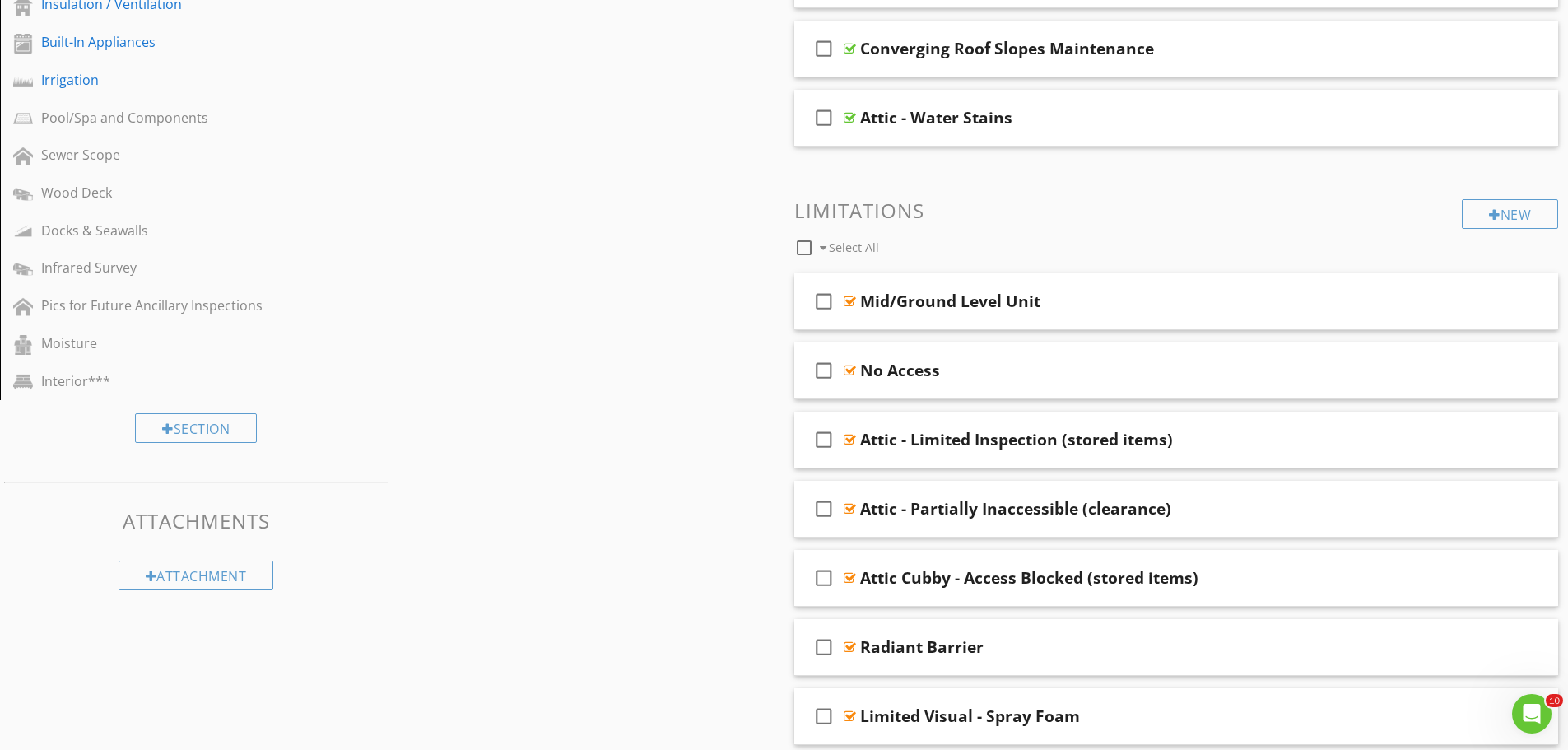 scroll, scrollTop: 576, scrollLeft: 0, axis: vertical 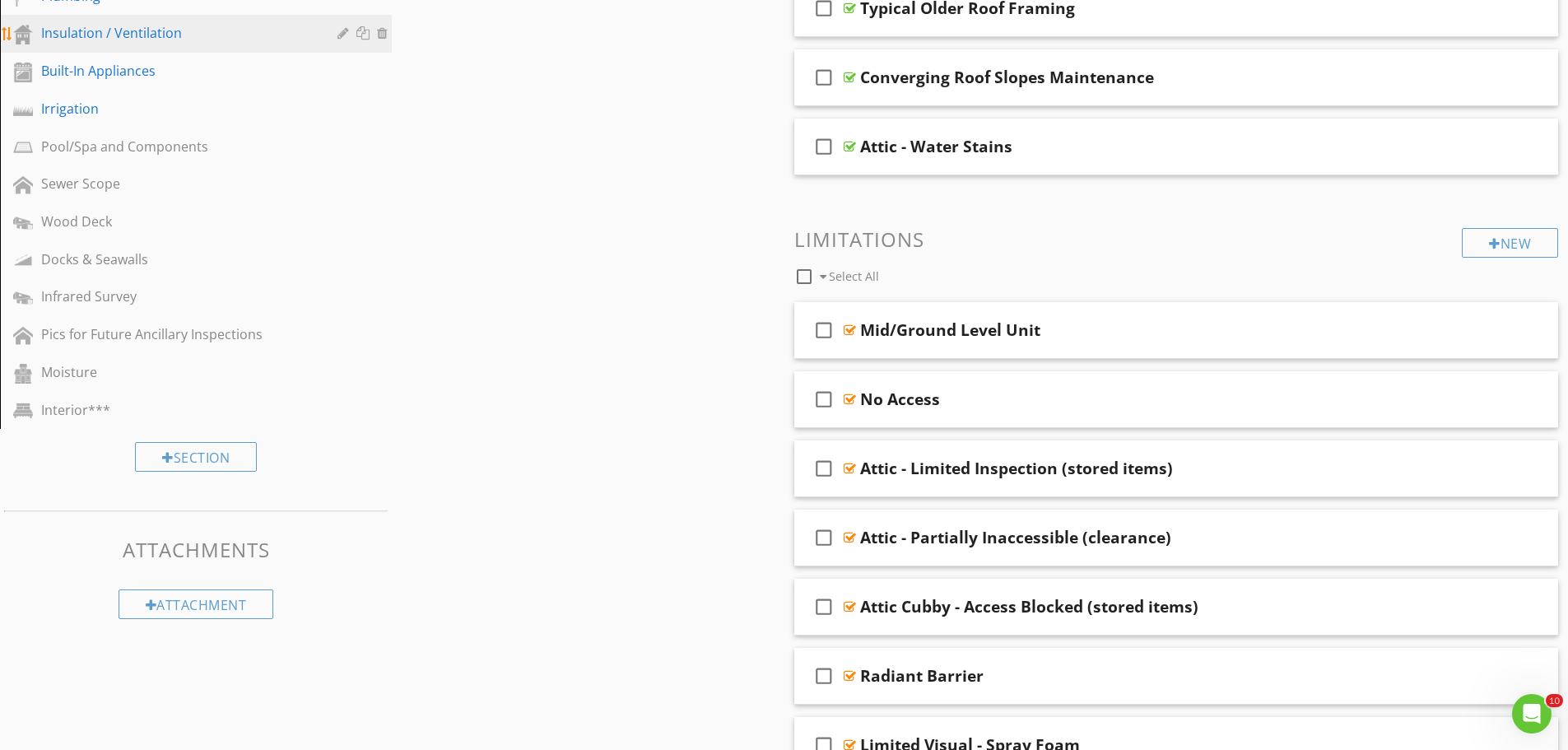 click on "Insulation / Ventilation" at bounding box center (177, 33) 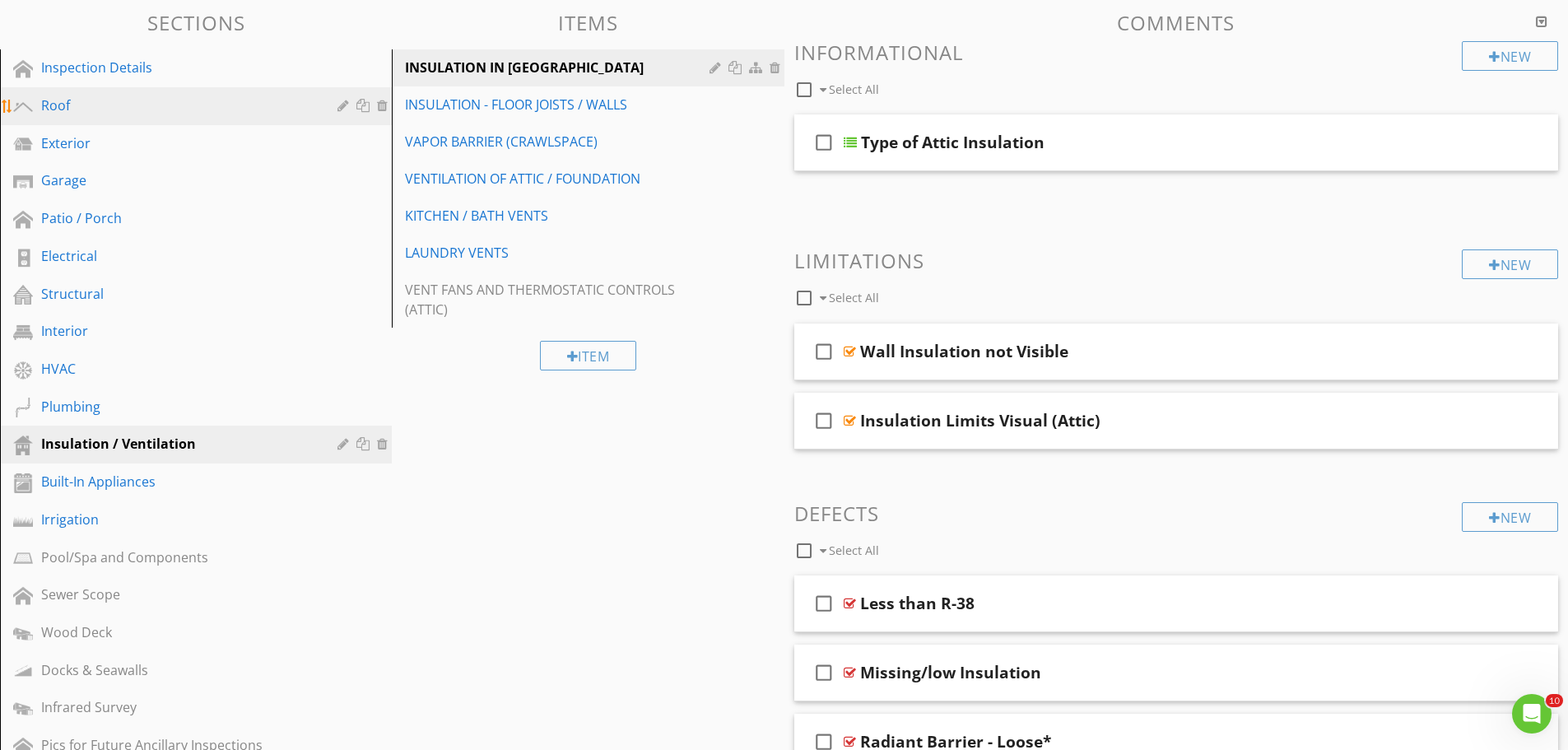 scroll, scrollTop: 165, scrollLeft: 0, axis: vertical 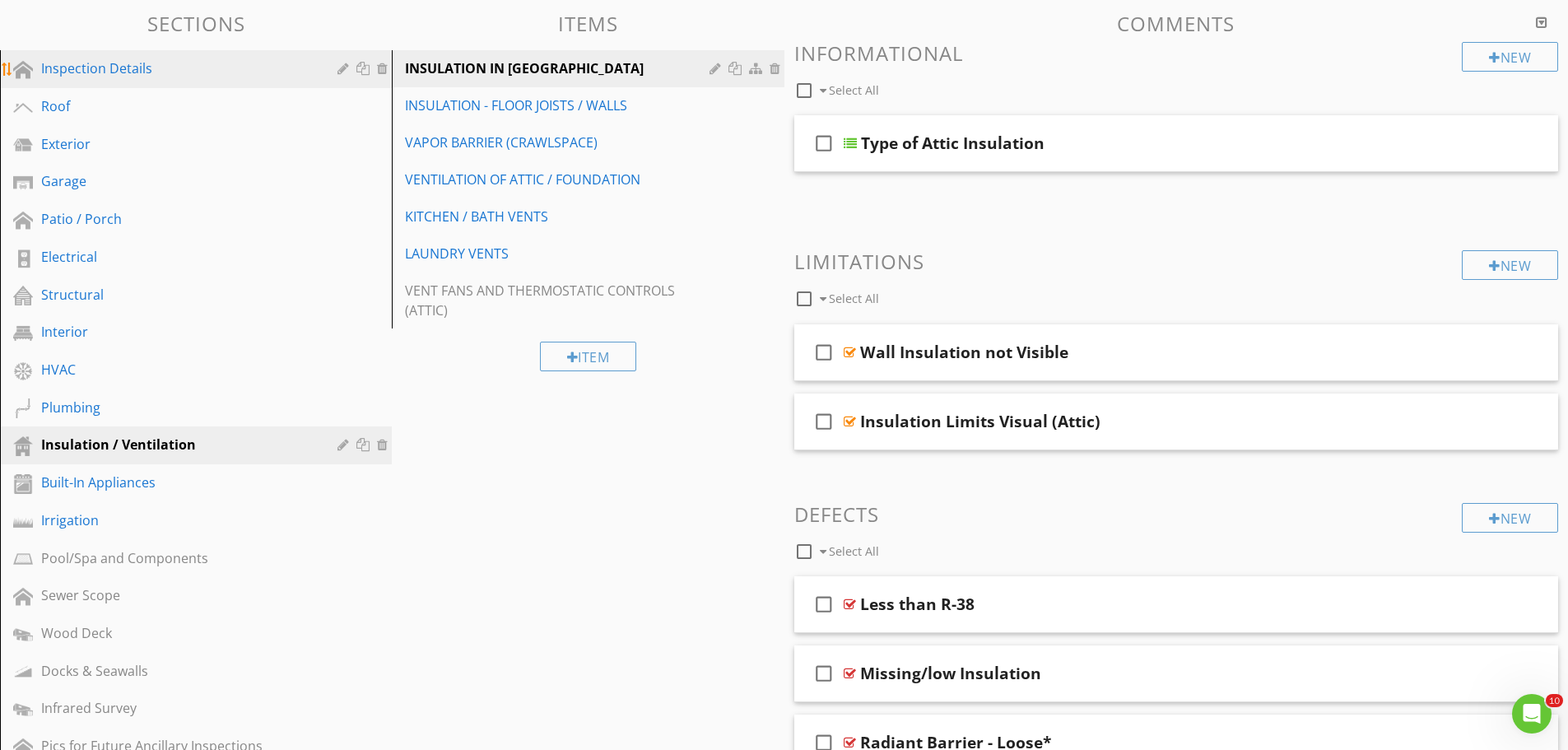 click on "Inspection Details" at bounding box center [198, 69] 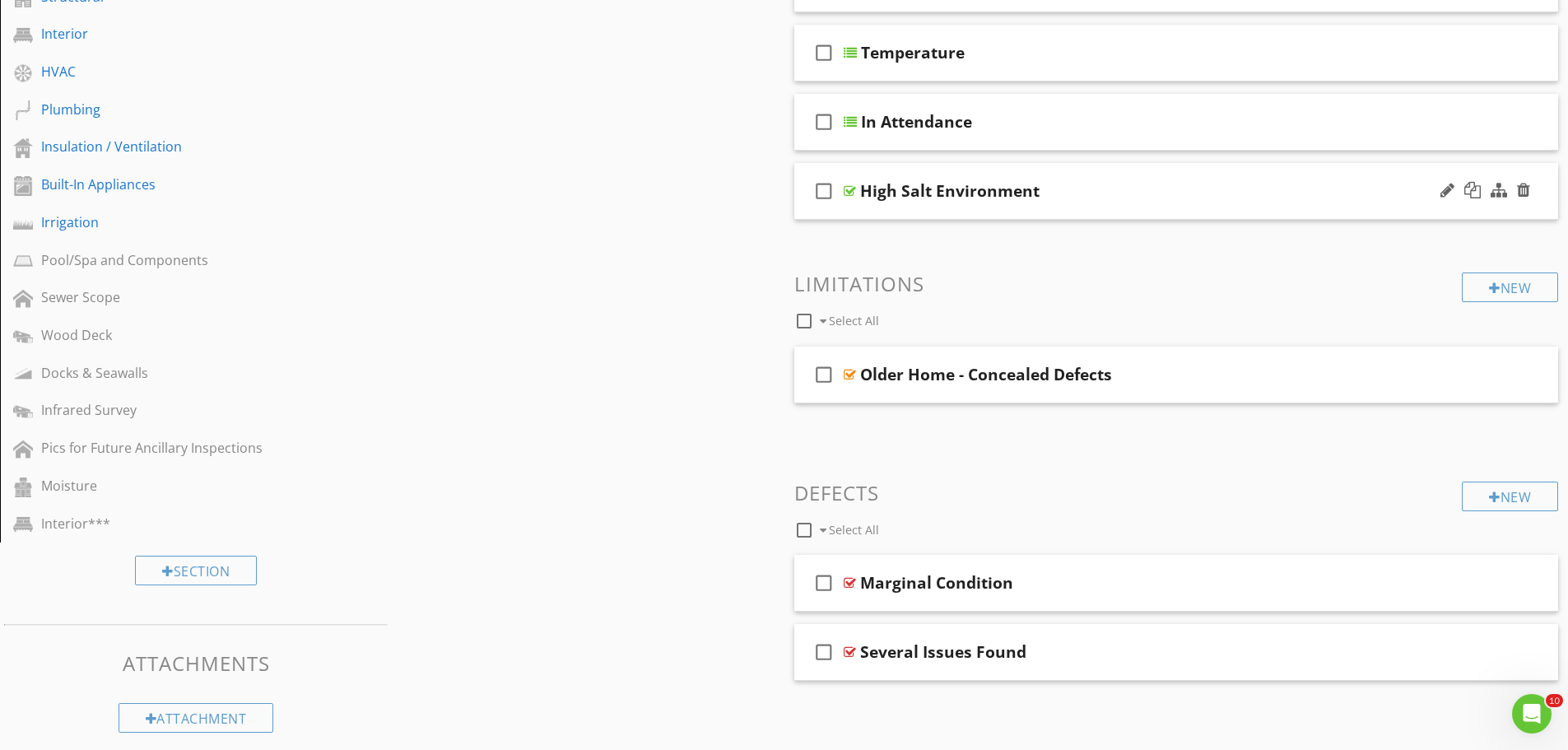 scroll, scrollTop: 474, scrollLeft: 0, axis: vertical 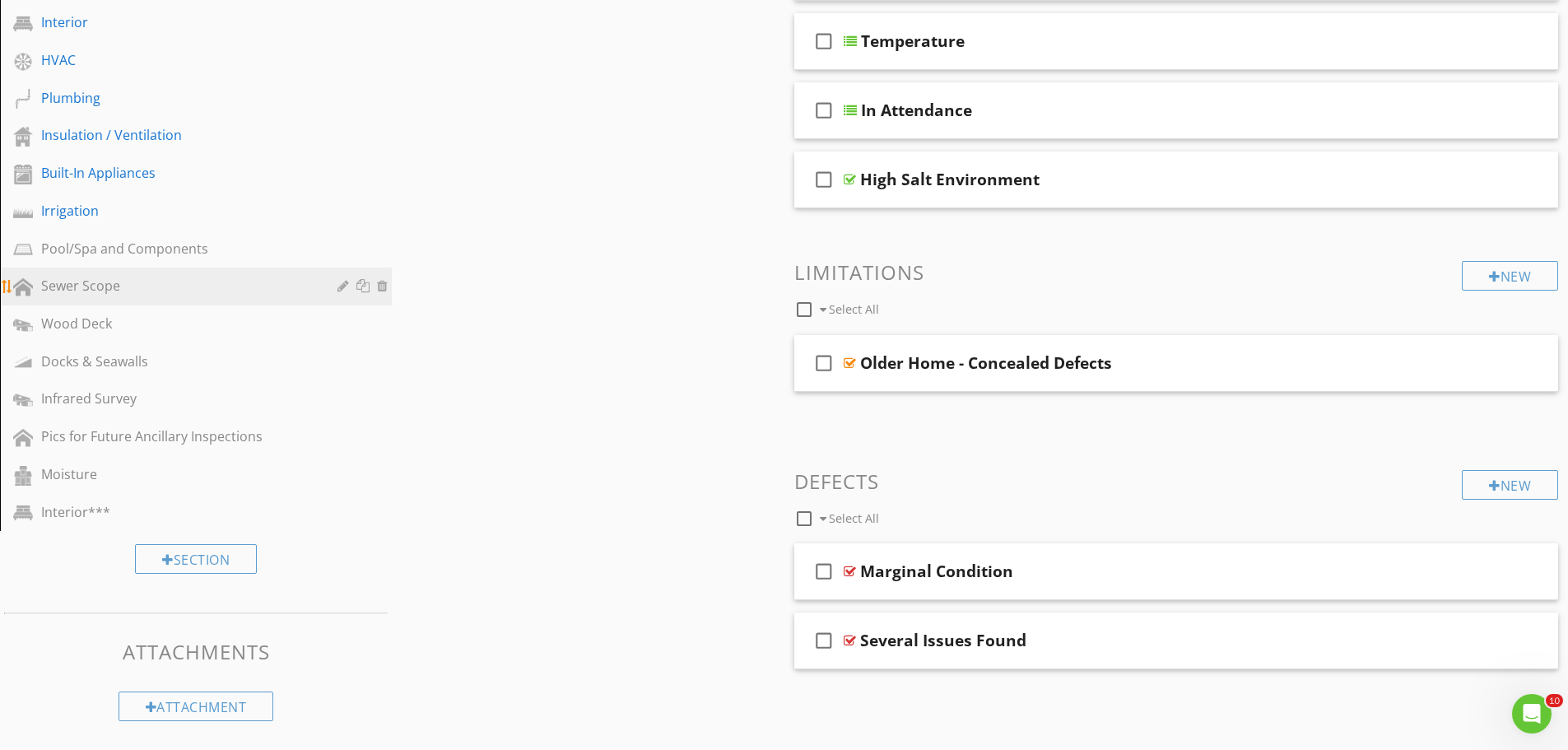 click on "Sewer Scope" at bounding box center [177, 286] 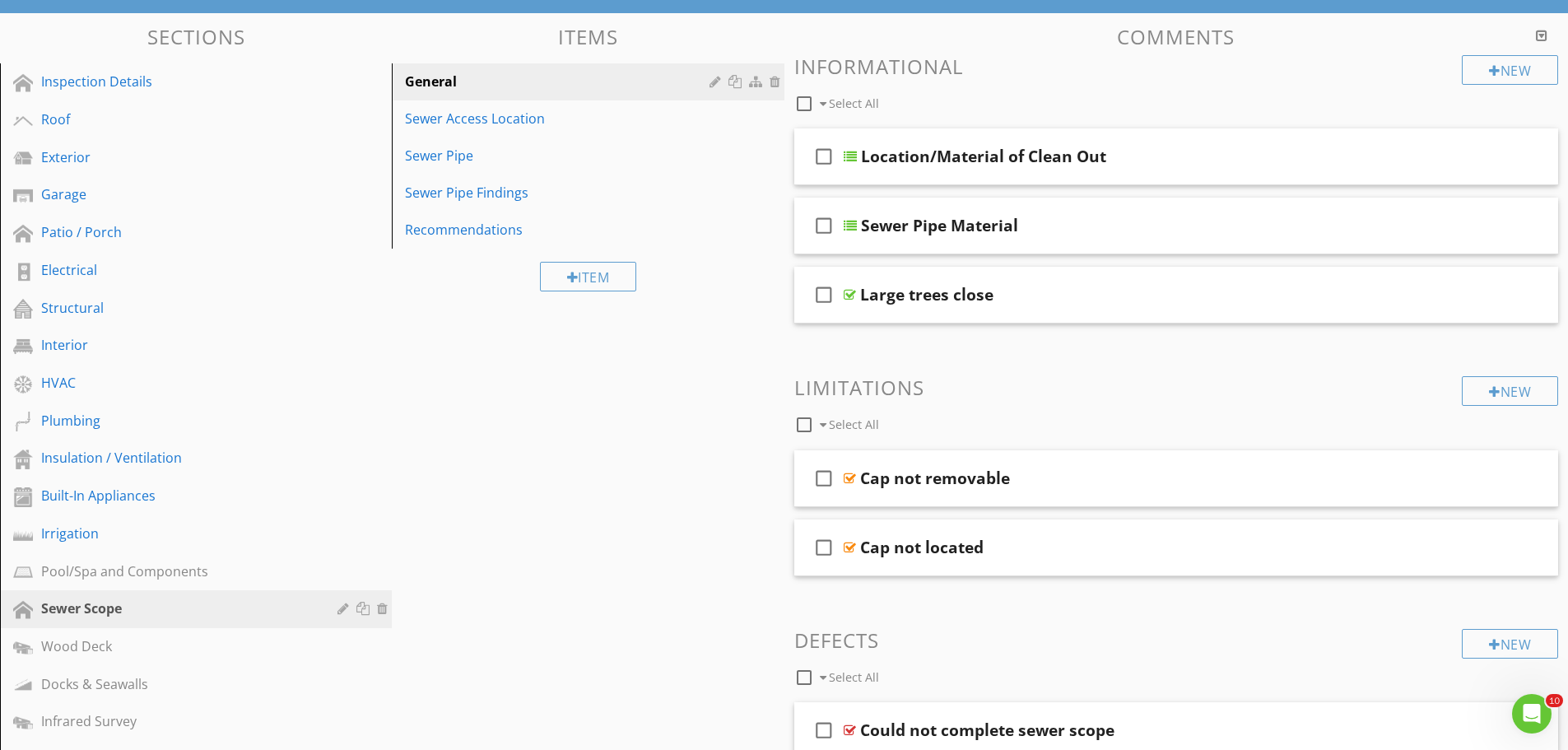 scroll, scrollTop: 145, scrollLeft: 0, axis: vertical 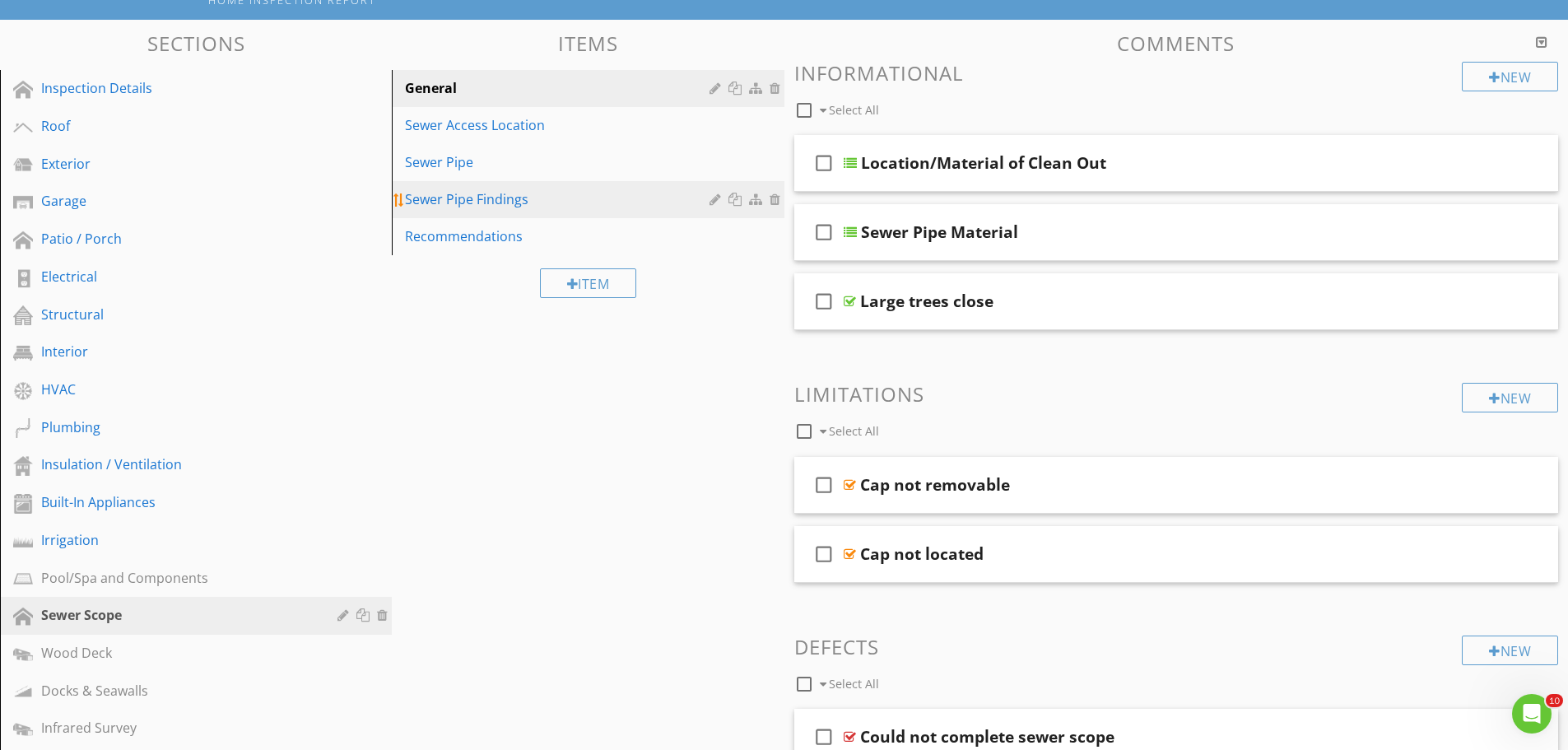 click on "Sewer Pipe Findings" at bounding box center (559, 199) 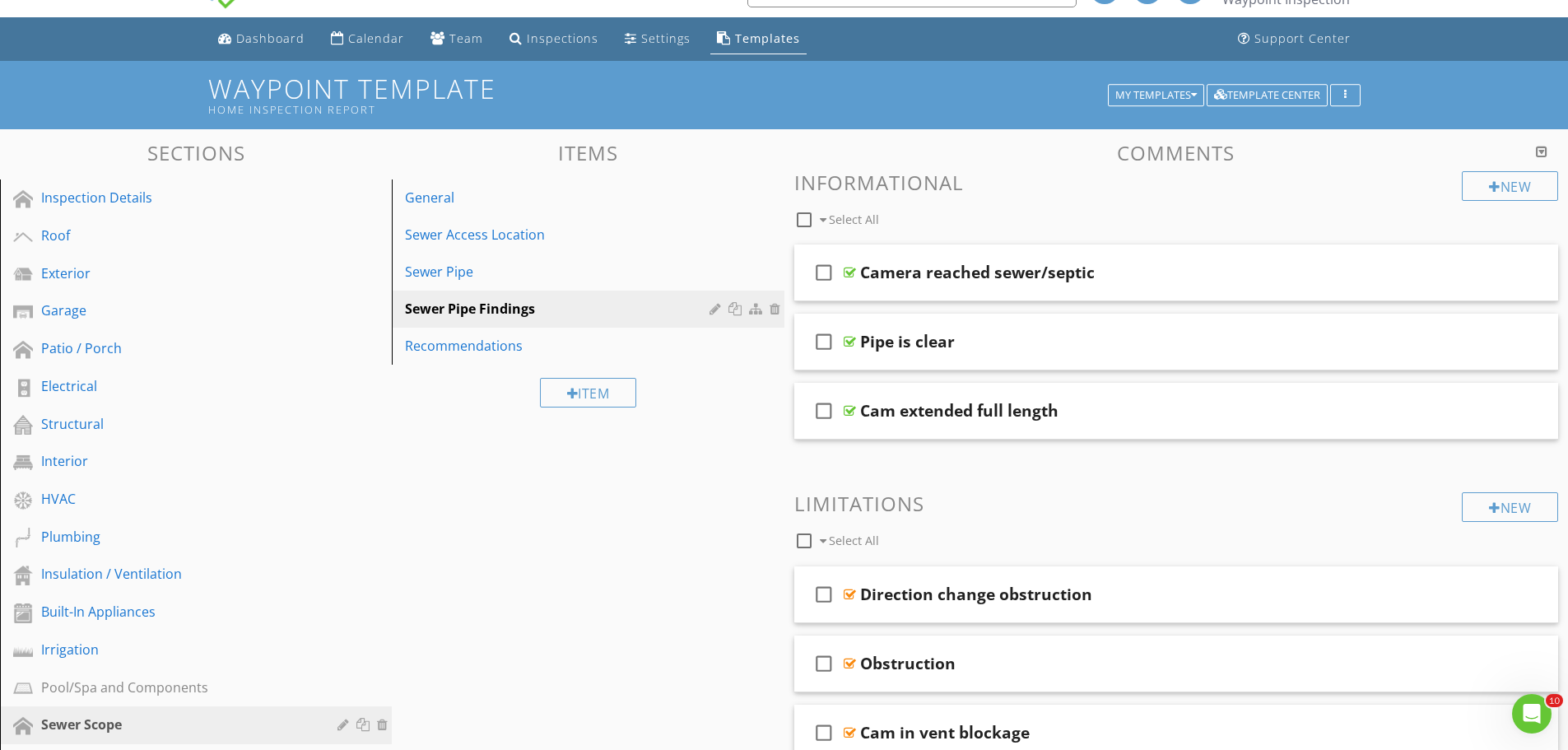 scroll, scrollTop: 19, scrollLeft: 0, axis: vertical 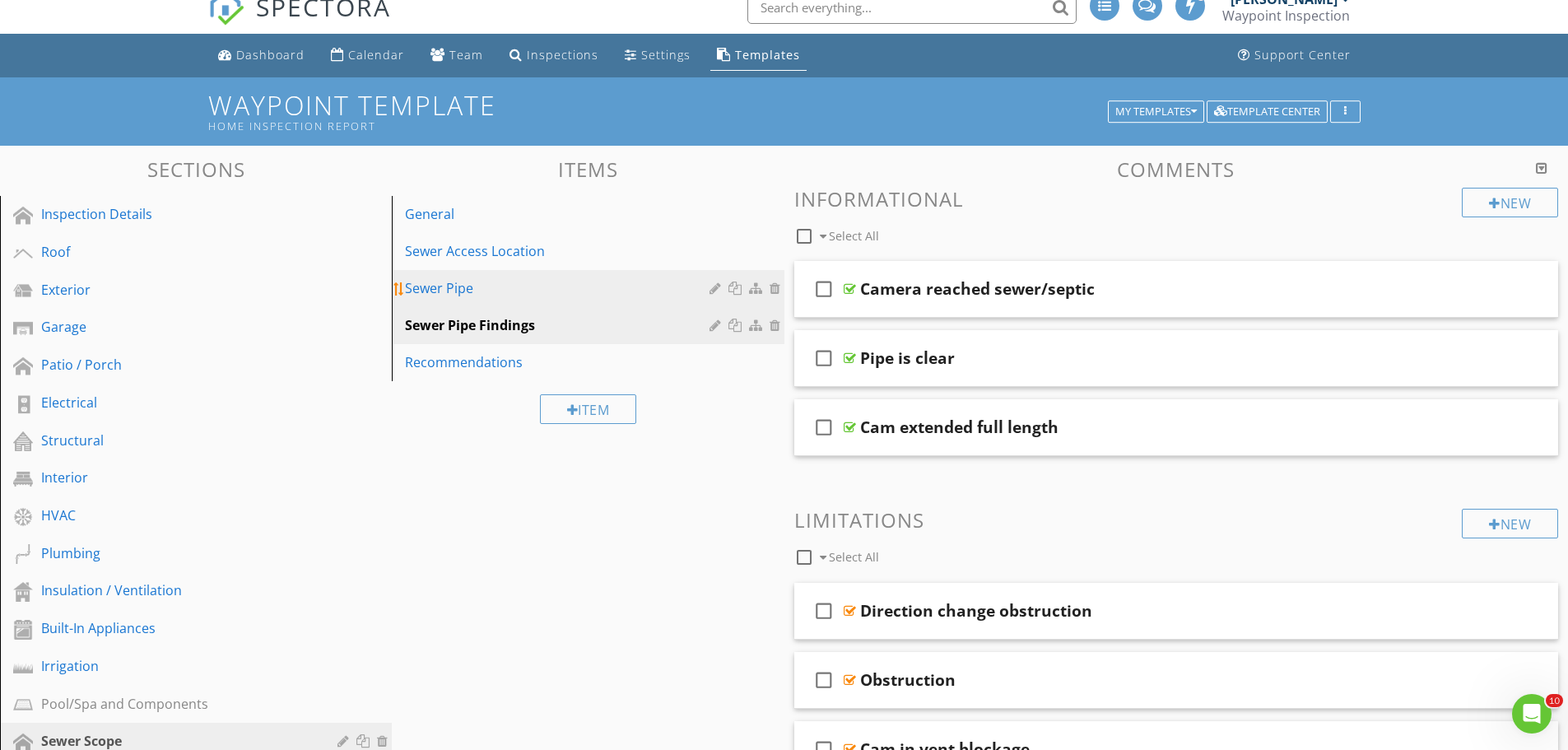 click on "Sewer Pipe" at bounding box center (559, 288) 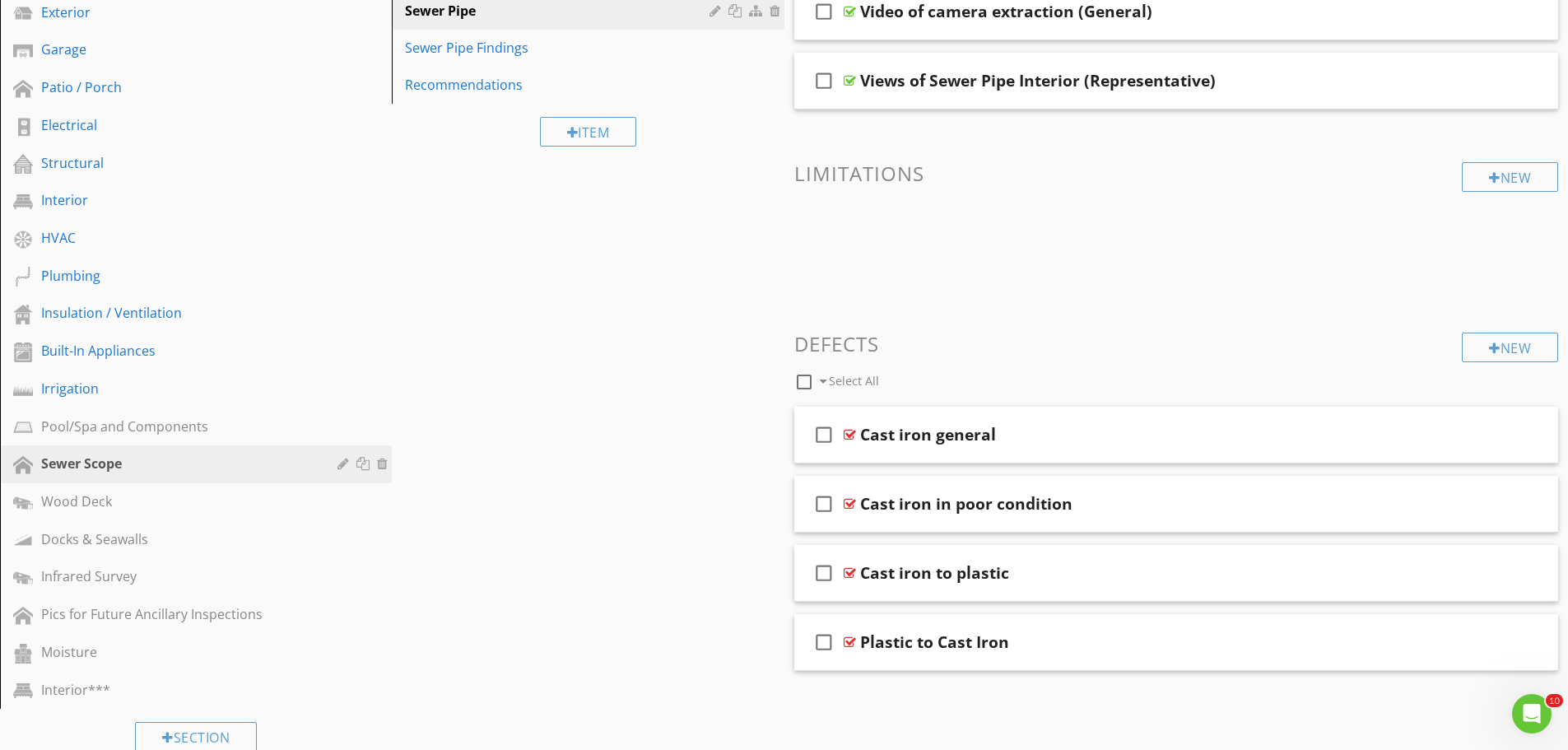 scroll, scrollTop: 348, scrollLeft: 0, axis: vertical 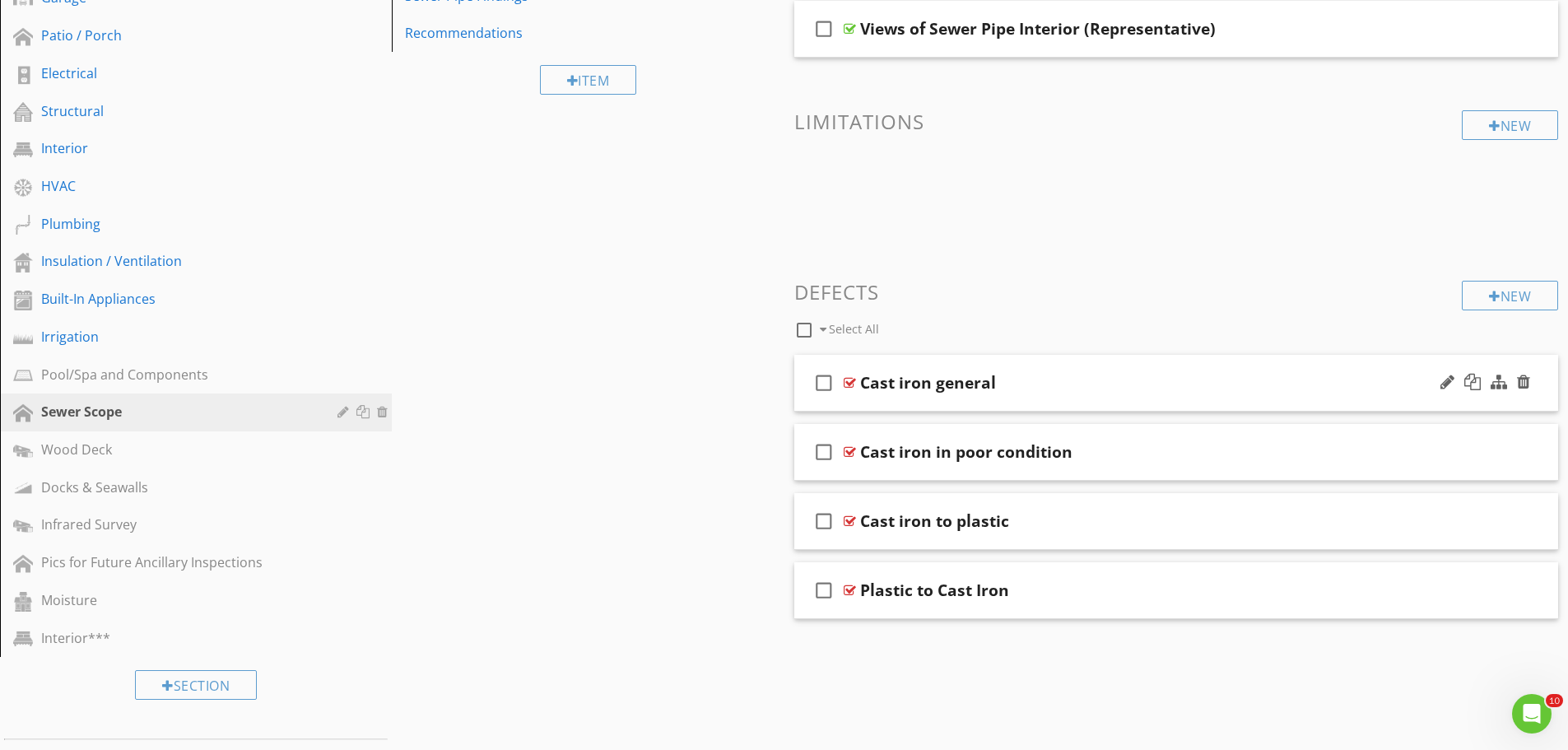 click at bounding box center [849, 383] 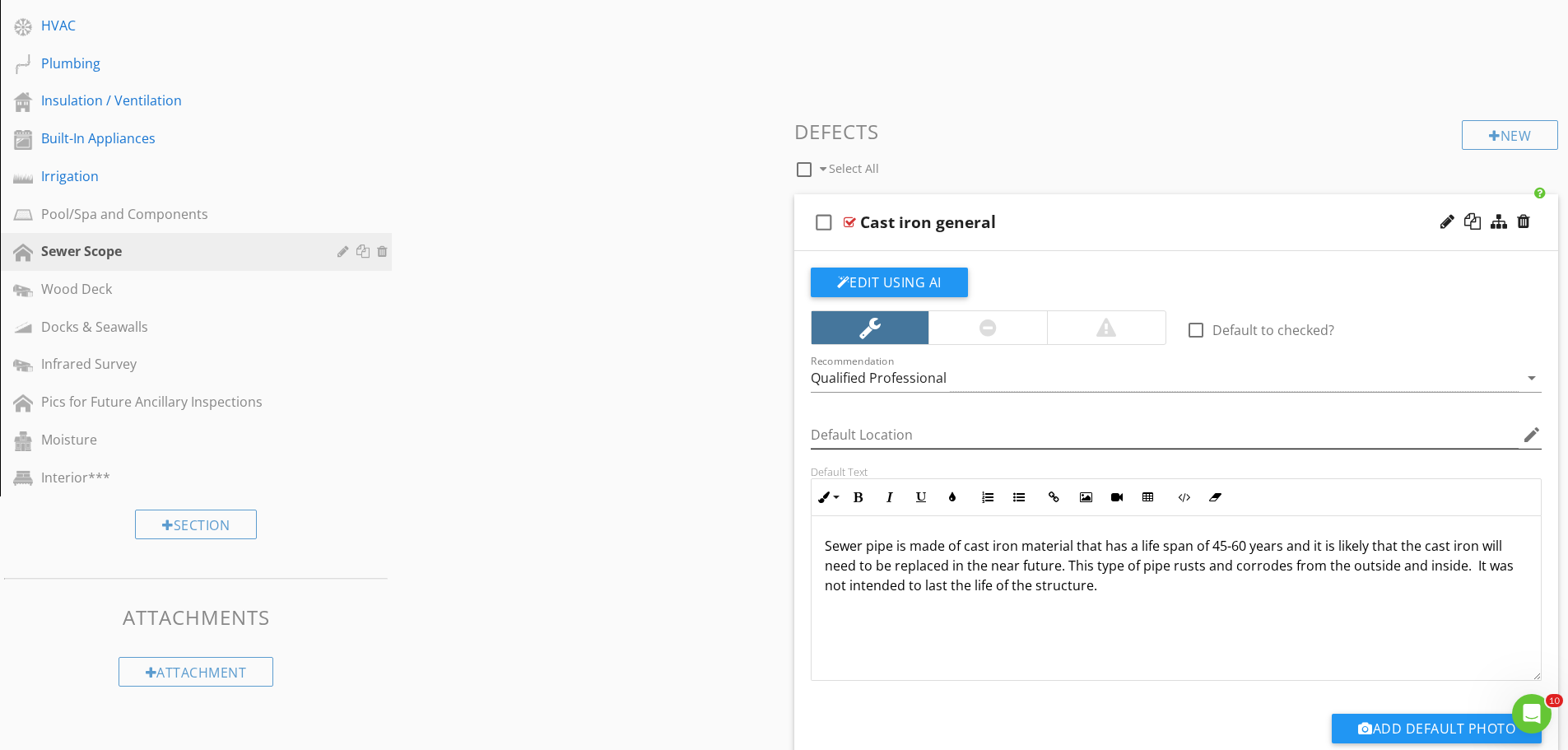 scroll, scrollTop: 513, scrollLeft: 0, axis: vertical 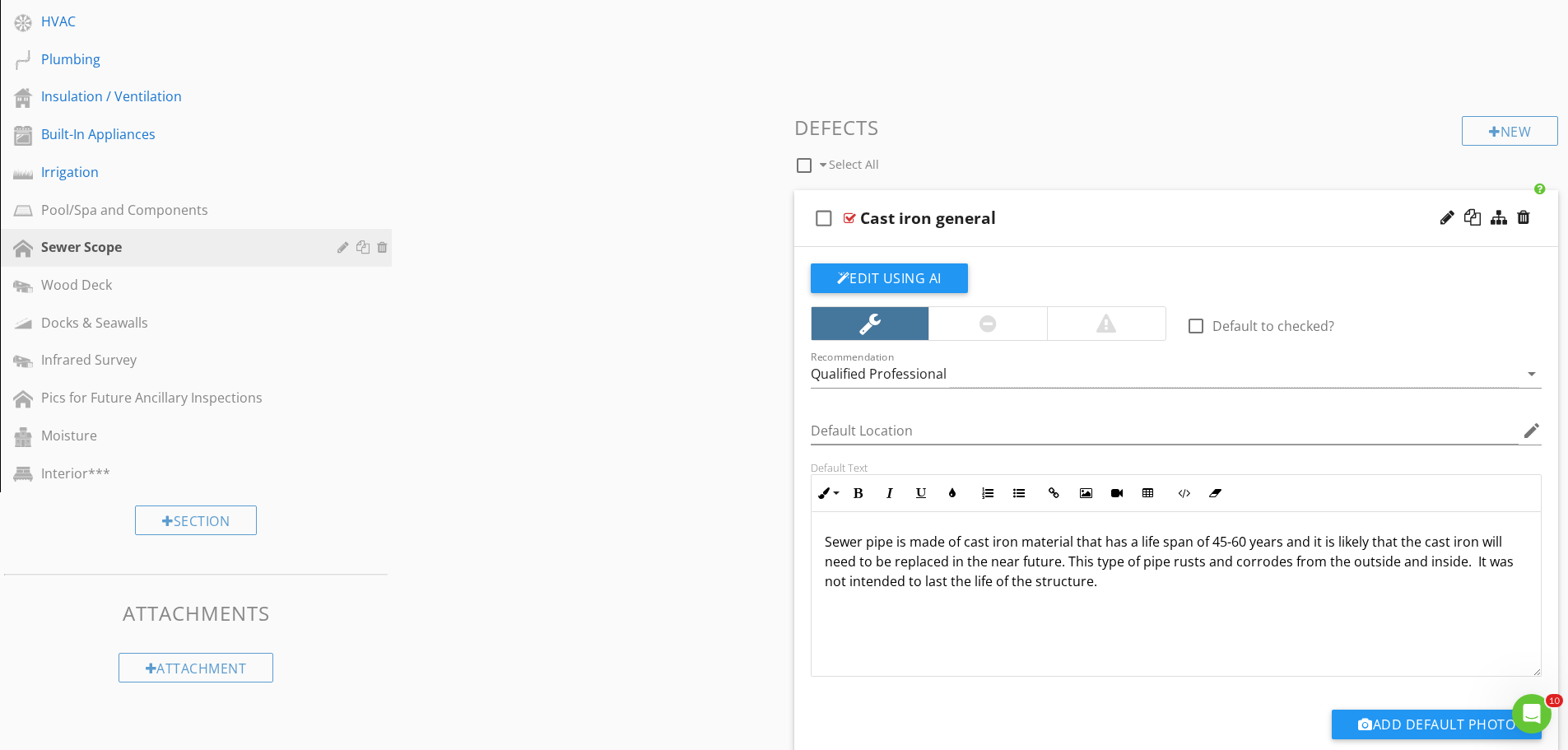 click on "Sections
Inspection Details           Roof            Exterior           Garage            Patio / Porch           Electrical            Structural           Interior            HVAC           Plumbing           Insulation / Ventilation           Built-In Appliances            Irrigation            Pool/Spa and Components           Sewer Scope           Wood Deck           Docks & Seawalls            Infrared Survey            Pics for Future Ancillary Inspections           Moisture           Interior***
Section
Attachments
Attachment
Items
General           Sewer Access Location           Sewer Pipe           Sewer Pipe Findings           Recommendations
Item
Comments
New
Informational   check_box_outline_blank     Select All       check_box_outline_blank" at bounding box center [784, 356] 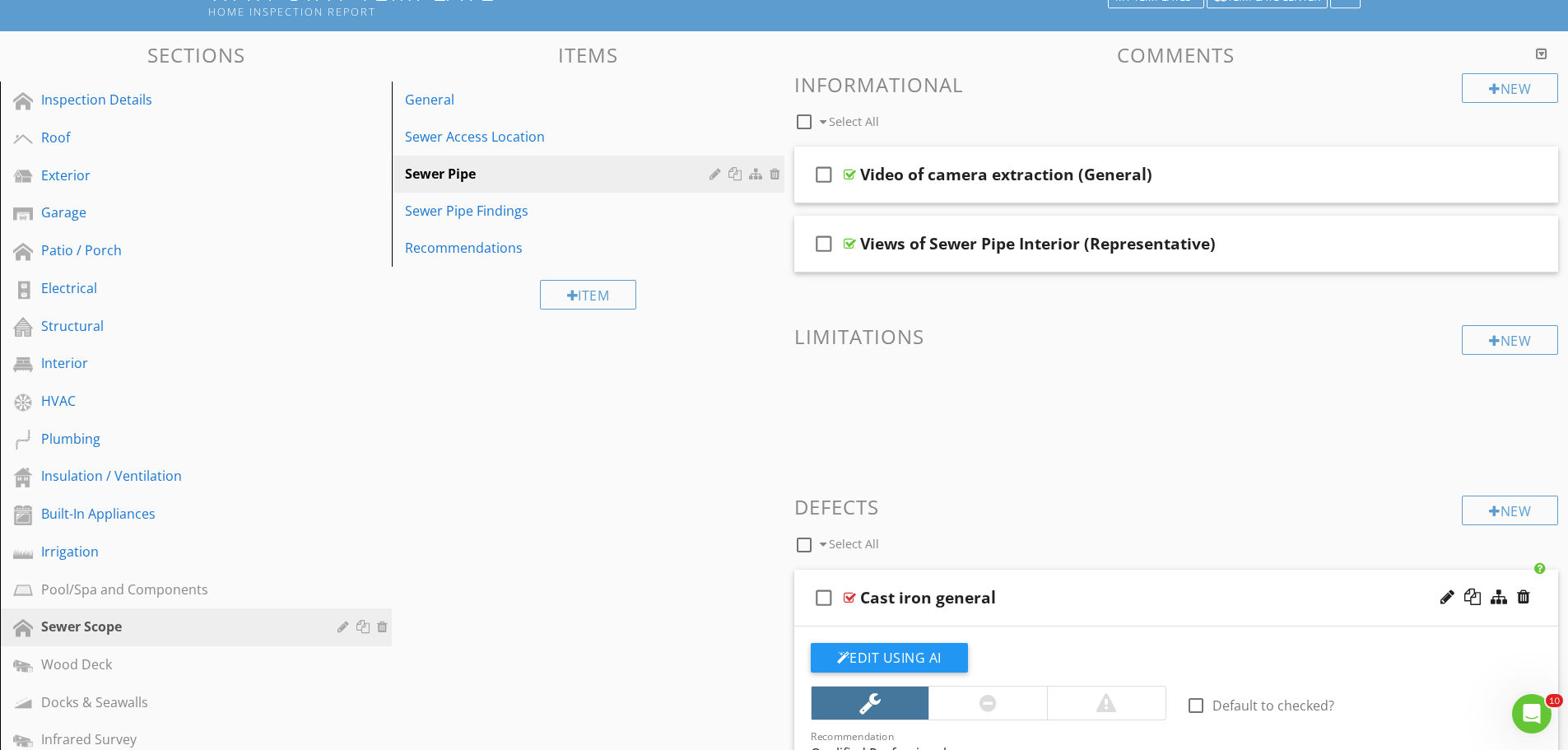scroll, scrollTop: 101, scrollLeft: 0, axis: vertical 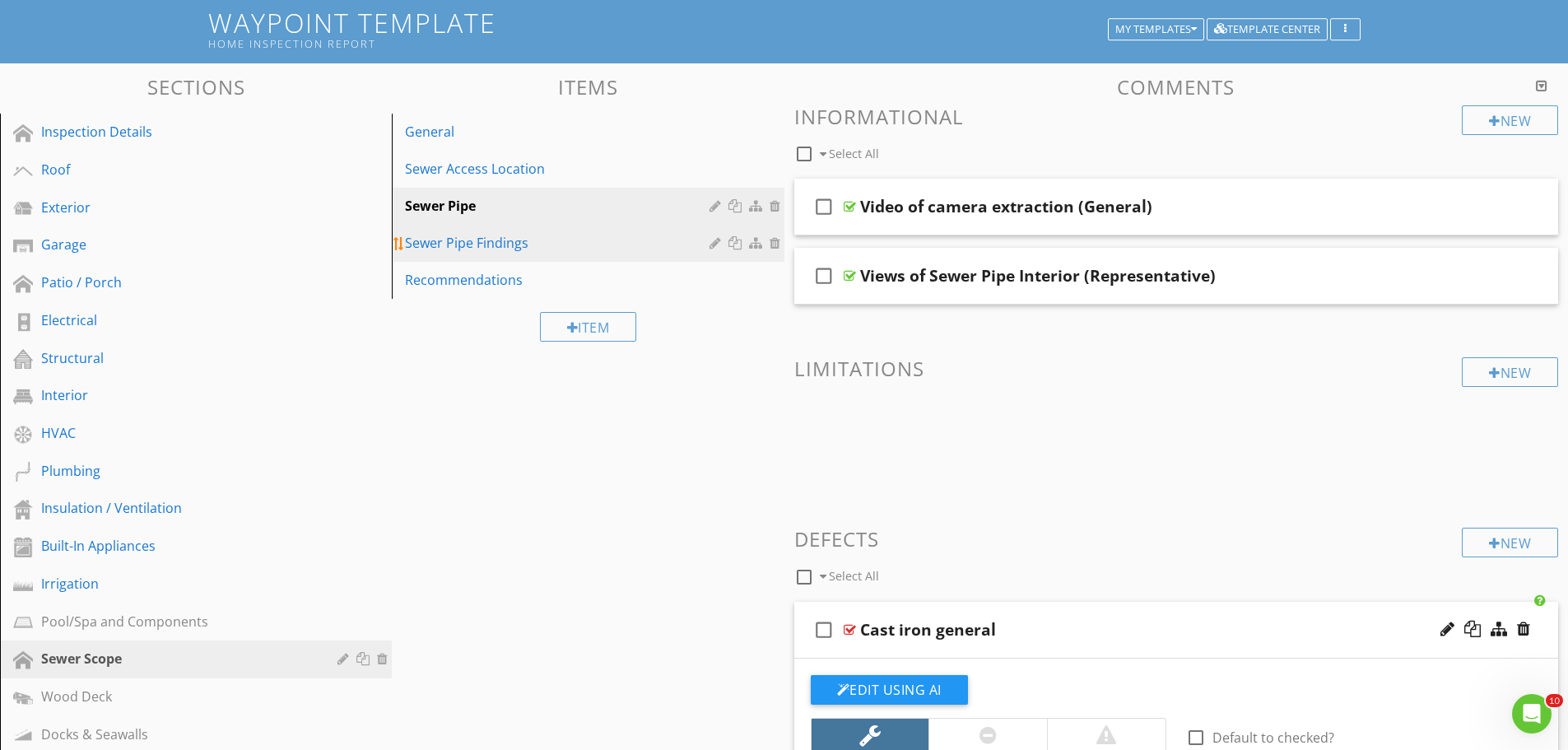 click on "Sewer Pipe Findings" at bounding box center (559, 243) 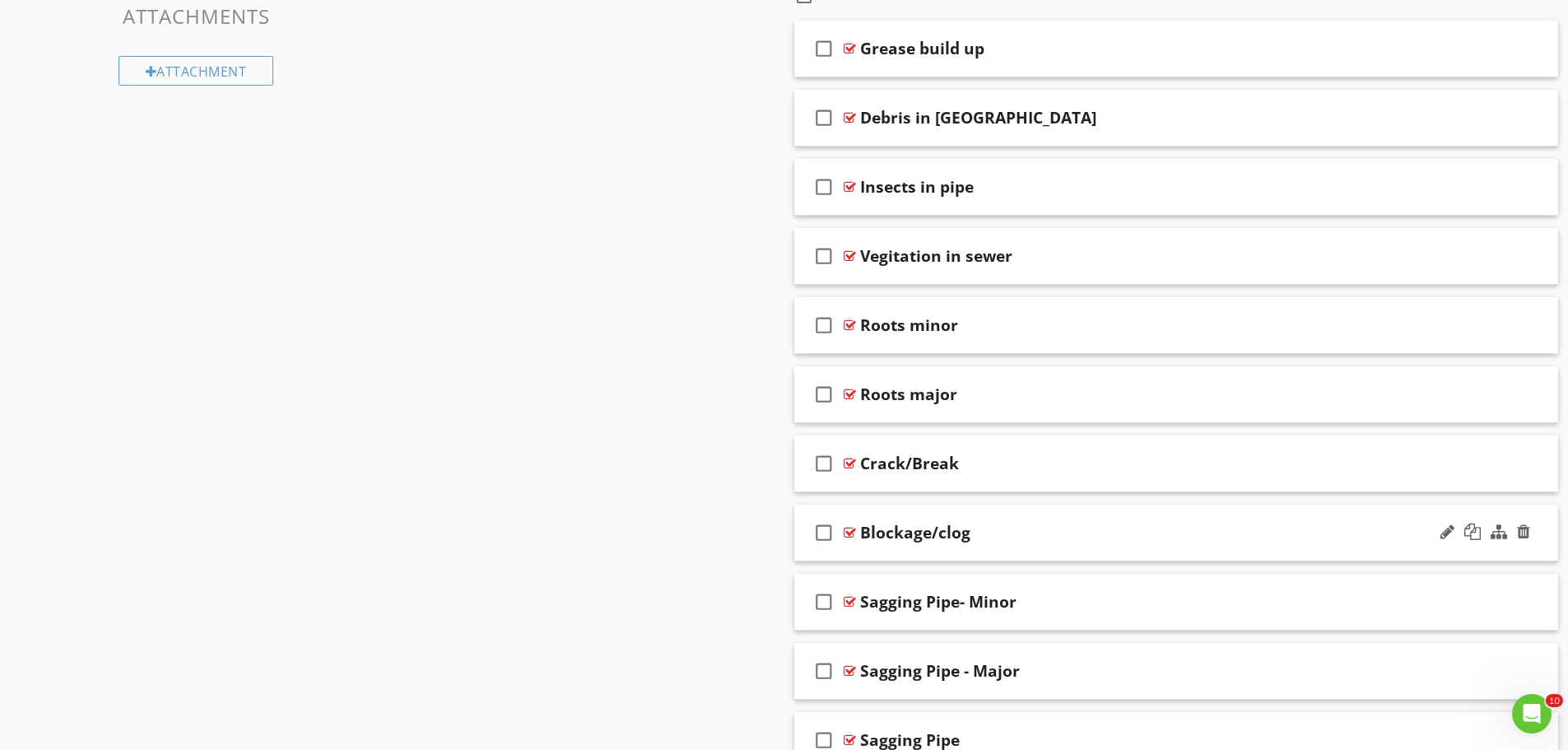 scroll, scrollTop: 1172, scrollLeft: 0, axis: vertical 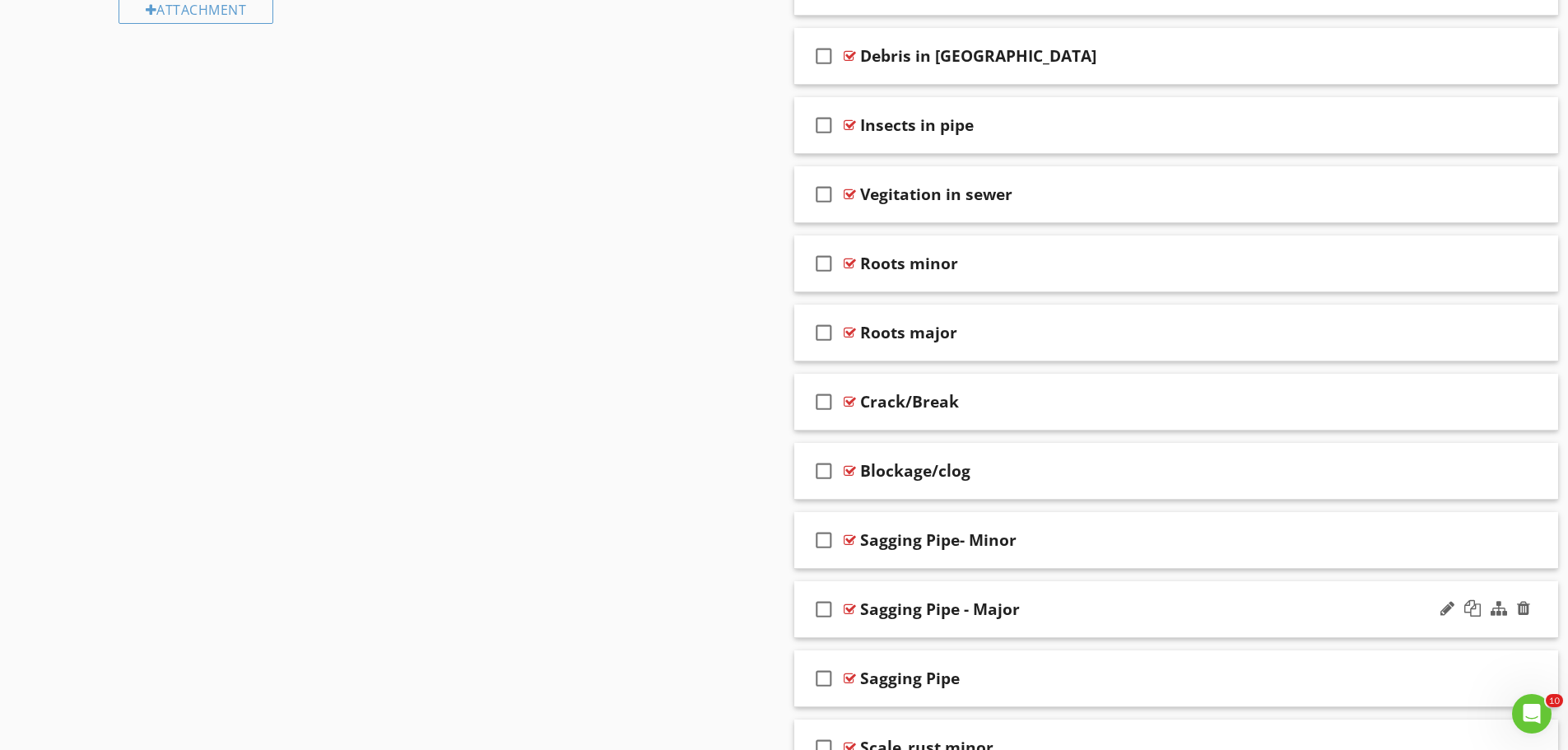 click at bounding box center (849, 609) 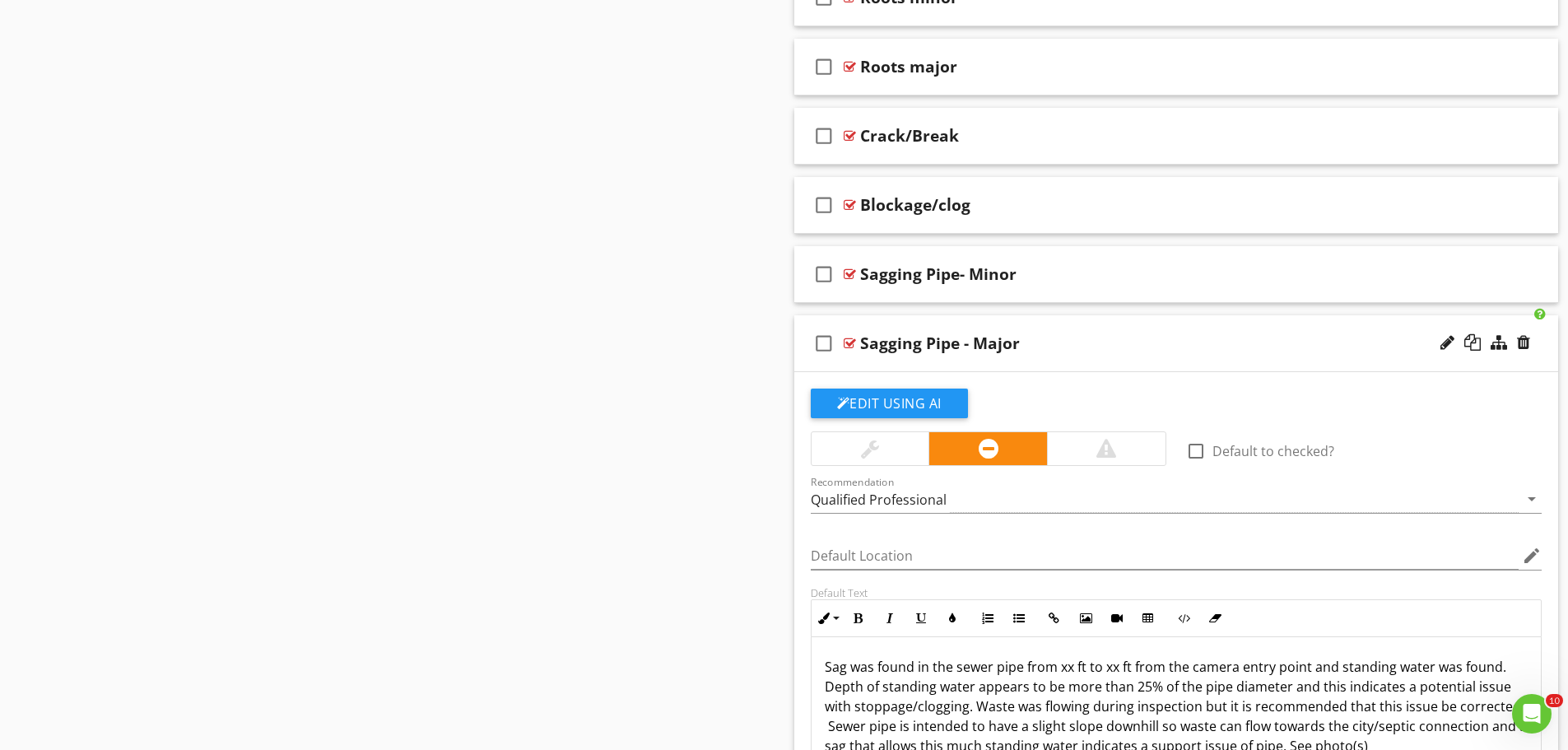 scroll, scrollTop: 1501, scrollLeft: 0, axis: vertical 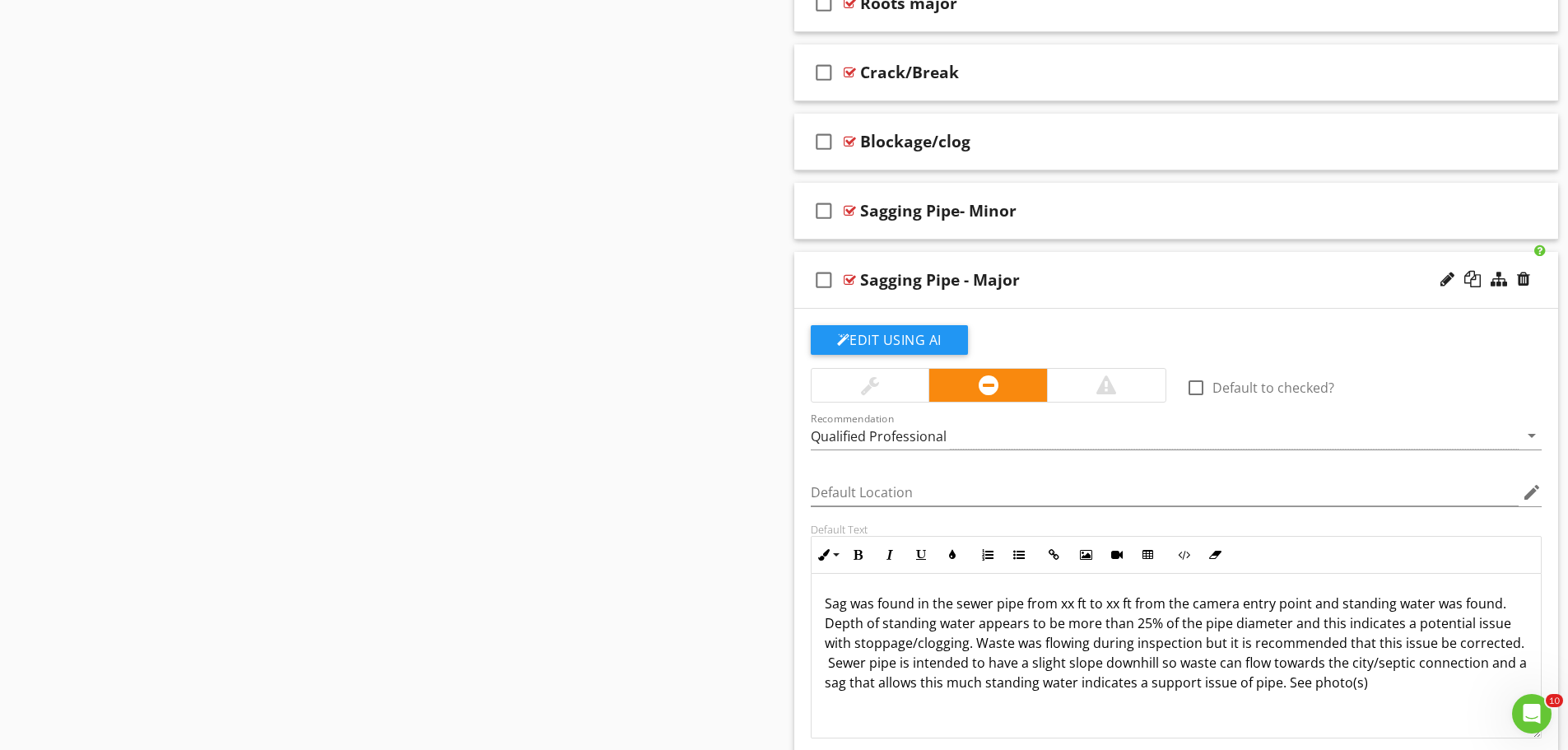 click at bounding box center (849, 280) 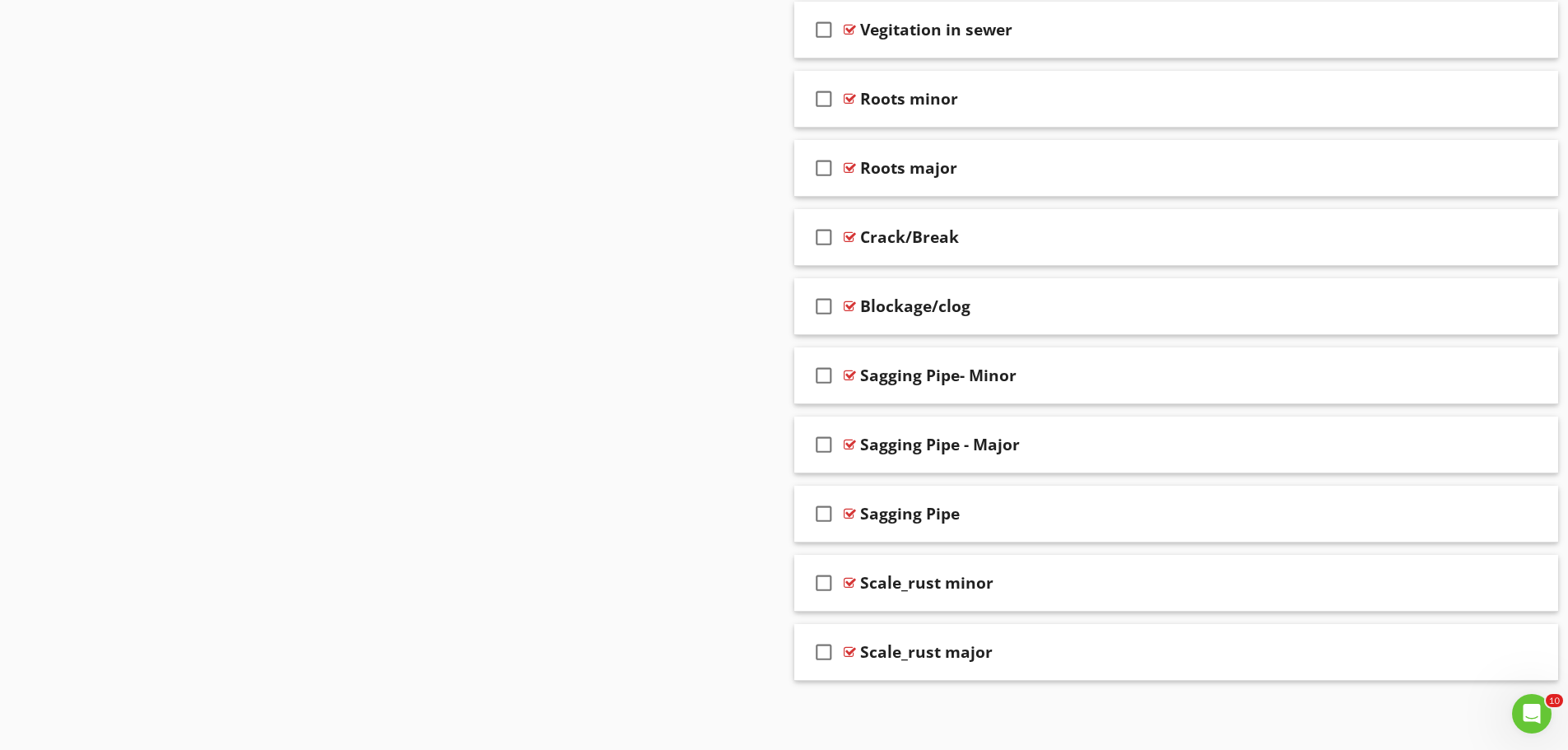 scroll, scrollTop: 1336, scrollLeft: 0, axis: vertical 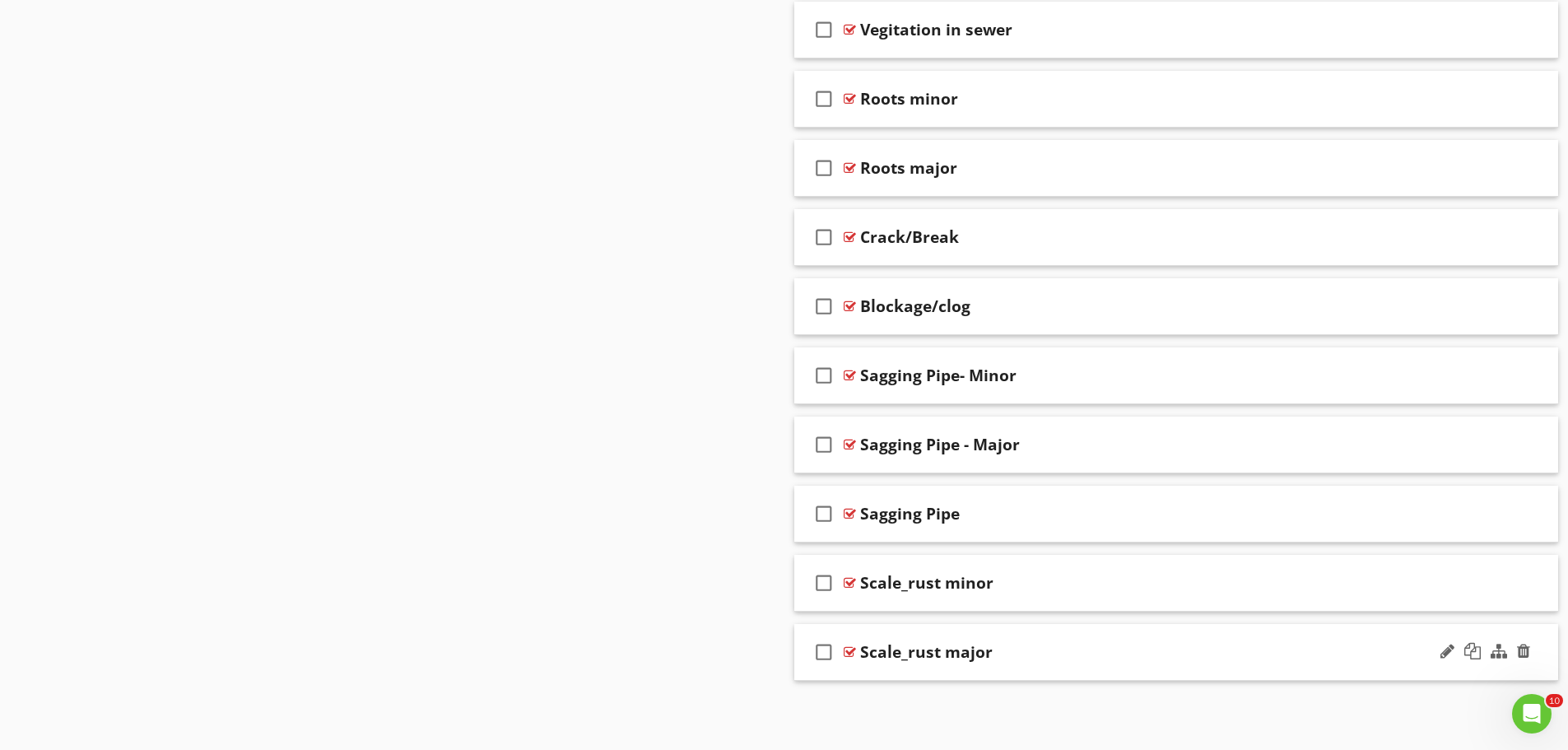 click at bounding box center [849, 652] 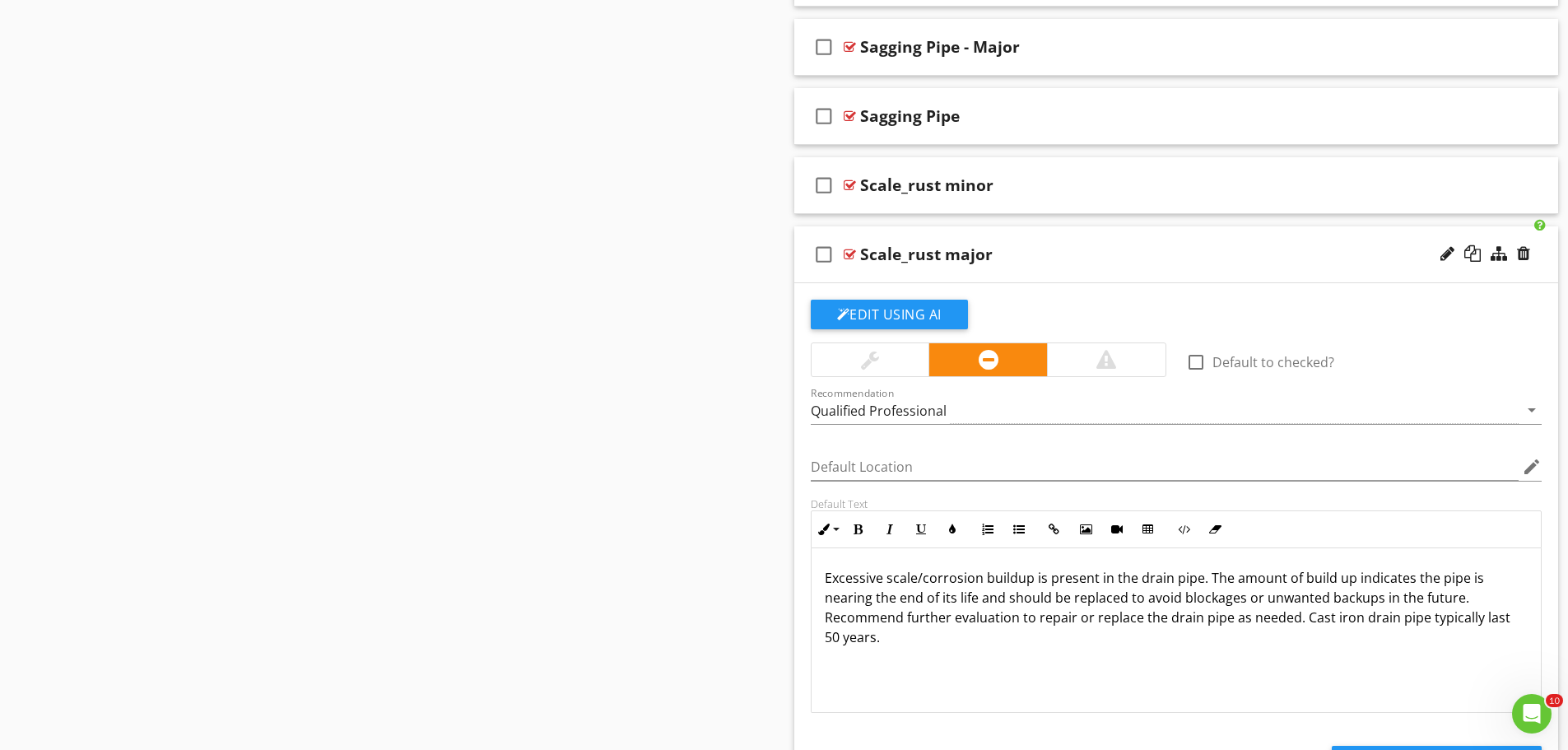 scroll, scrollTop: 1748, scrollLeft: 0, axis: vertical 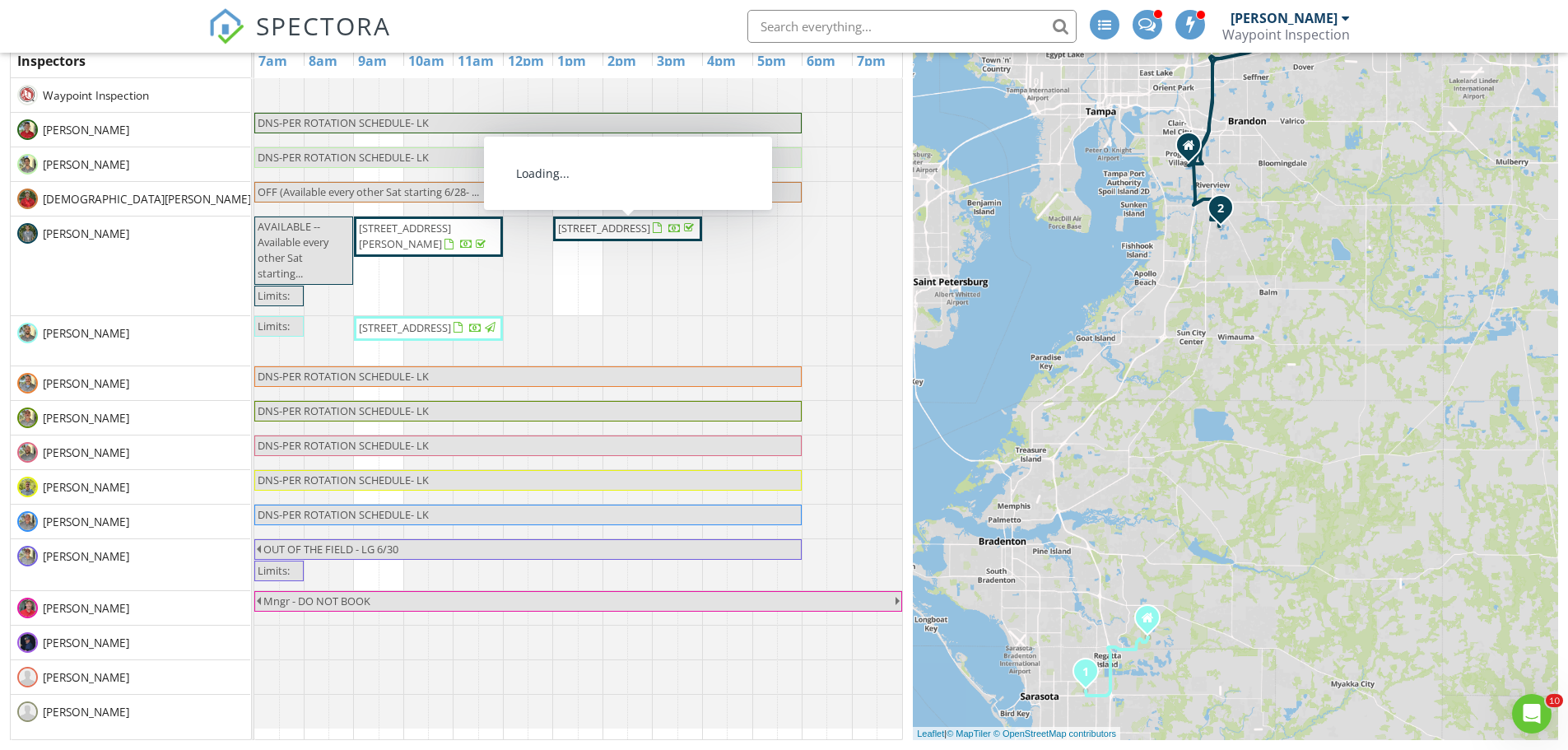 click on "11341 Hardwood Hammock Ln , Riverview 33569" at bounding box center (604, 228) 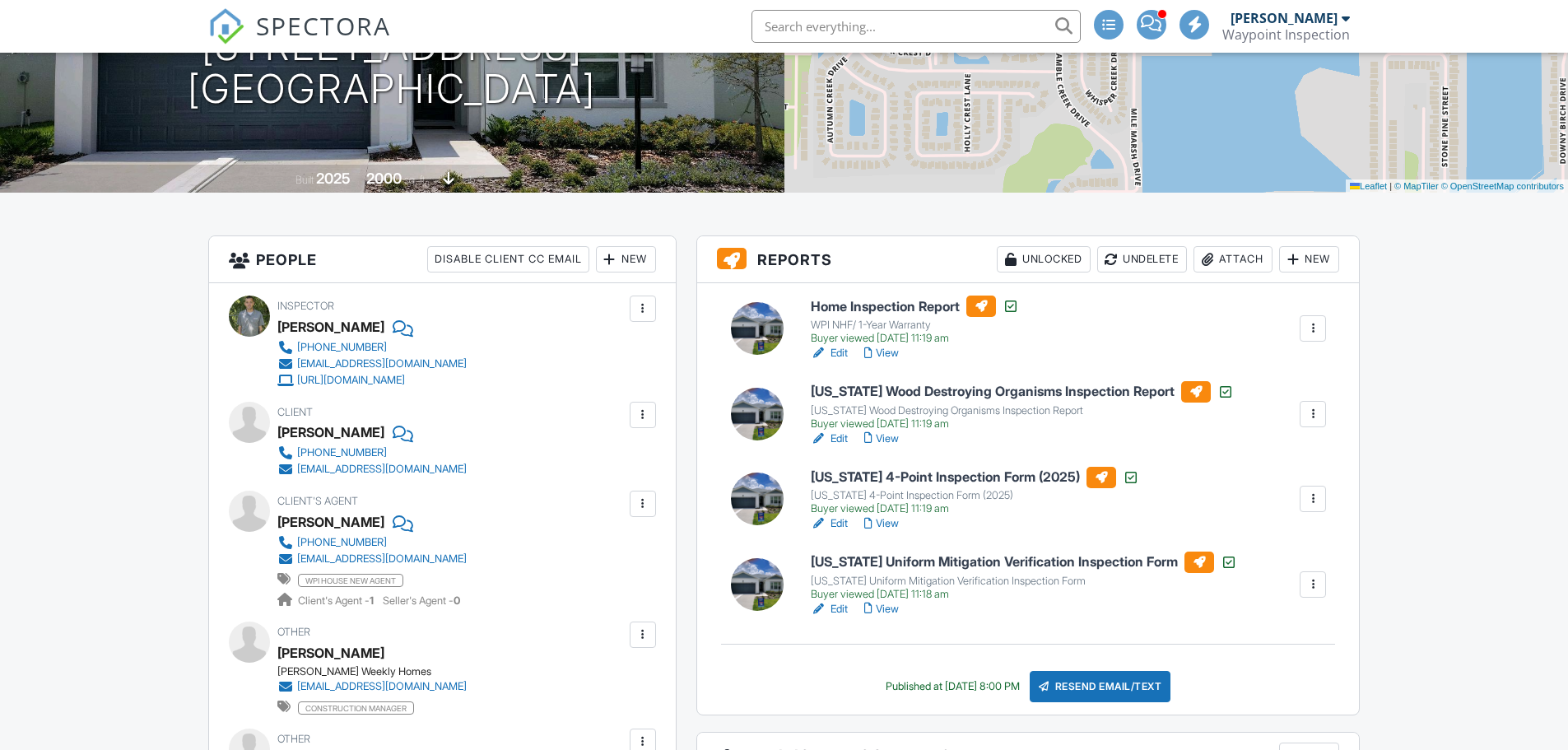 scroll, scrollTop: 247, scrollLeft: 0, axis: vertical 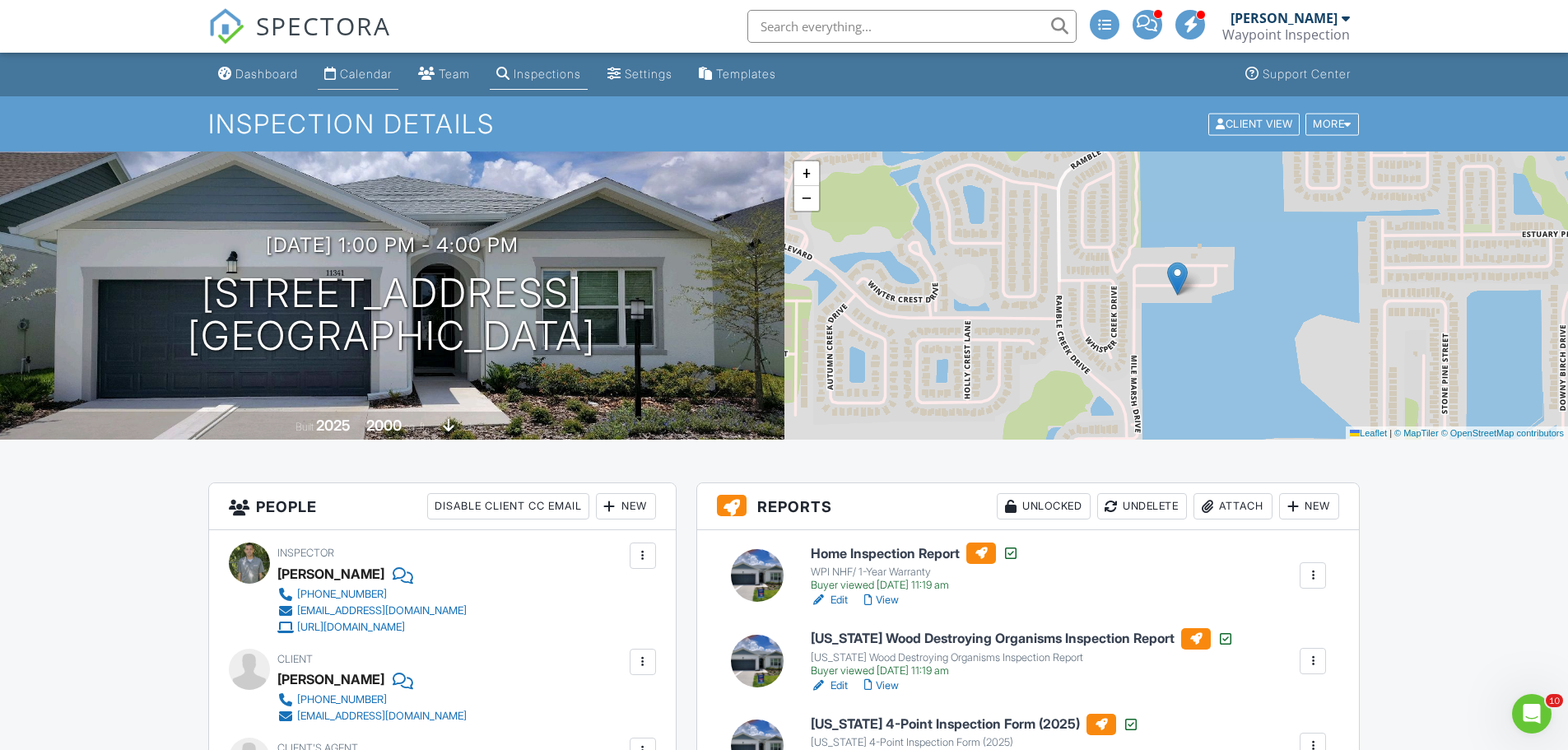 click on "Calendar" at bounding box center [358, 74] 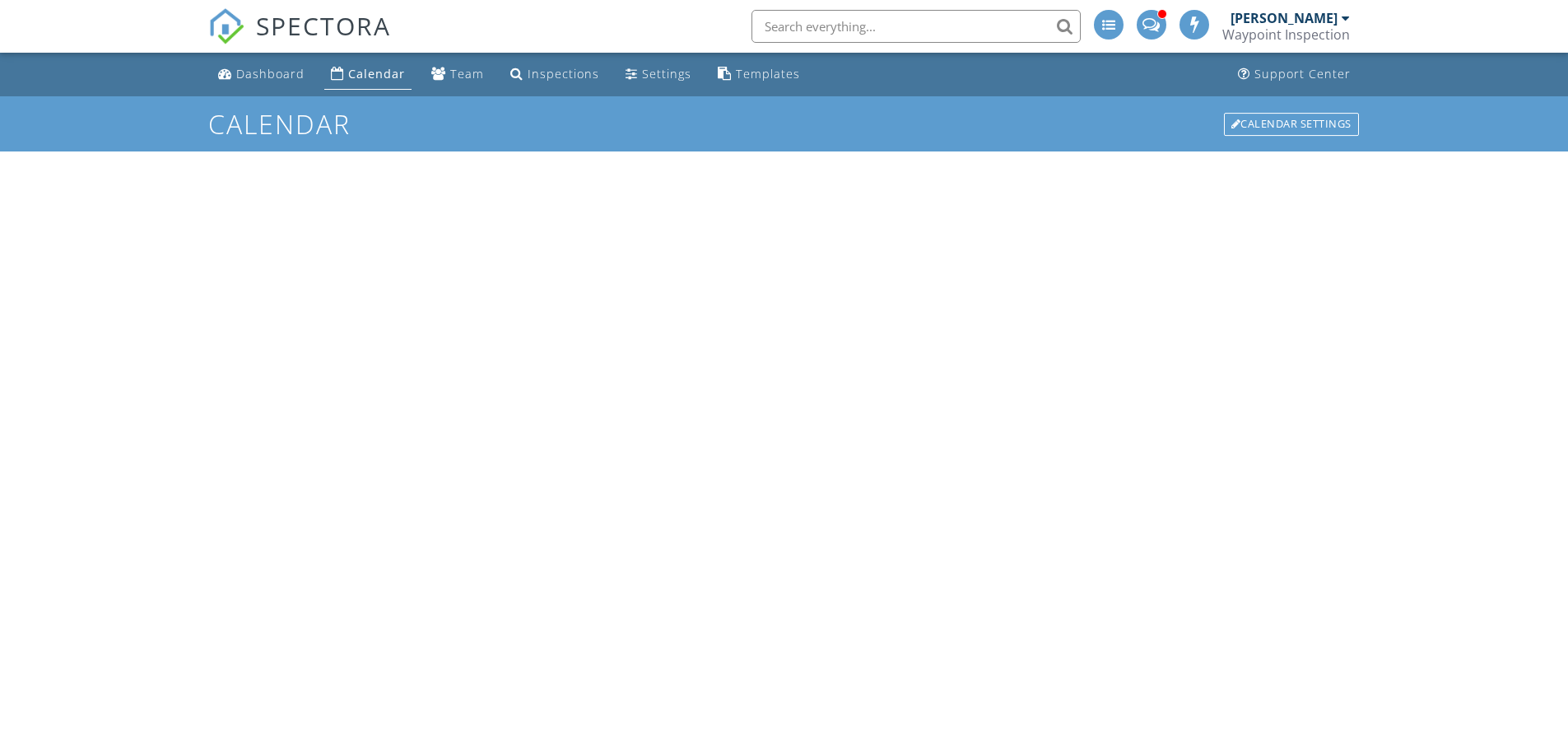 scroll, scrollTop: 0, scrollLeft: 0, axis: both 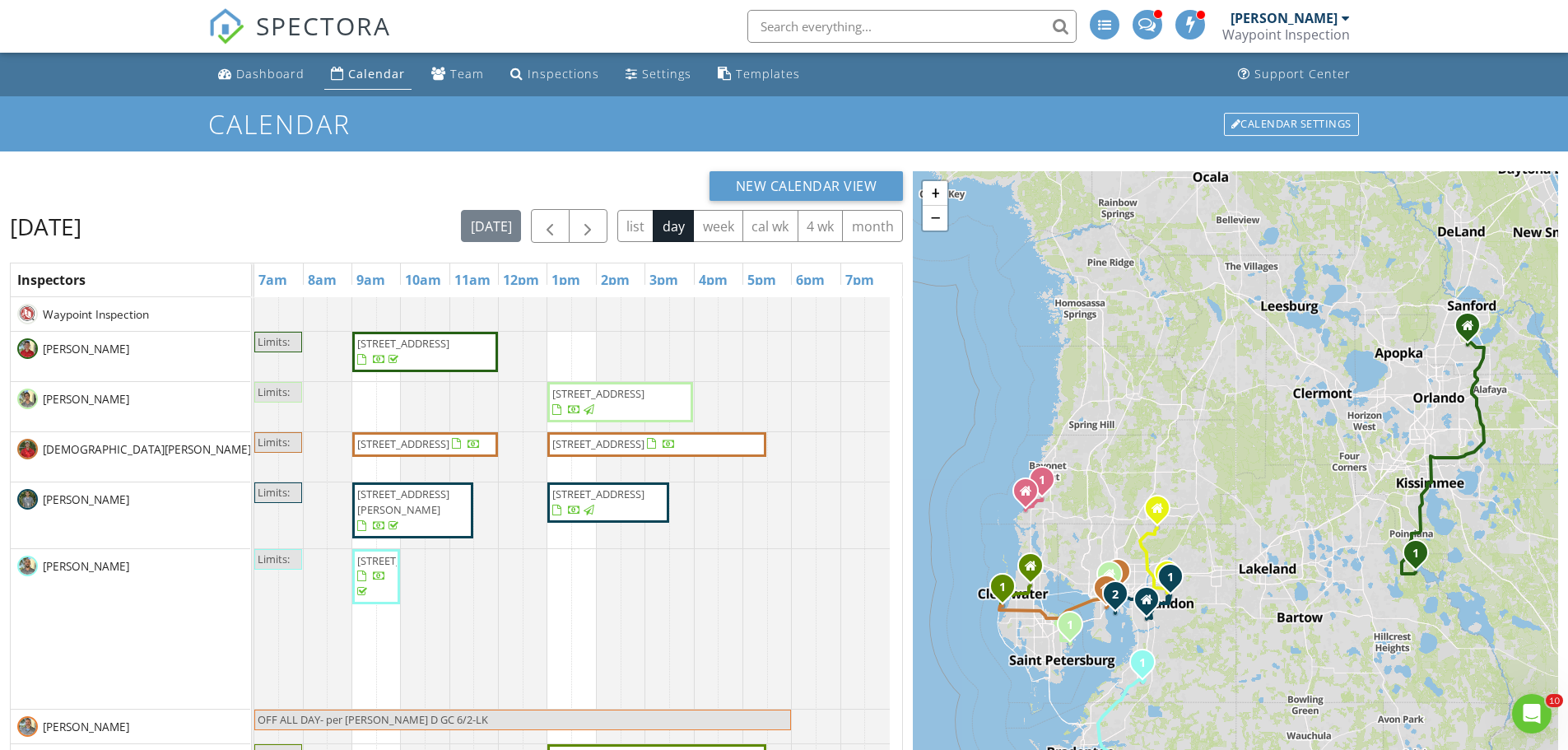 click on "[STREET_ADDRESS]" at bounding box center (598, 444) 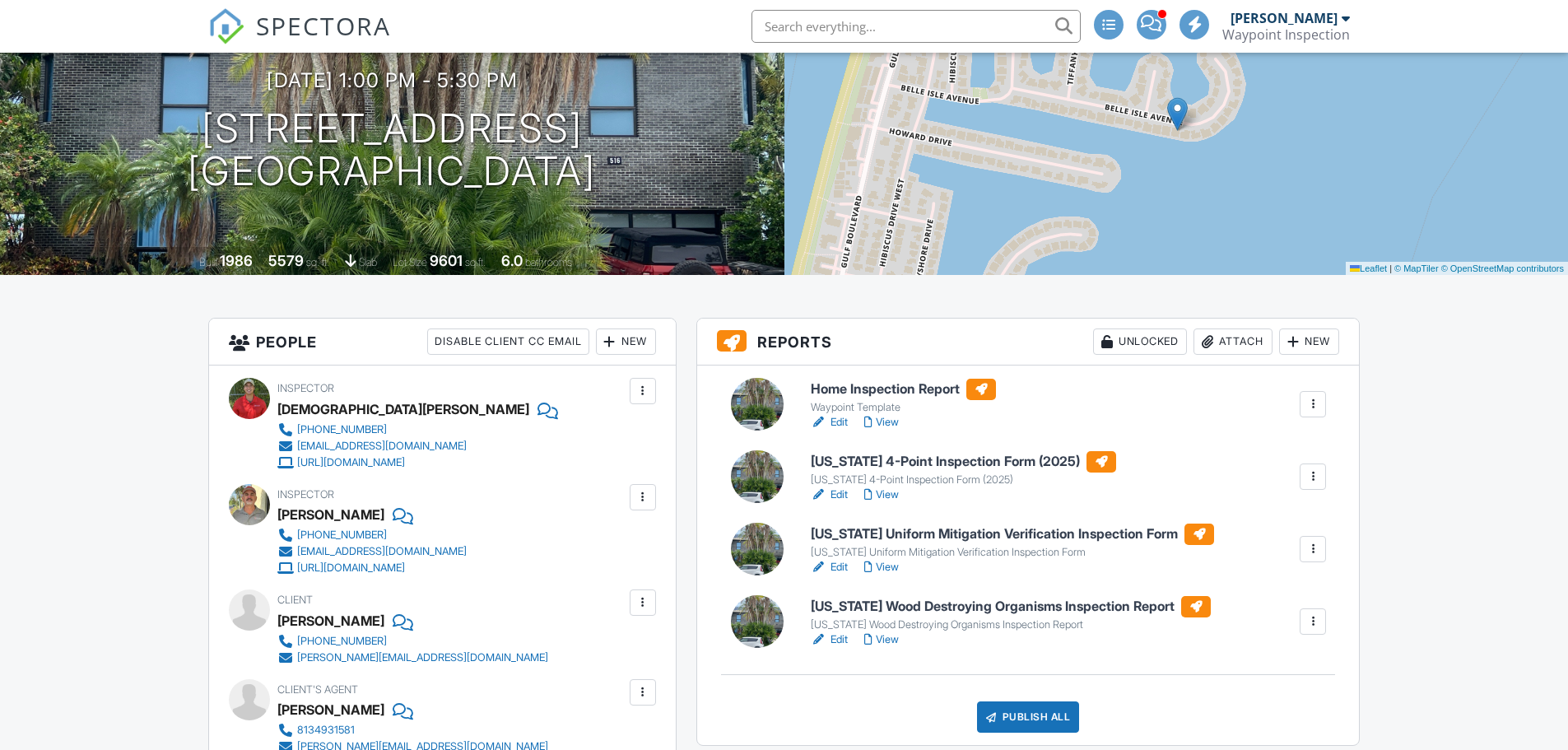 scroll, scrollTop: 165, scrollLeft: 0, axis: vertical 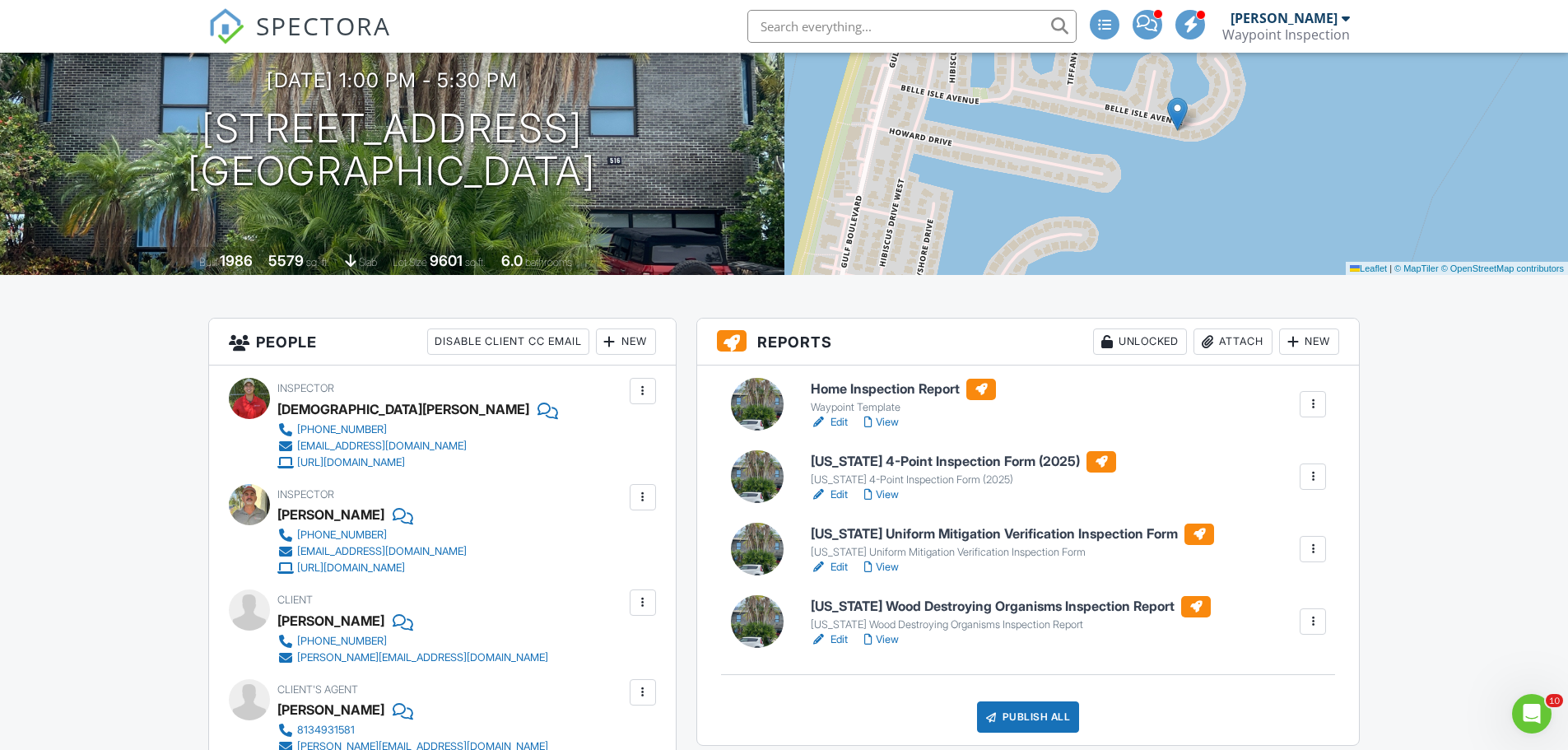 click on "View" at bounding box center [882, 495] 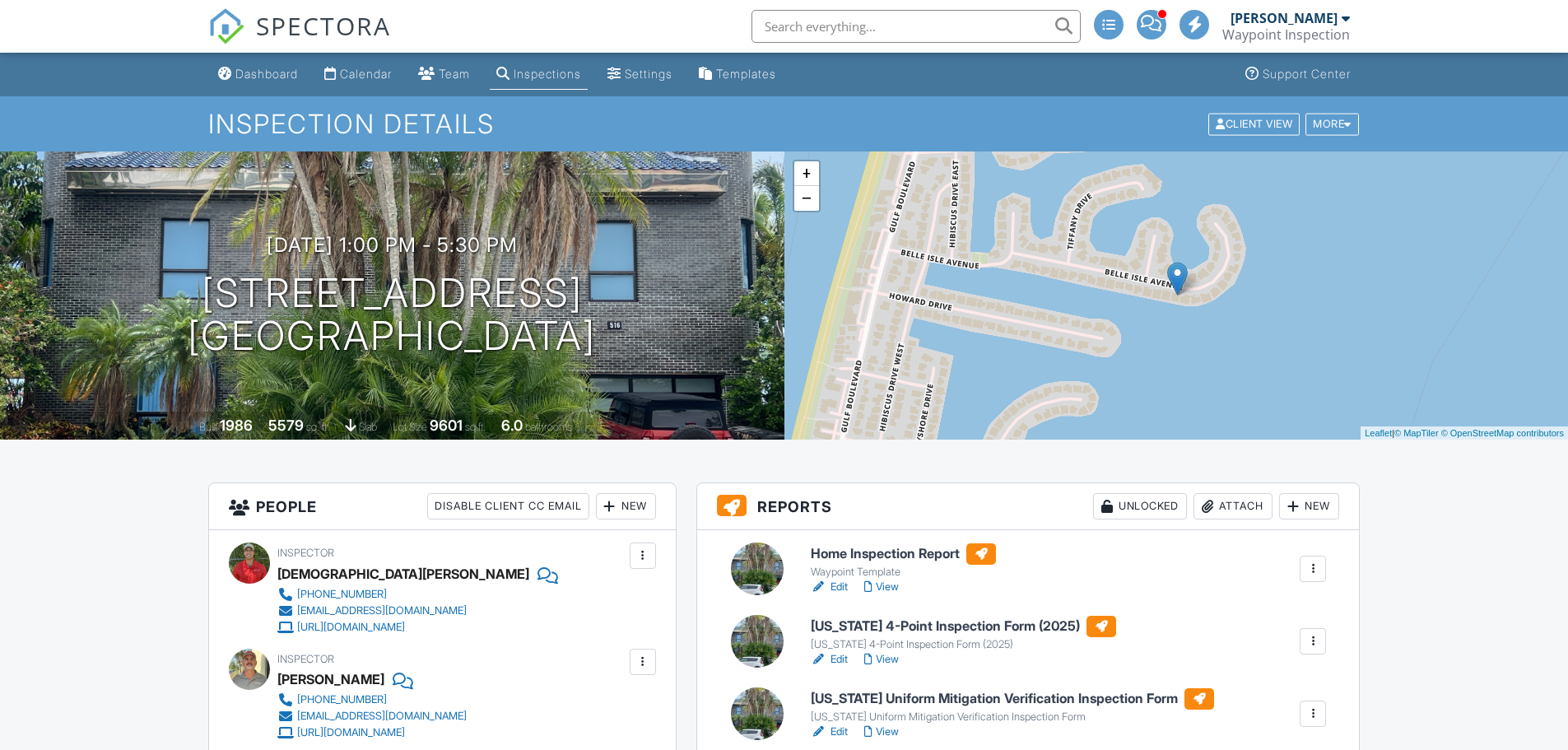 click on "View" at bounding box center [882, 732] 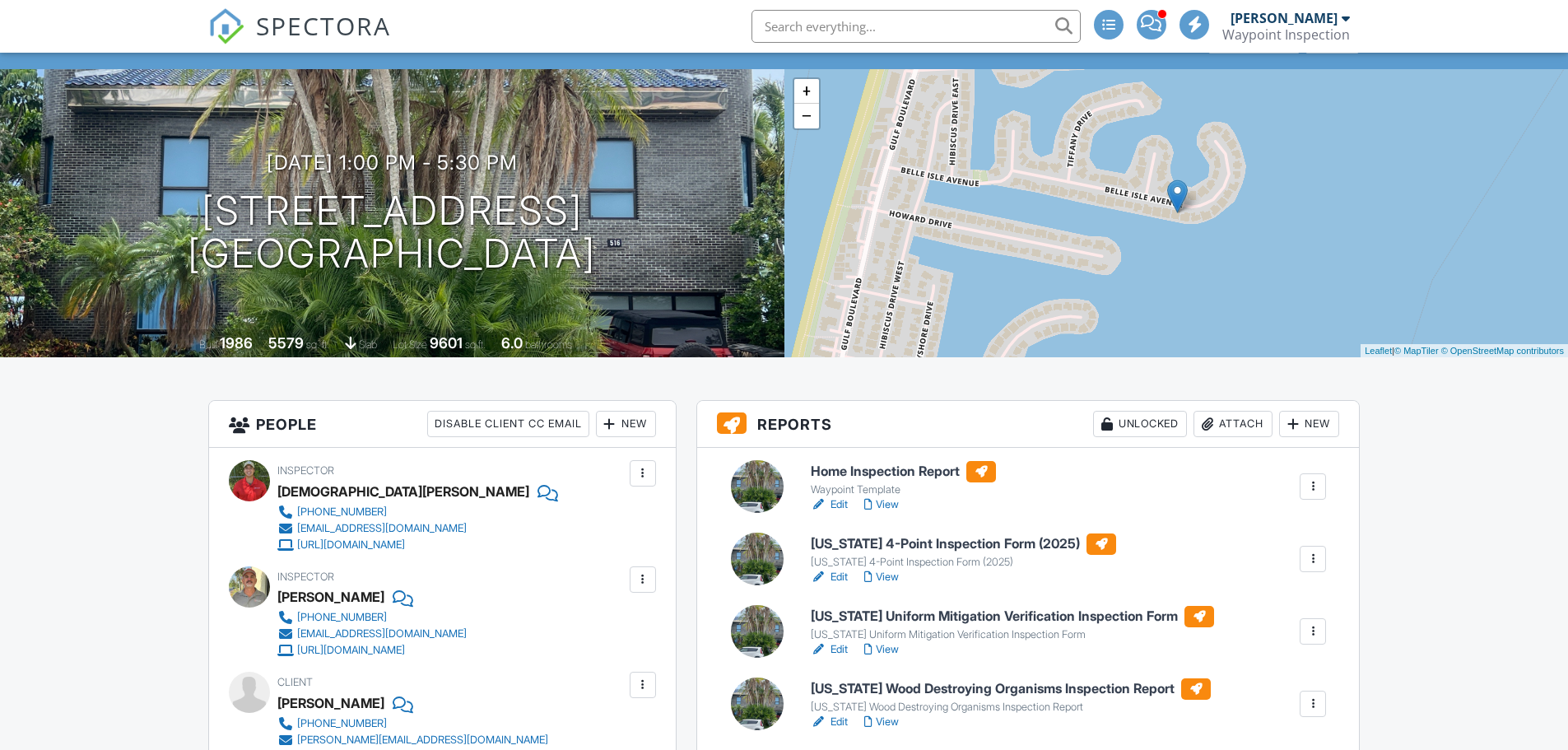 scroll, scrollTop: 82, scrollLeft: 0, axis: vertical 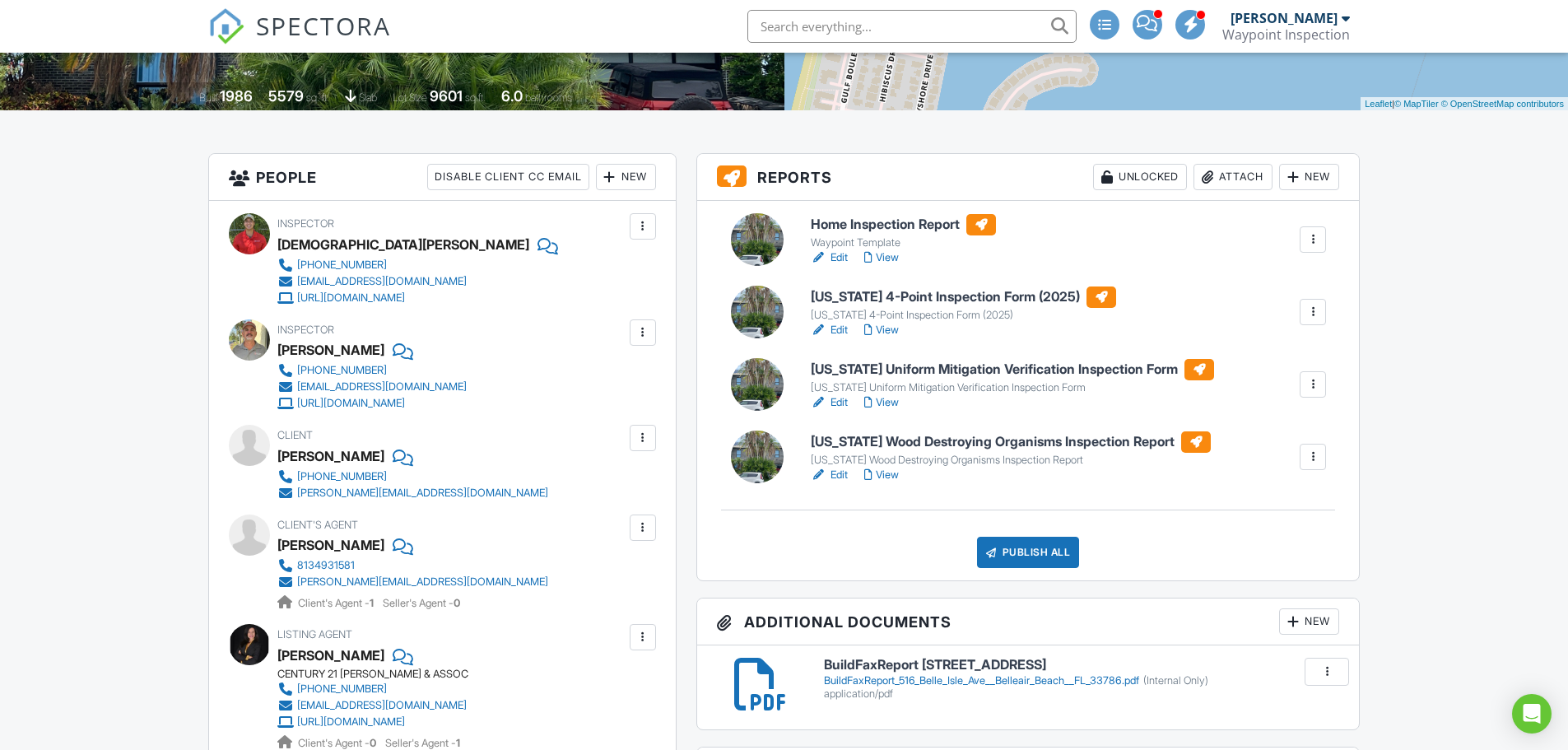 click on "View" at bounding box center [882, 475] 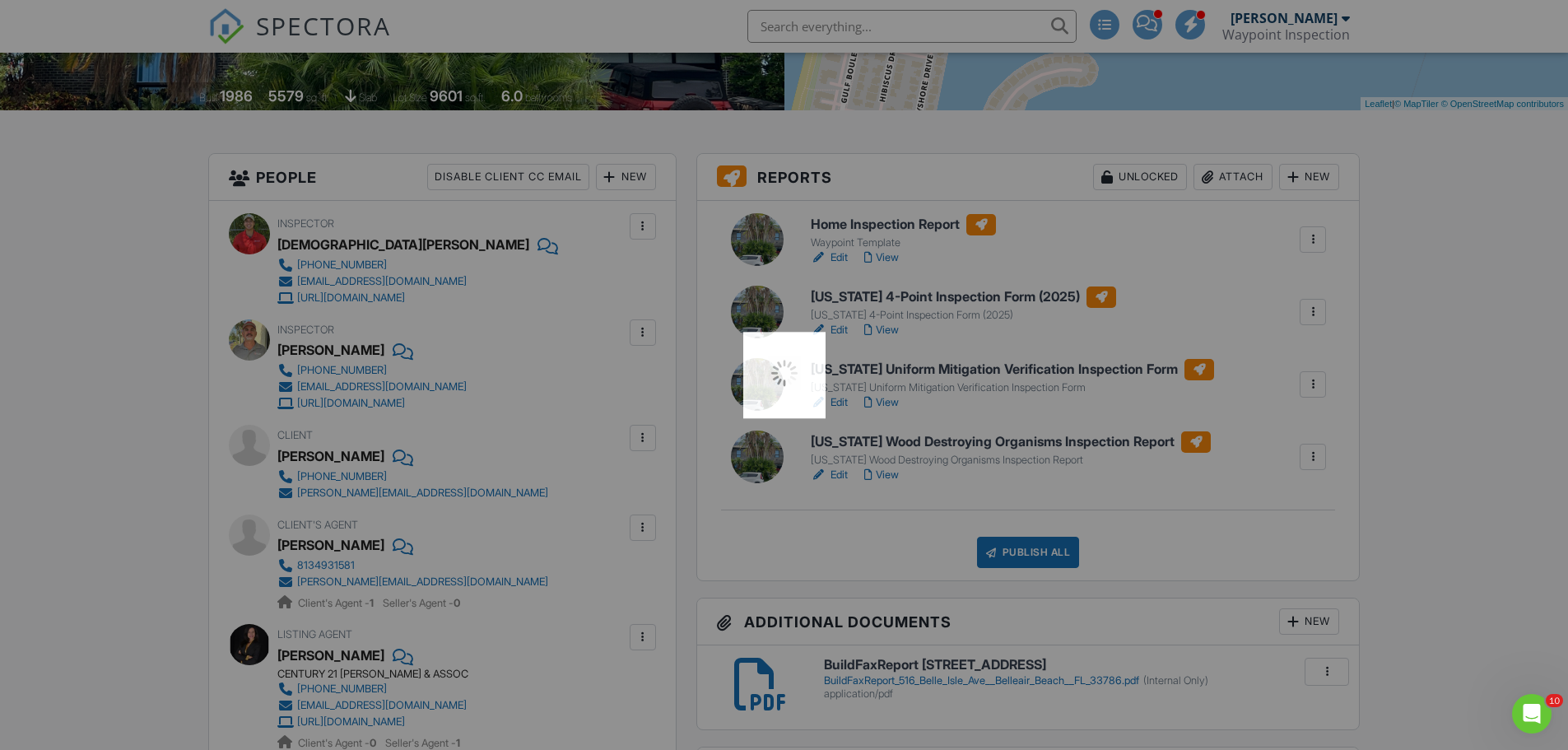 scroll, scrollTop: 0, scrollLeft: 0, axis: both 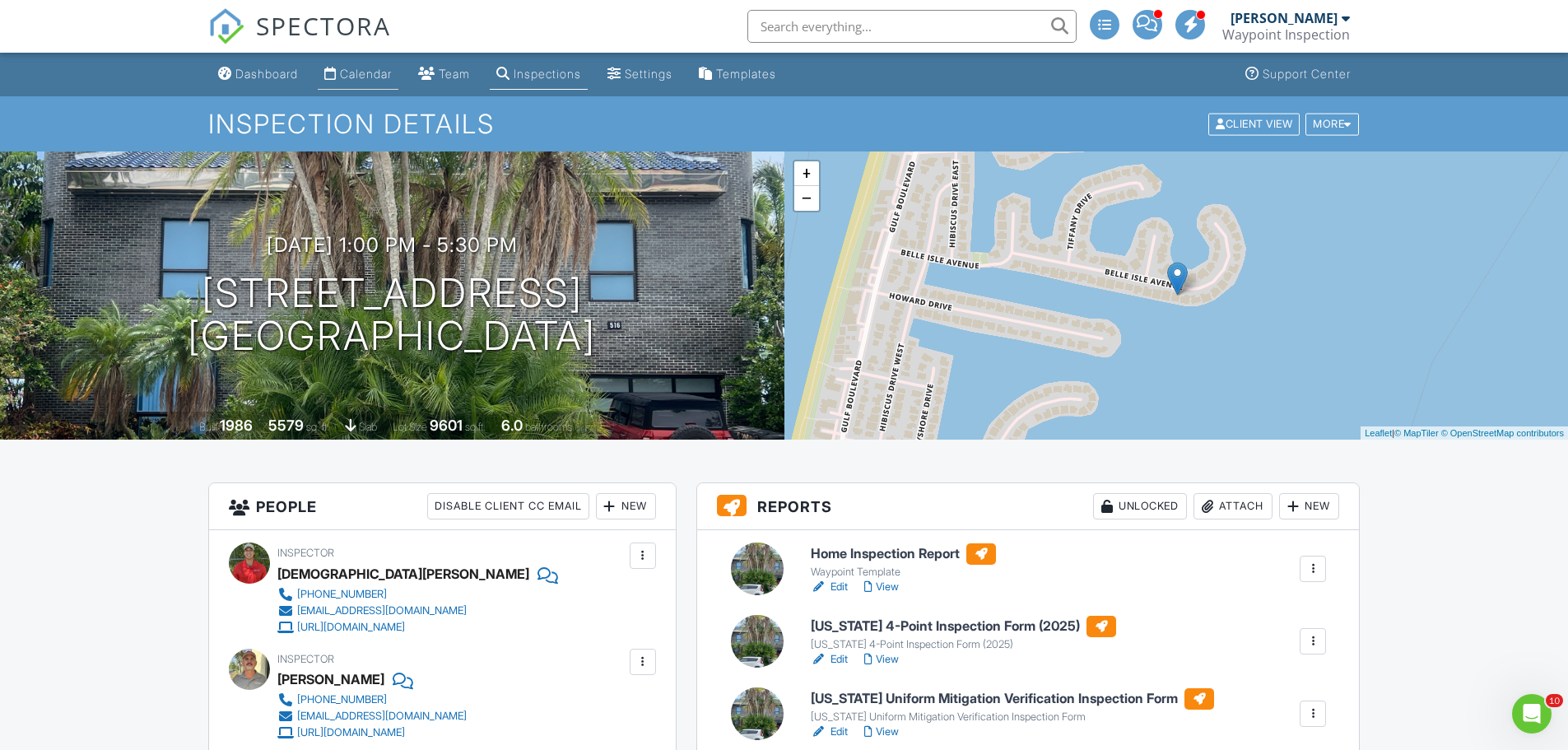click on "Calendar" at bounding box center (365, 73) 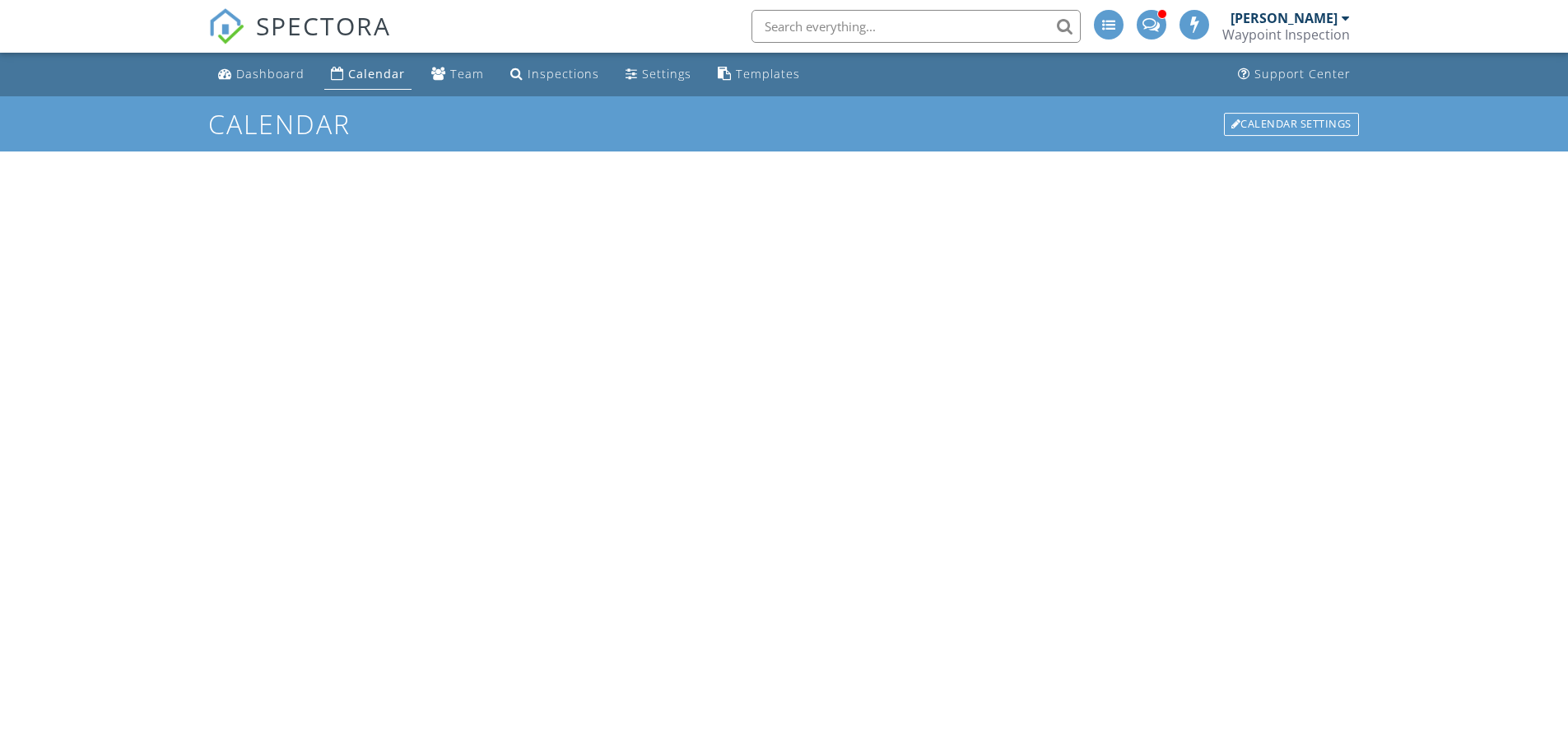 scroll, scrollTop: 0, scrollLeft: 0, axis: both 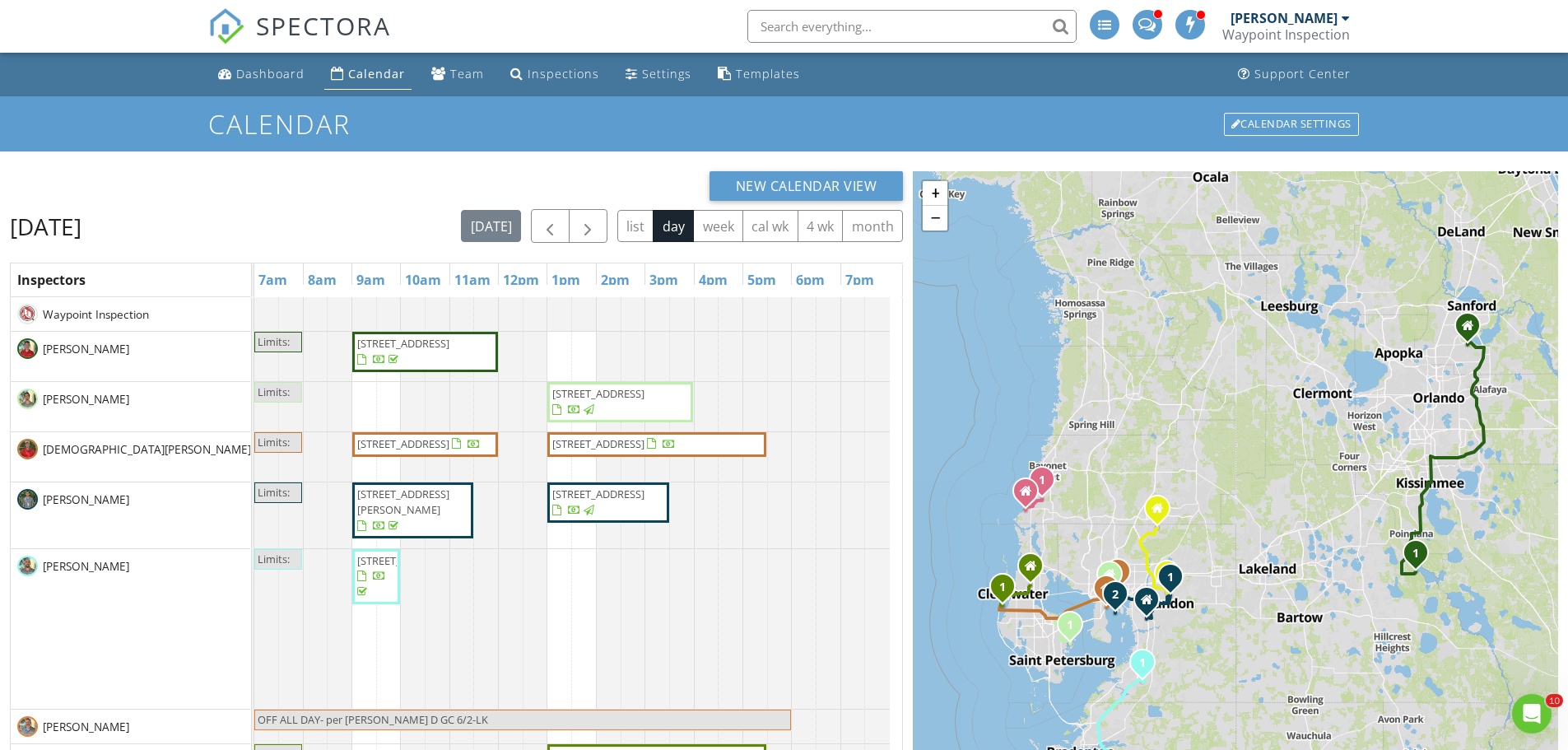 click on "[STREET_ADDRESS]" at bounding box center (403, 444) 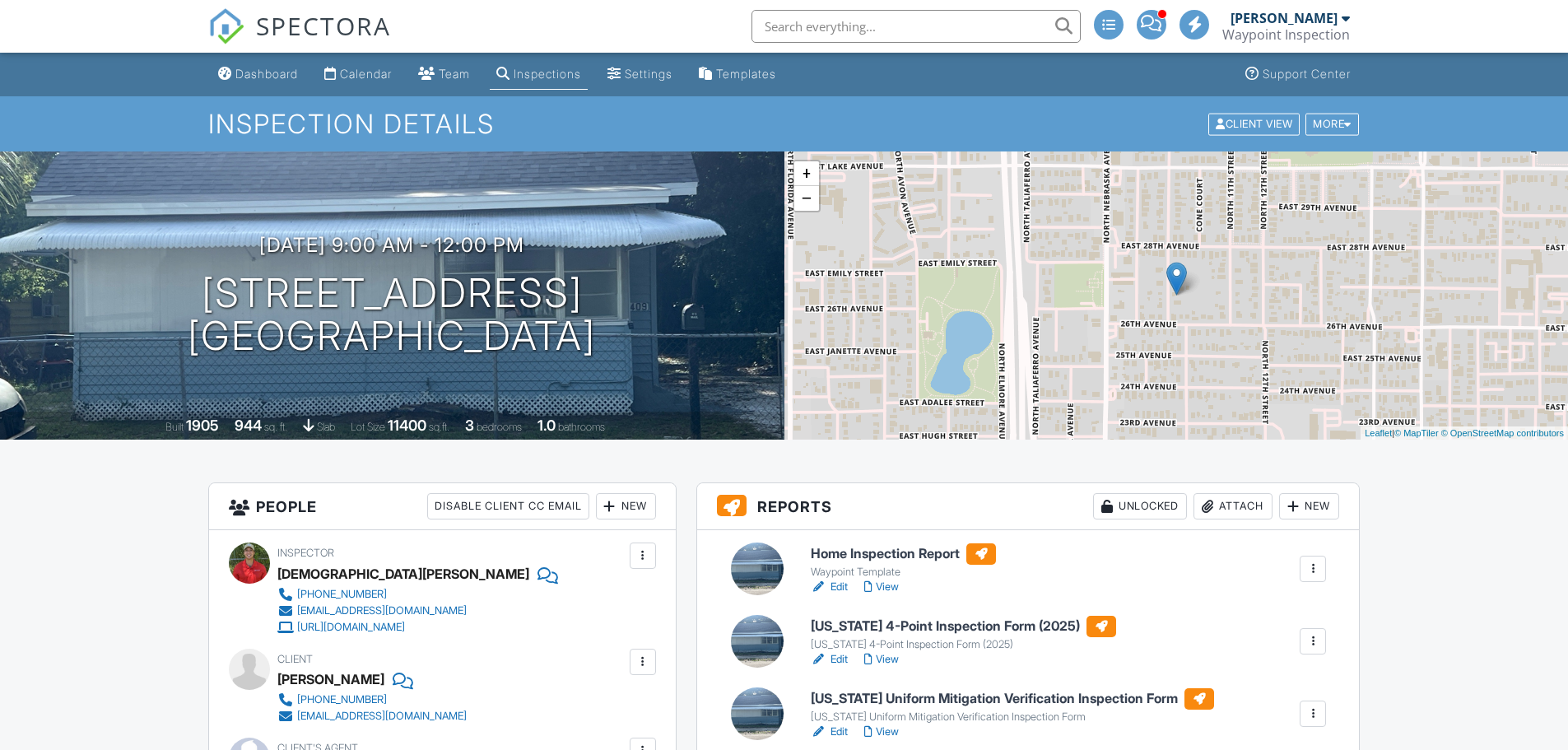 scroll, scrollTop: 247, scrollLeft: 0, axis: vertical 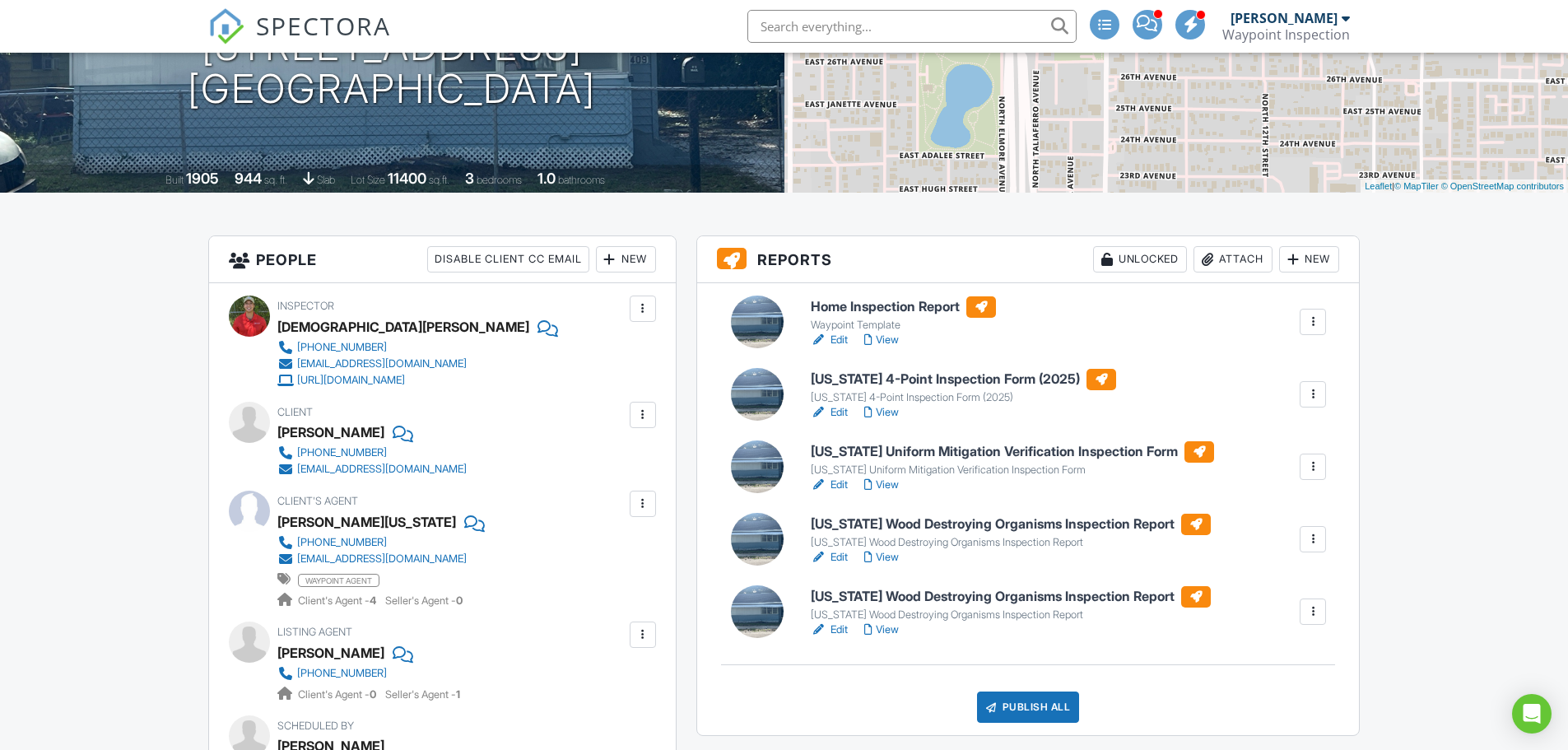 click on "View" at bounding box center [882, 340] 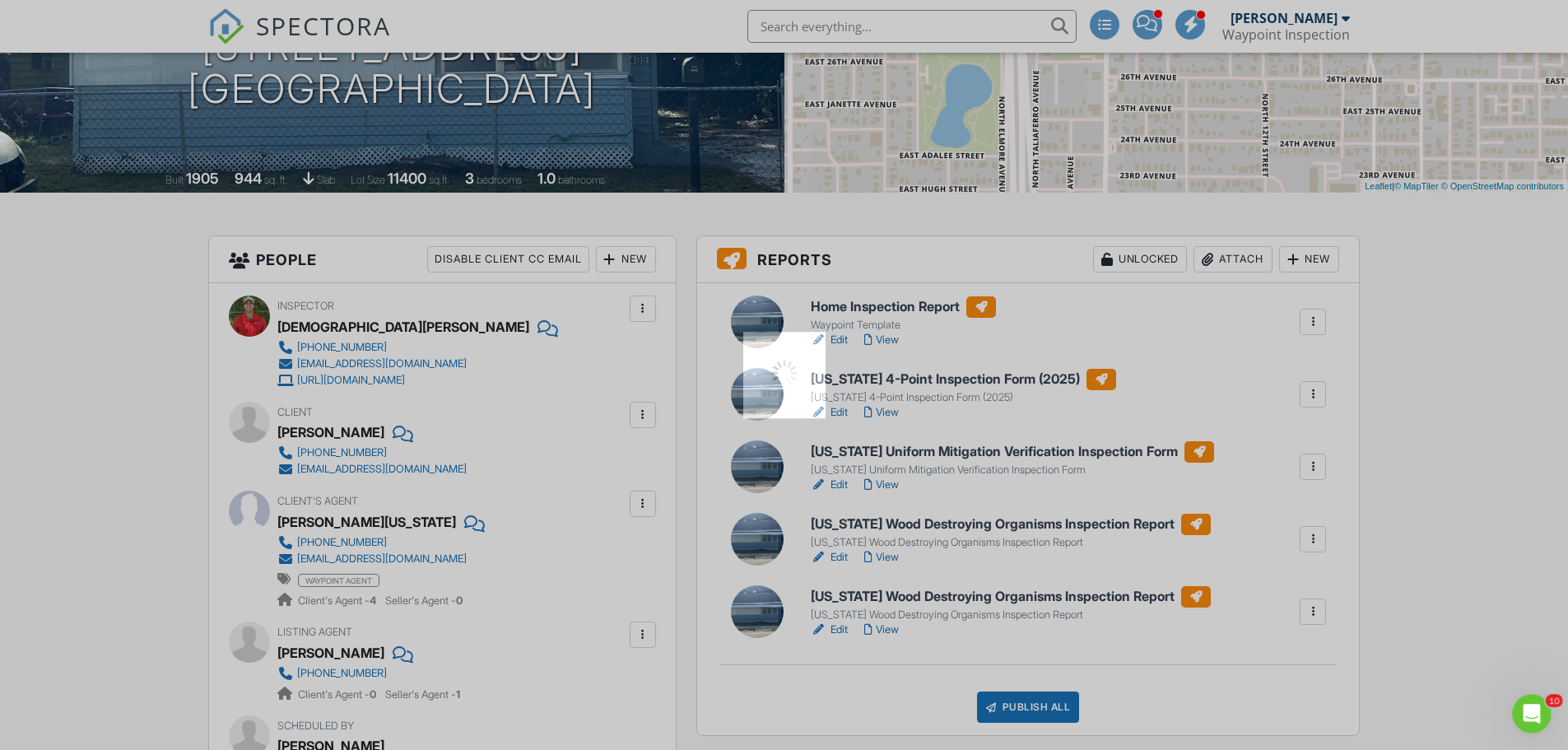 scroll, scrollTop: 0, scrollLeft: 0, axis: both 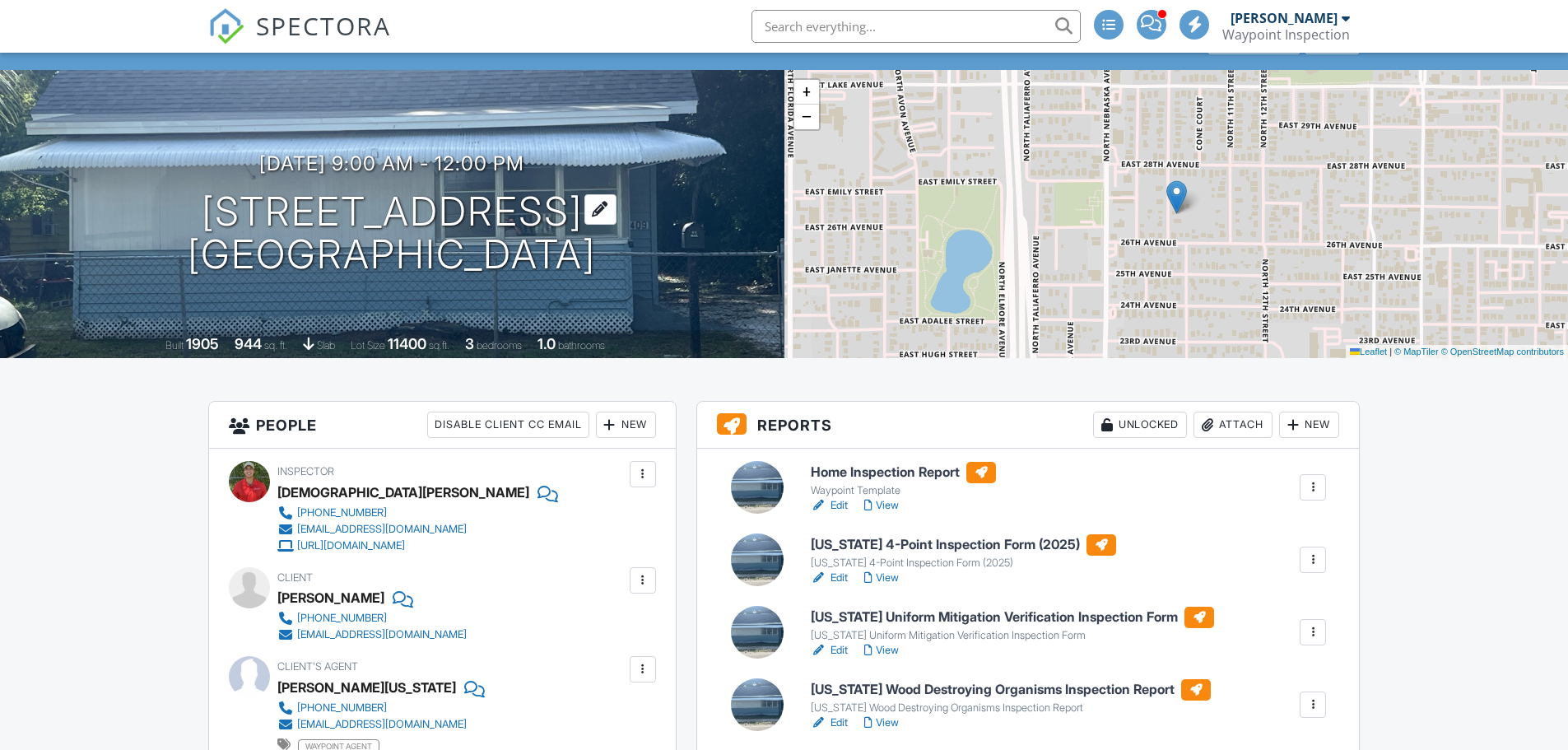 drag, startPoint x: 364, startPoint y: 216, endPoint x: 249, endPoint y: 198, distance: 116.40017 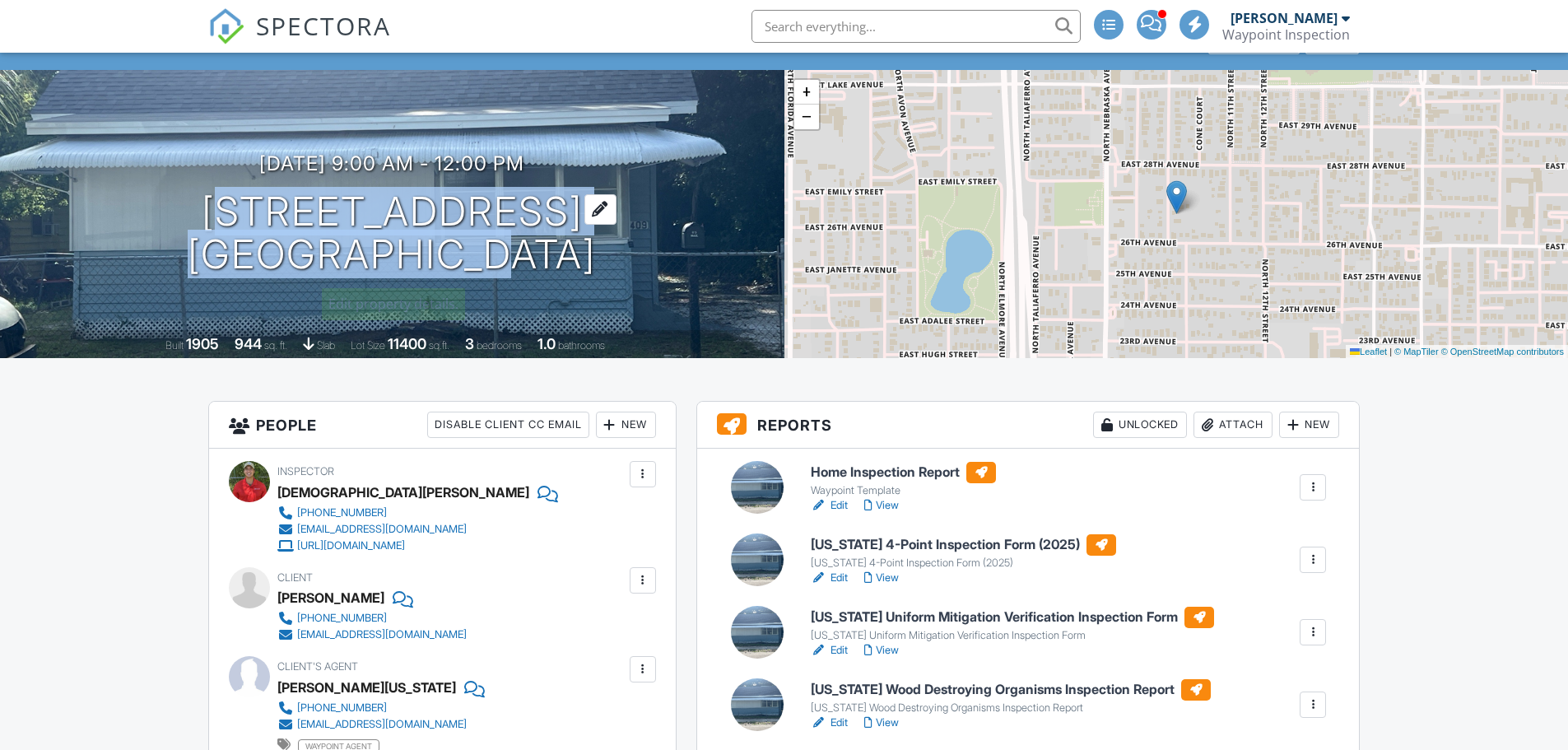 drag, startPoint x: 406, startPoint y: 224, endPoint x: 495, endPoint y: 232, distance: 89.358827 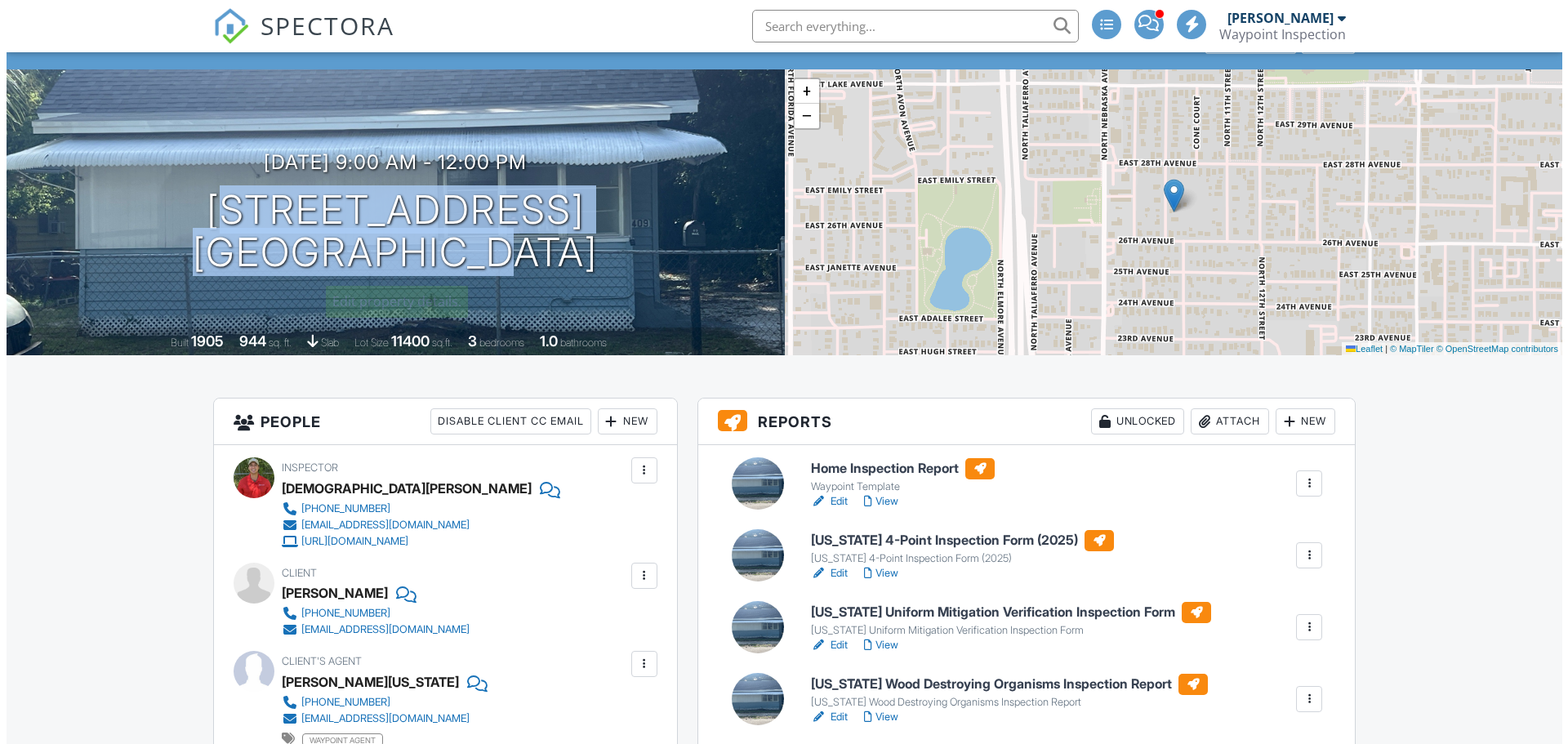 scroll, scrollTop: 0, scrollLeft: 0, axis: both 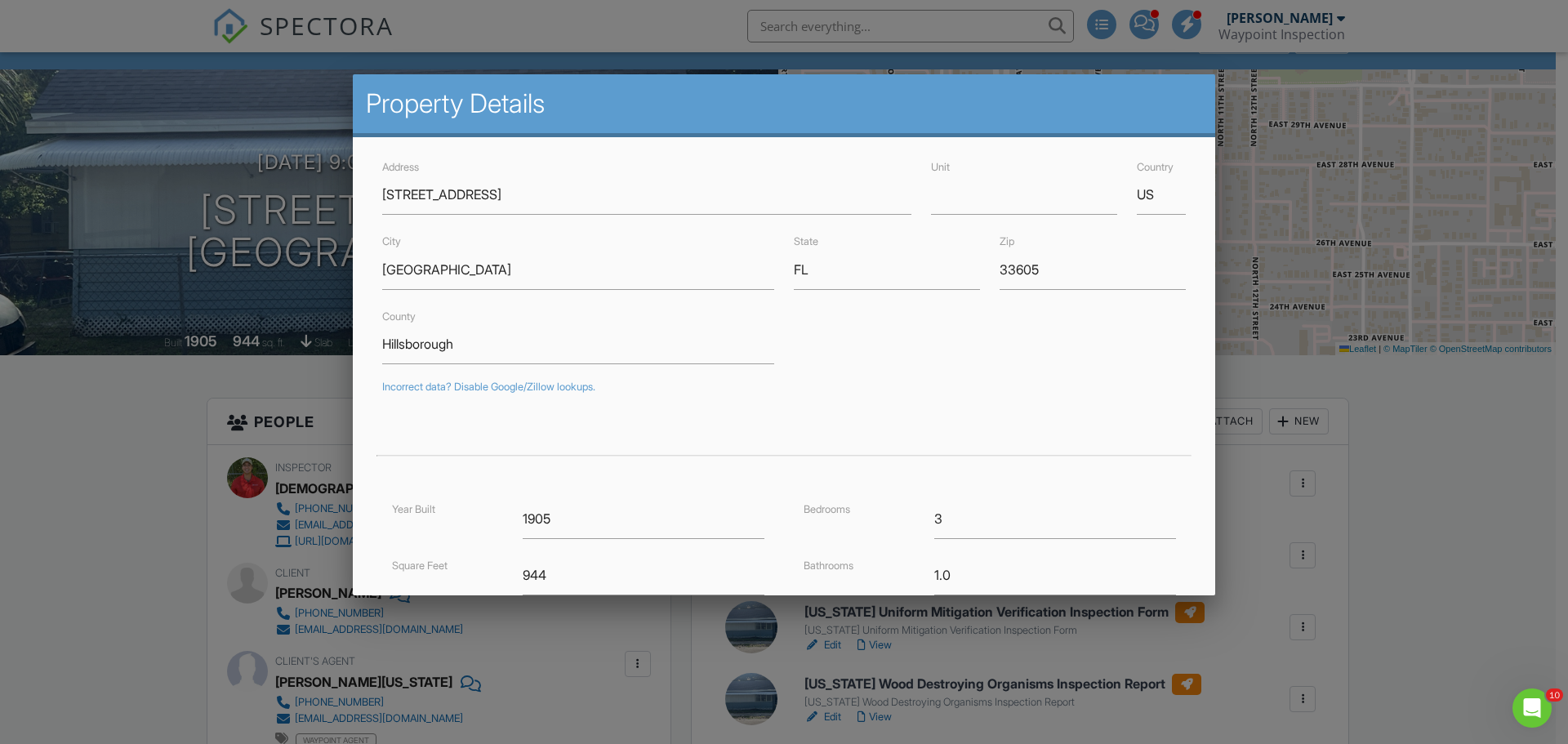 click at bounding box center (784, 383) 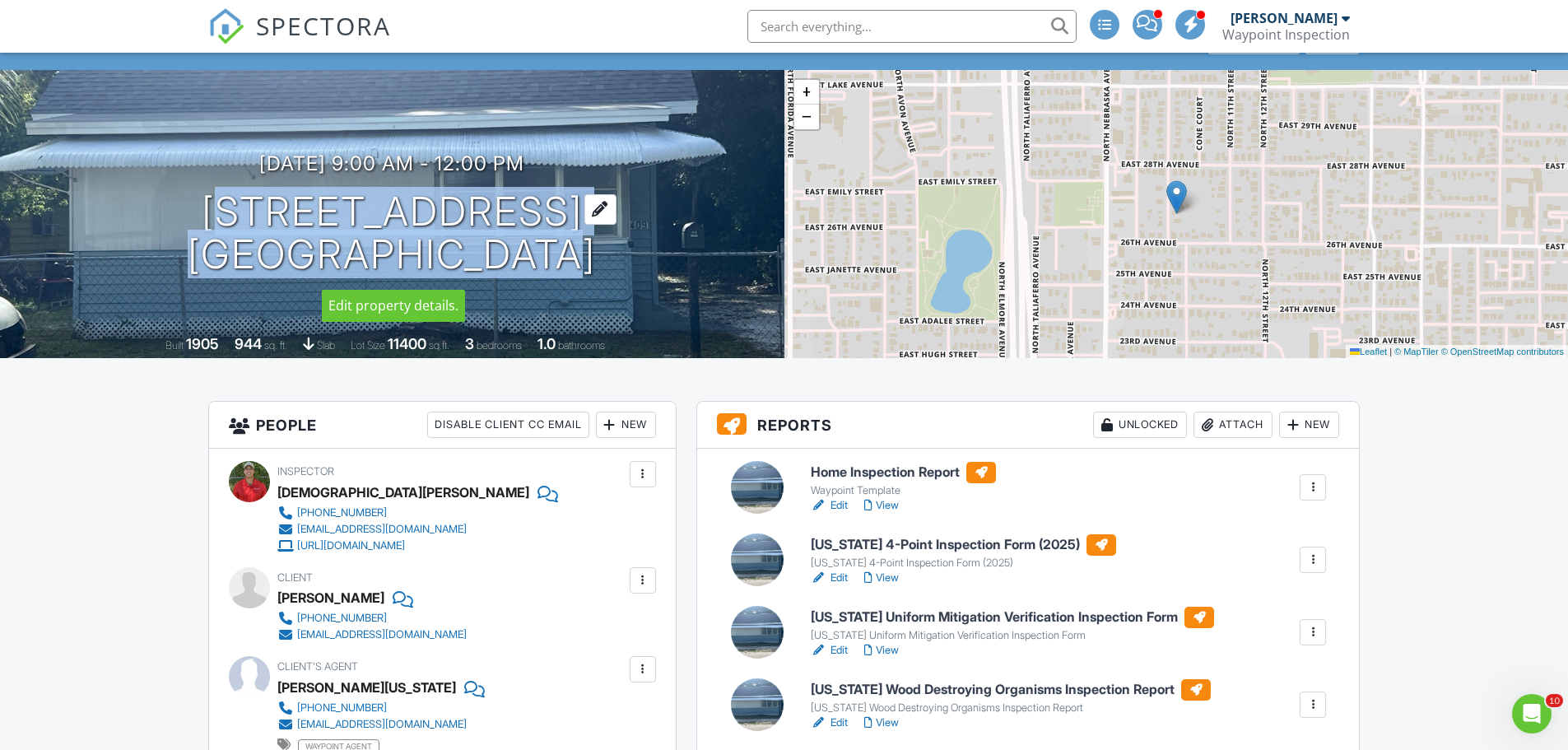 drag, startPoint x: 232, startPoint y: 208, endPoint x: 551, endPoint y: 258, distance: 322.89472 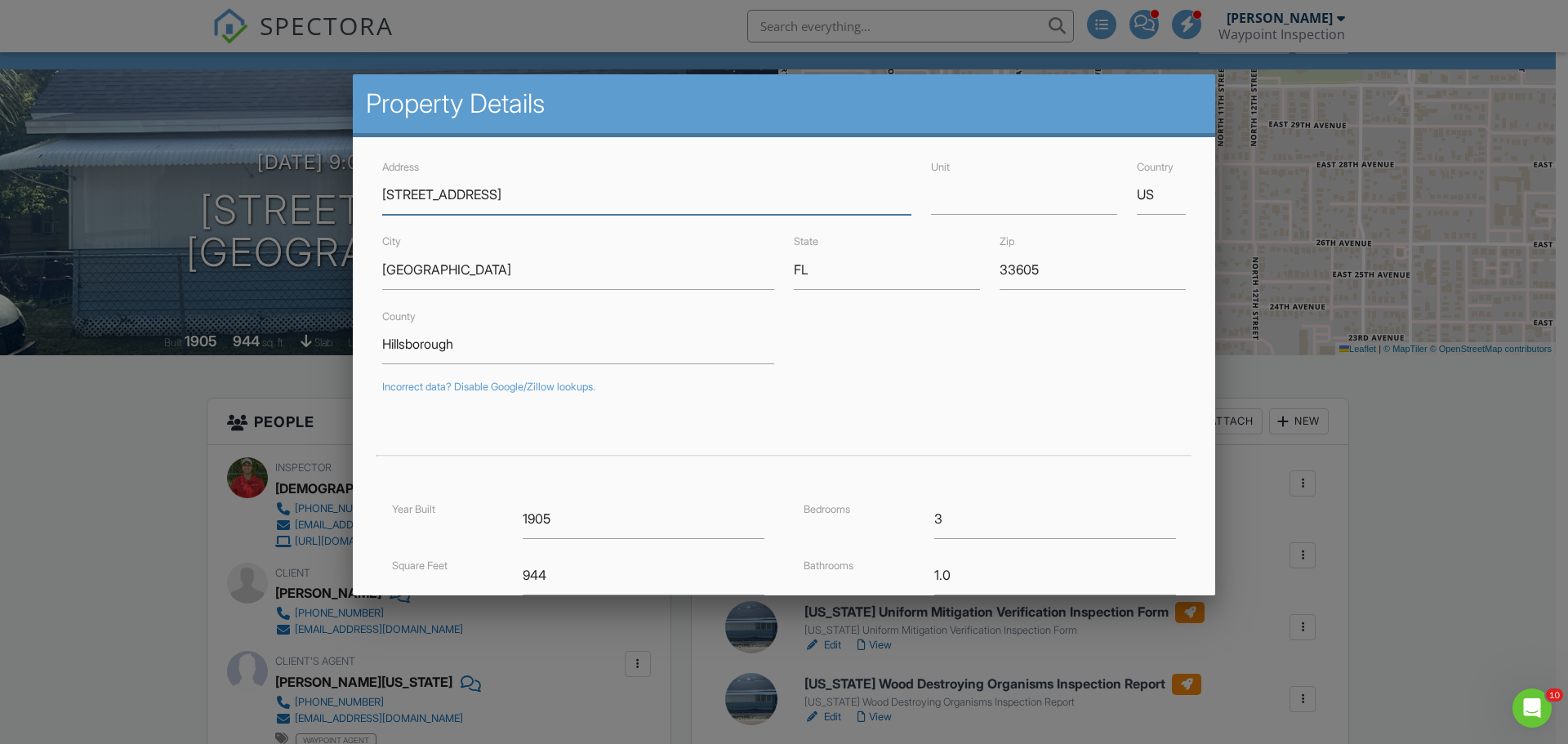 drag, startPoint x: 509, startPoint y: 243, endPoint x: 453, endPoint y: 194, distance: 74.41102 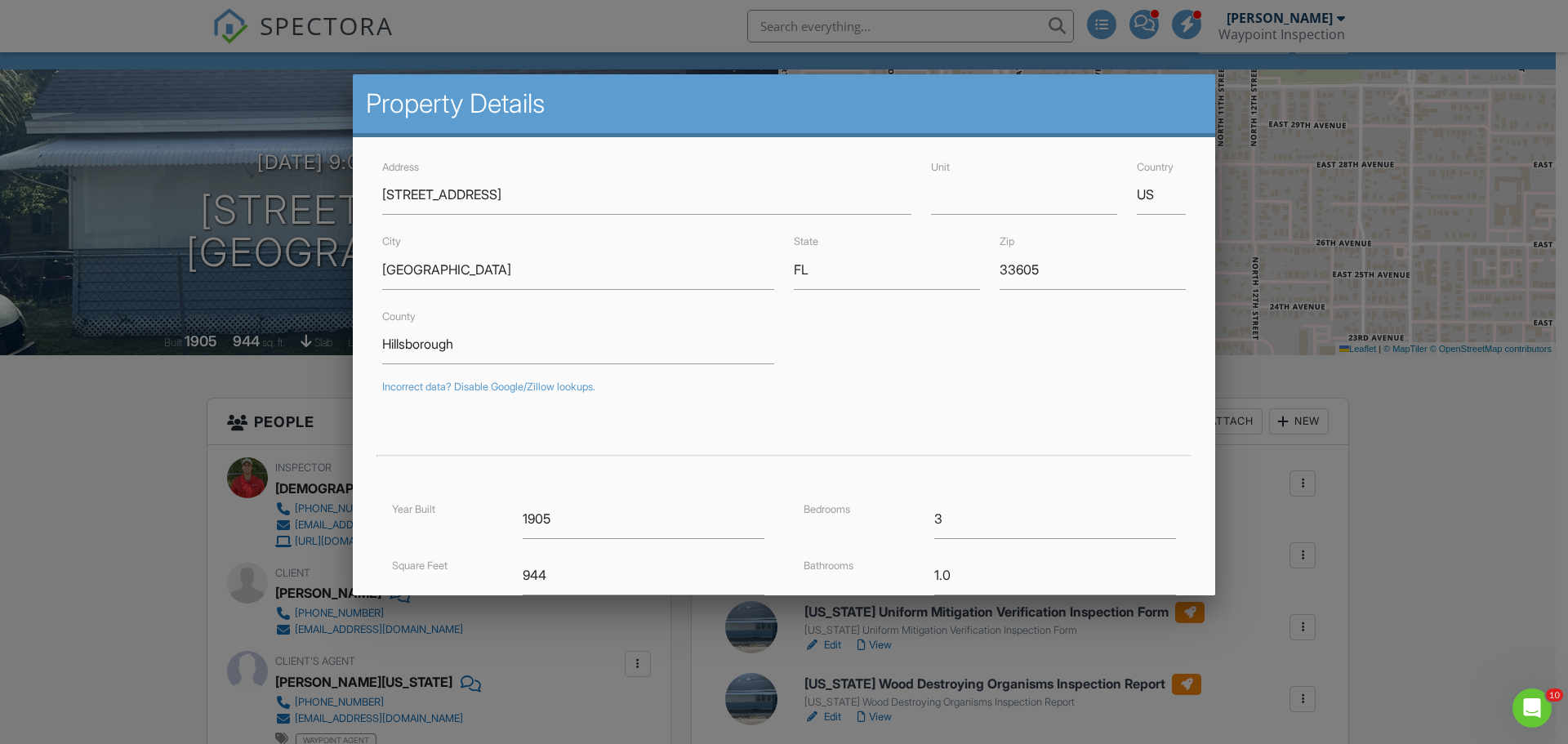 click at bounding box center [784, 383] 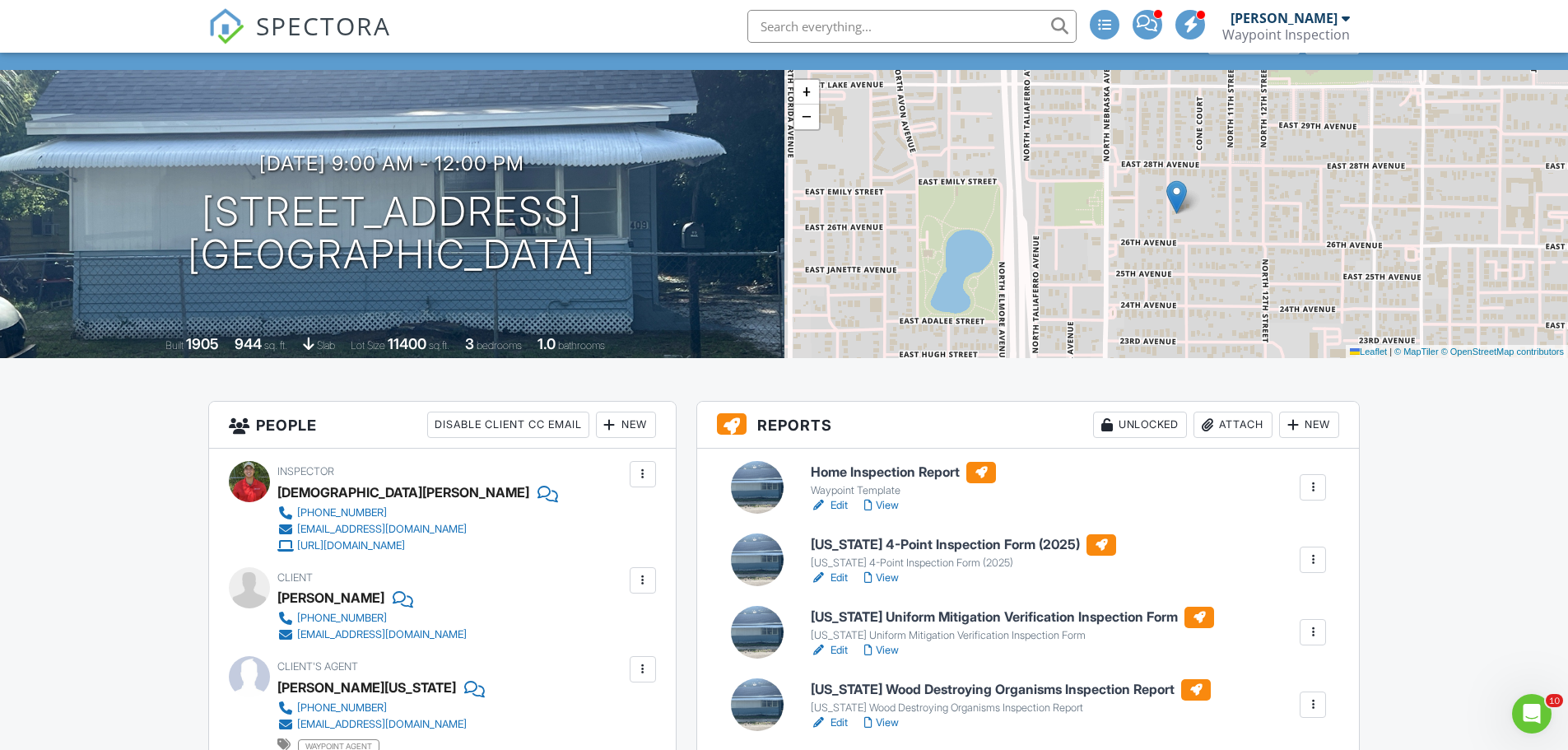 scroll, scrollTop: 0, scrollLeft: 0, axis: both 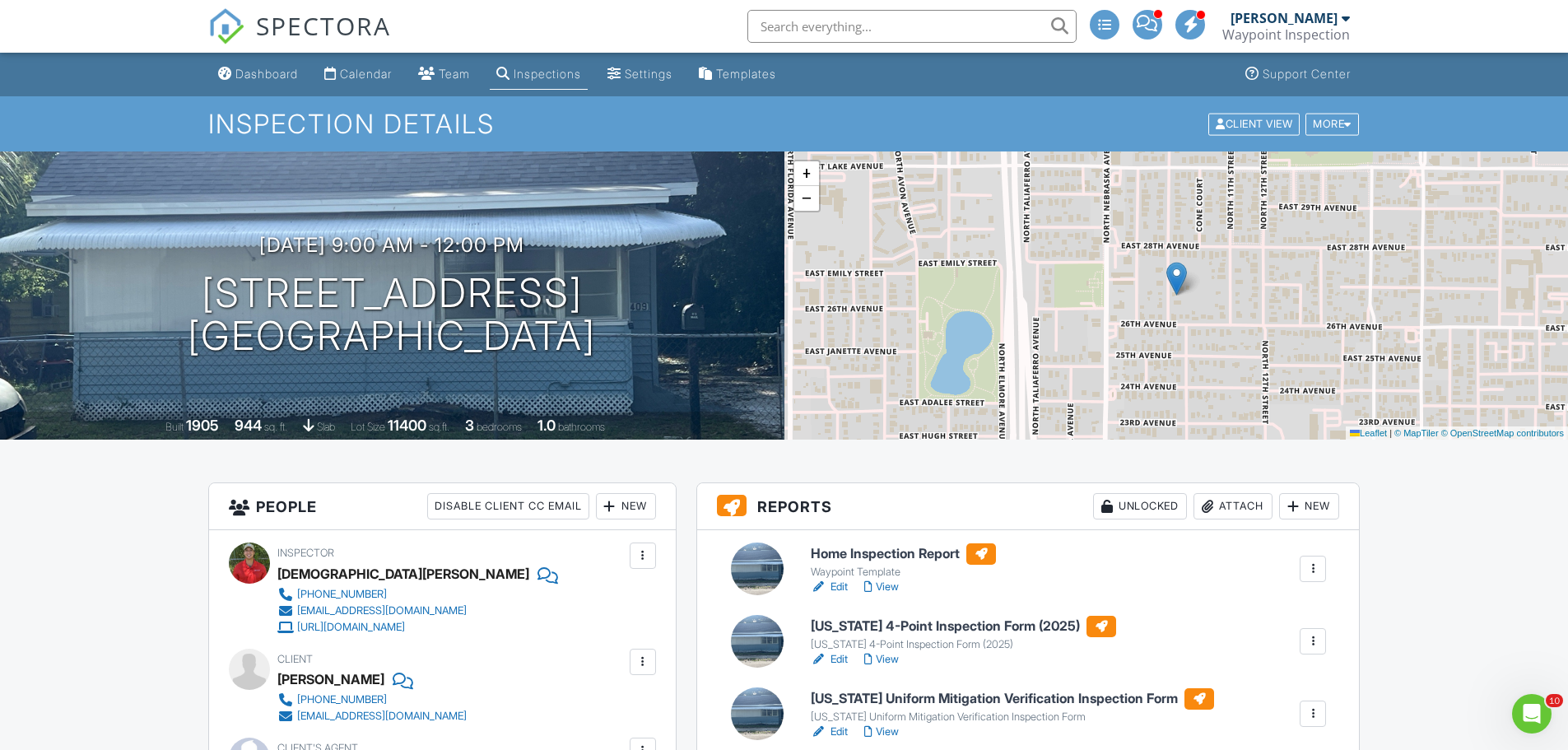 drag, startPoint x: 517, startPoint y: 5, endPoint x: 900, endPoint y: 585, distance: 695.046 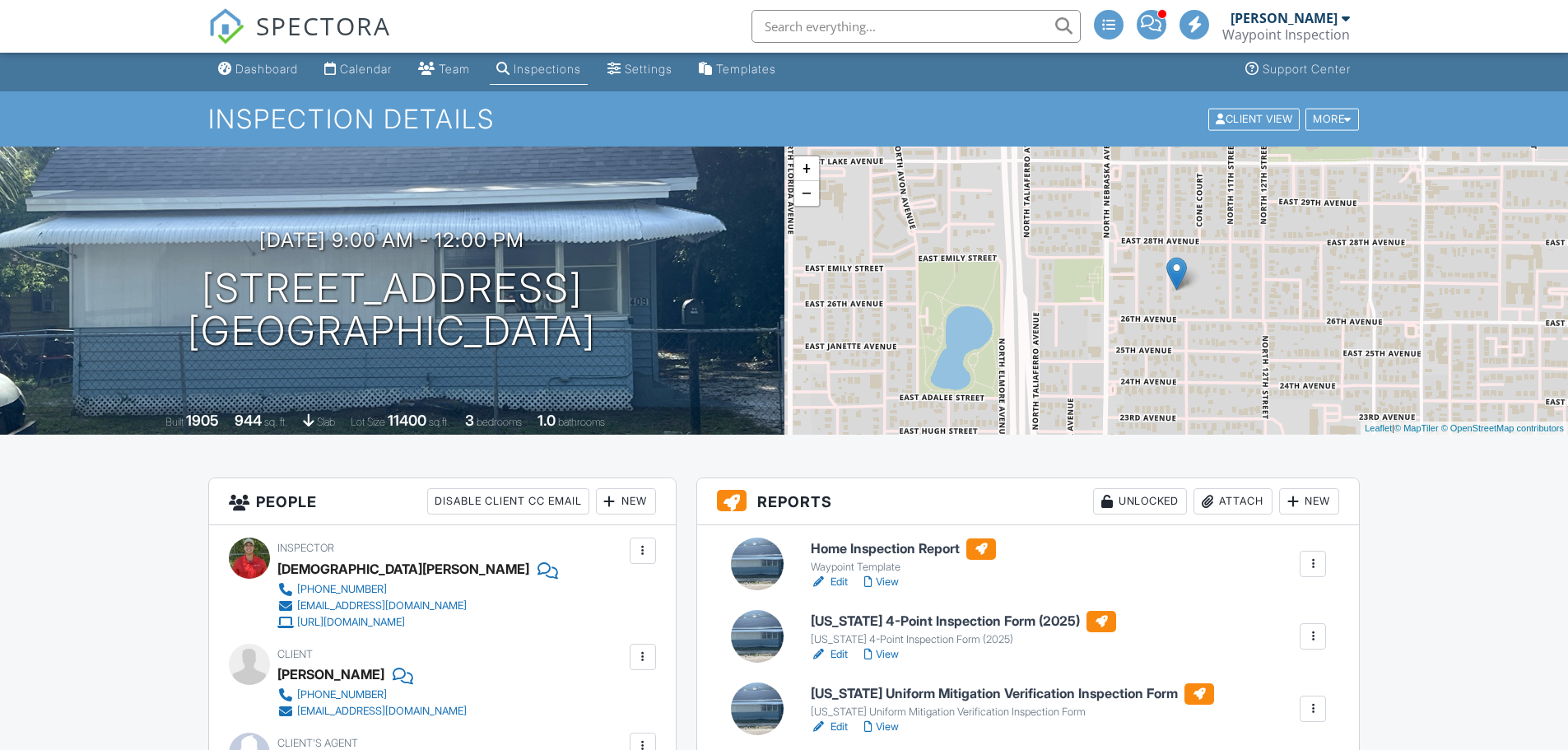 scroll, scrollTop: 165, scrollLeft: 0, axis: vertical 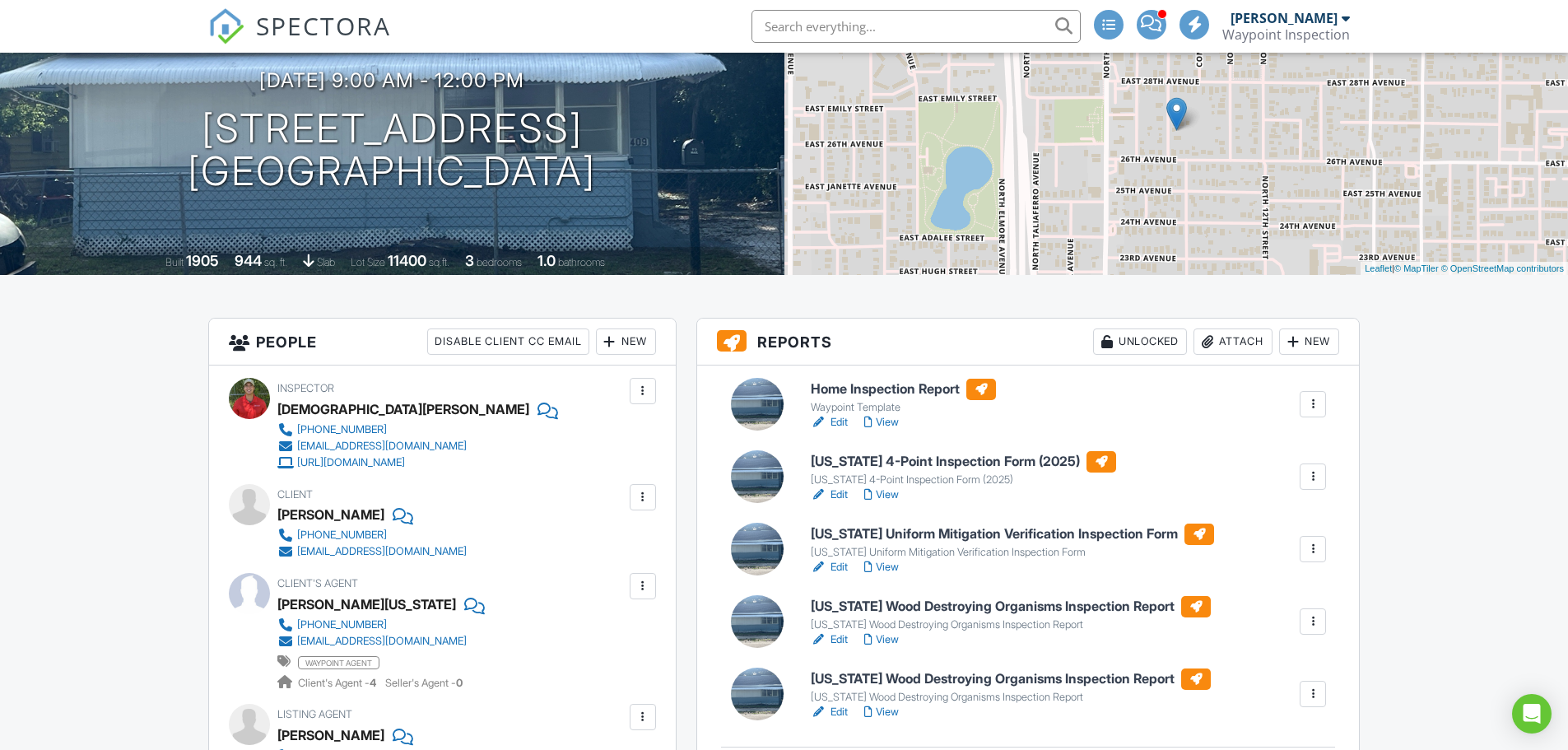 click on "View" at bounding box center (882, 422) 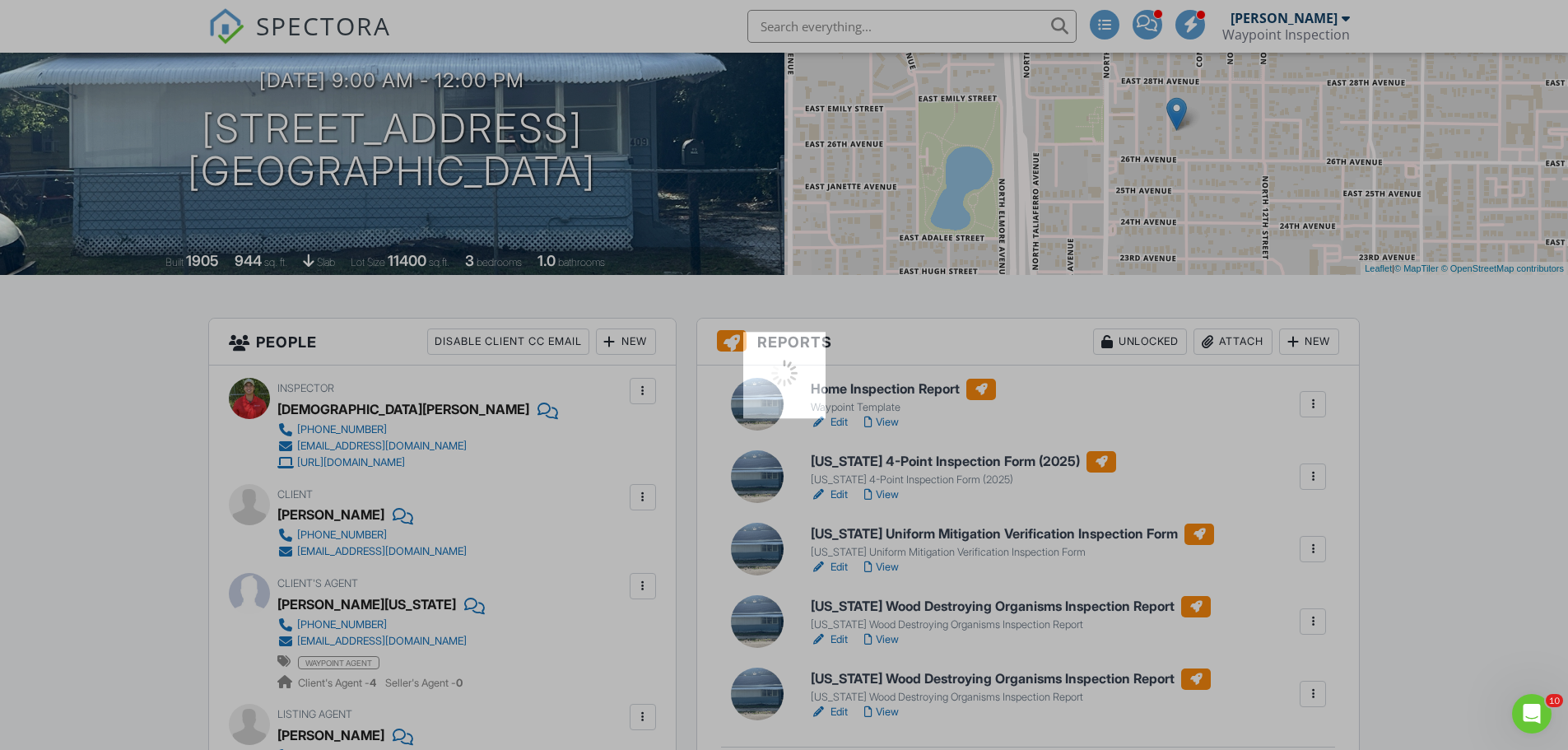scroll, scrollTop: 0, scrollLeft: 0, axis: both 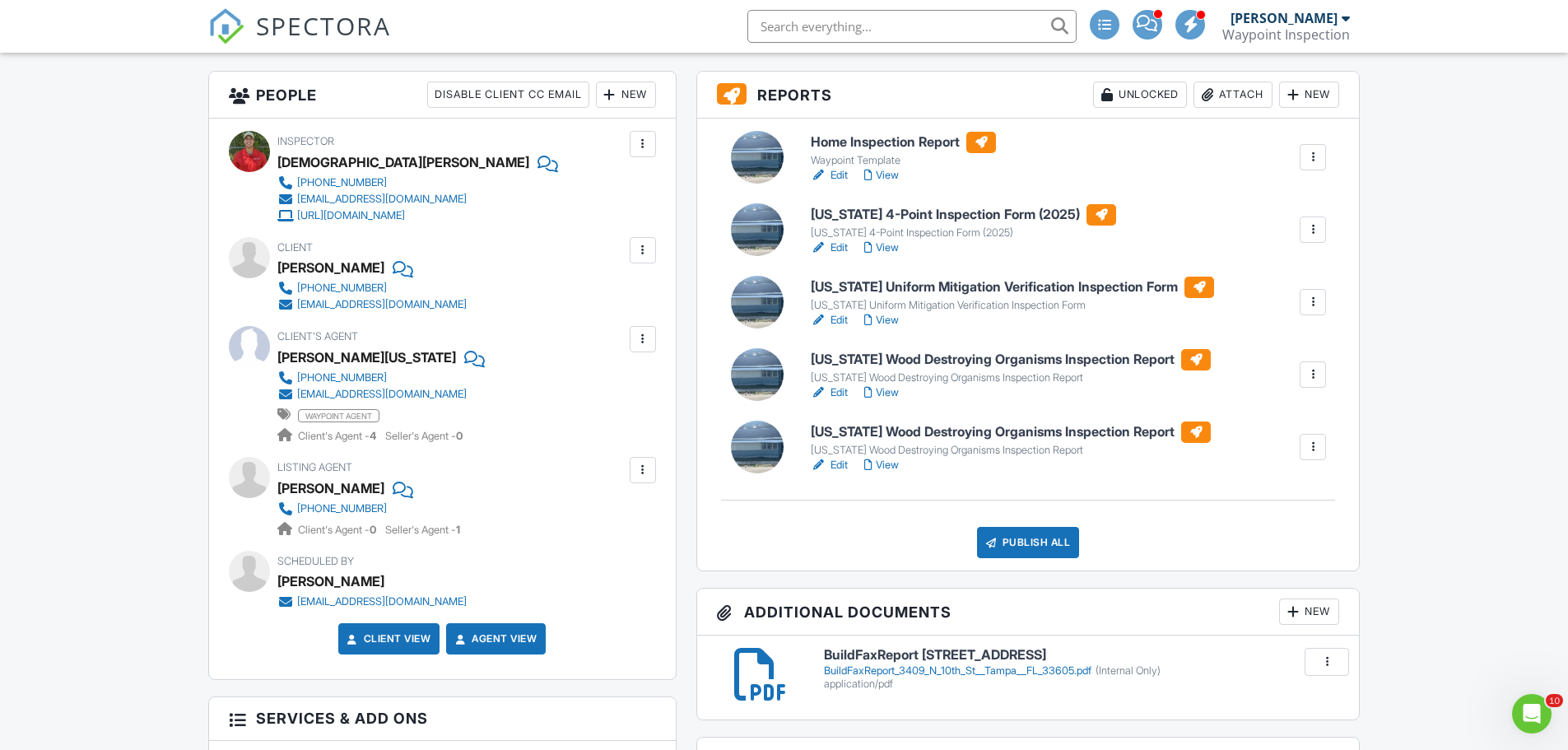 click on "View" at bounding box center (882, 175) 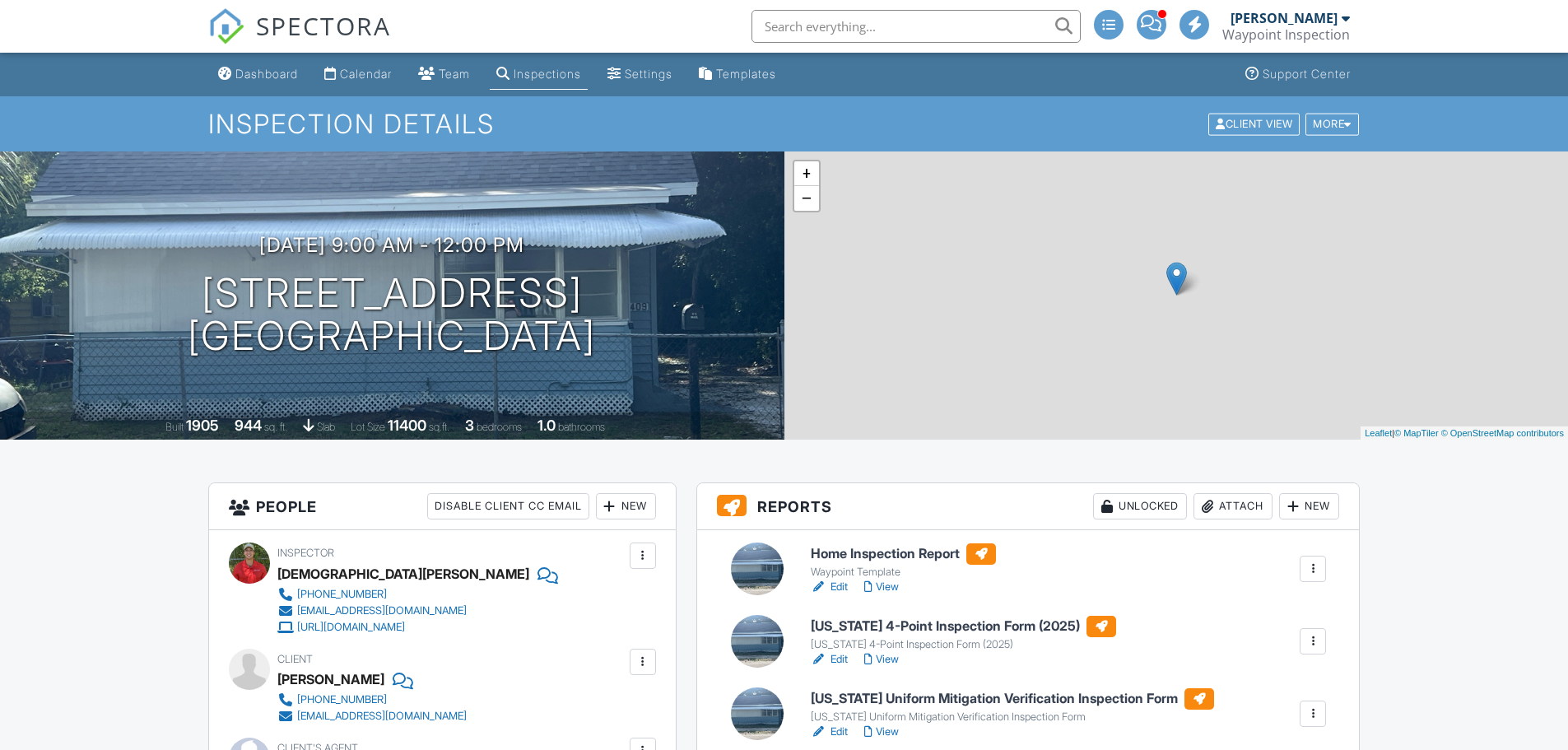 scroll, scrollTop: 412, scrollLeft: 0, axis: vertical 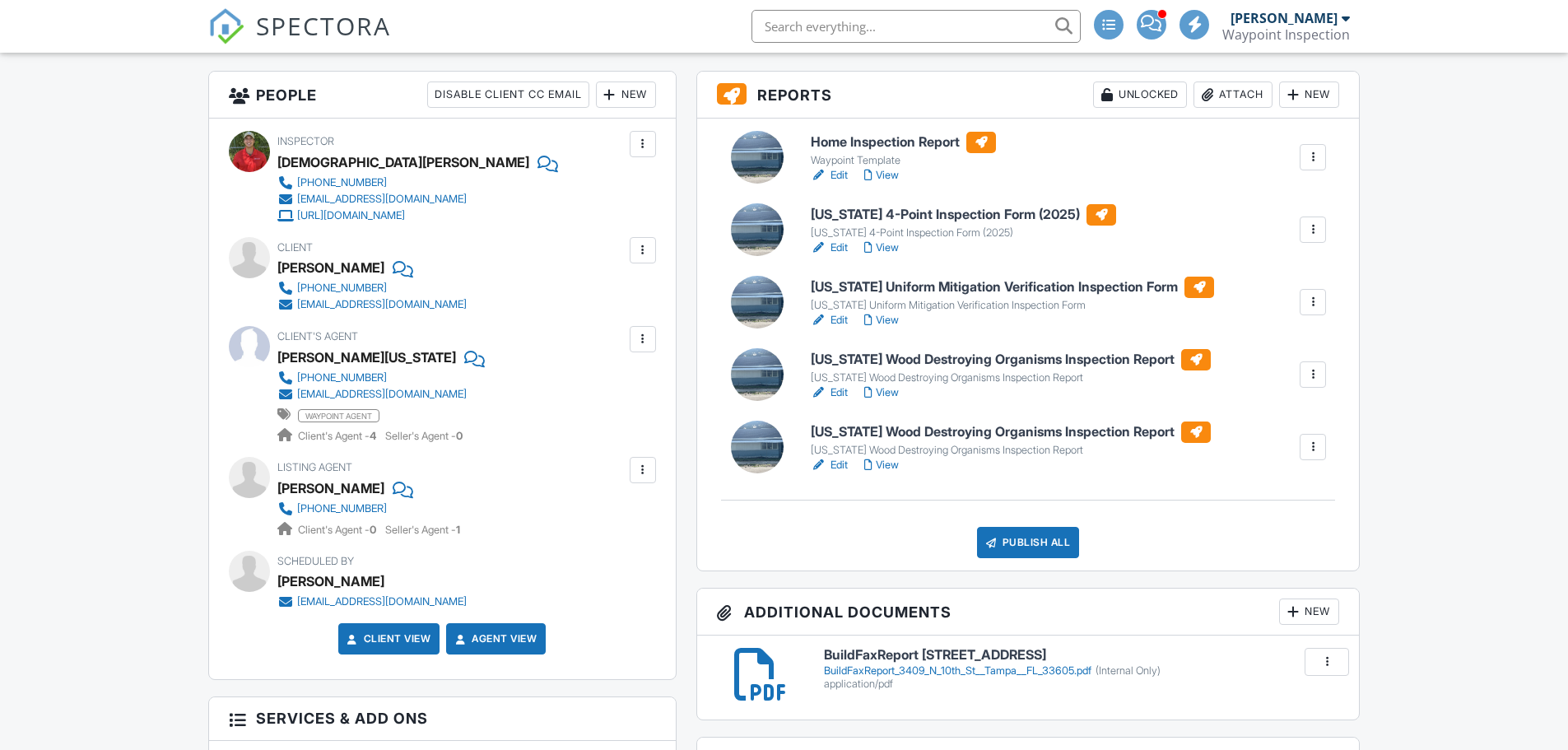 click on "View" at bounding box center [882, 175] 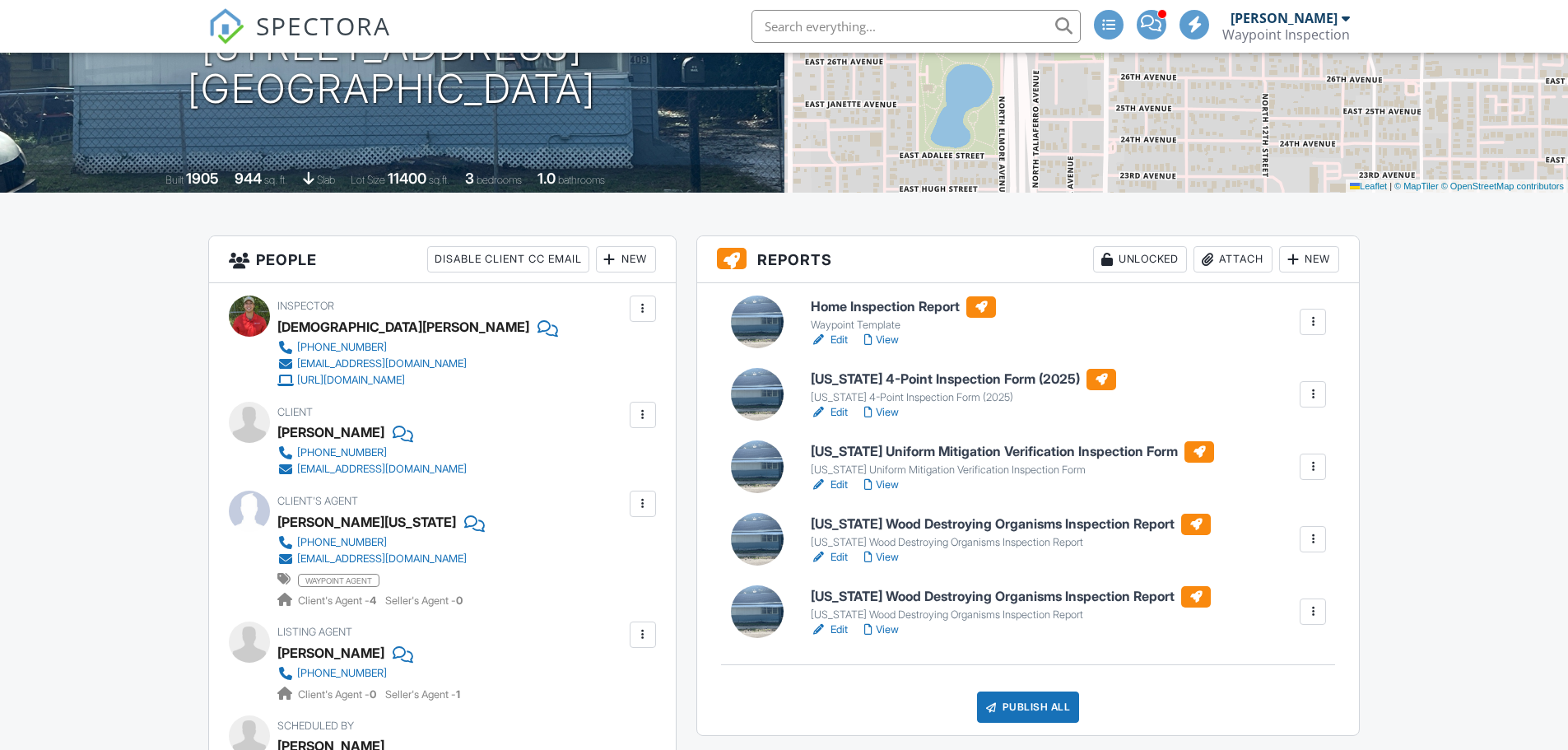 scroll, scrollTop: 247, scrollLeft: 0, axis: vertical 